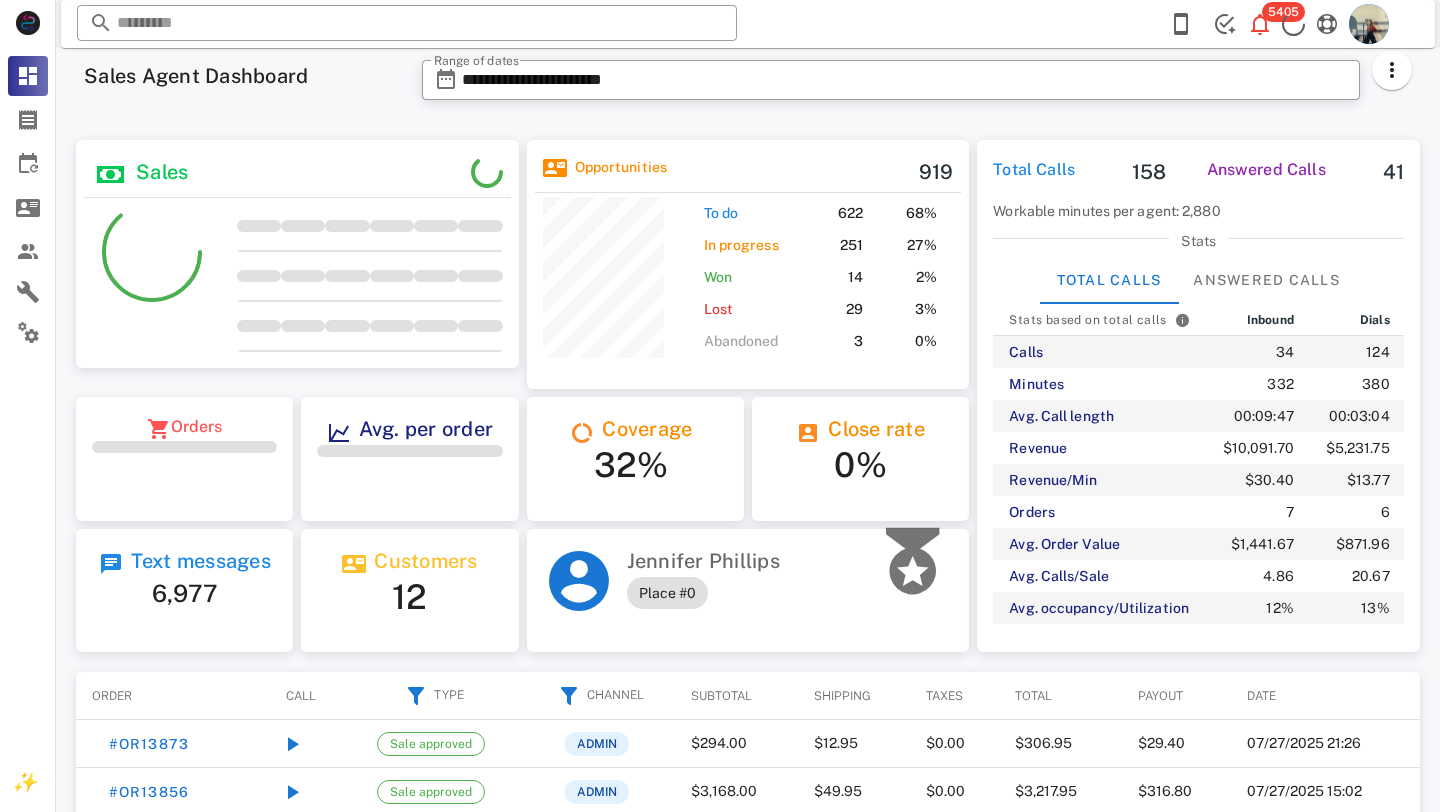 scroll, scrollTop: 0, scrollLeft: 0, axis: both 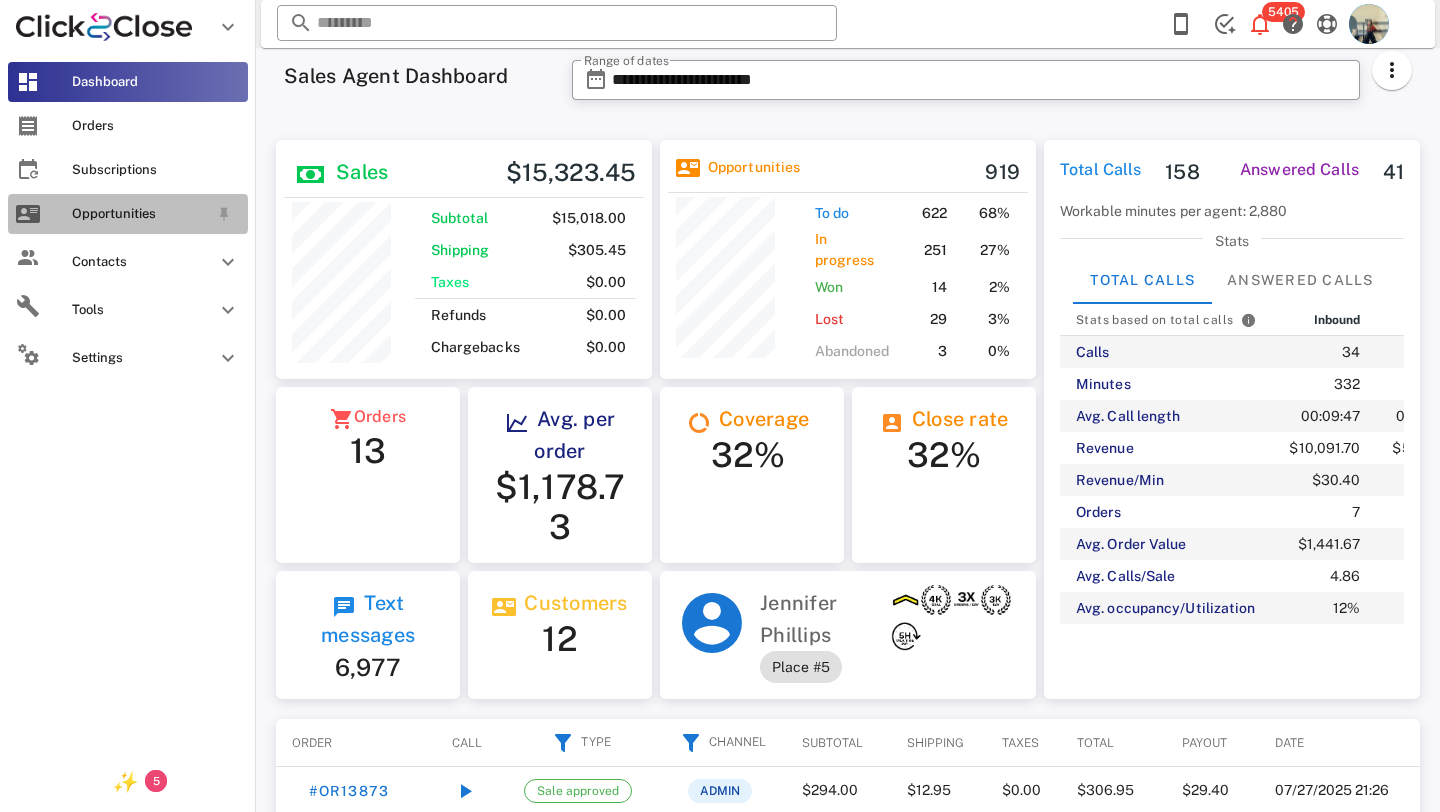 click on "Opportunities" at bounding box center [140, 214] 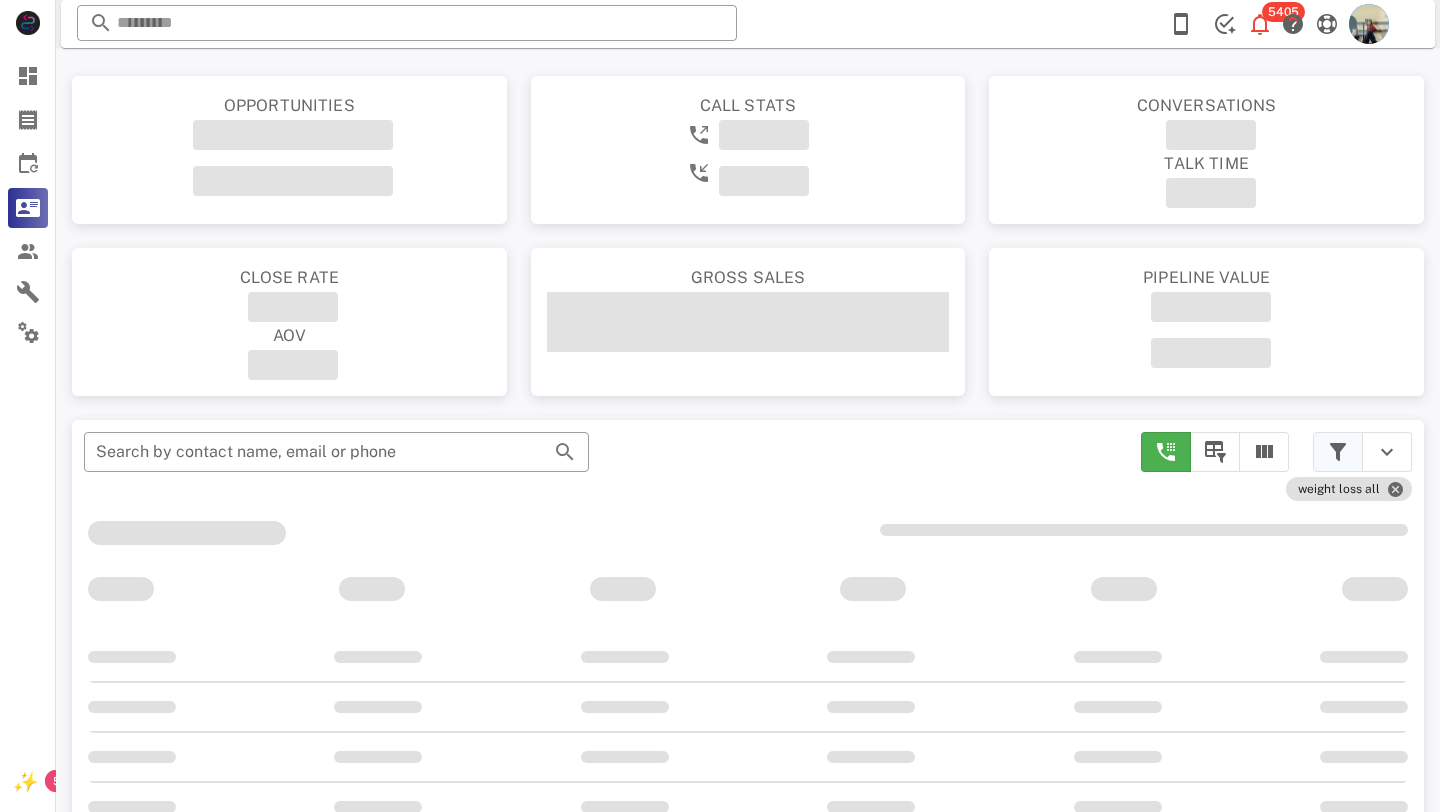 click at bounding box center (1338, 452) 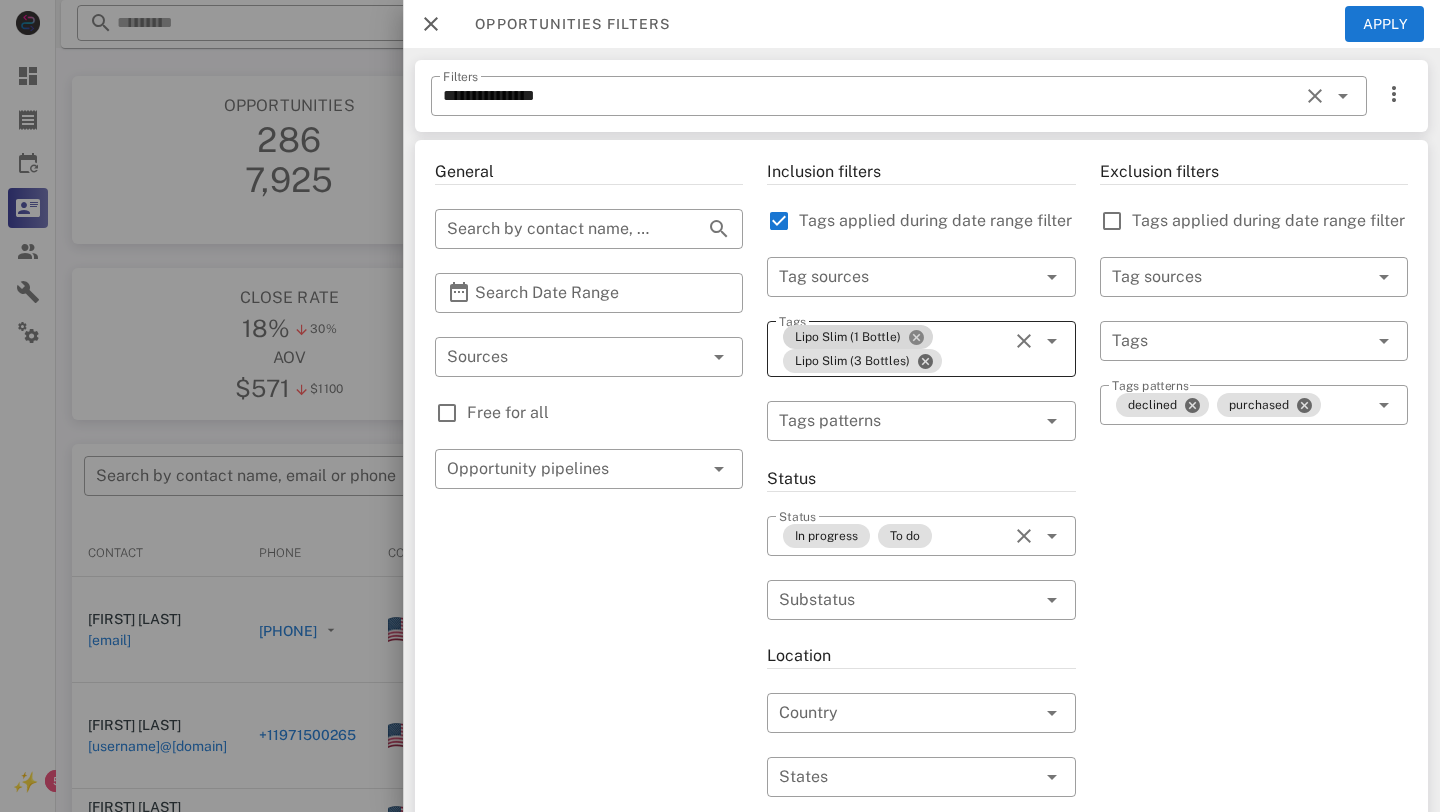 click at bounding box center [916, 337] 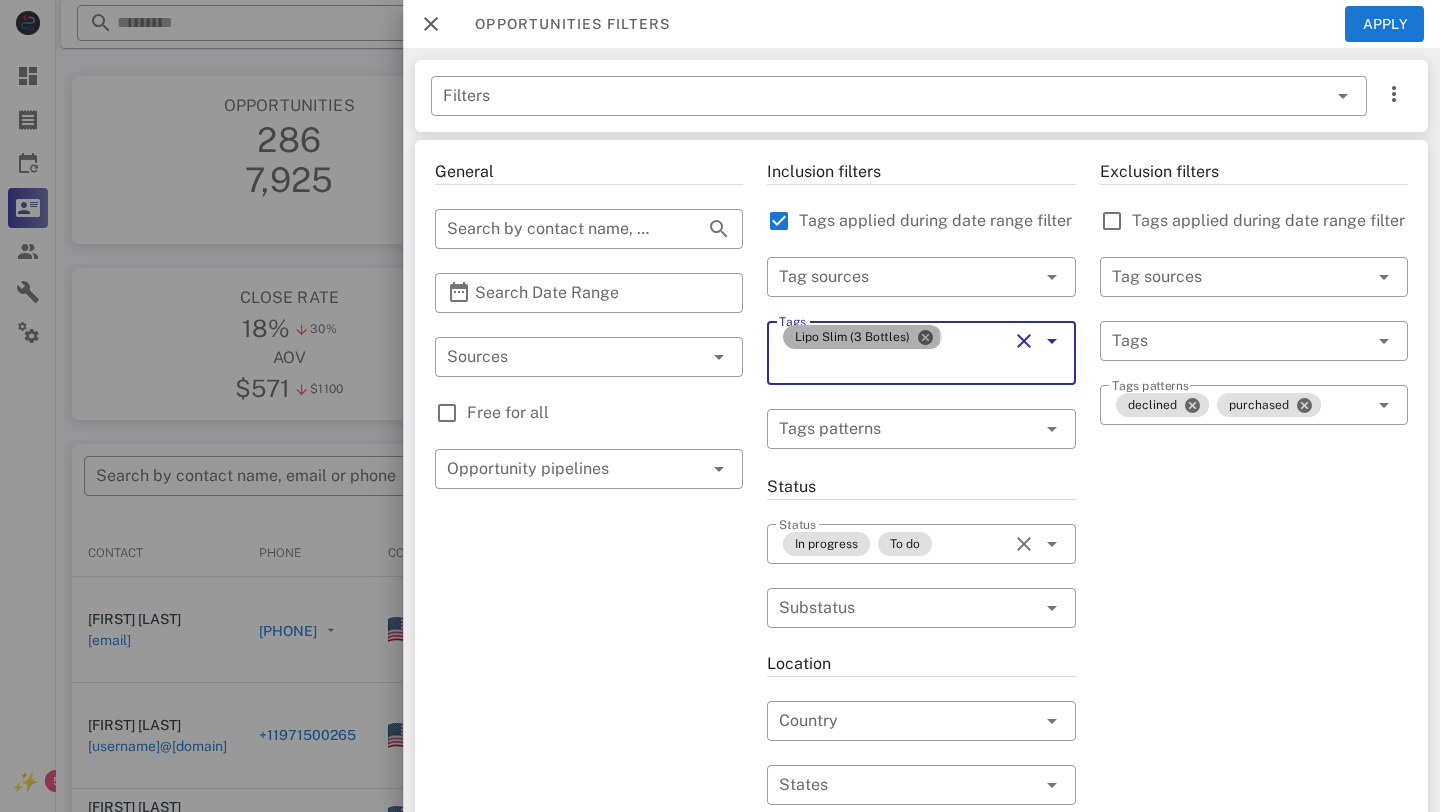 click at bounding box center (925, 337) 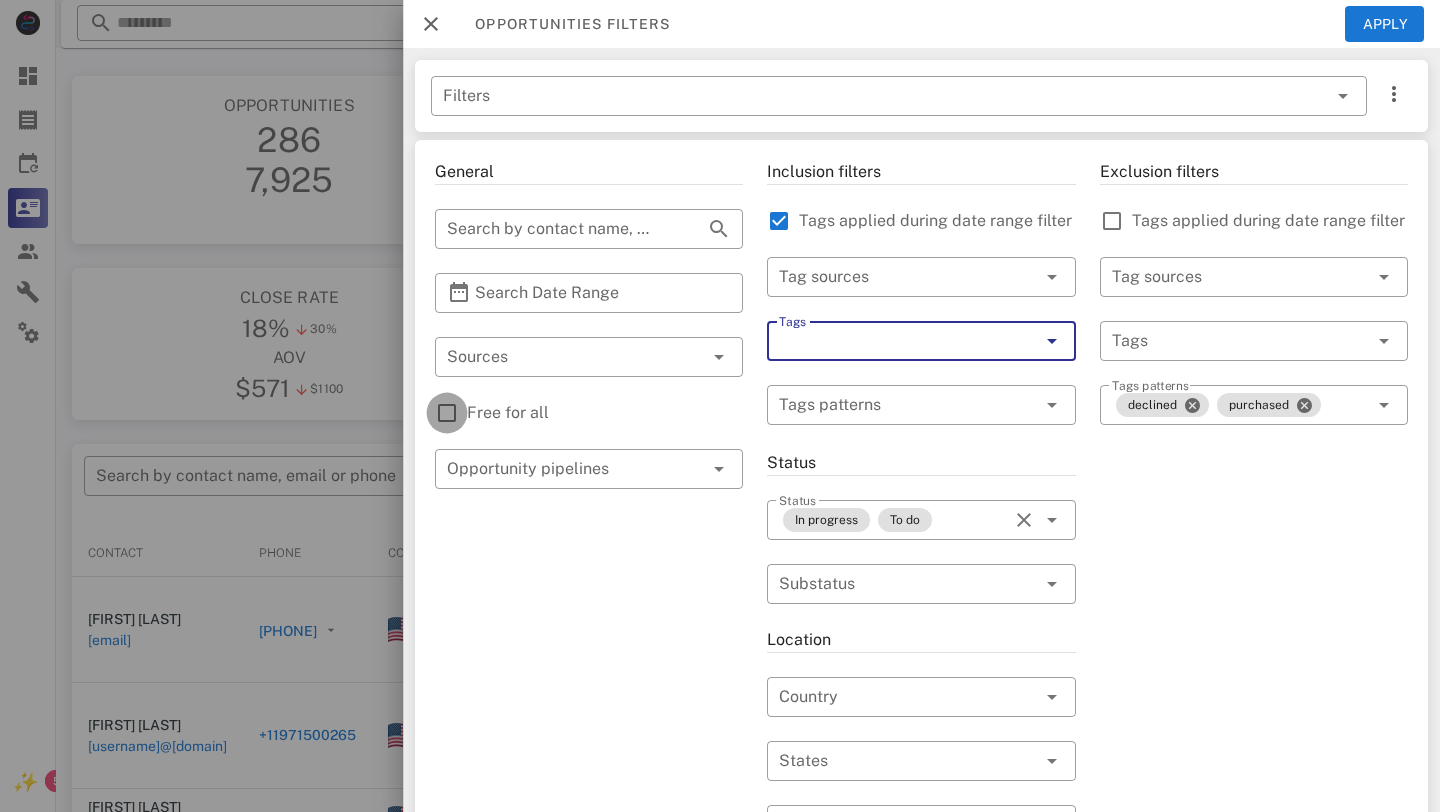 click at bounding box center (447, 413) 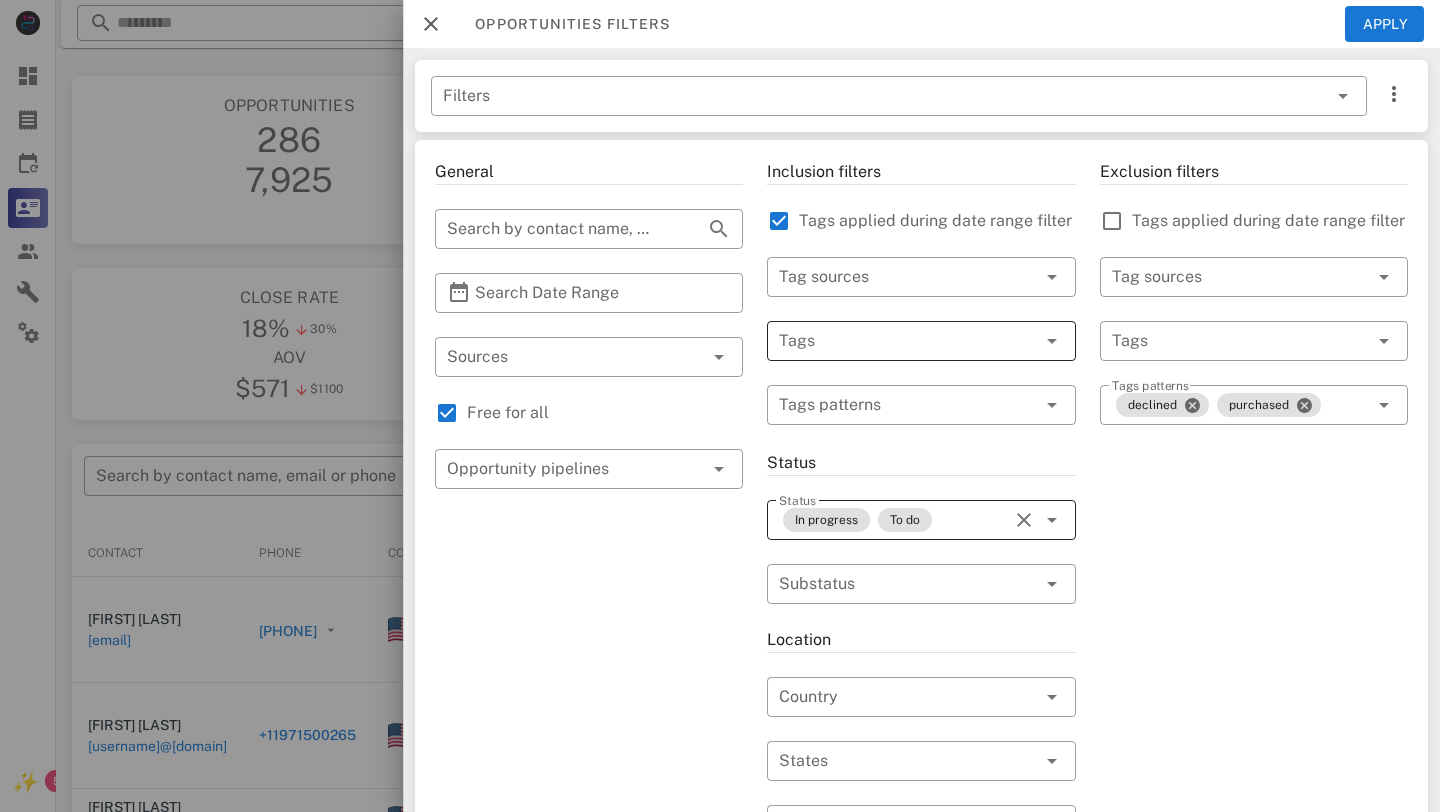 click on "In progress To do" at bounding box center (893, 520) 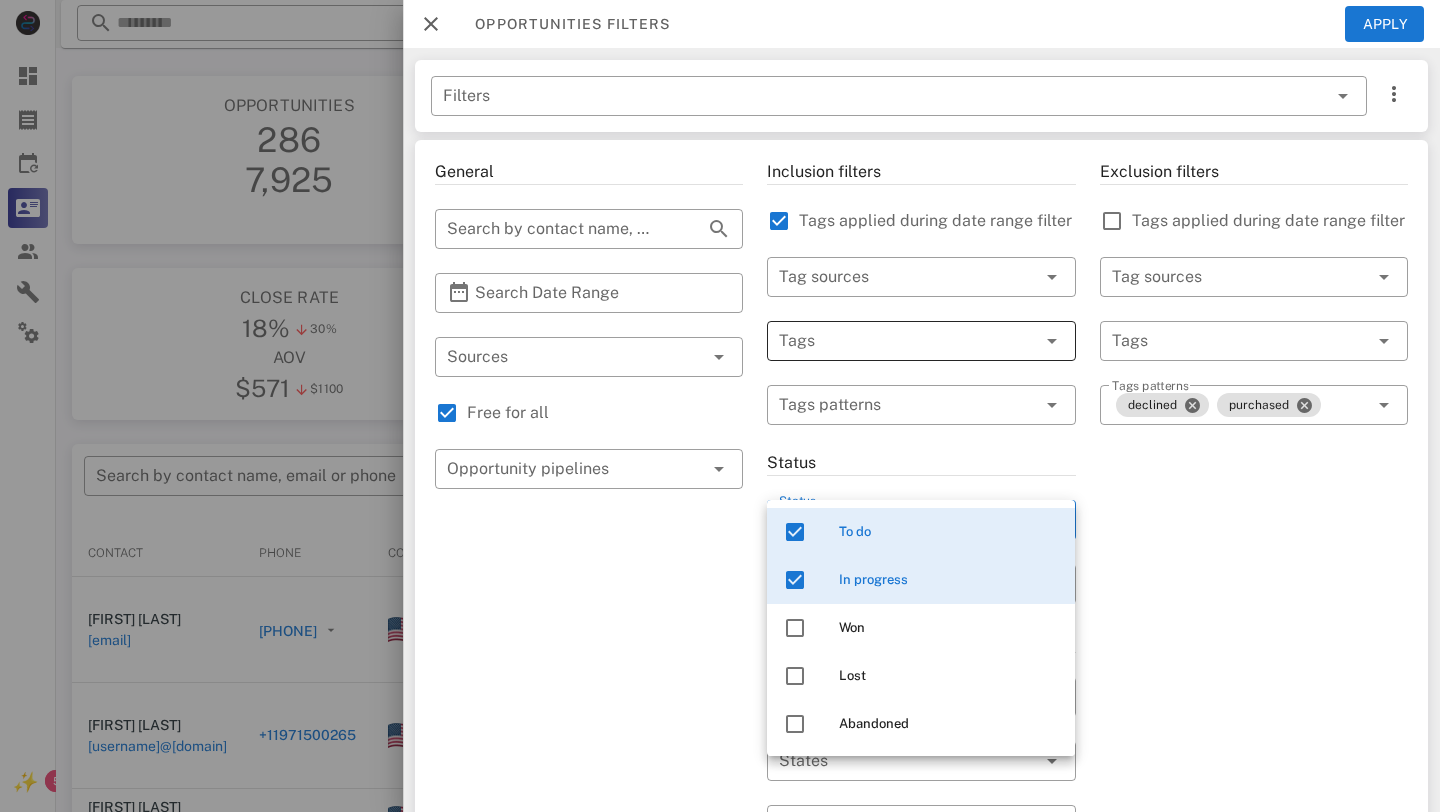 click at bounding box center [795, 580] 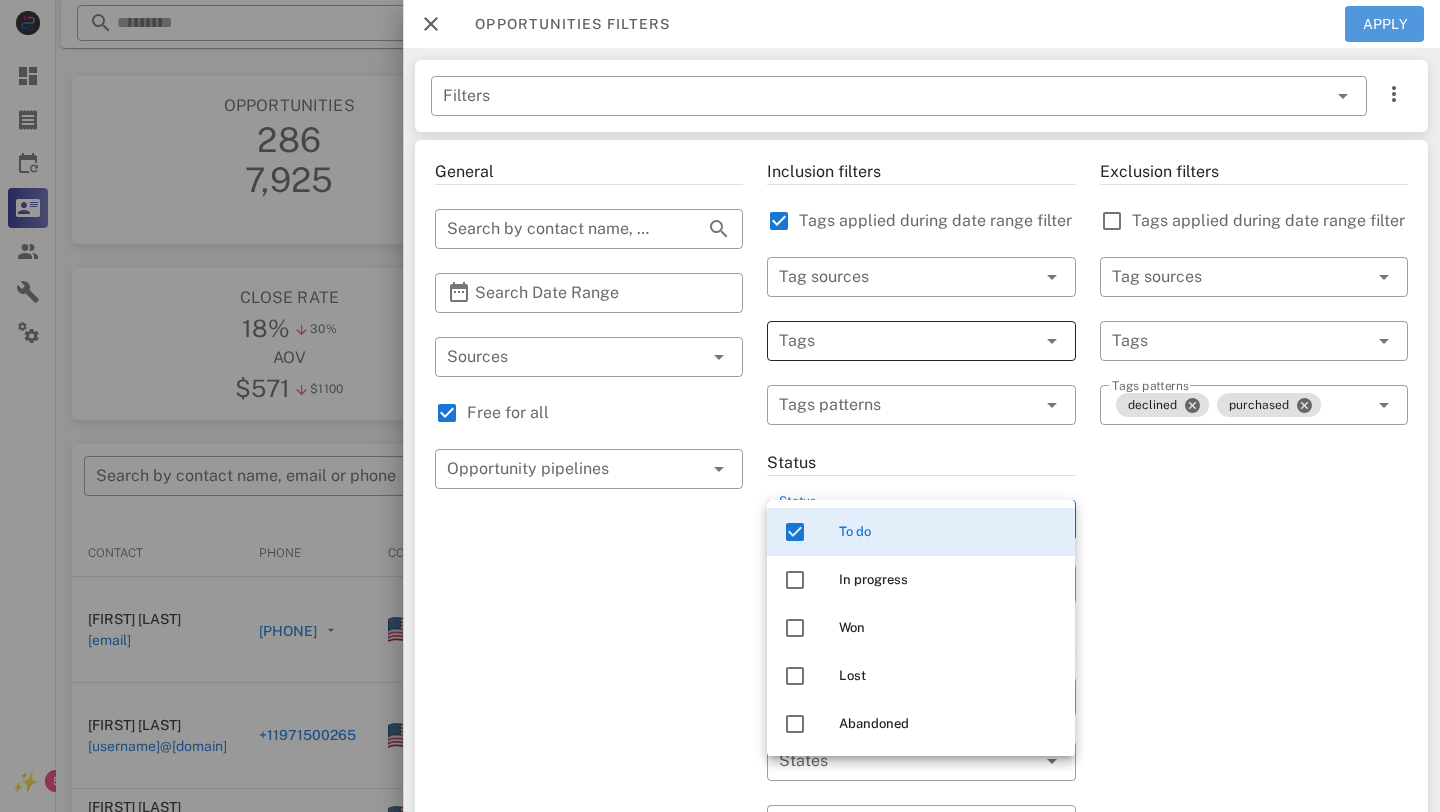 click on "Apply" at bounding box center [1385, 24] 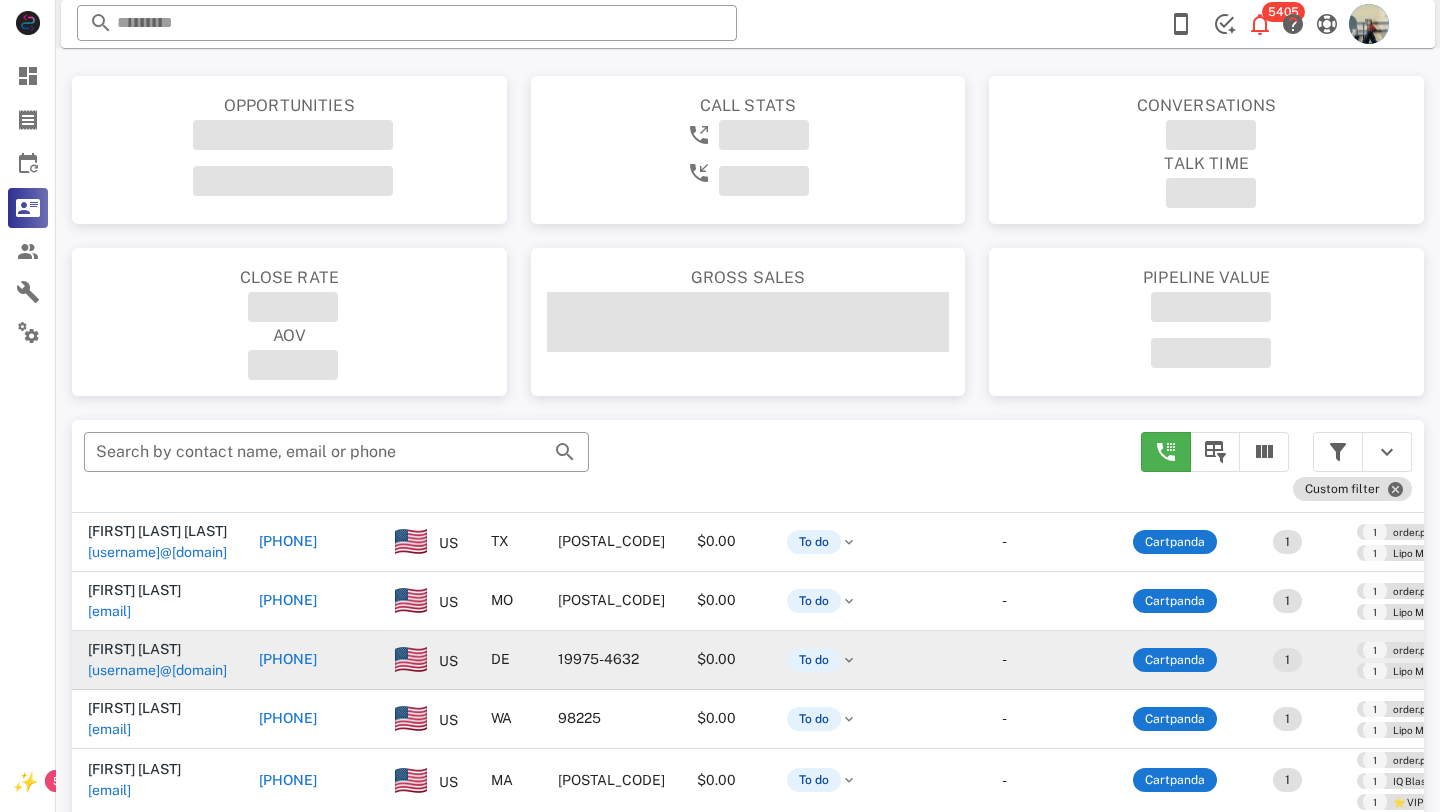 scroll, scrollTop: 411, scrollLeft: 0, axis: vertical 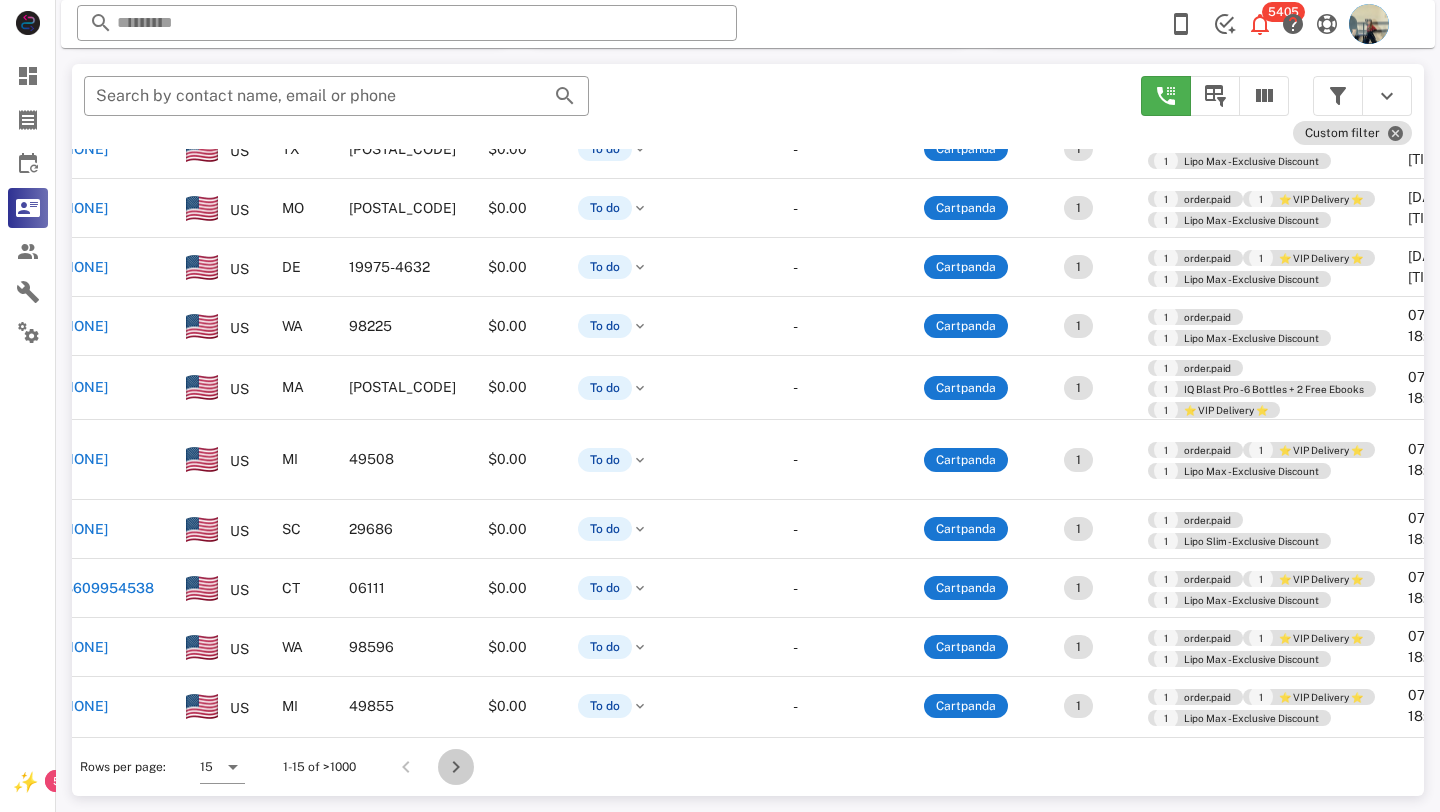 click at bounding box center (456, 767) 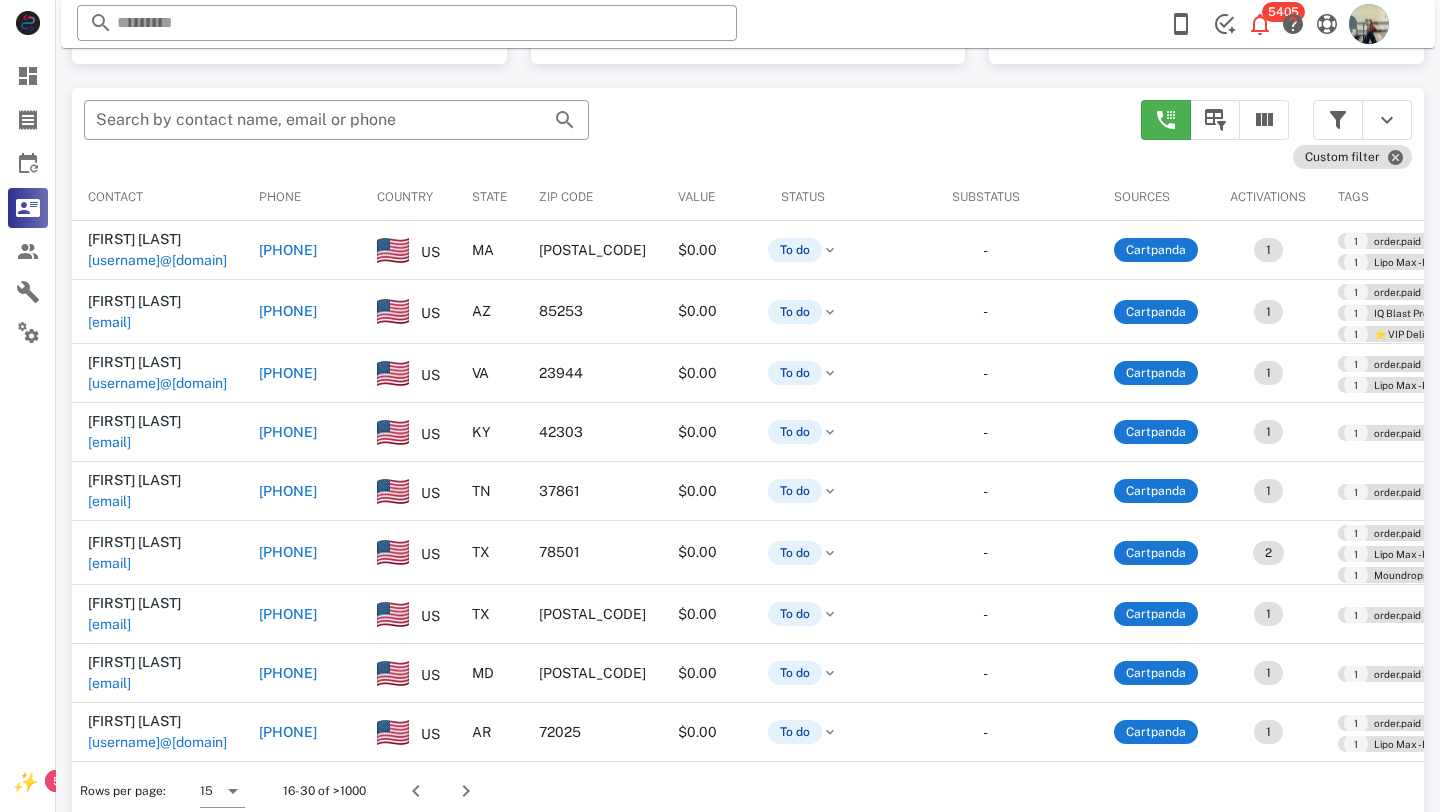 scroll, scrollTop: 380, scrollLeft: 0, axis: vertical 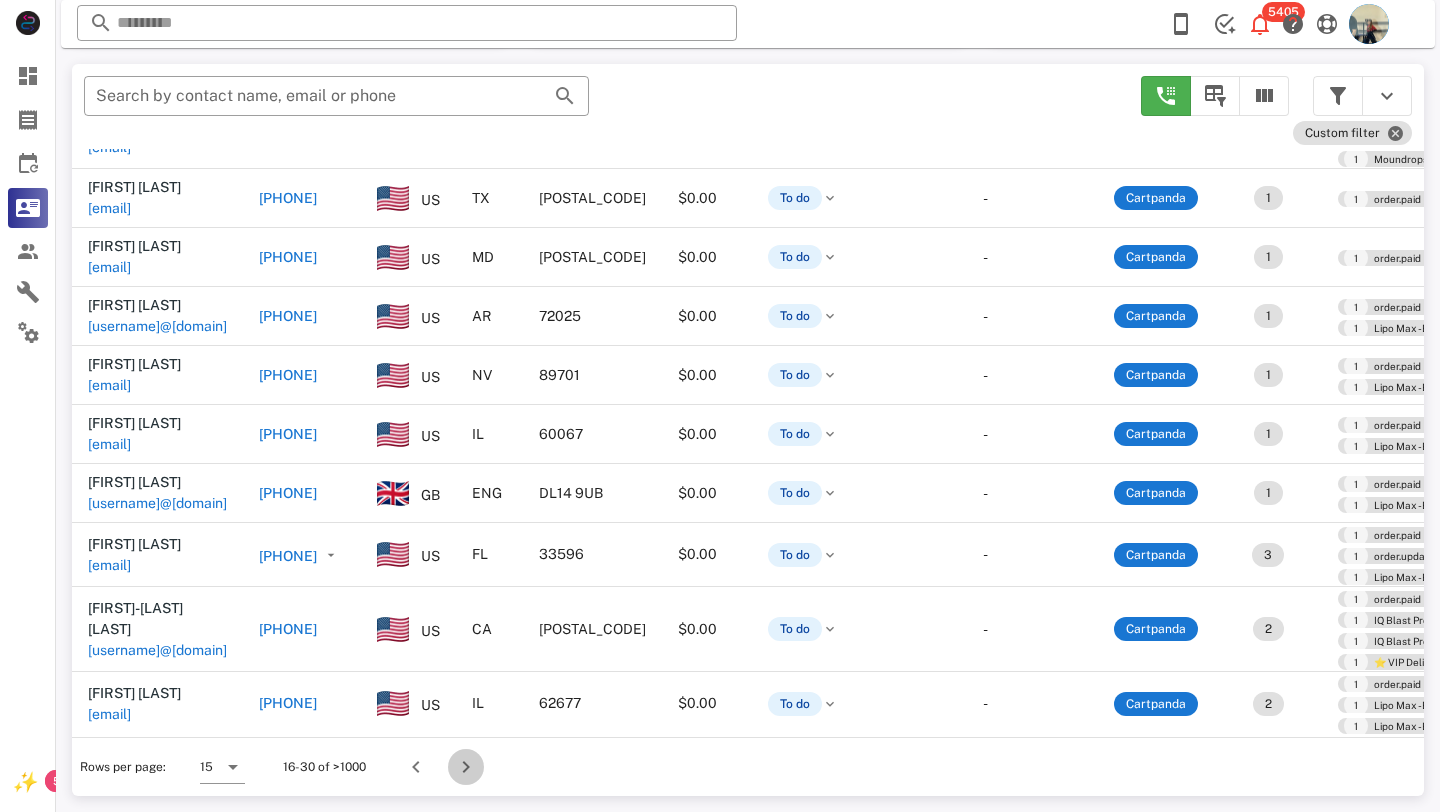 click at bounding box center (466, 767) 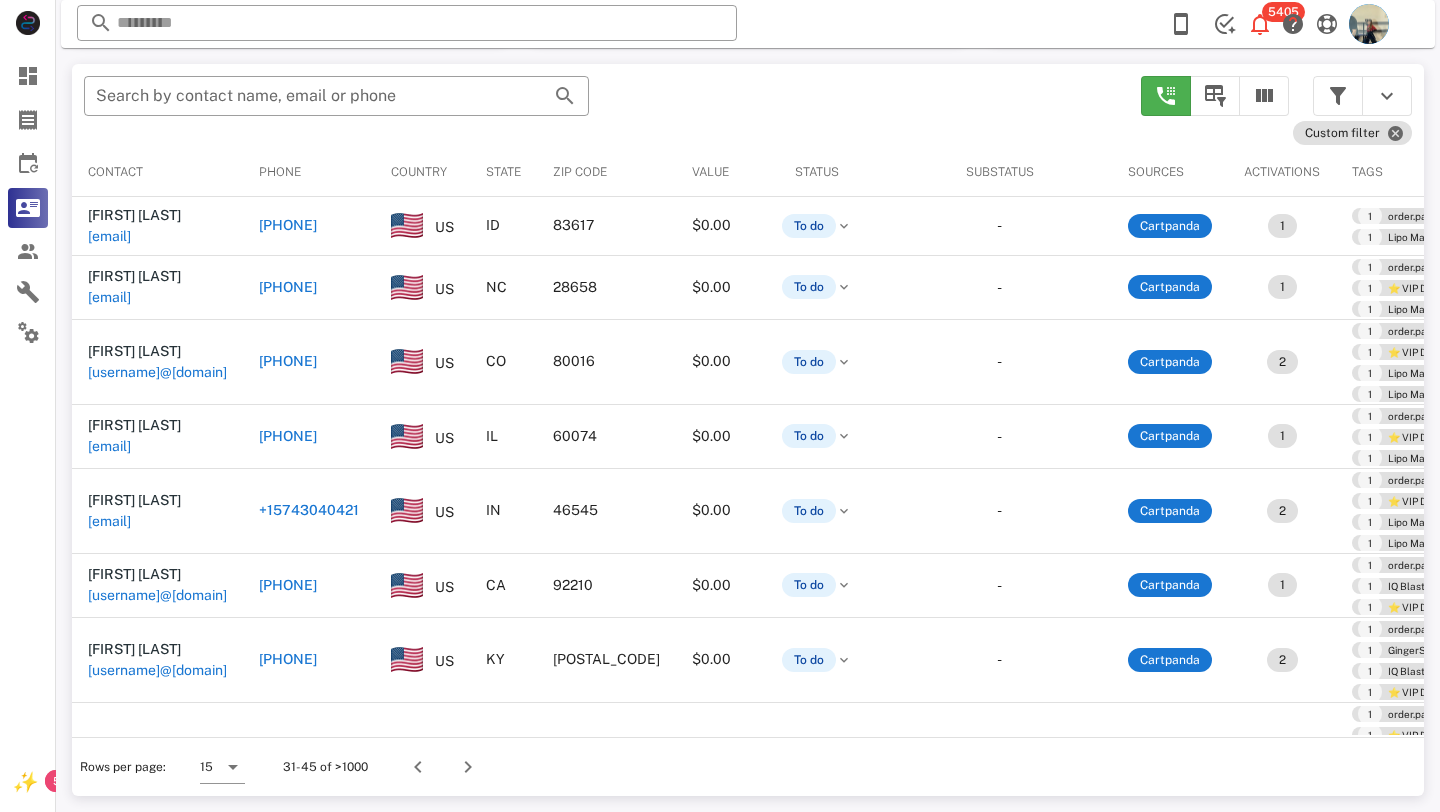 scroll, scrollTop: 380, scrollLeft: 0, axis: vertical 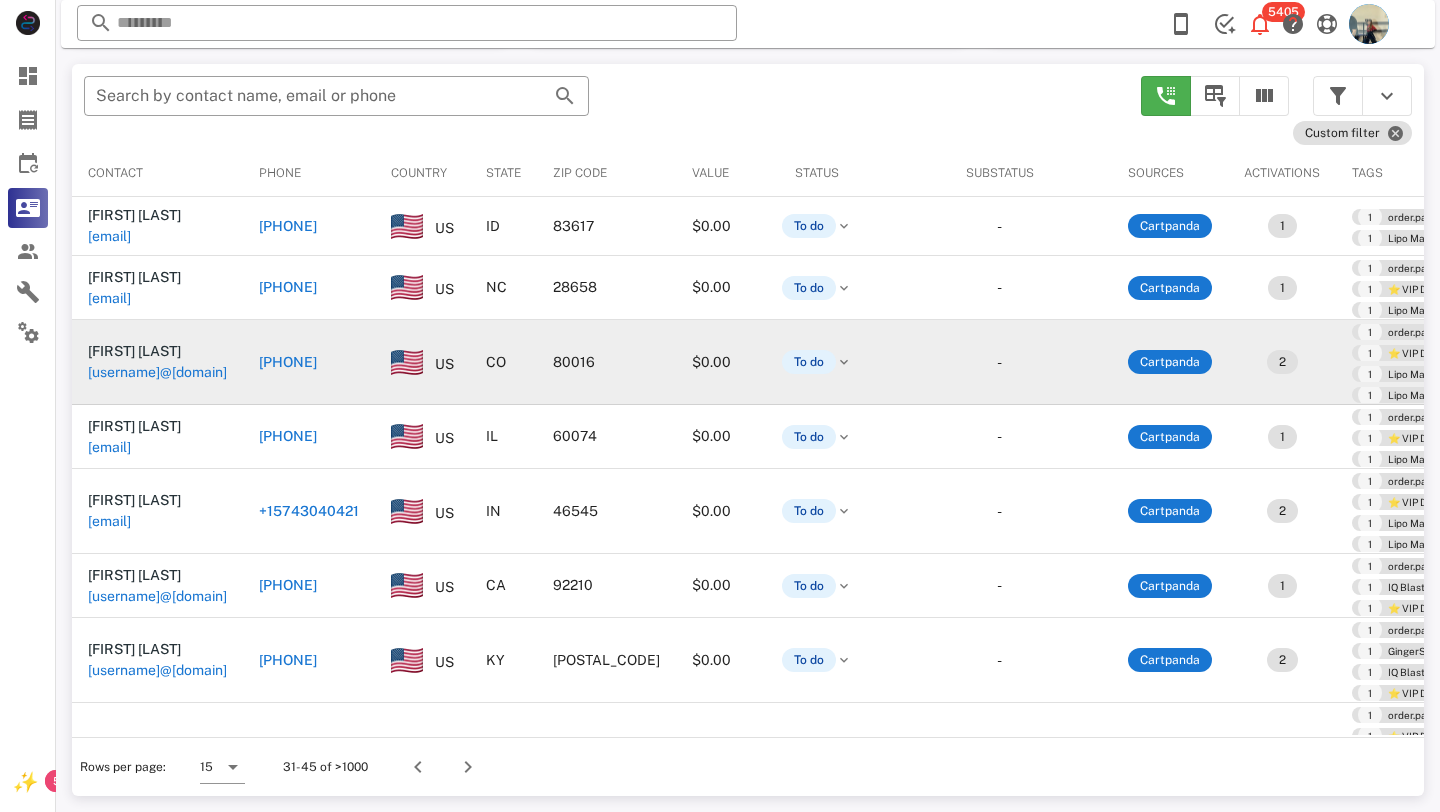 click on "+13039080129" at bounding box center [288, 362] 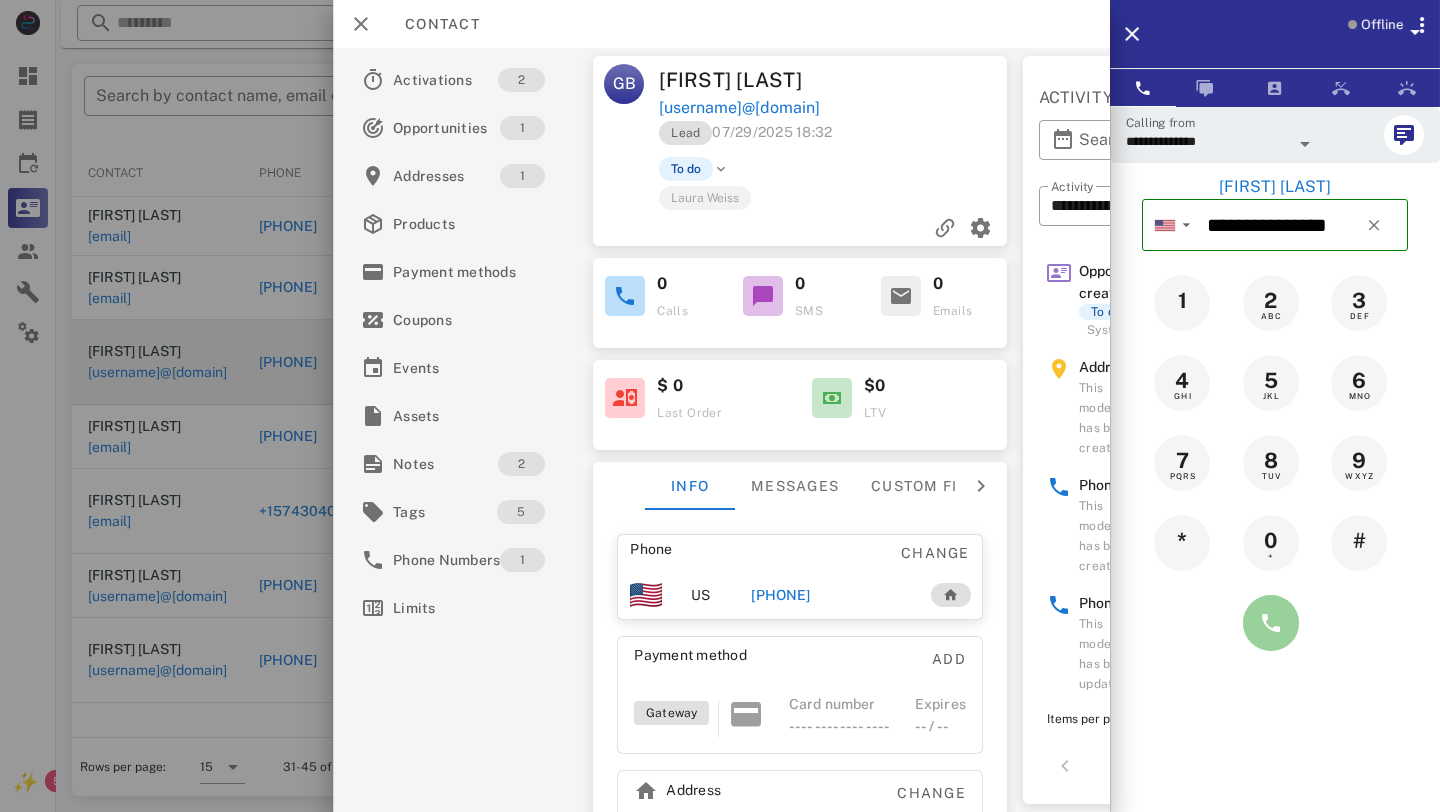 click at bounding box center [1271, 623] 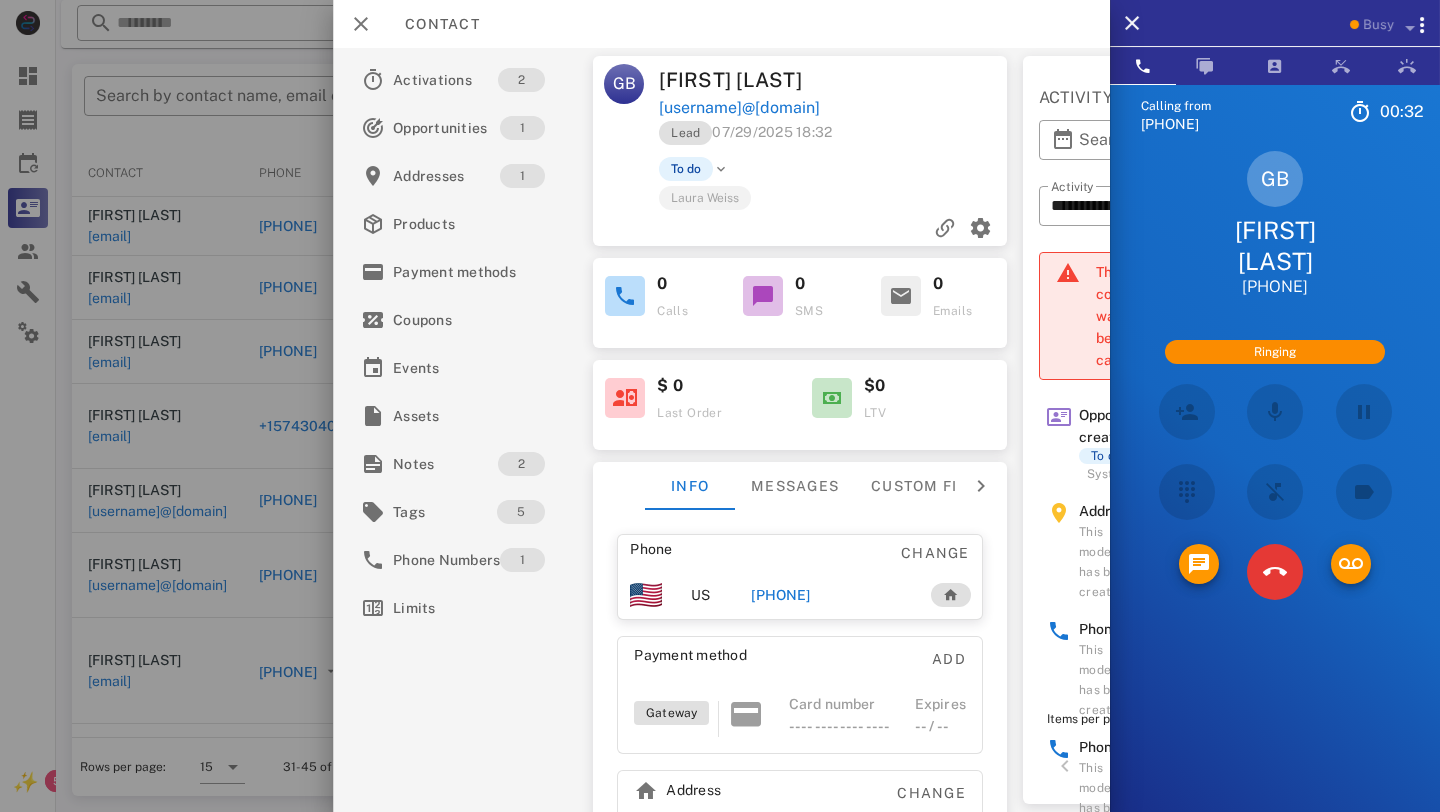 scroll, scrollTop: 132, scrollLeft: 0, axis: vertical 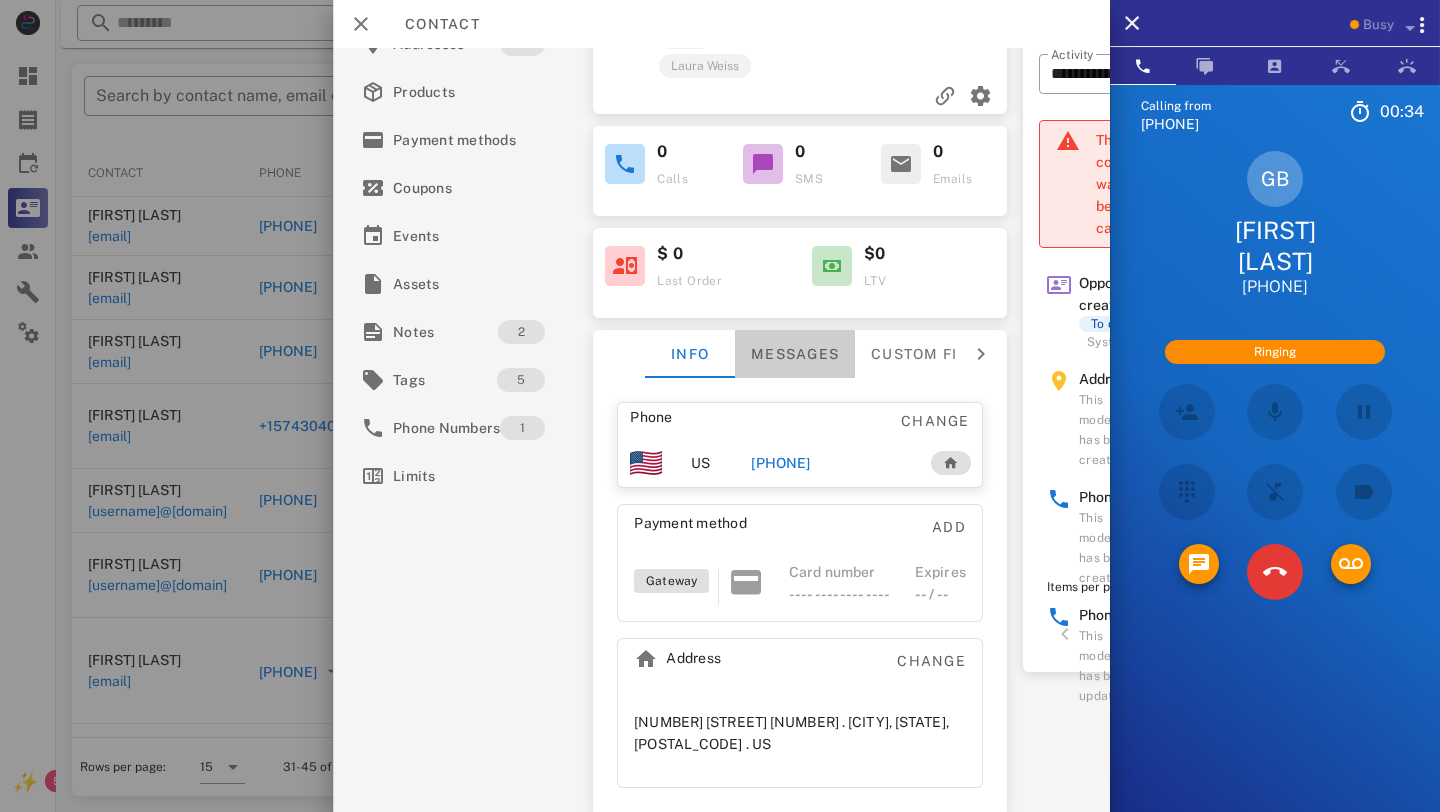 click on "Messages" at bounding box center [795, 354] 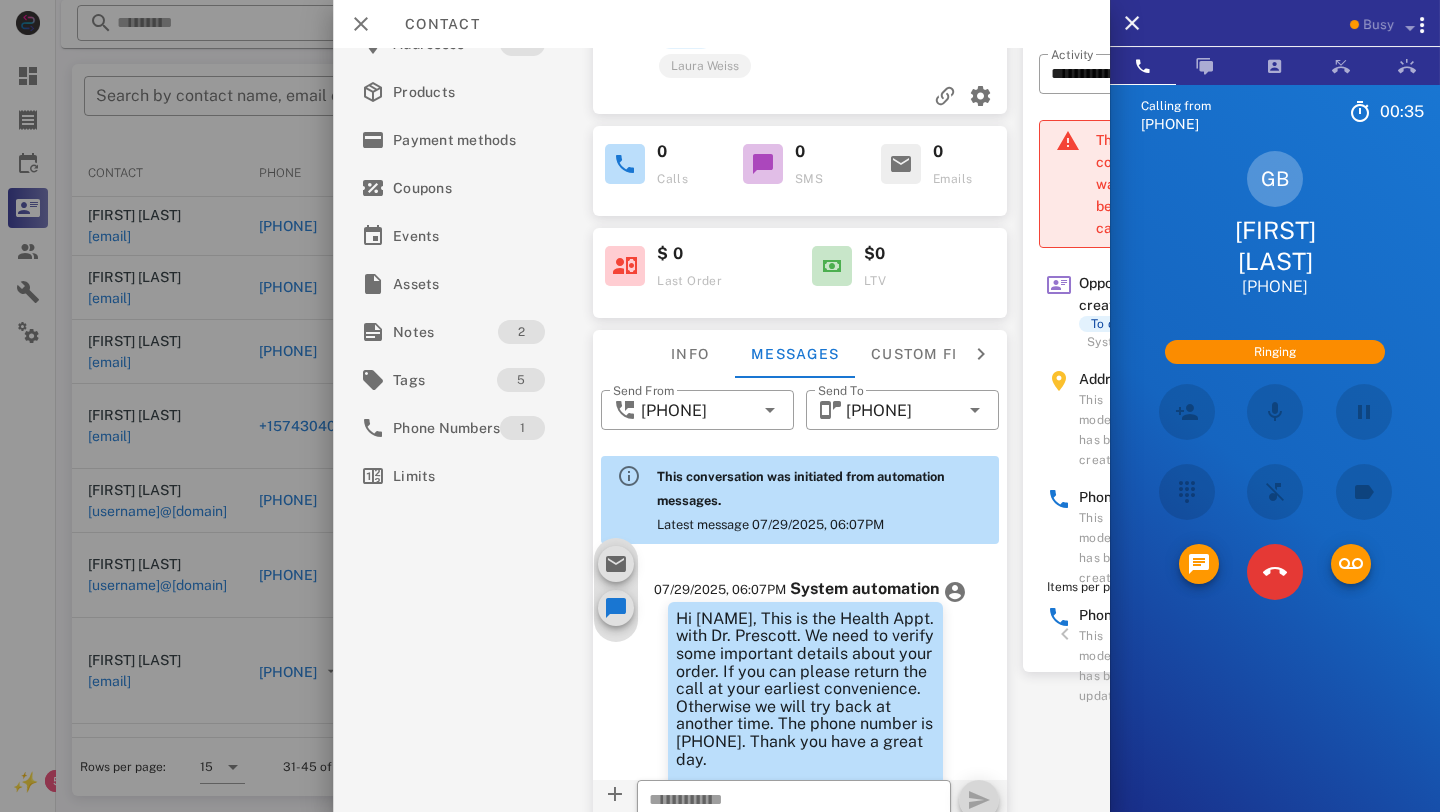scroll, scrollTop: 595, scrollLeft: 0, axis: vertical 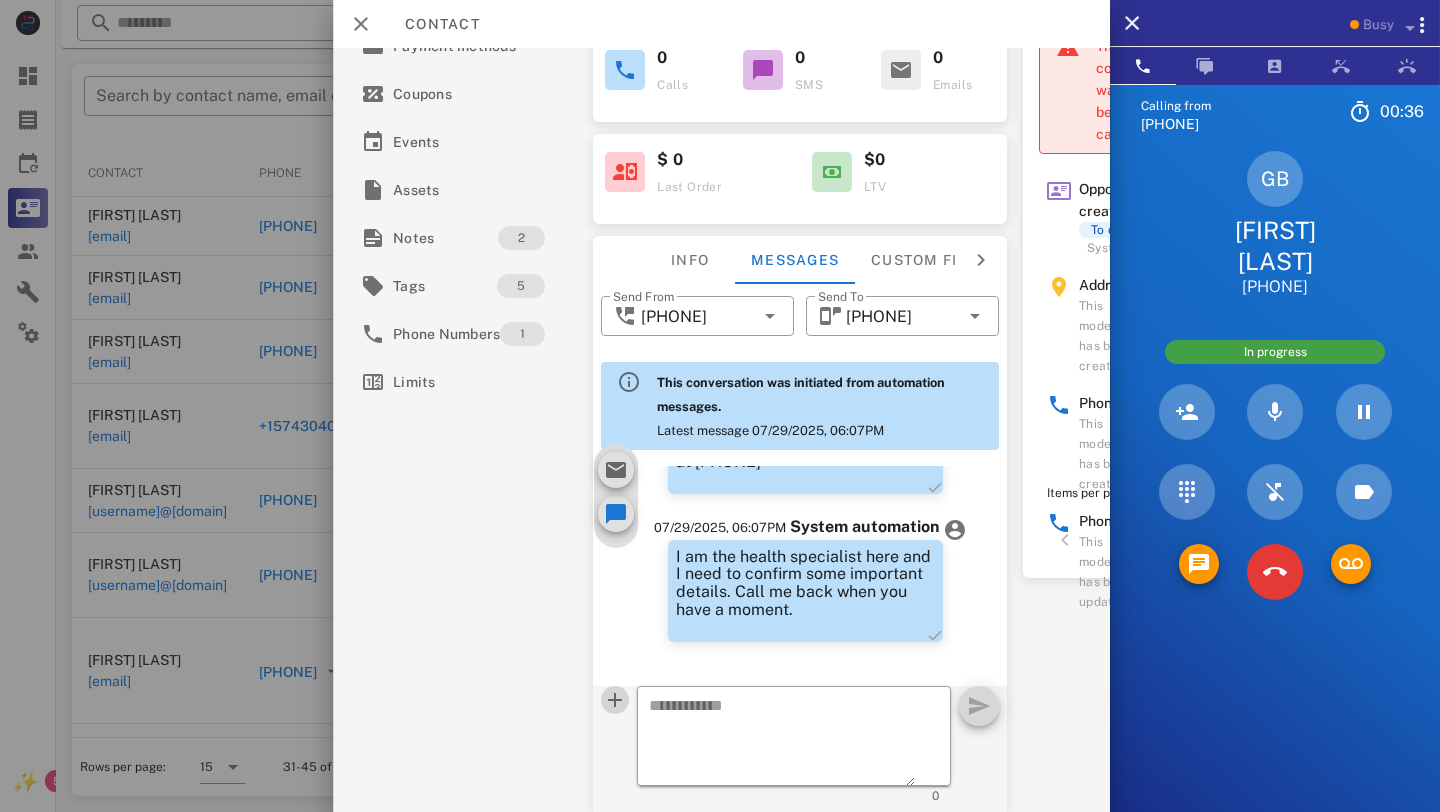 click at bounding box center (615, 700) 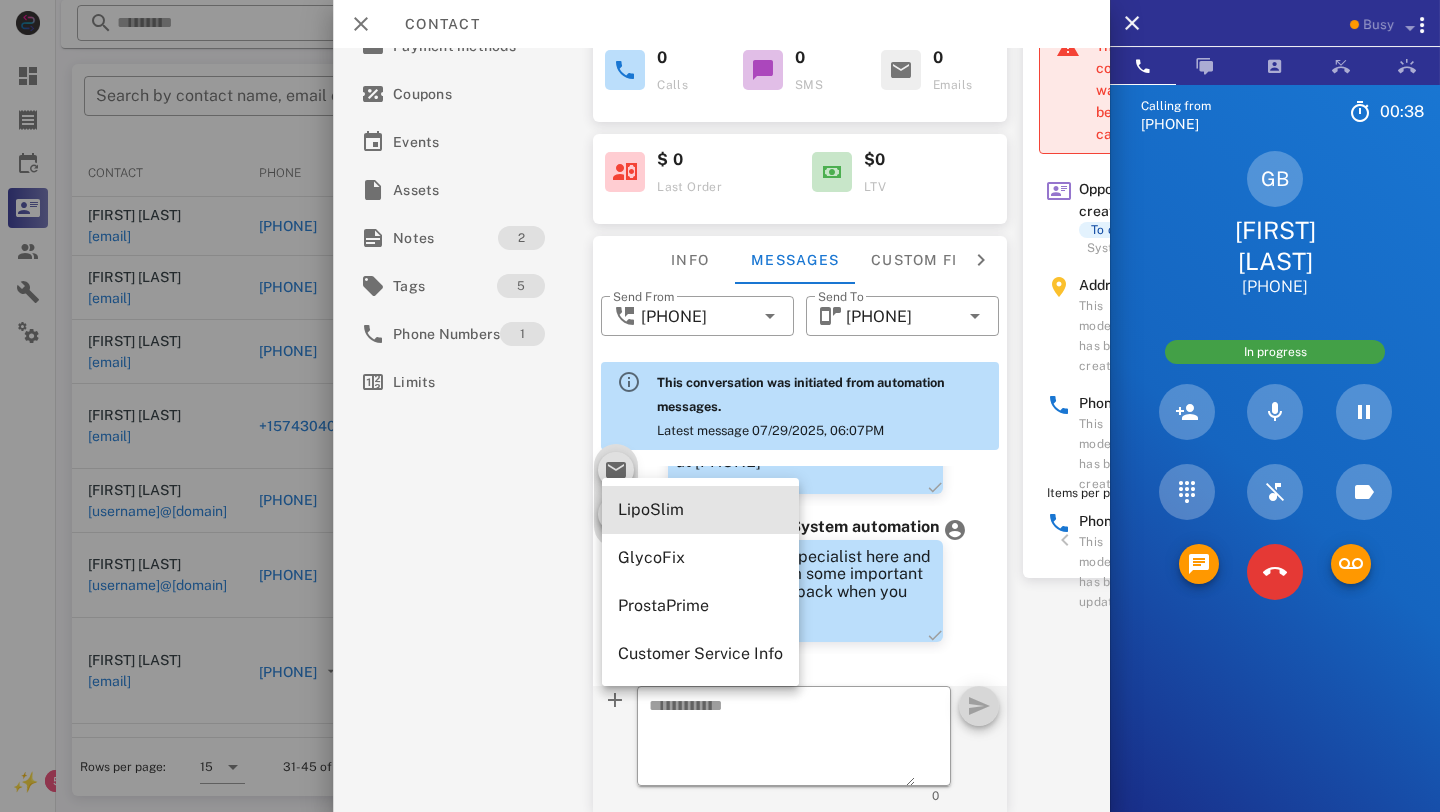 click on "LipoSlim" at bounding box center [700, 509] 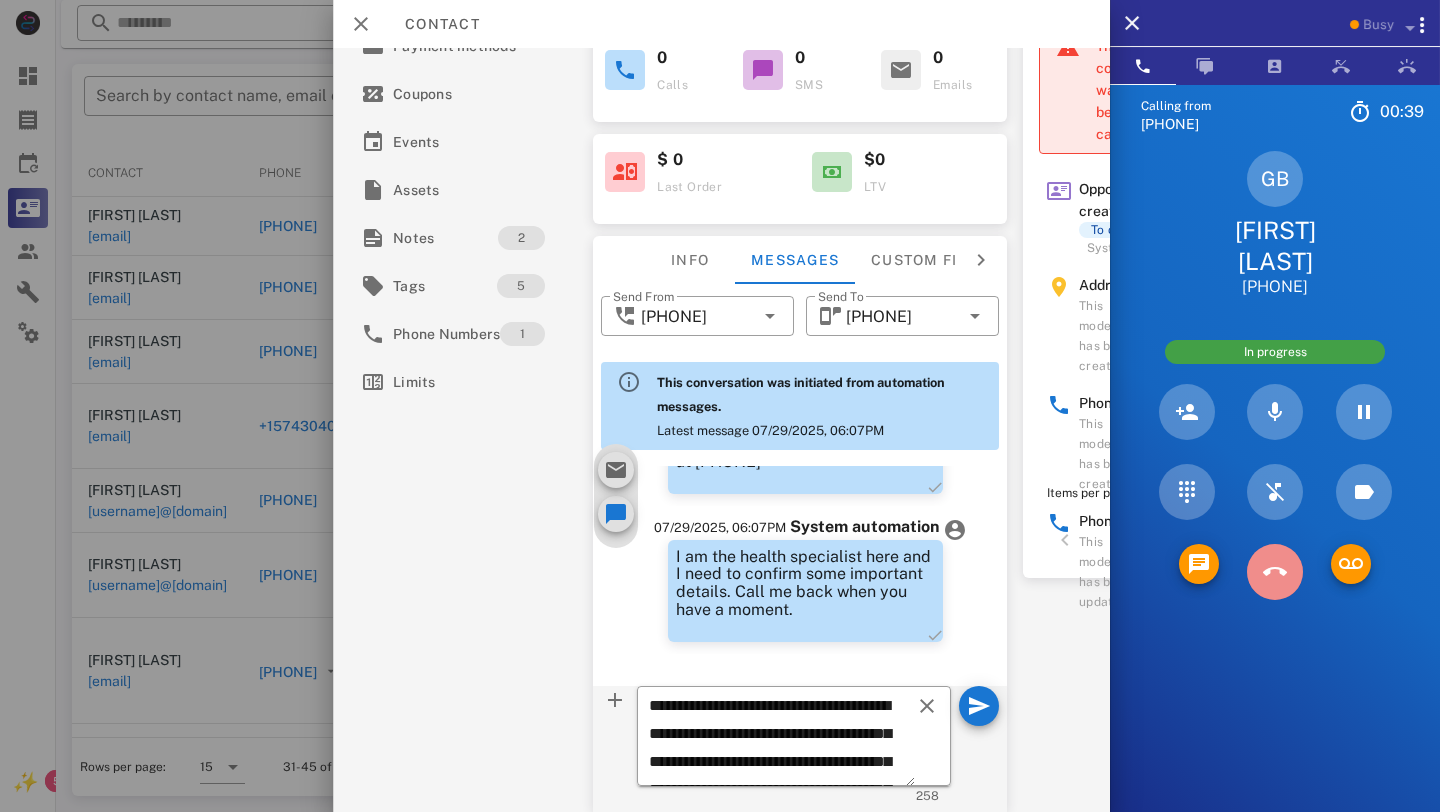 click at bounding box center [1275, 572] 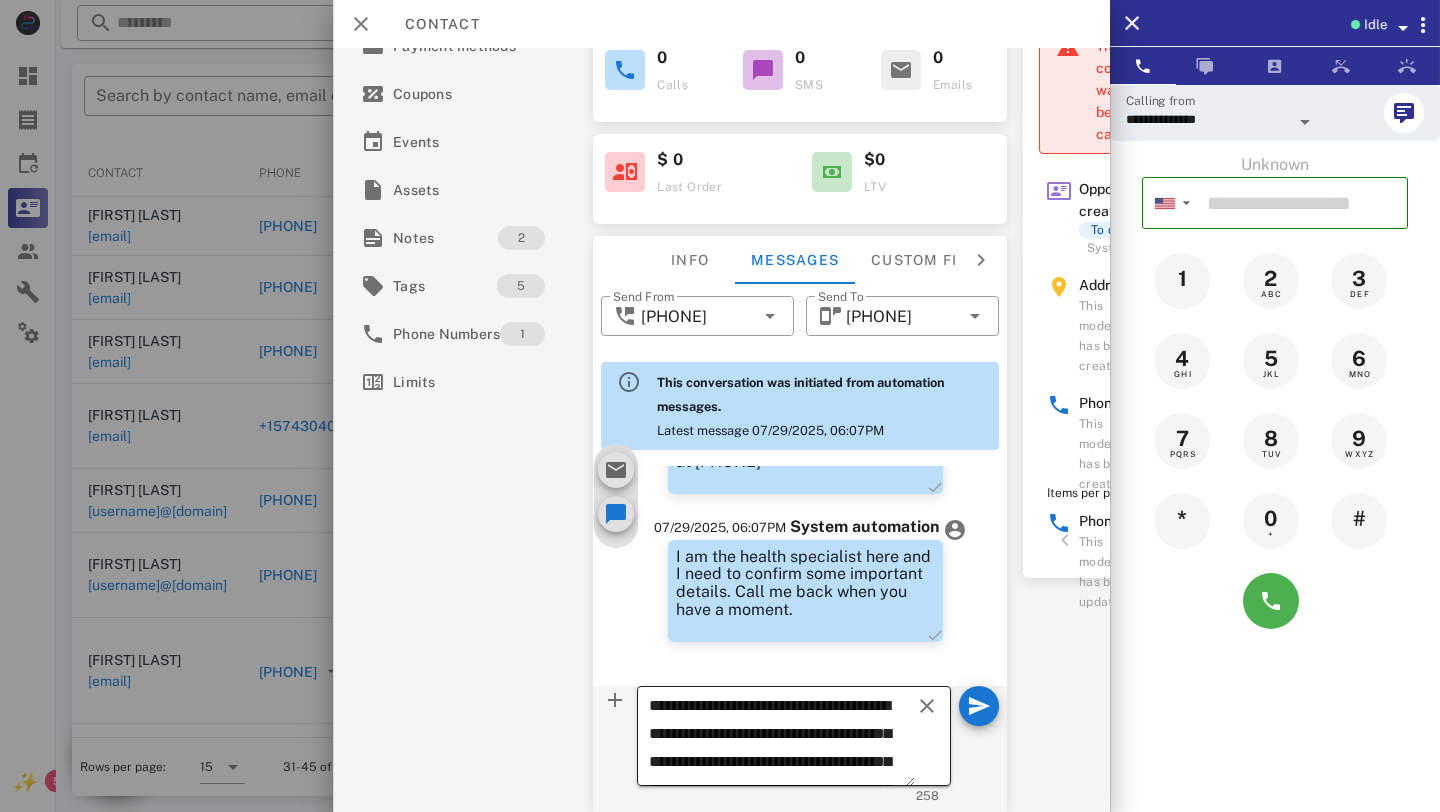 click on "**********" at bounding box center [782, 739] 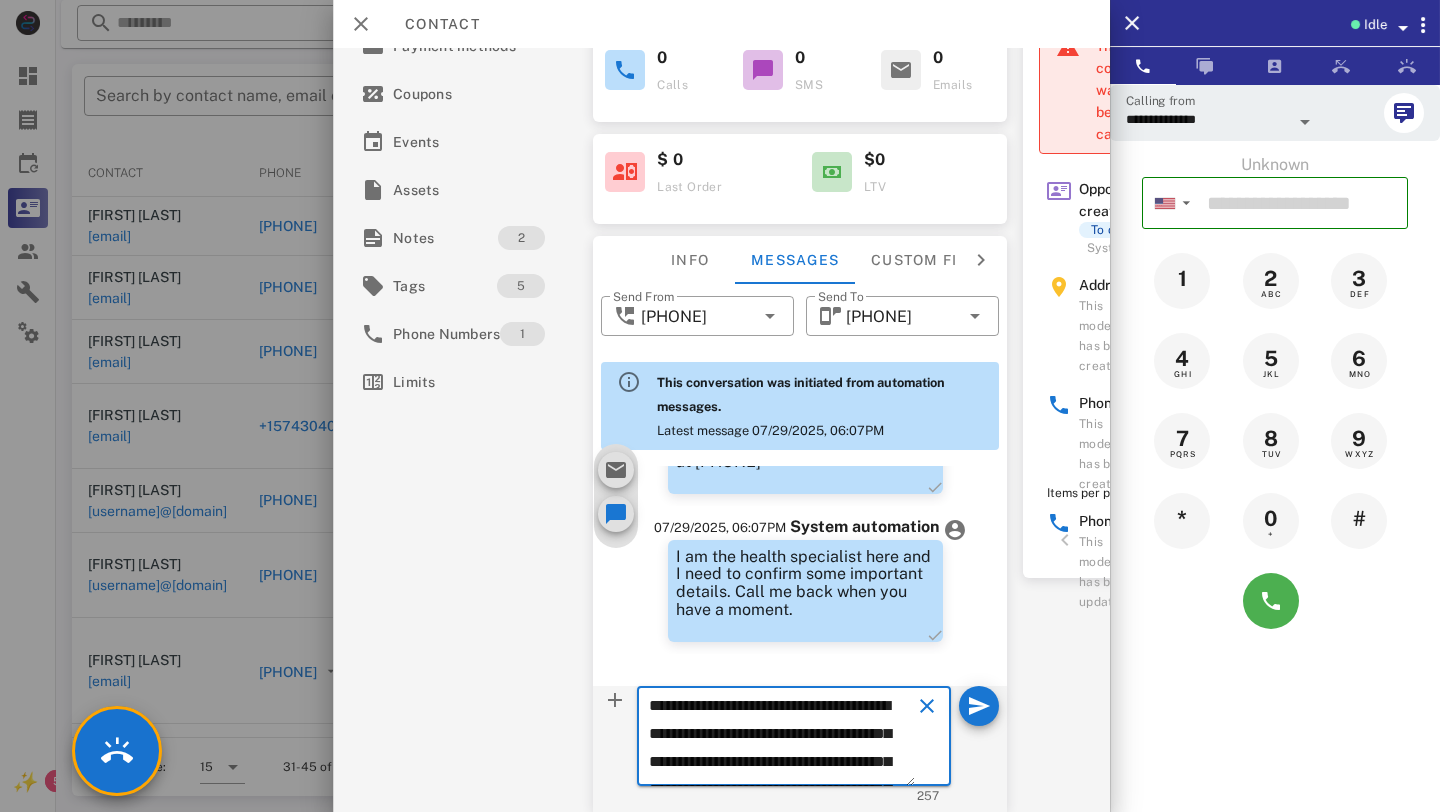 click on "**********" at bounding box center (782, 739) 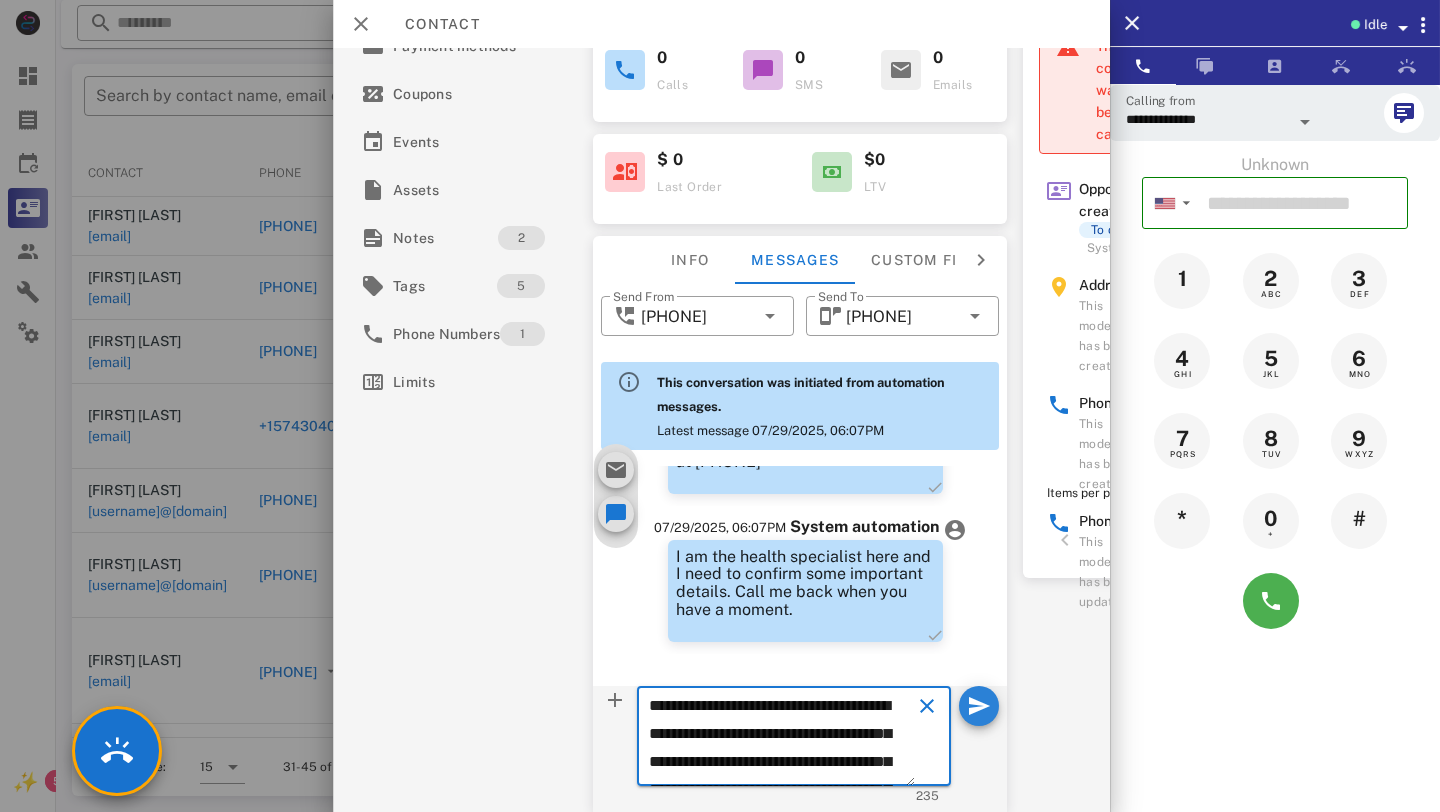 type on "**********" 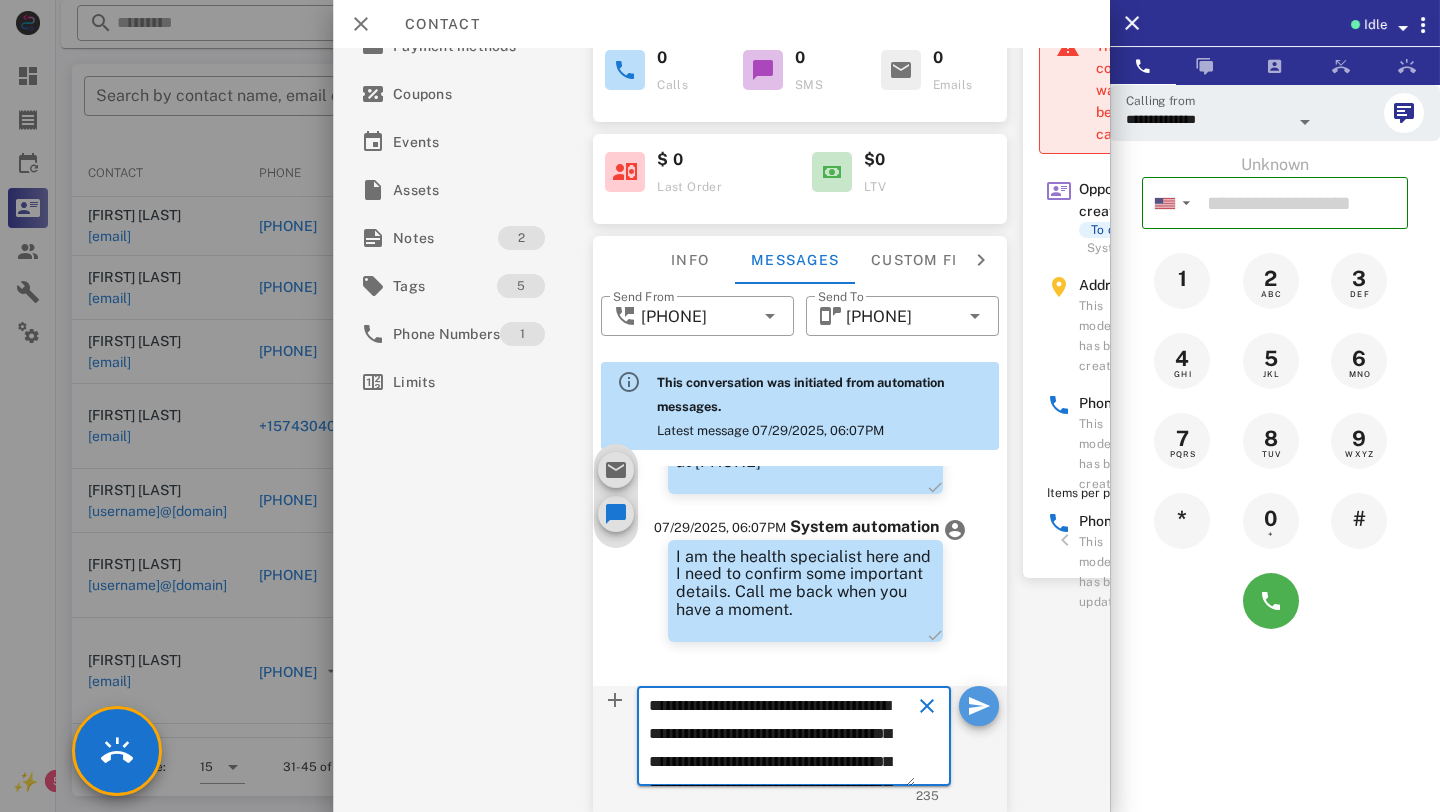 click at bounding box center (979, 706) 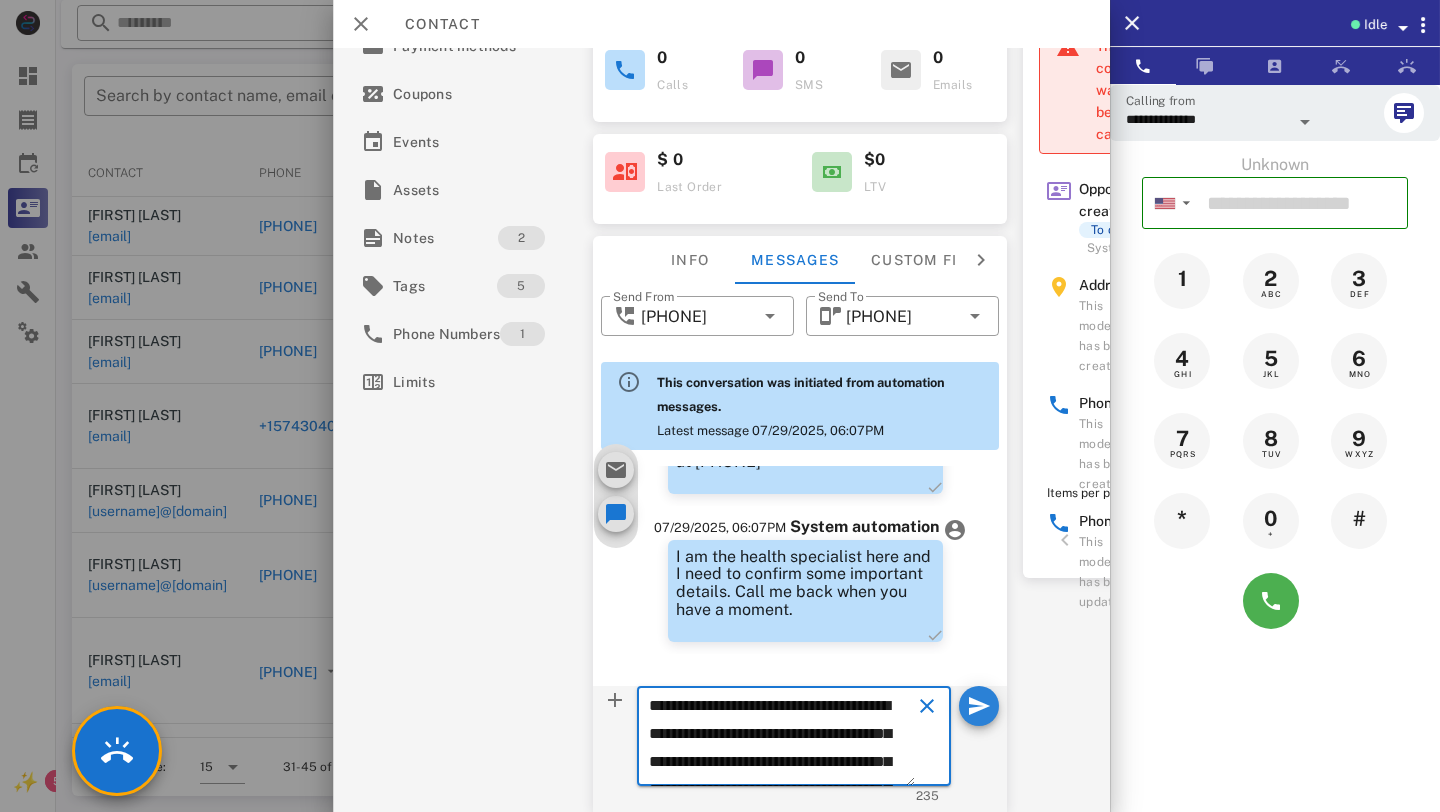type 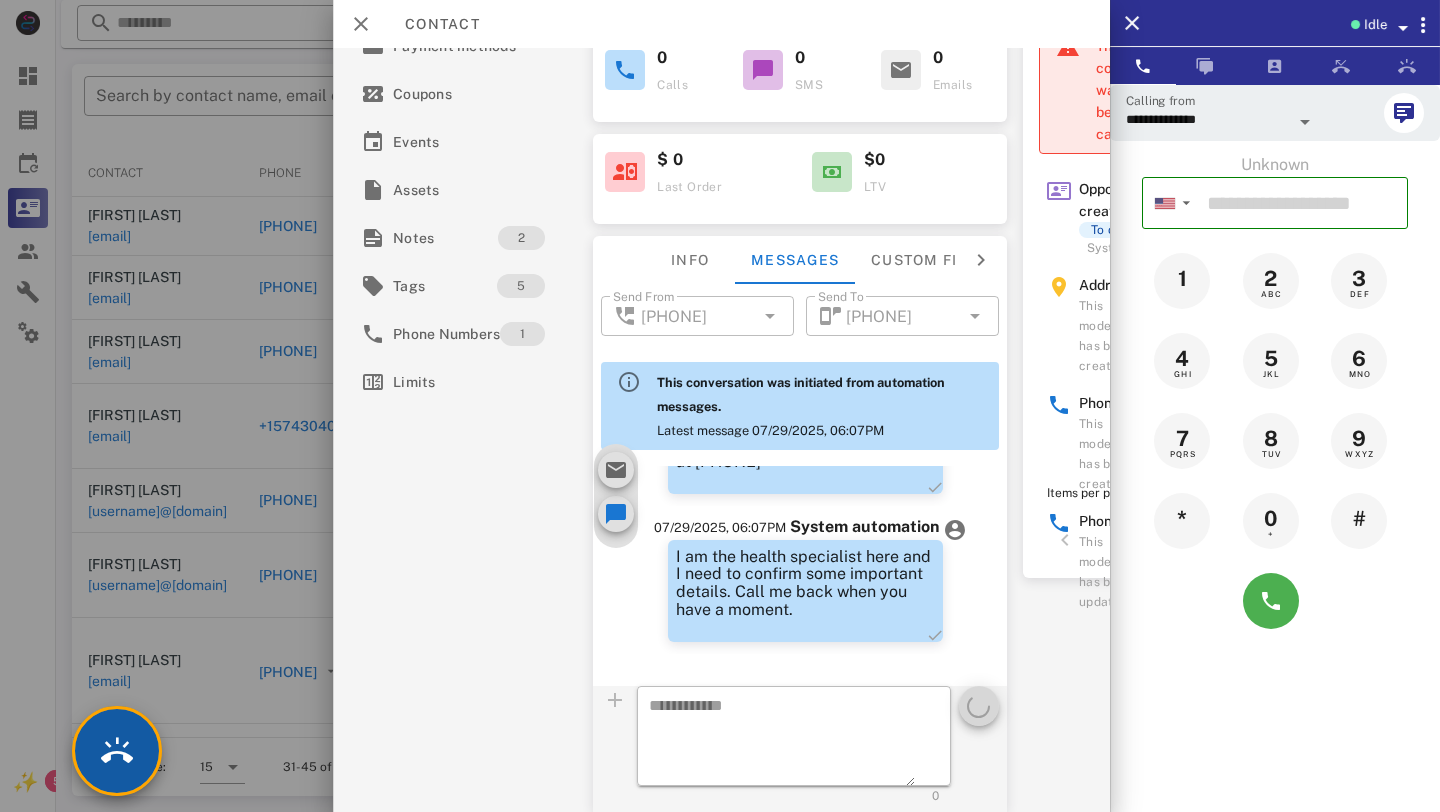 click at bounding box center [117, 751] 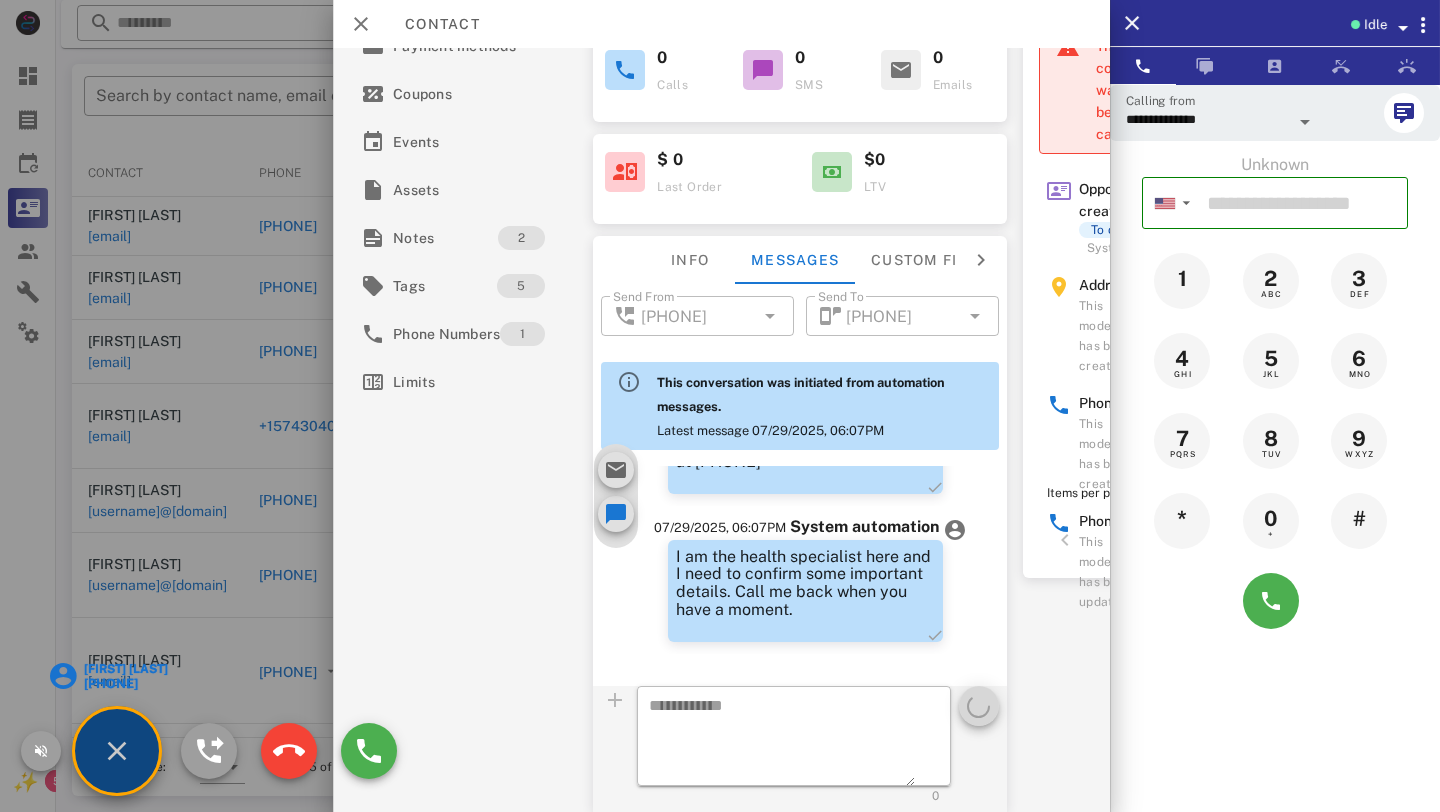 click on "David pace" at bounding box center [125, 669] 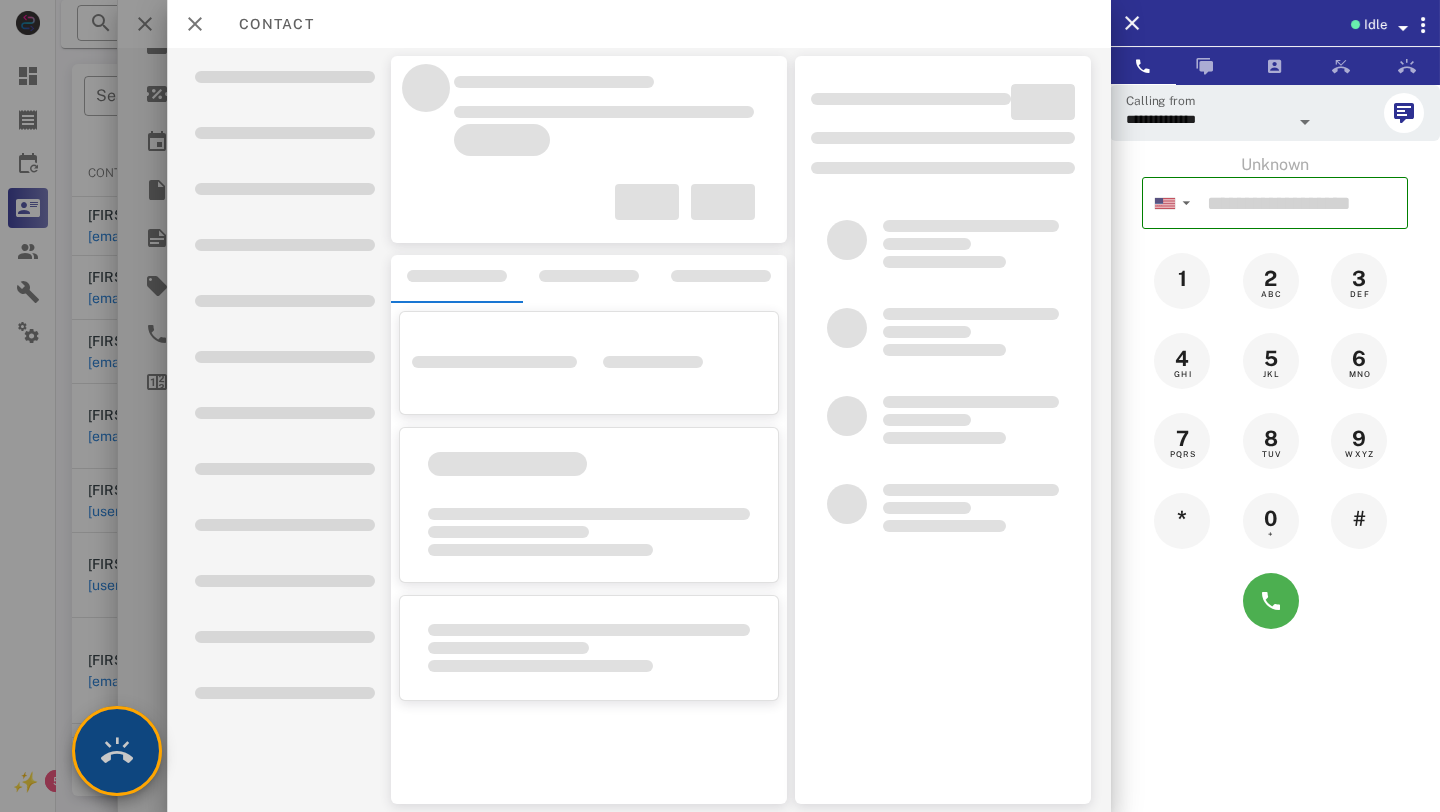 click at bounding box center (117, 751) 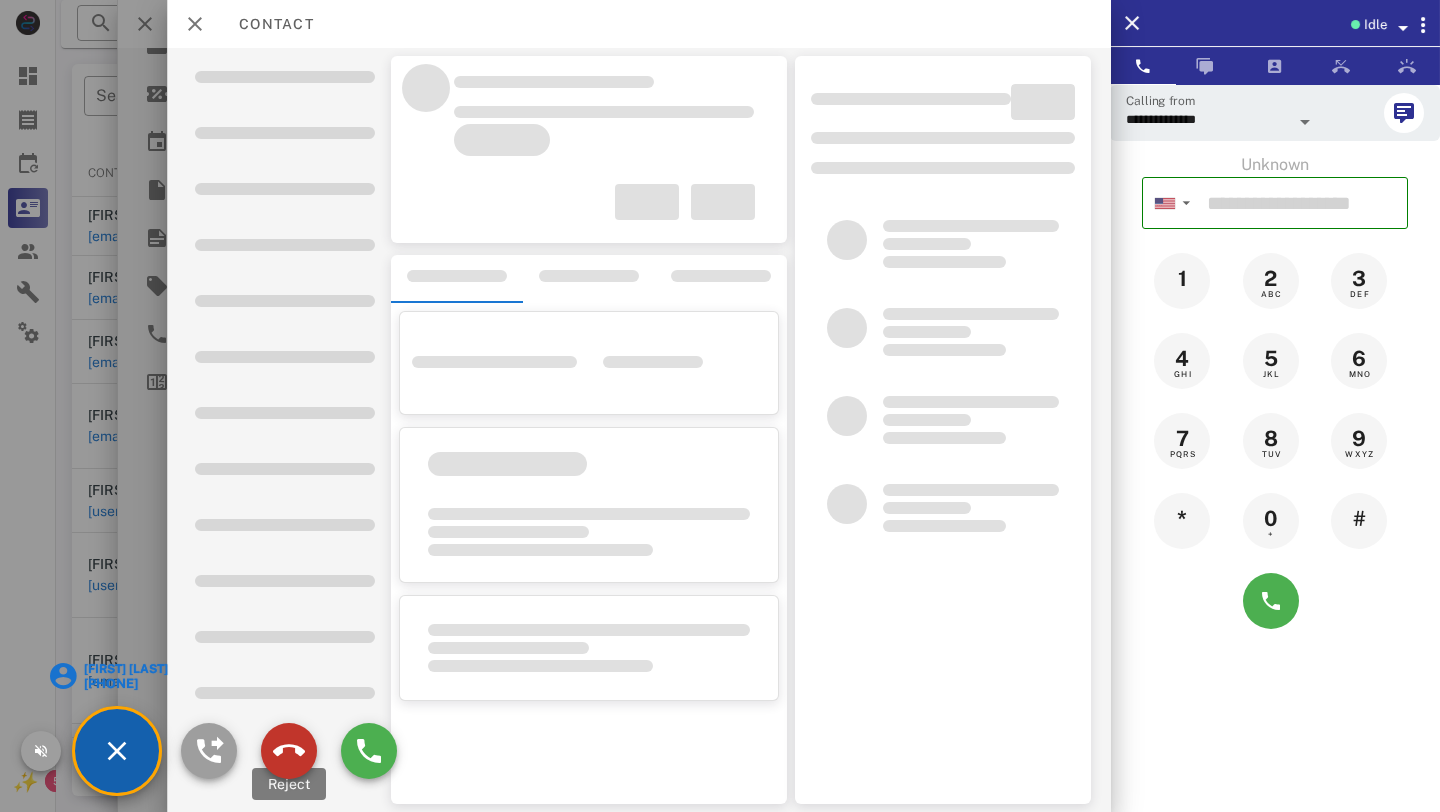 click at bounding box center [289, 751] 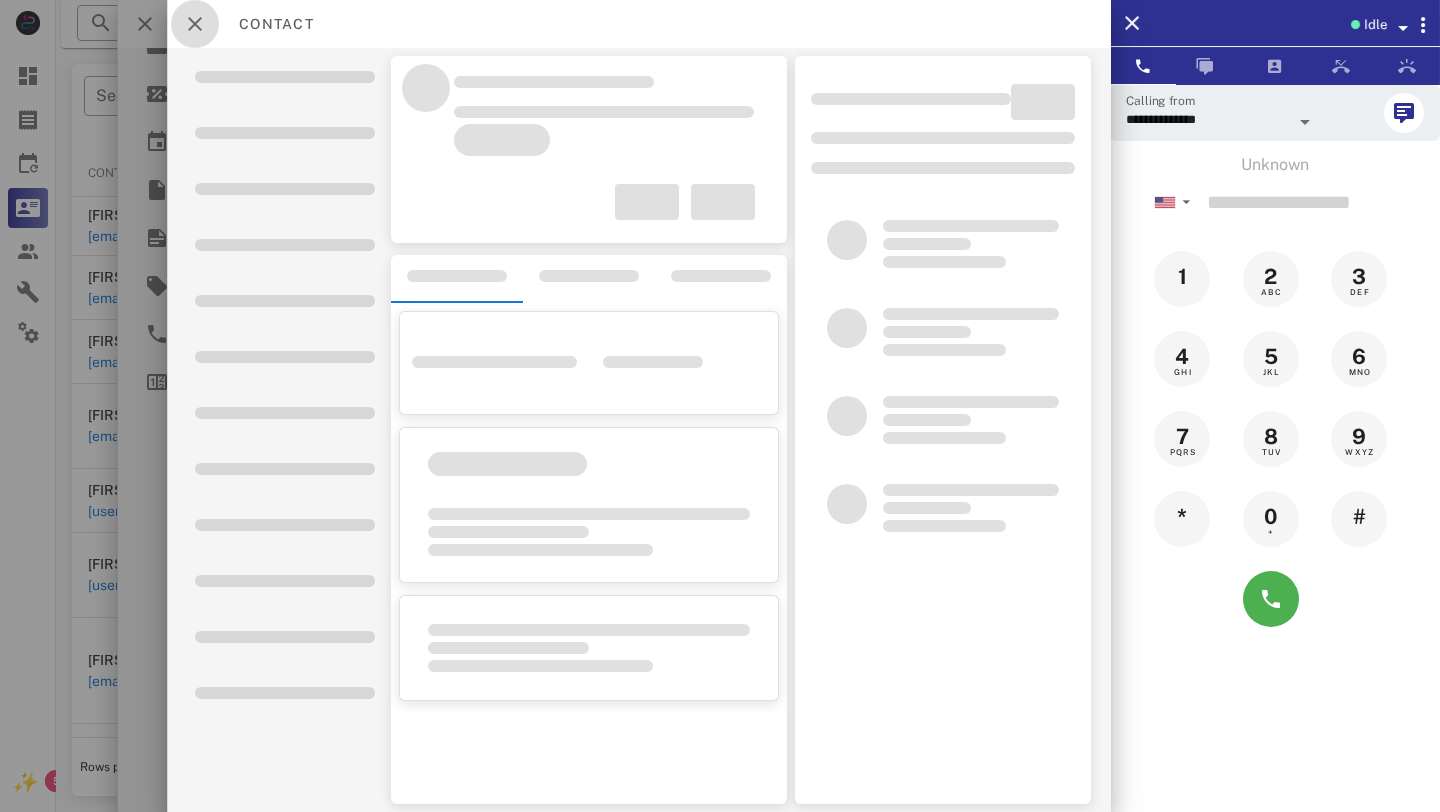 click at bounding box center [195, 24] 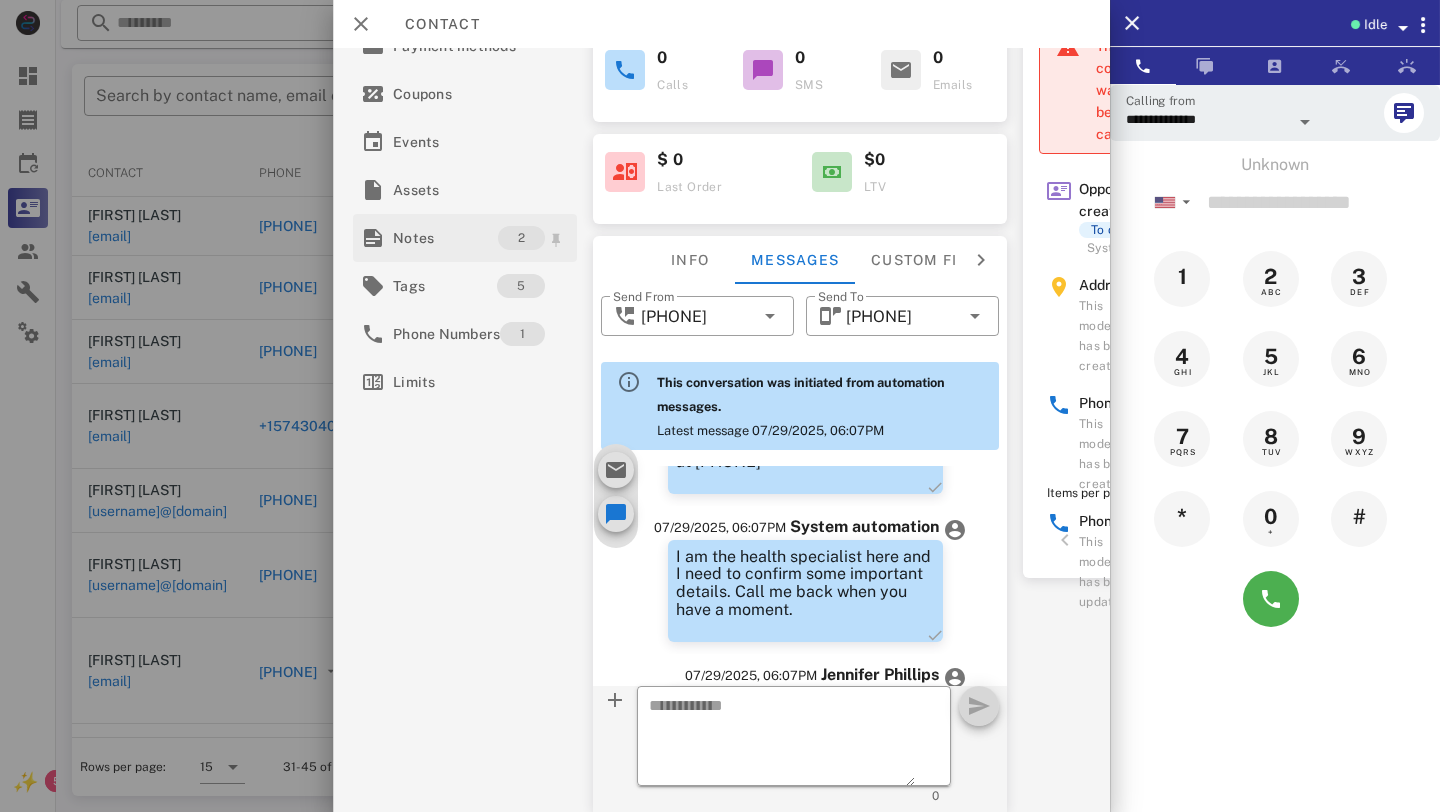 scroll, scrollTop: 796, scrollLeft: 0, axis: vertical 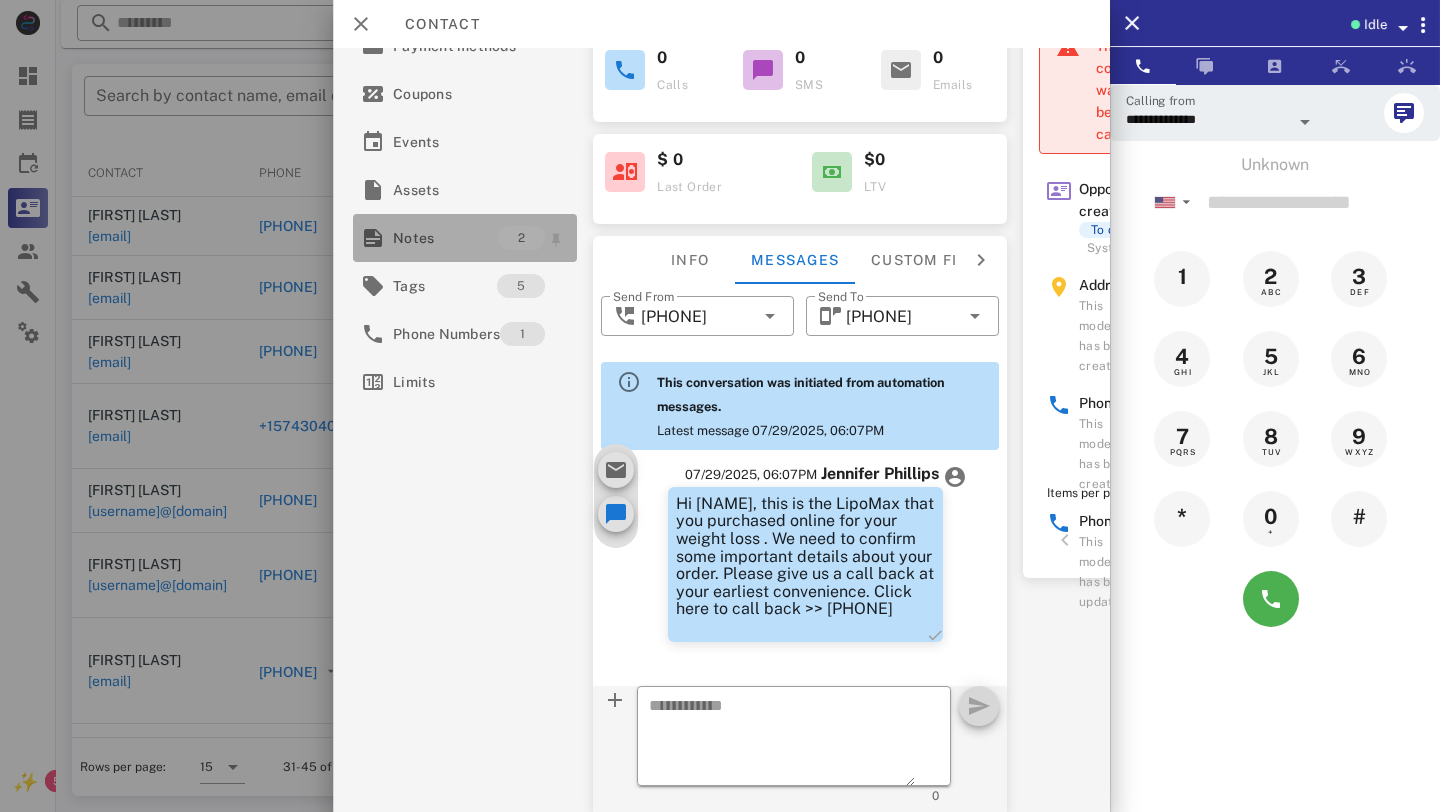 click on "Notes" at bounding box center (445, 238) 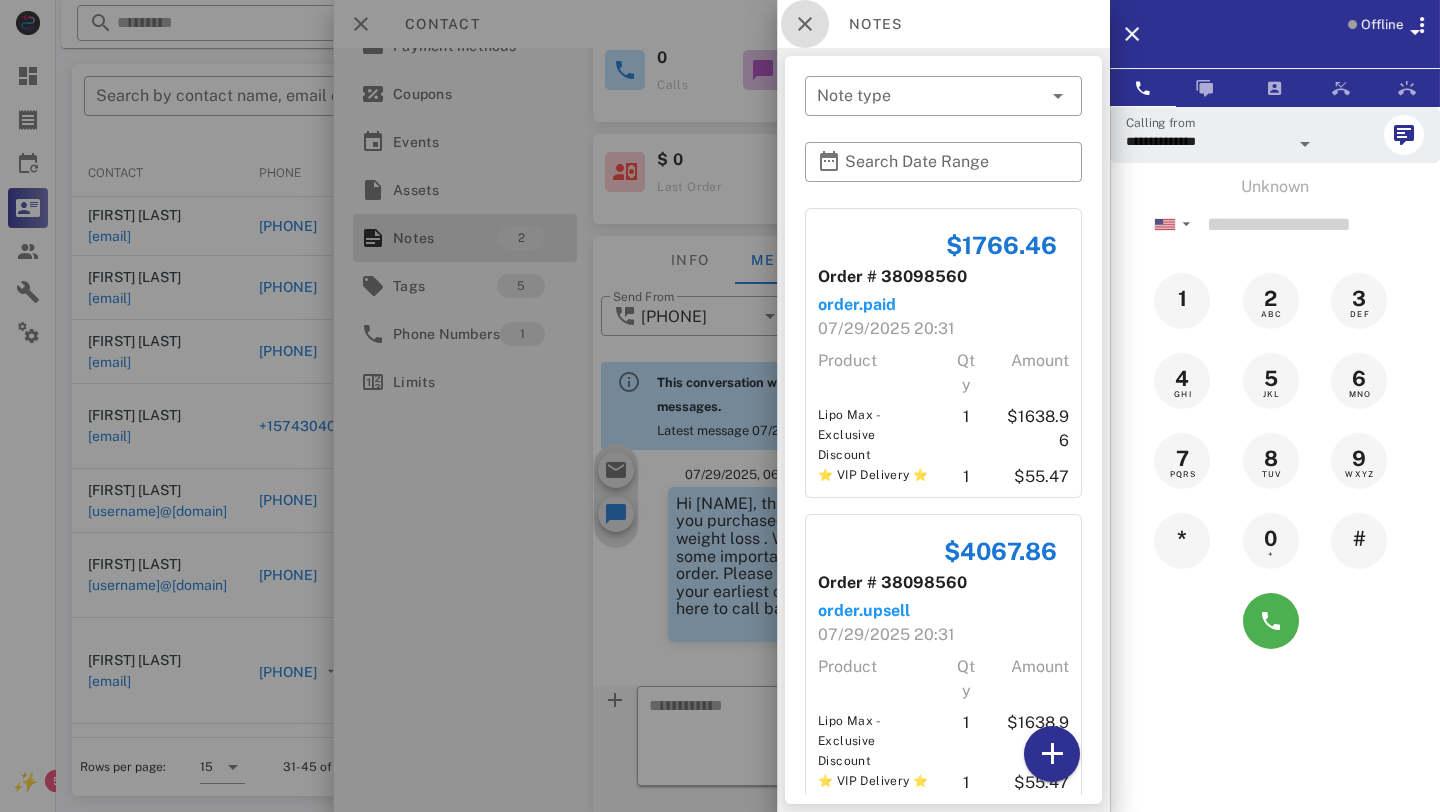 click at bounding box center (805, 24) 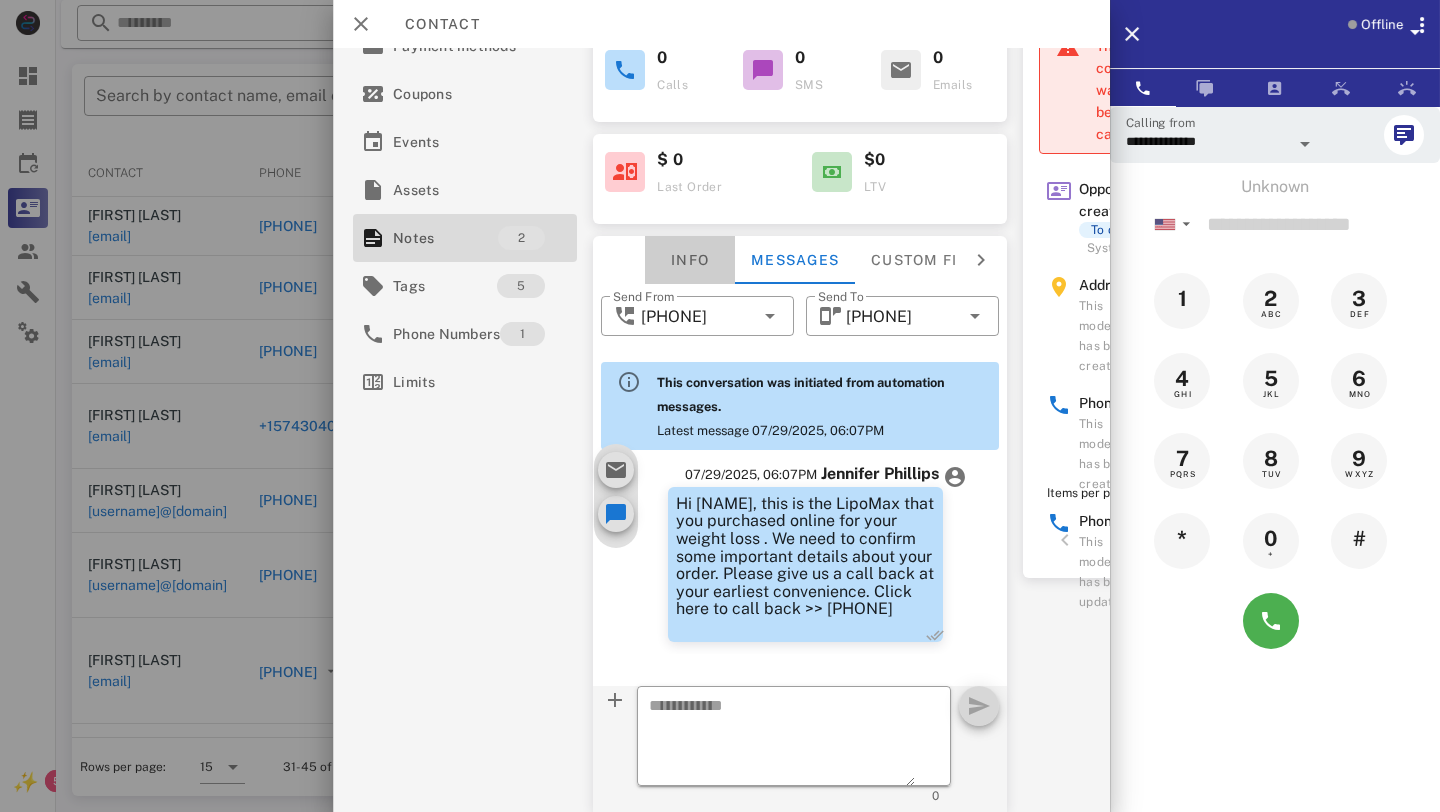 click on "Info" at bounding box center [690, 260] 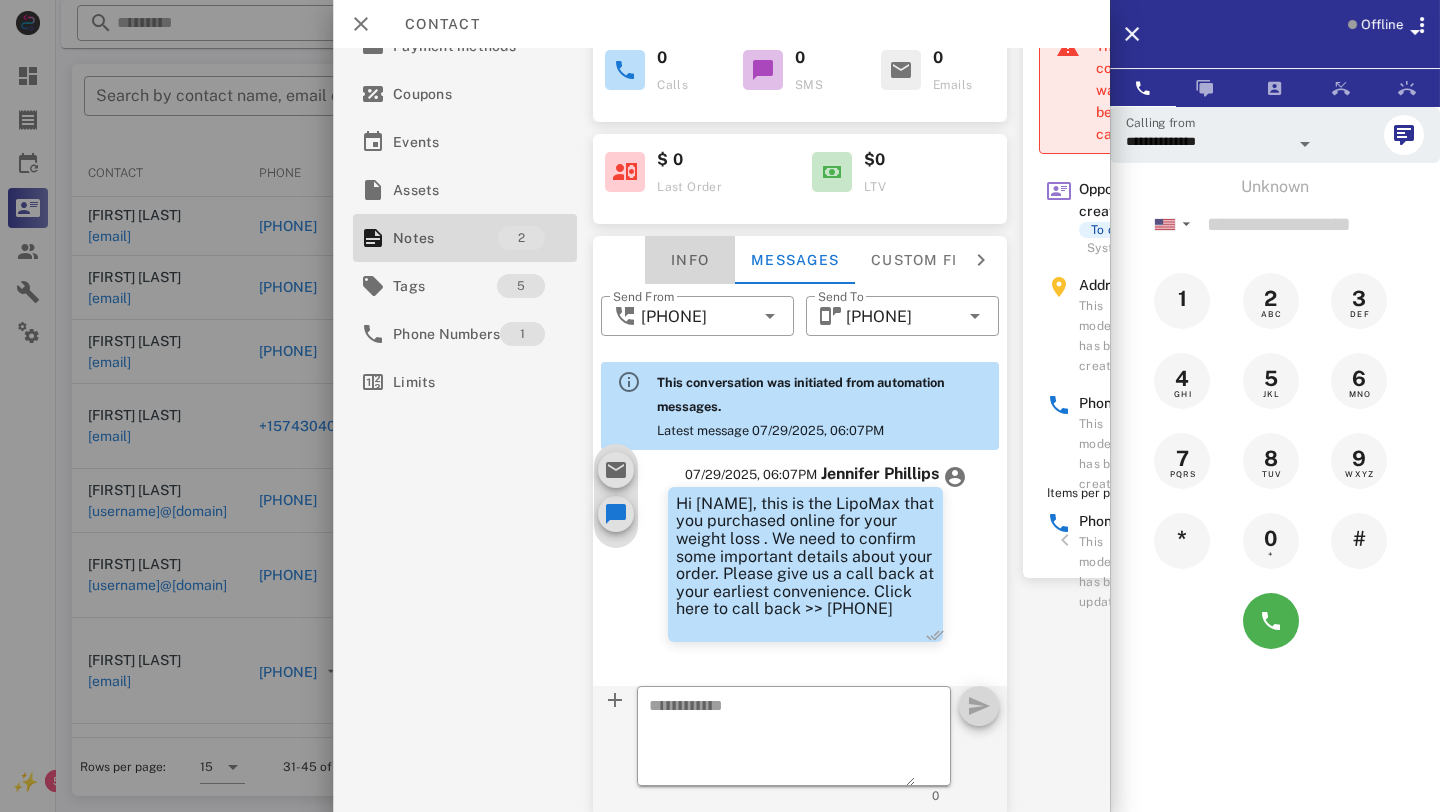 scroll, scrollTop: 132, scrollLeft: 0, axis: vertical 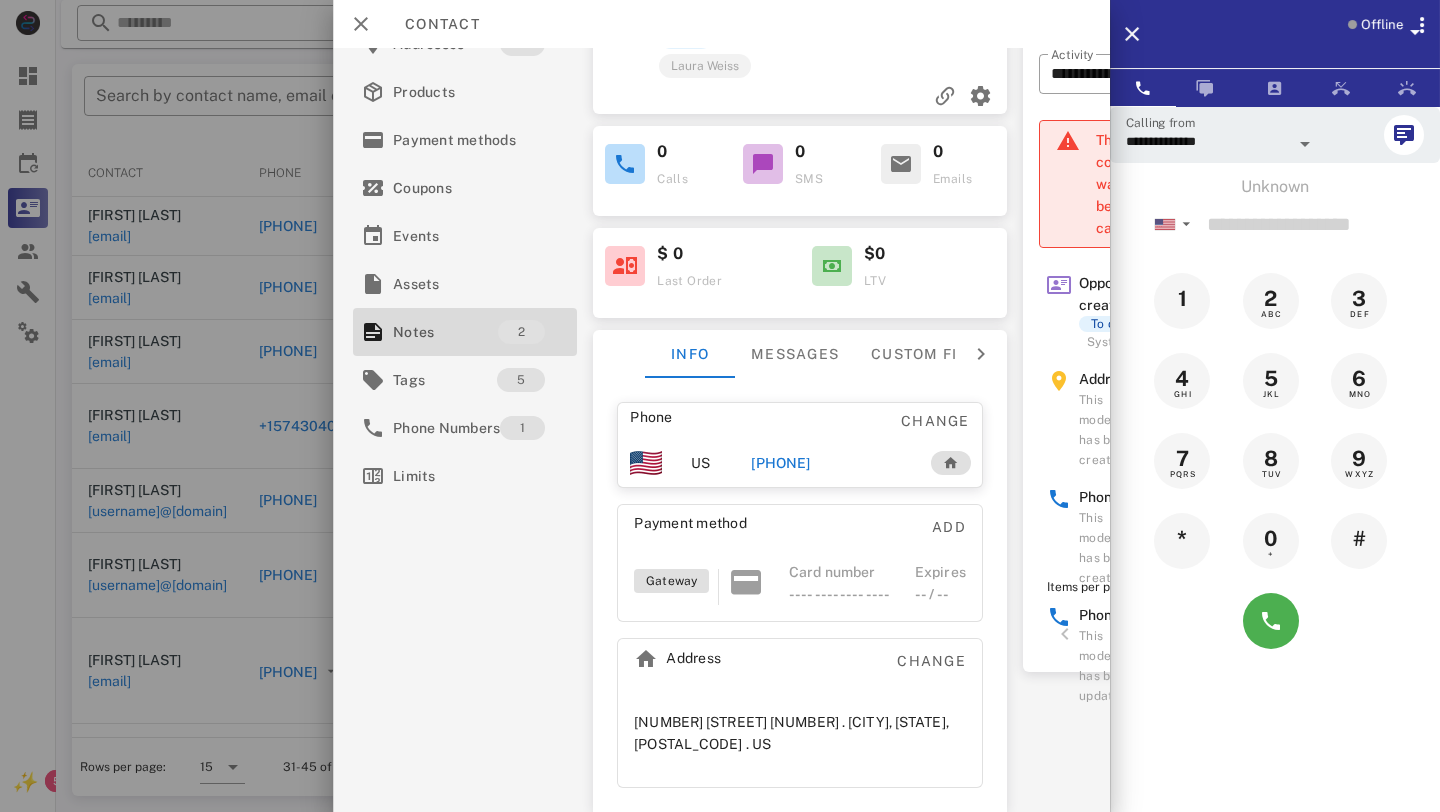 click on "+13039080129" at bounding box center (780, 463) 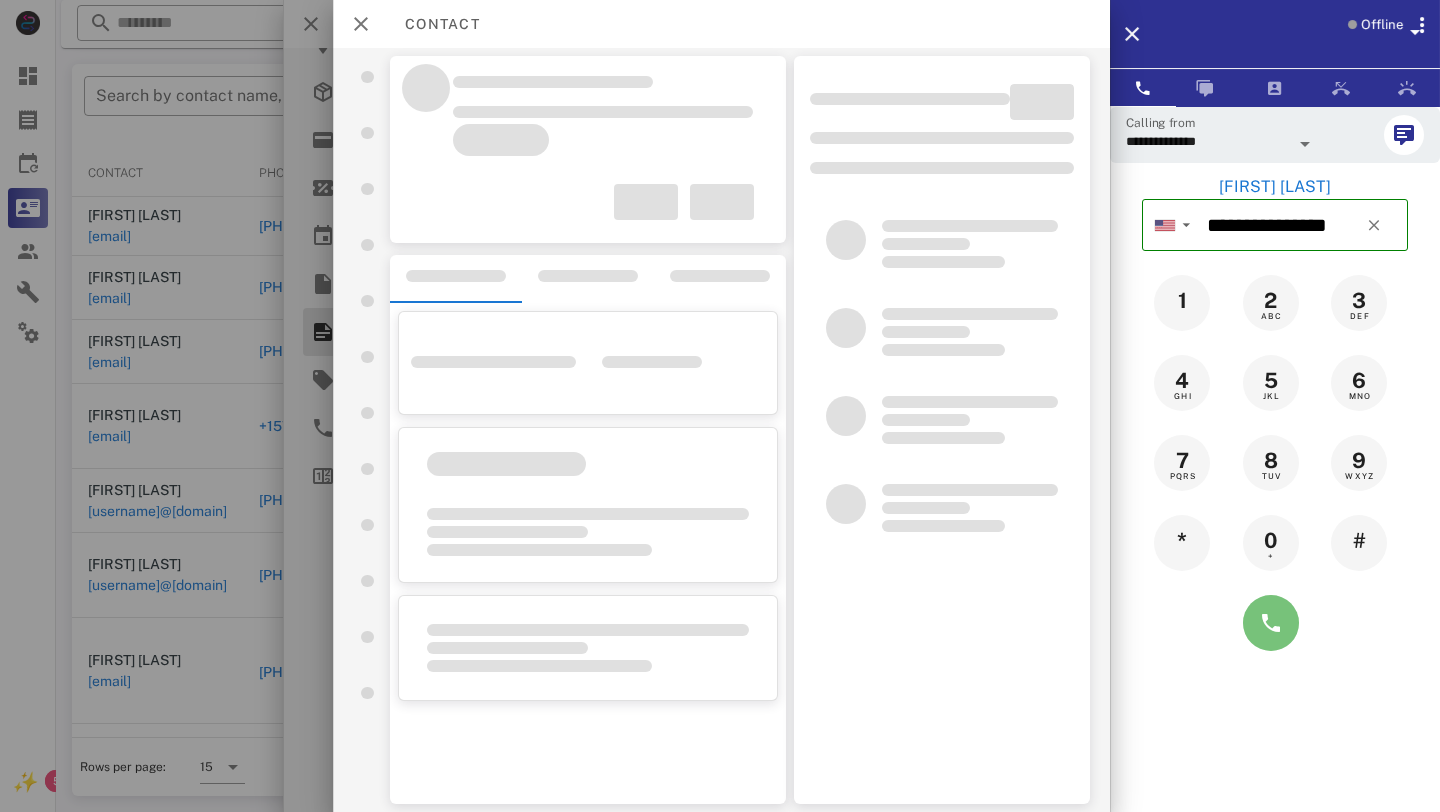 click at bounding box center (1271, 623) 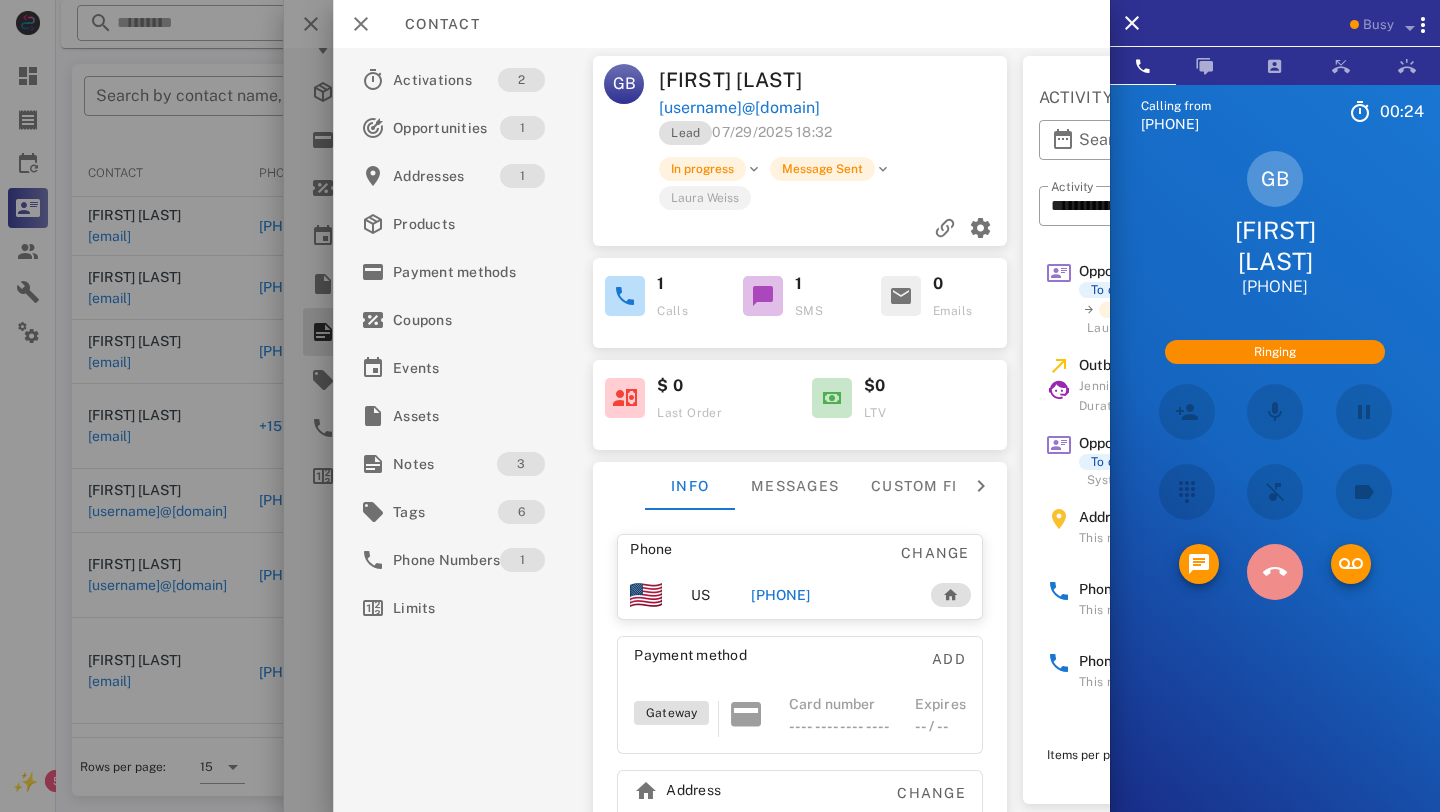 click at bounding box center (1275, 572) 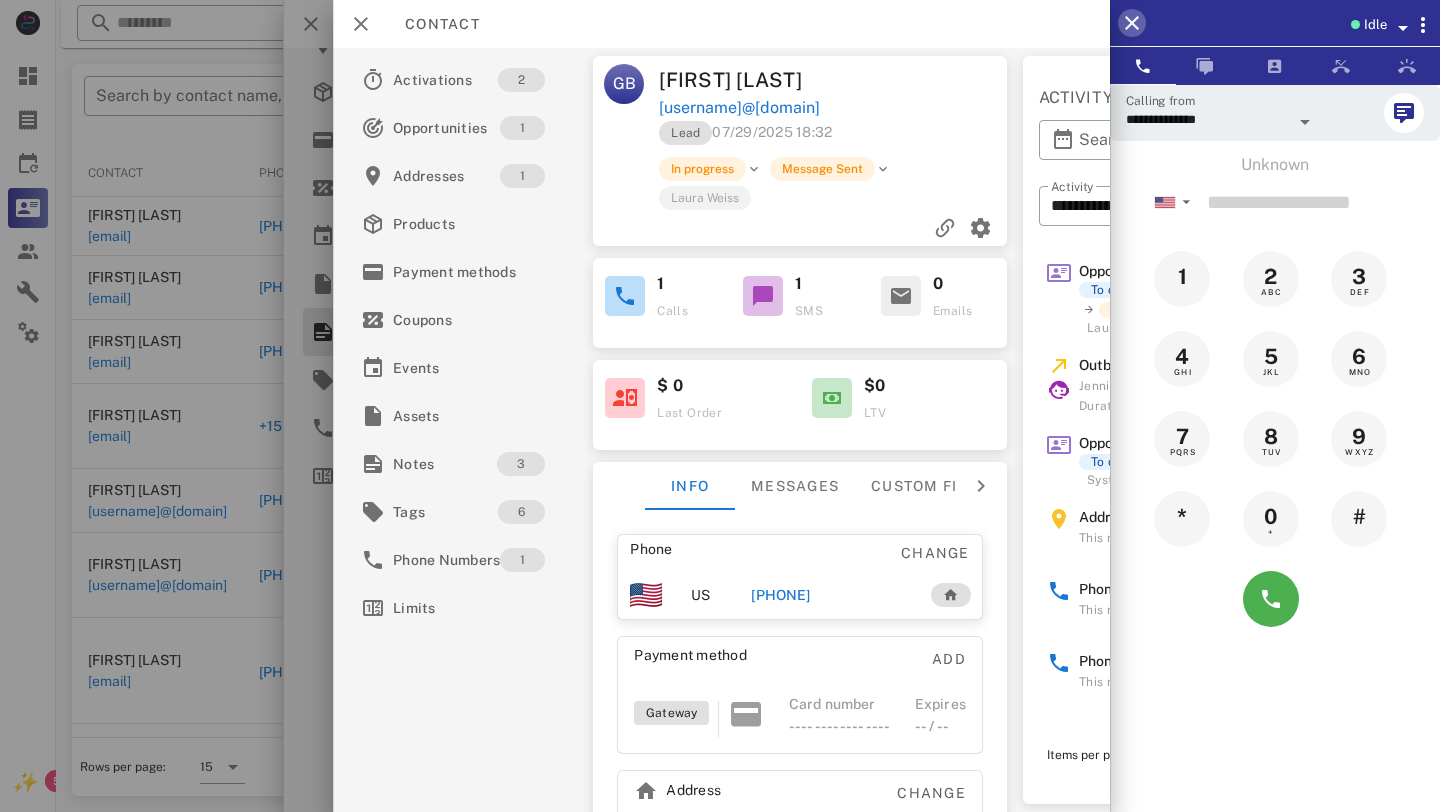 click at bounding box center (1132, 23) 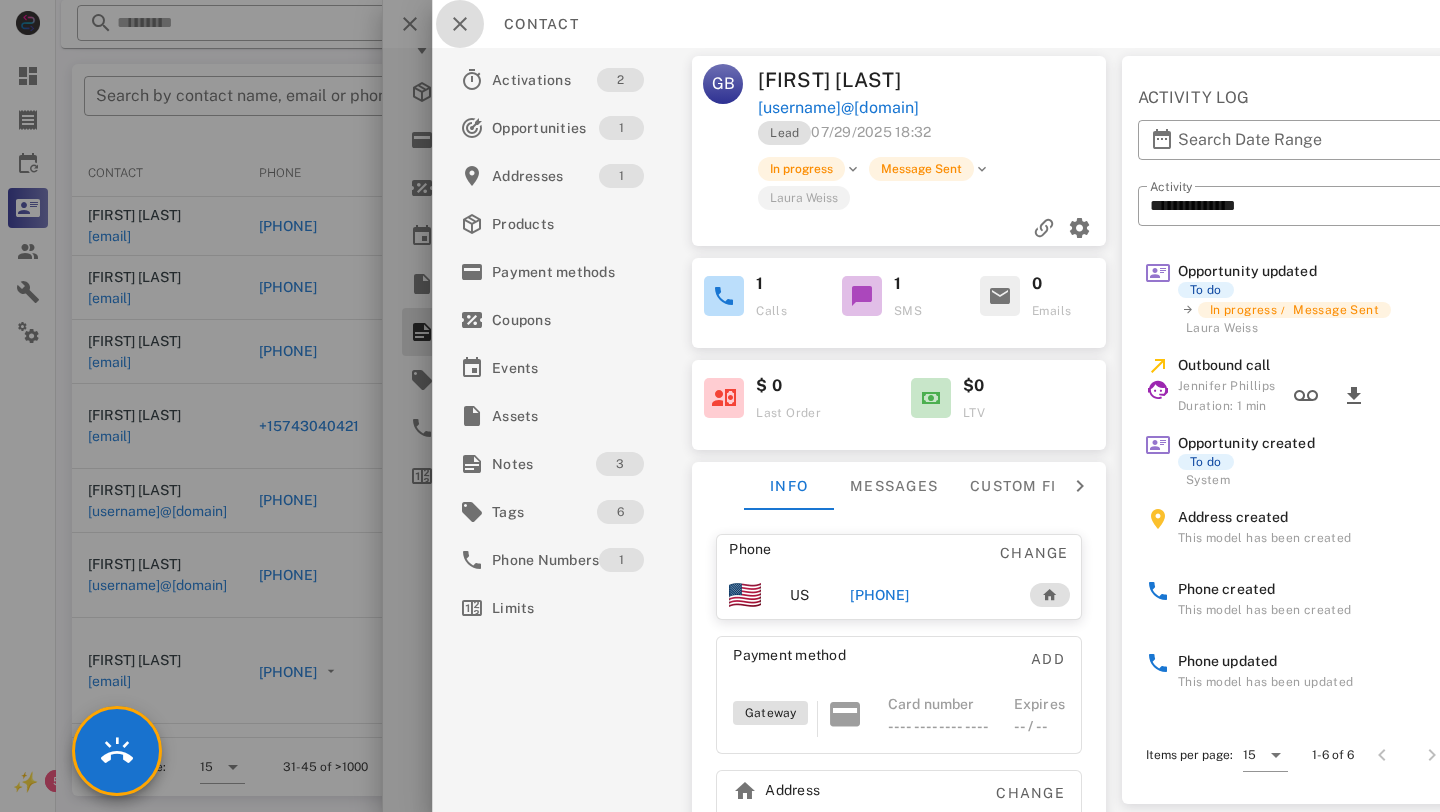 click at bounding box center [460, 24] 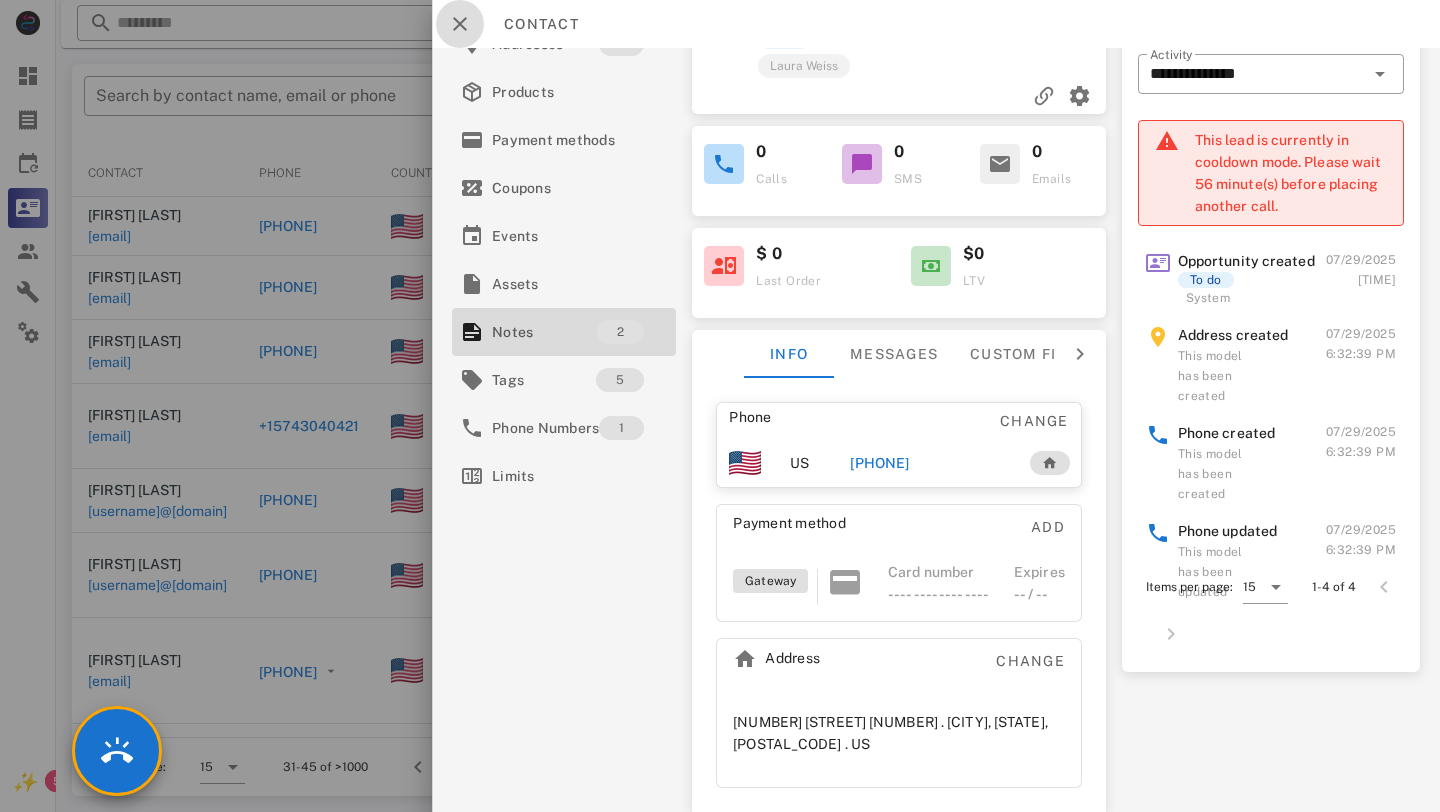 click at bounding box center (460, 24) 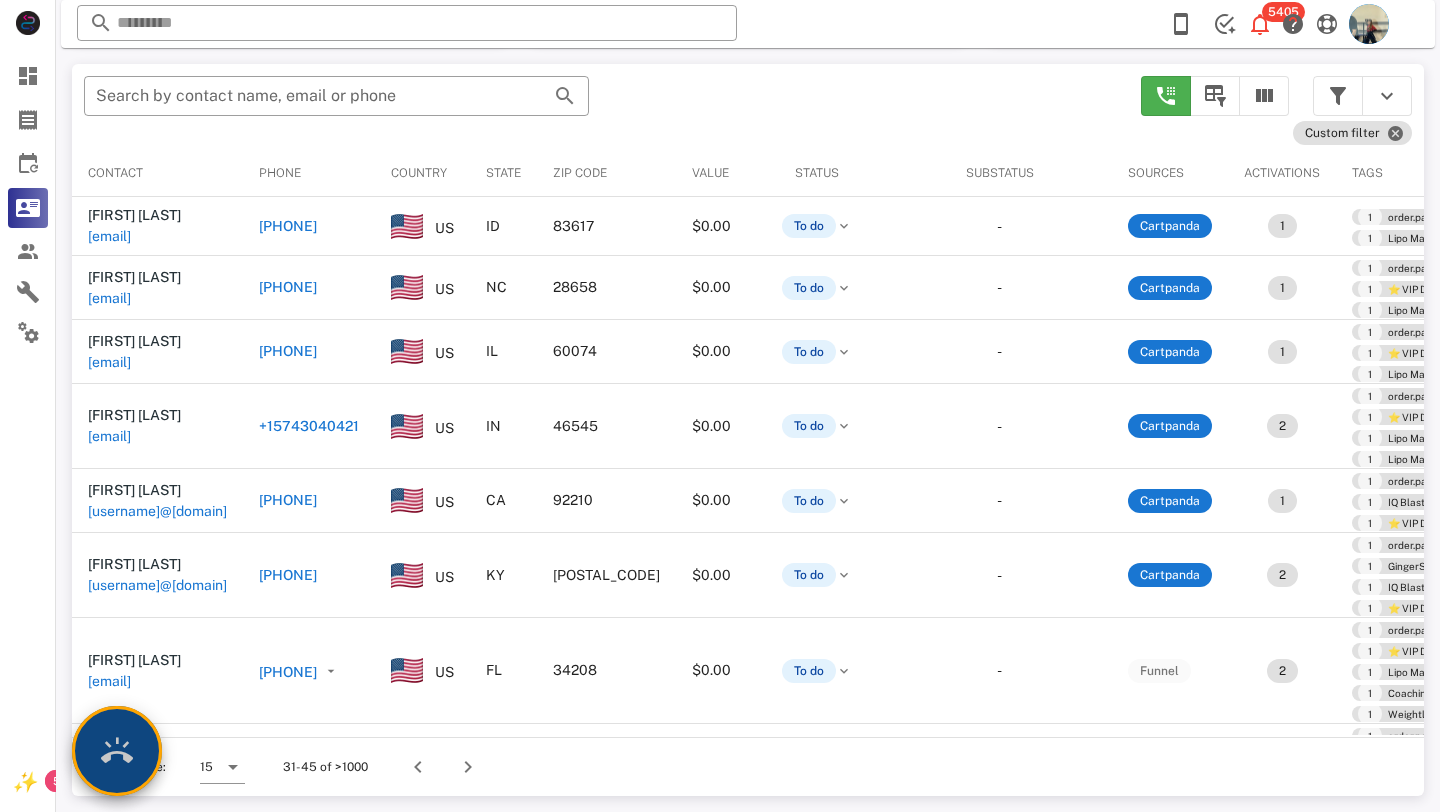 click at bounding box center (117, 751) 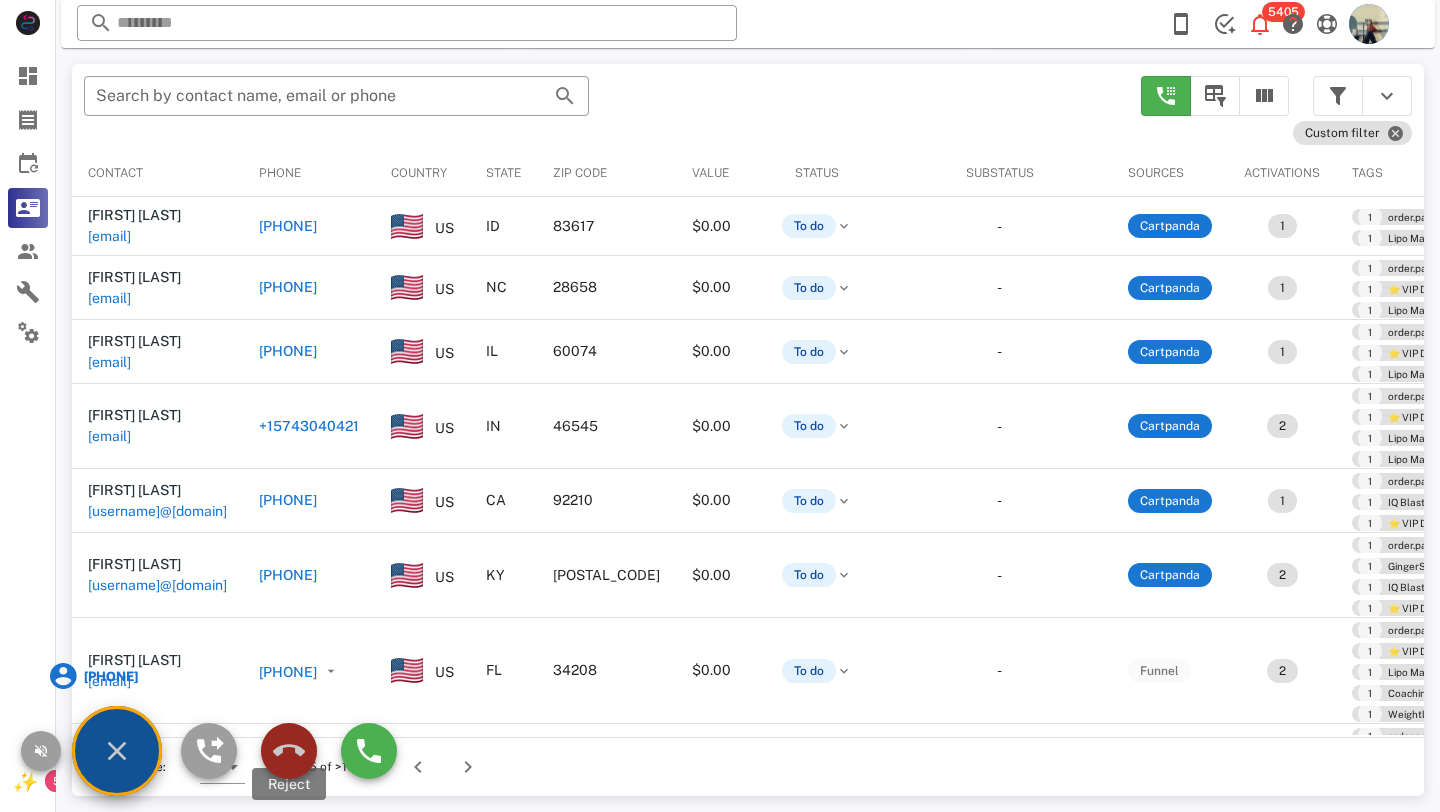 click at bounding box center [289, 751] 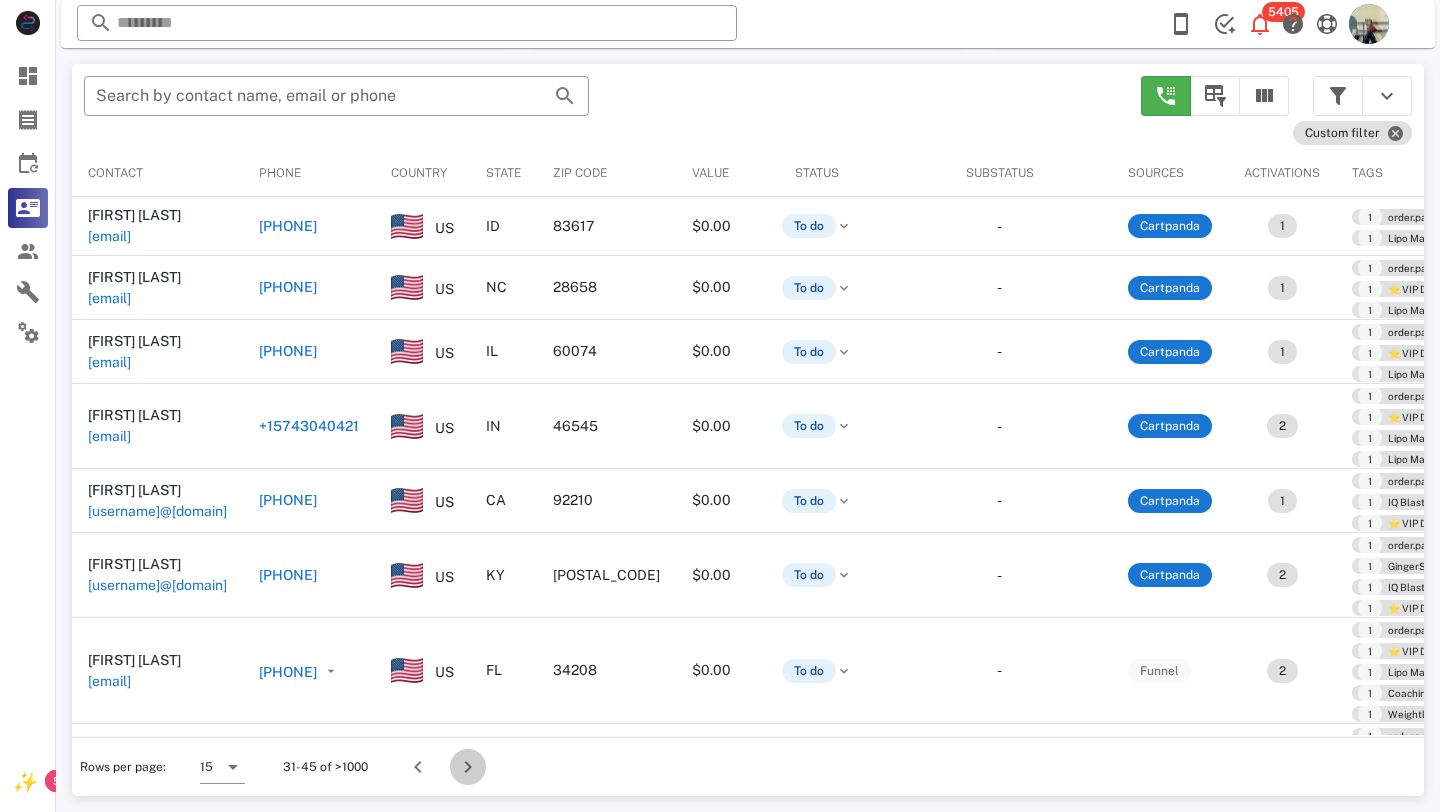 click at bounding box center (468, 767) 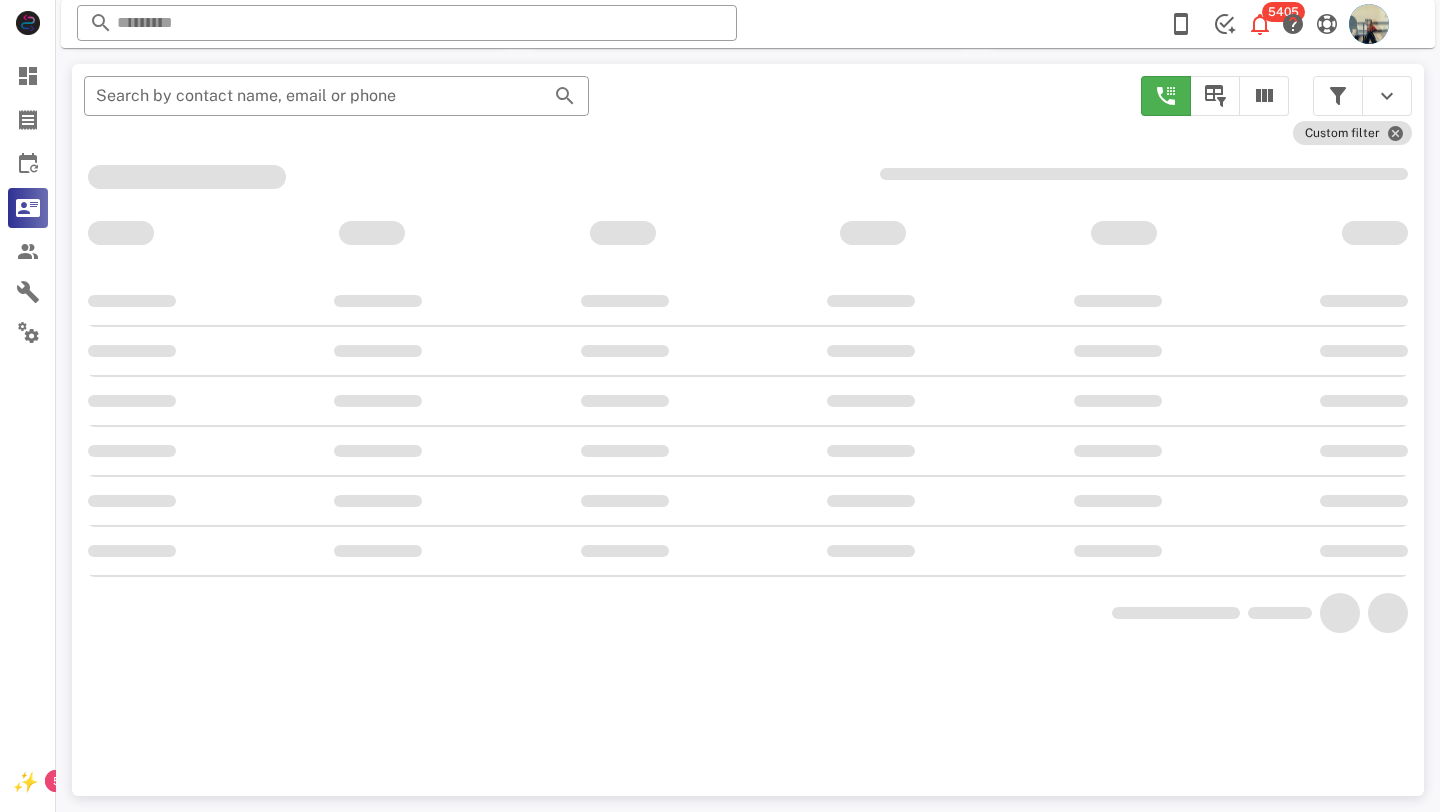 scroll, scrollTop: 356, scrollLeft: 0, axis: vertical 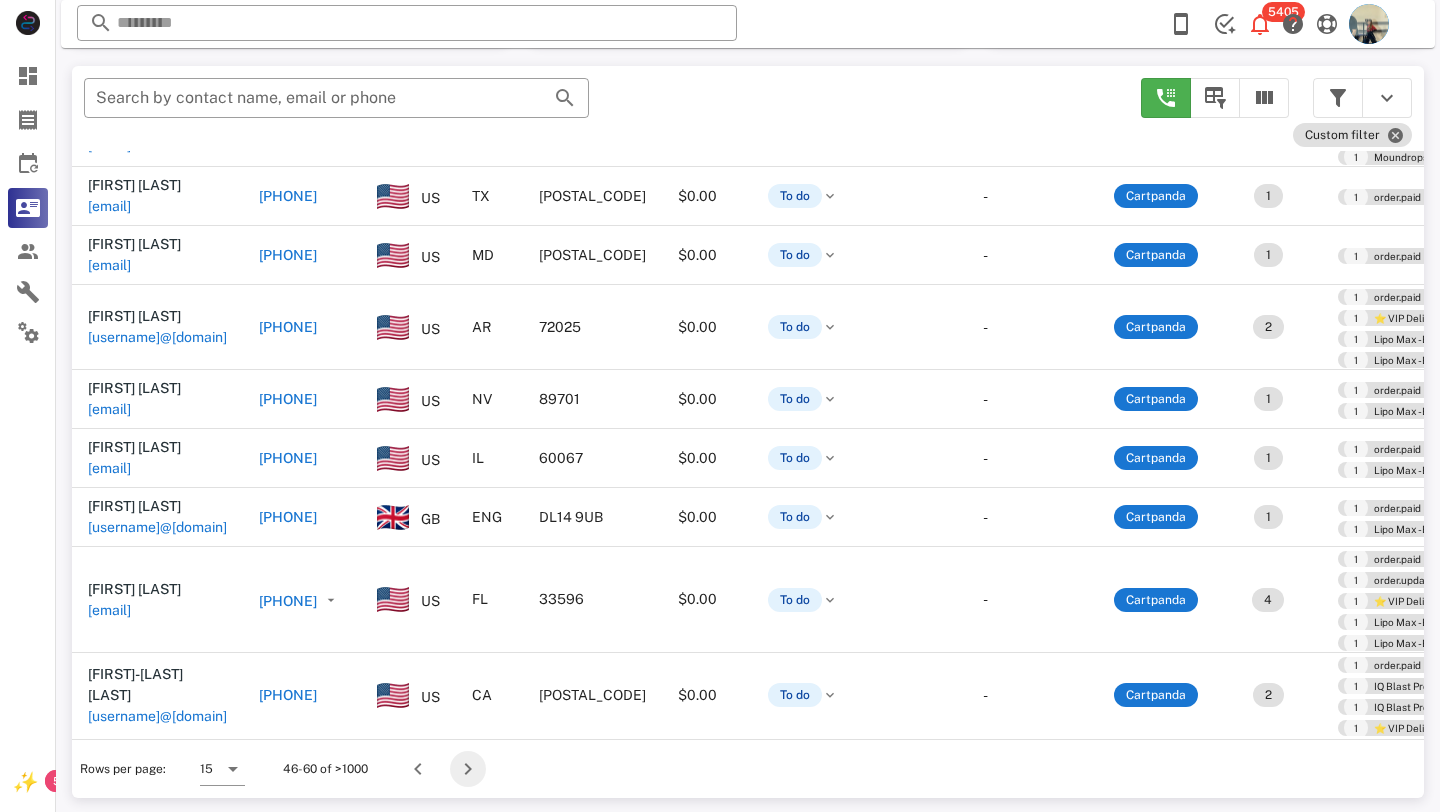 click at bounding box center [468, 769] 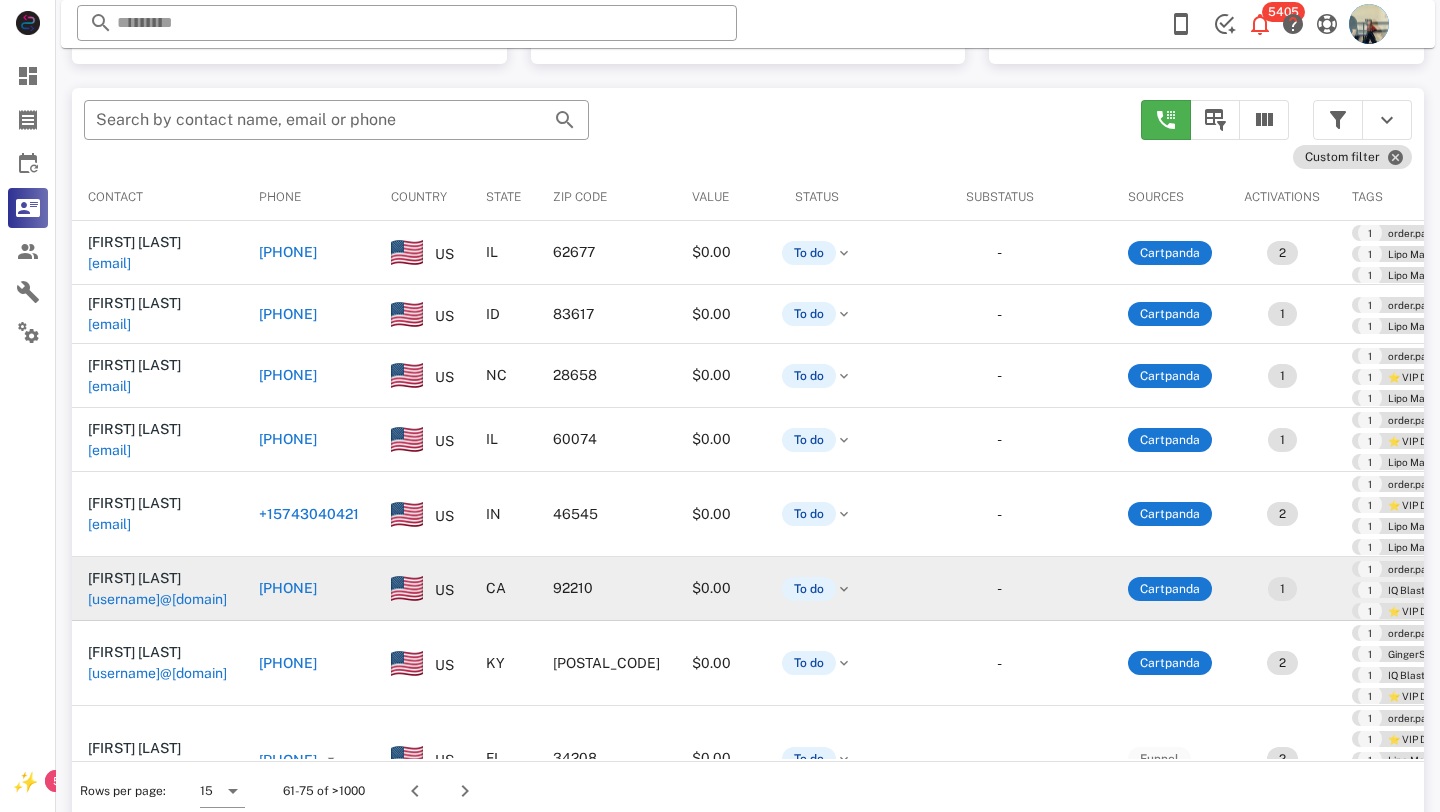 scroll, scrollTop: 378, scrollLeft: 0, axis: vertical 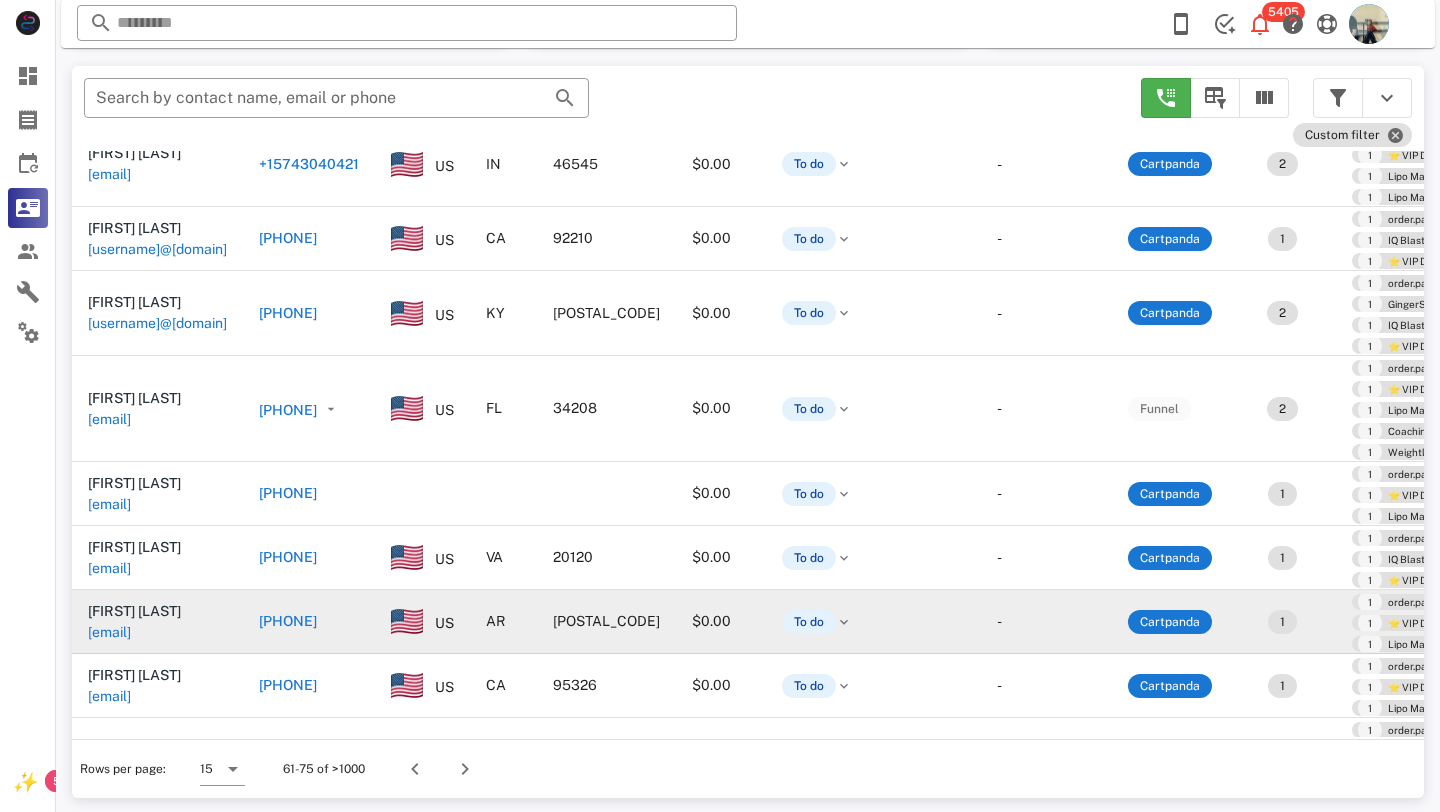 click on "+15012106000" at bounding box center [288, 621] 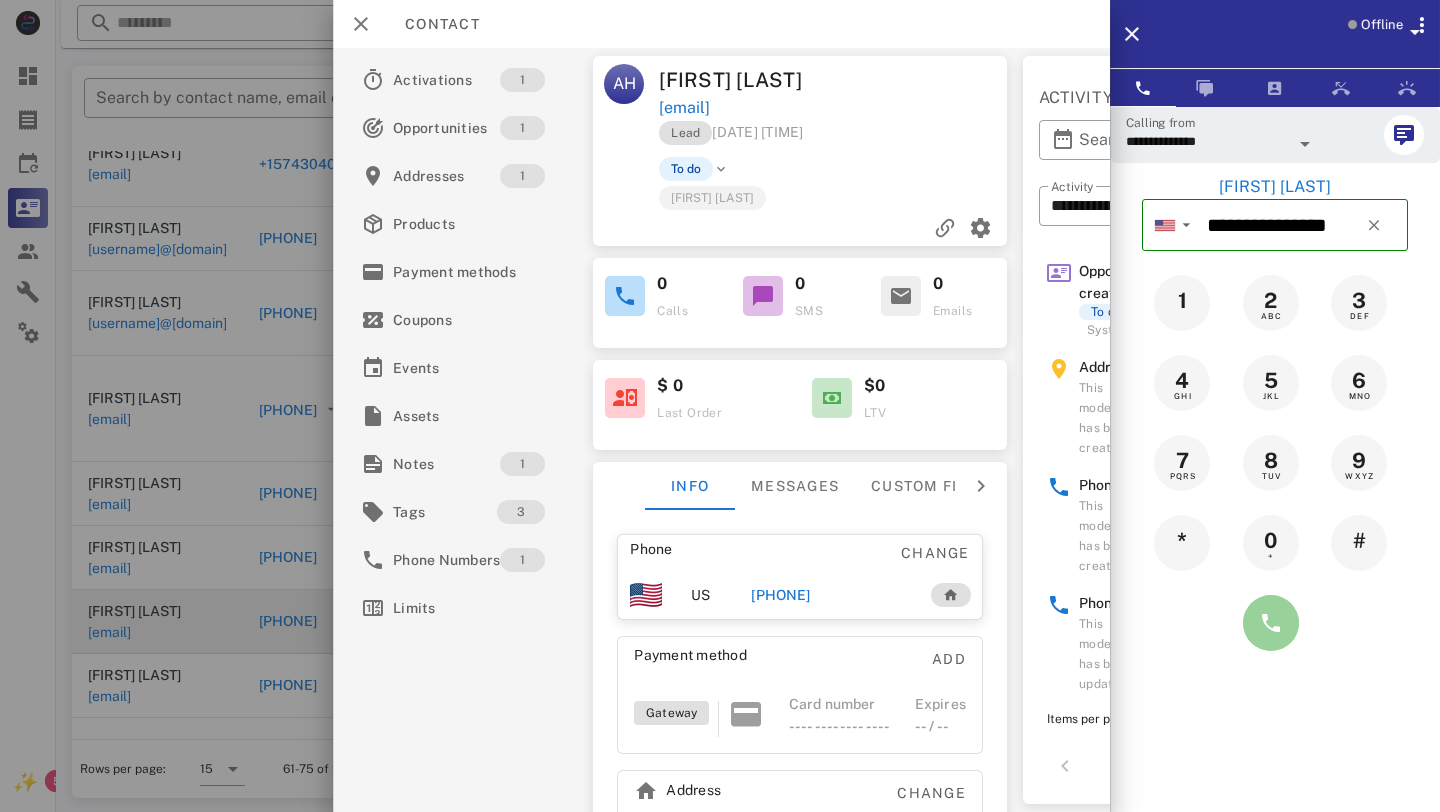 click at bounding box center (1271, 623) 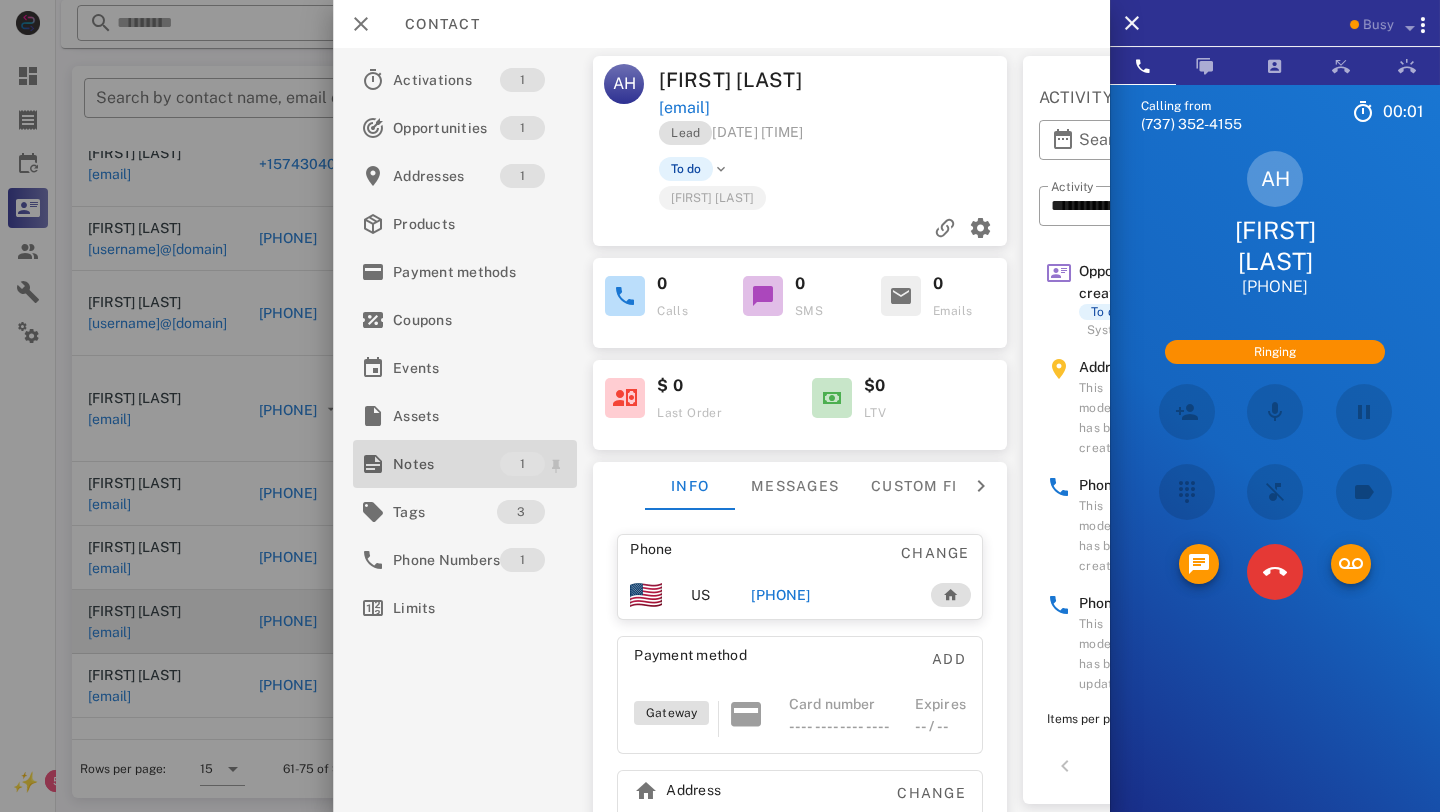 click on "Notes" at bounding box center [446, 464] 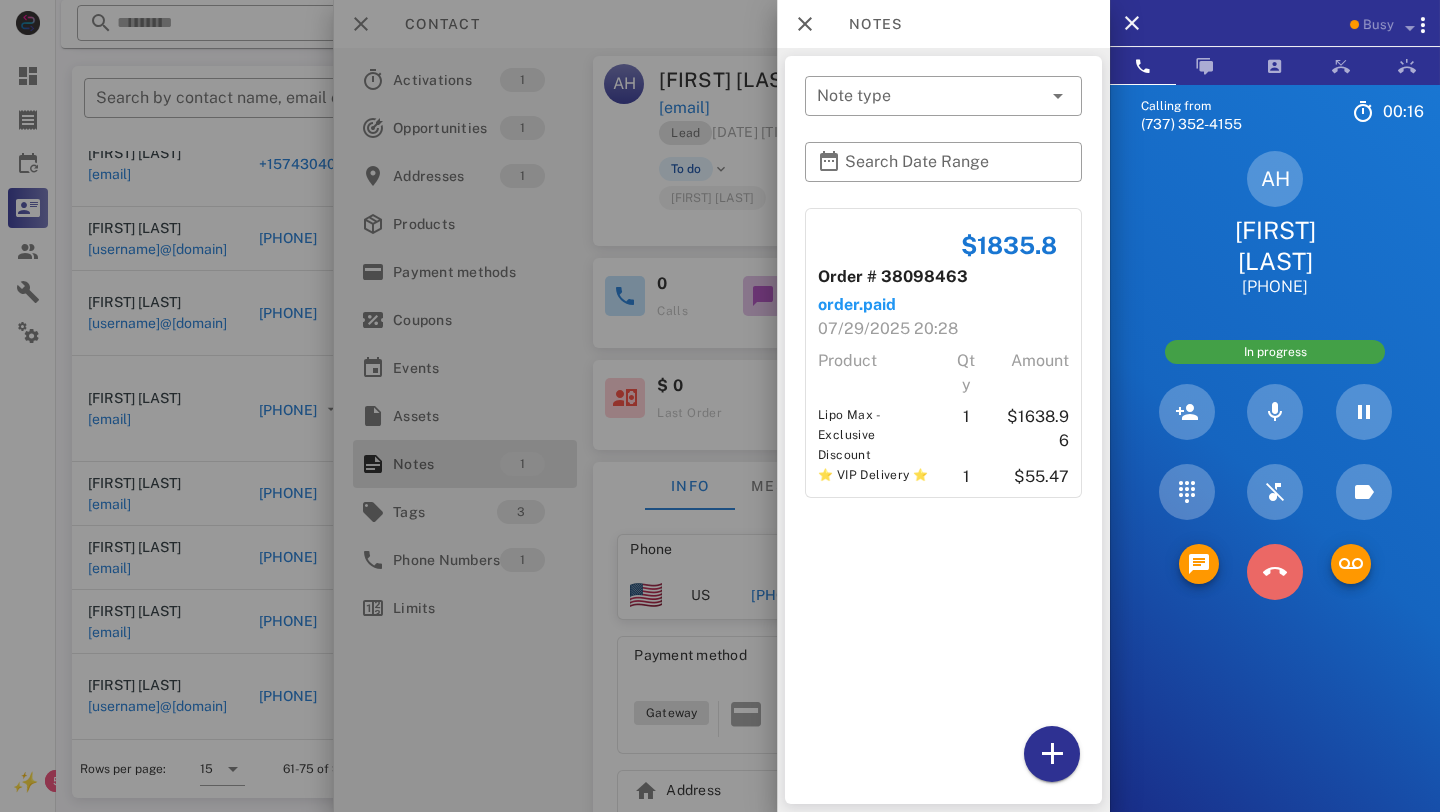 click at bounding box center (1275, 572) 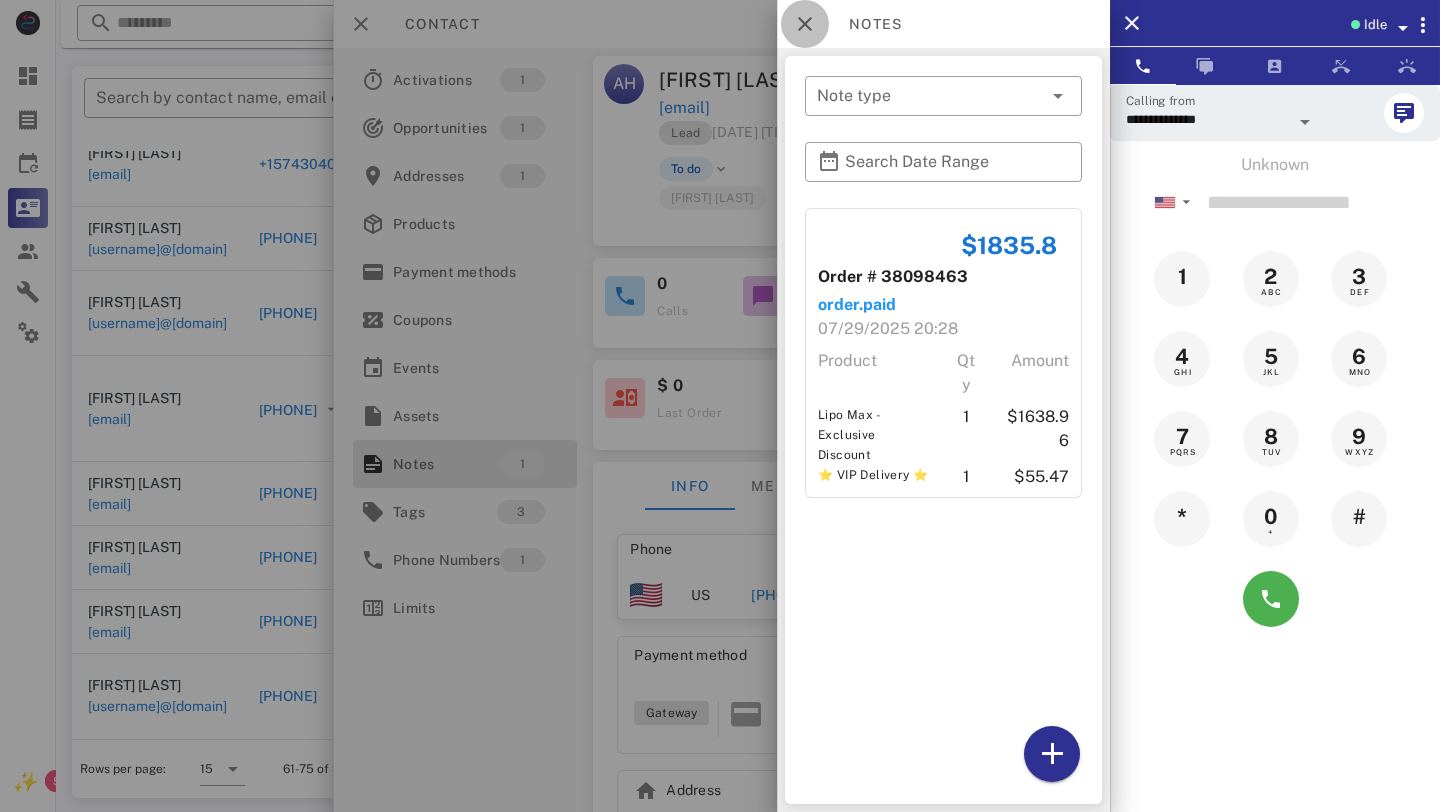 click at bounding box center (805, 24) 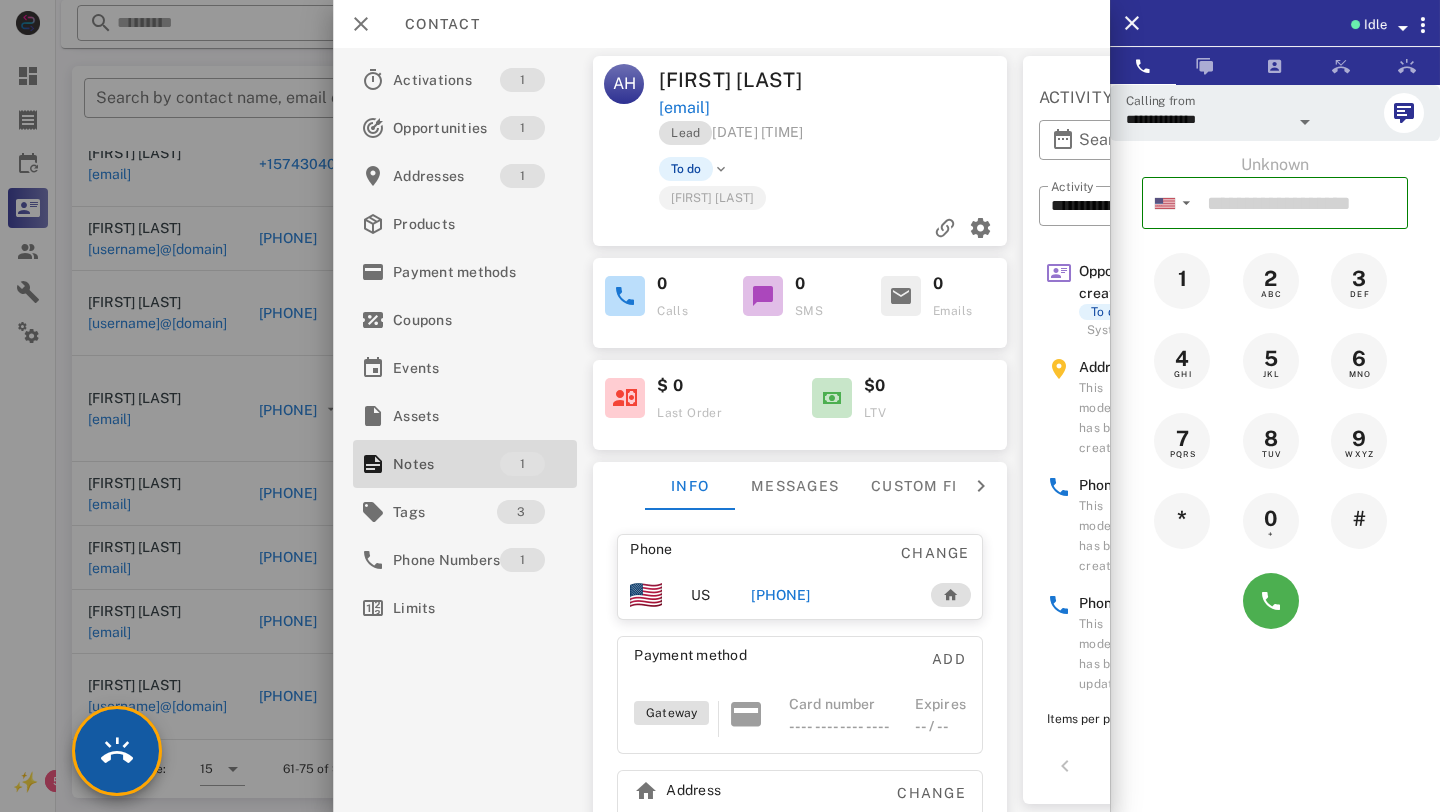 click at bounding box center (117, 751) 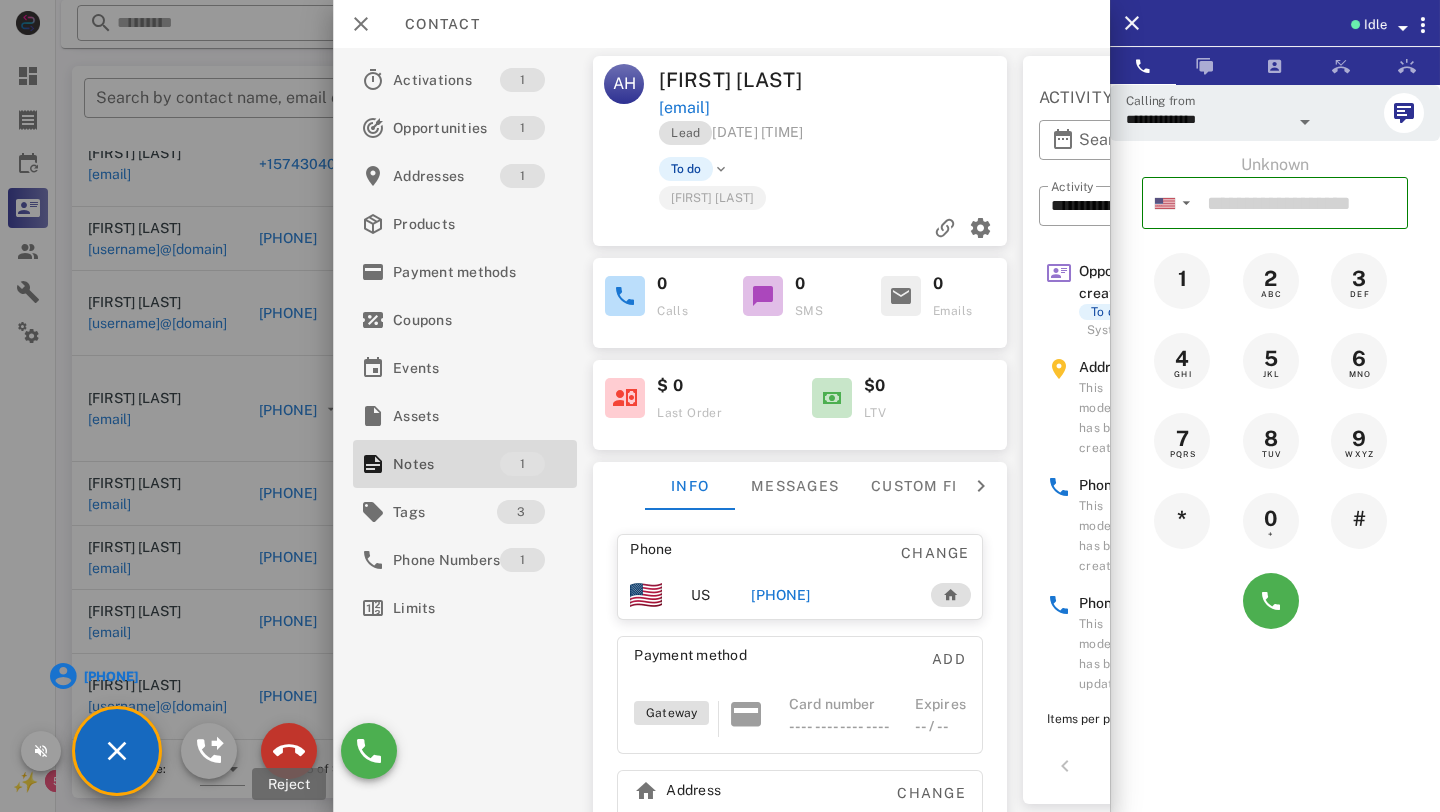 click at bounding box center (289, 751) 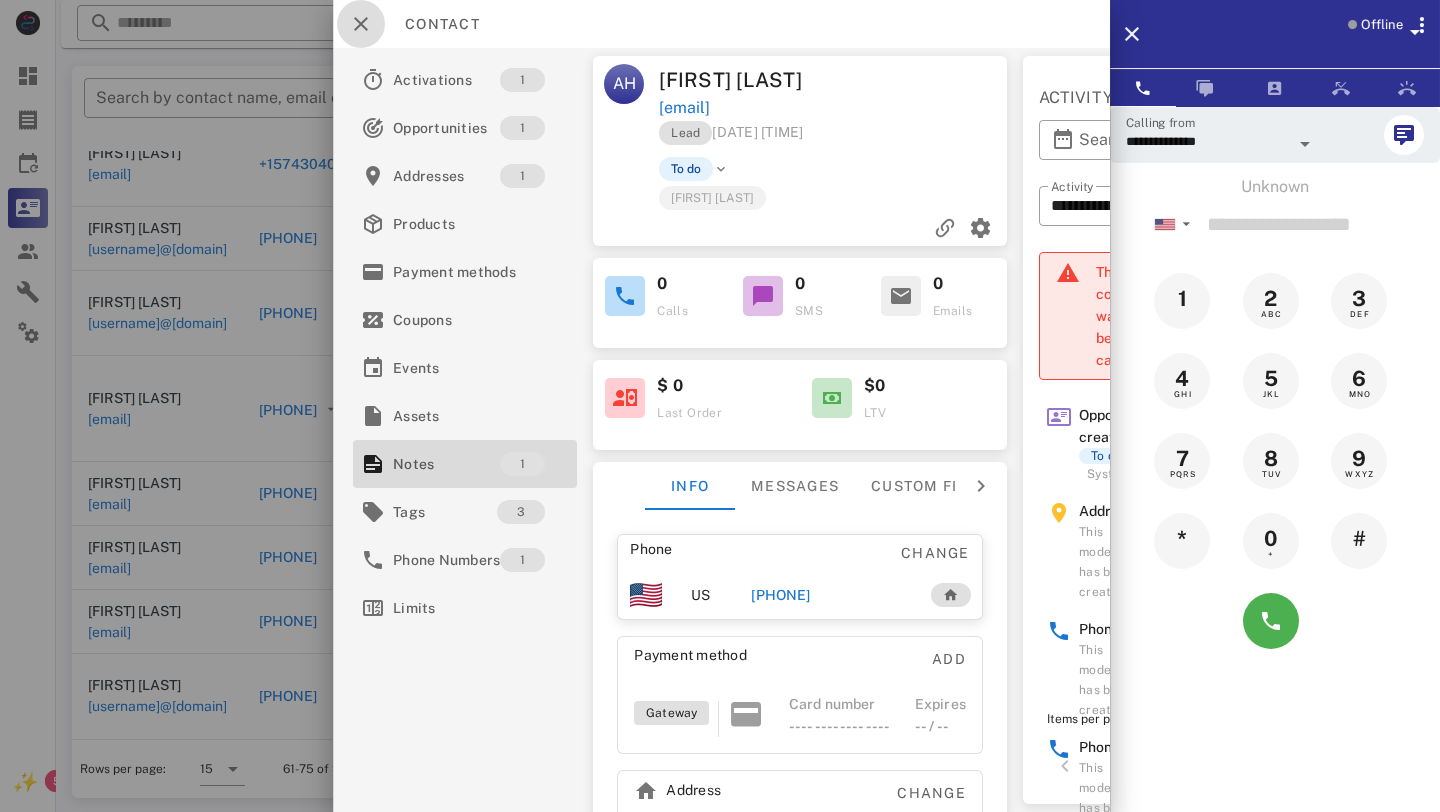 click at bounding box center [361, 24] 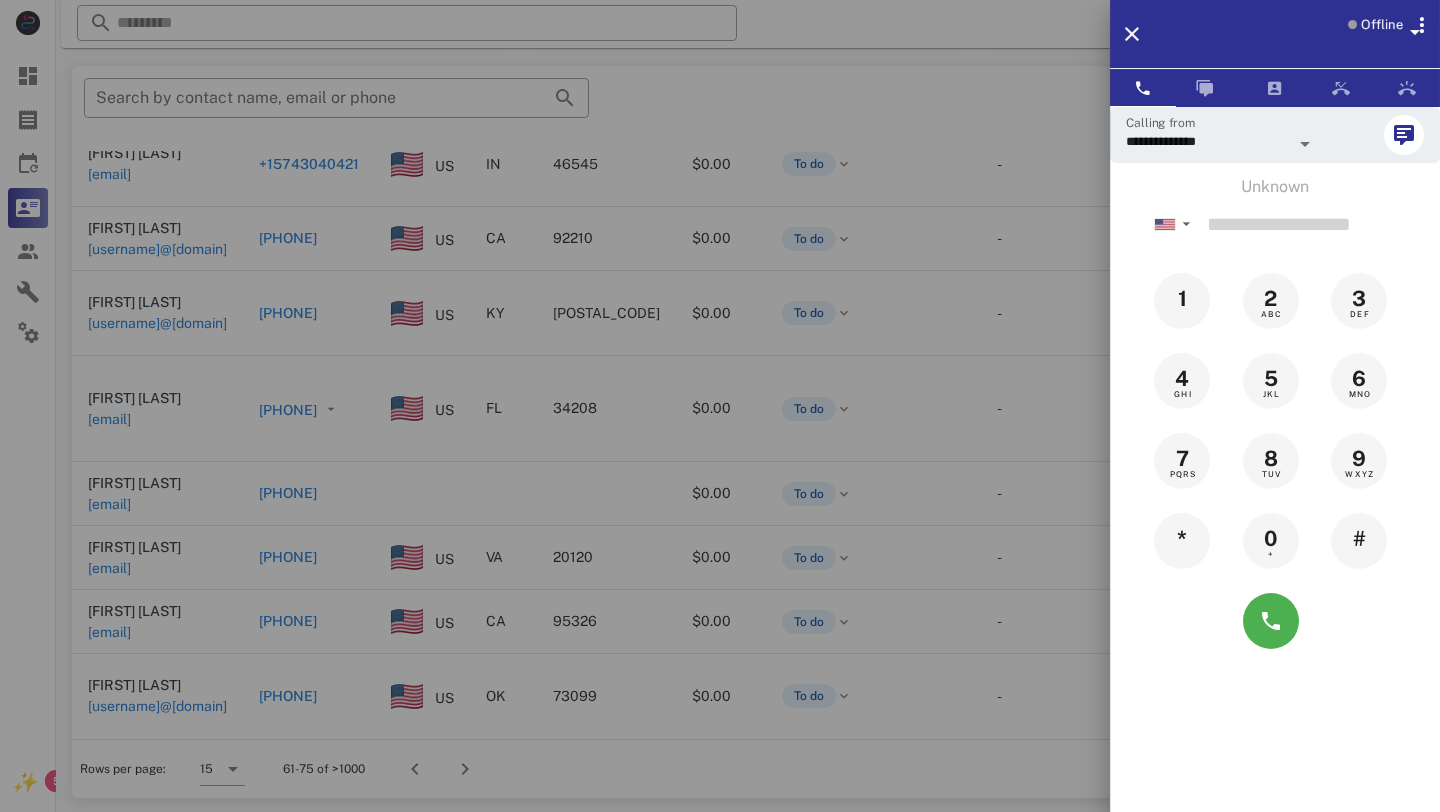 click at bounding box center [720, 406] 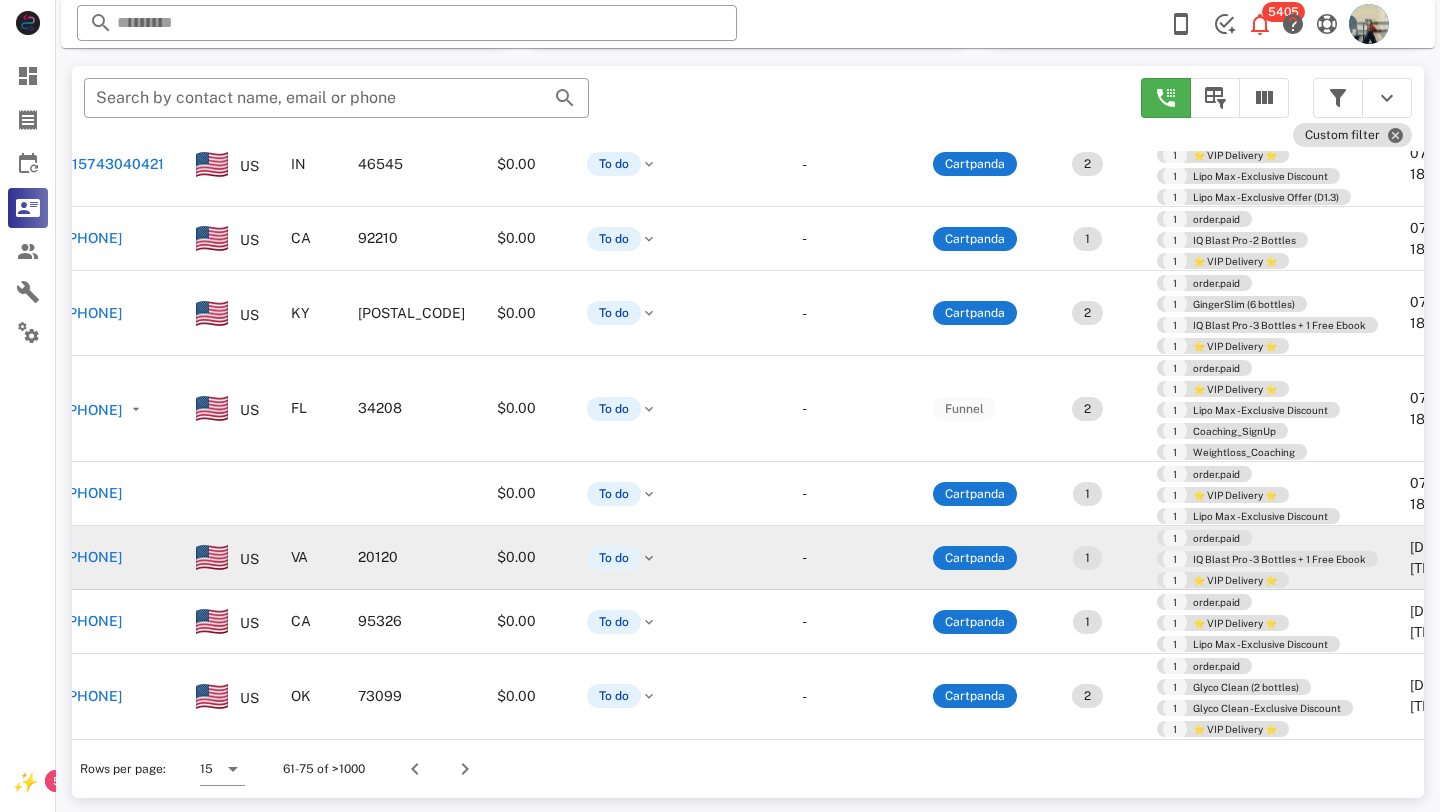 scroll, scrollTop: 328, scrollLeft: 315, axis: both 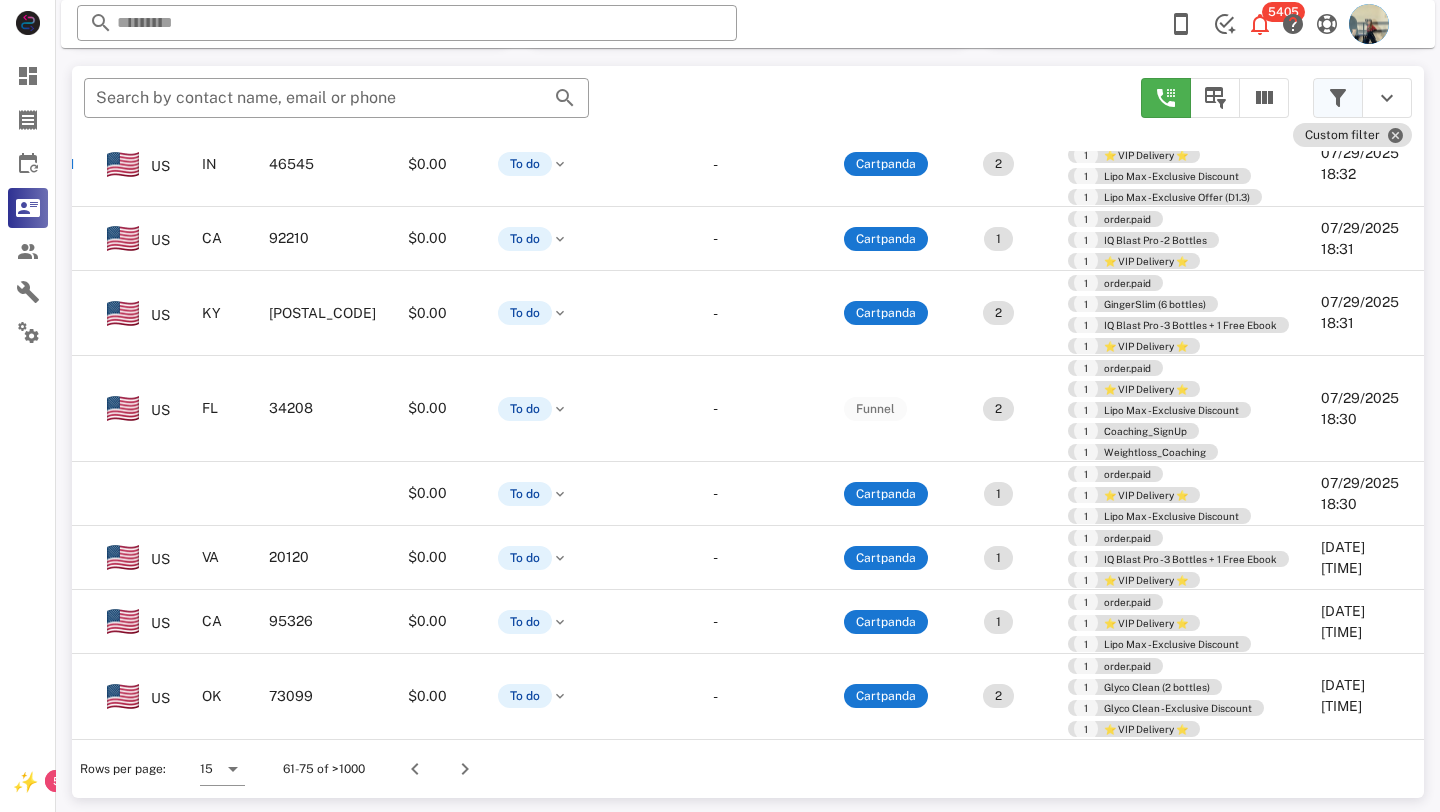 click at bounding box center [1338, 98] 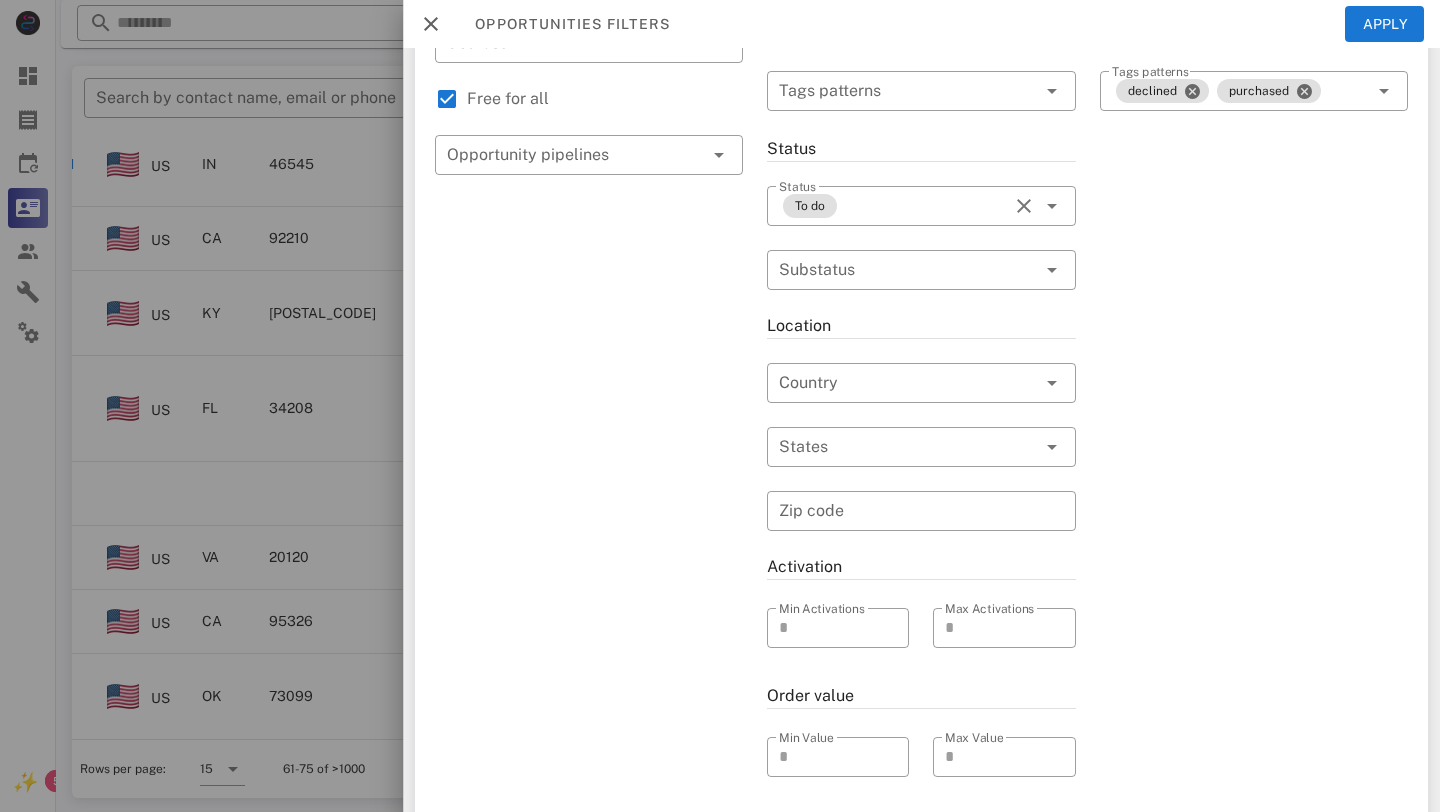 scroll, scrollTop: 364, scrollLeft: 0, axis: vertical 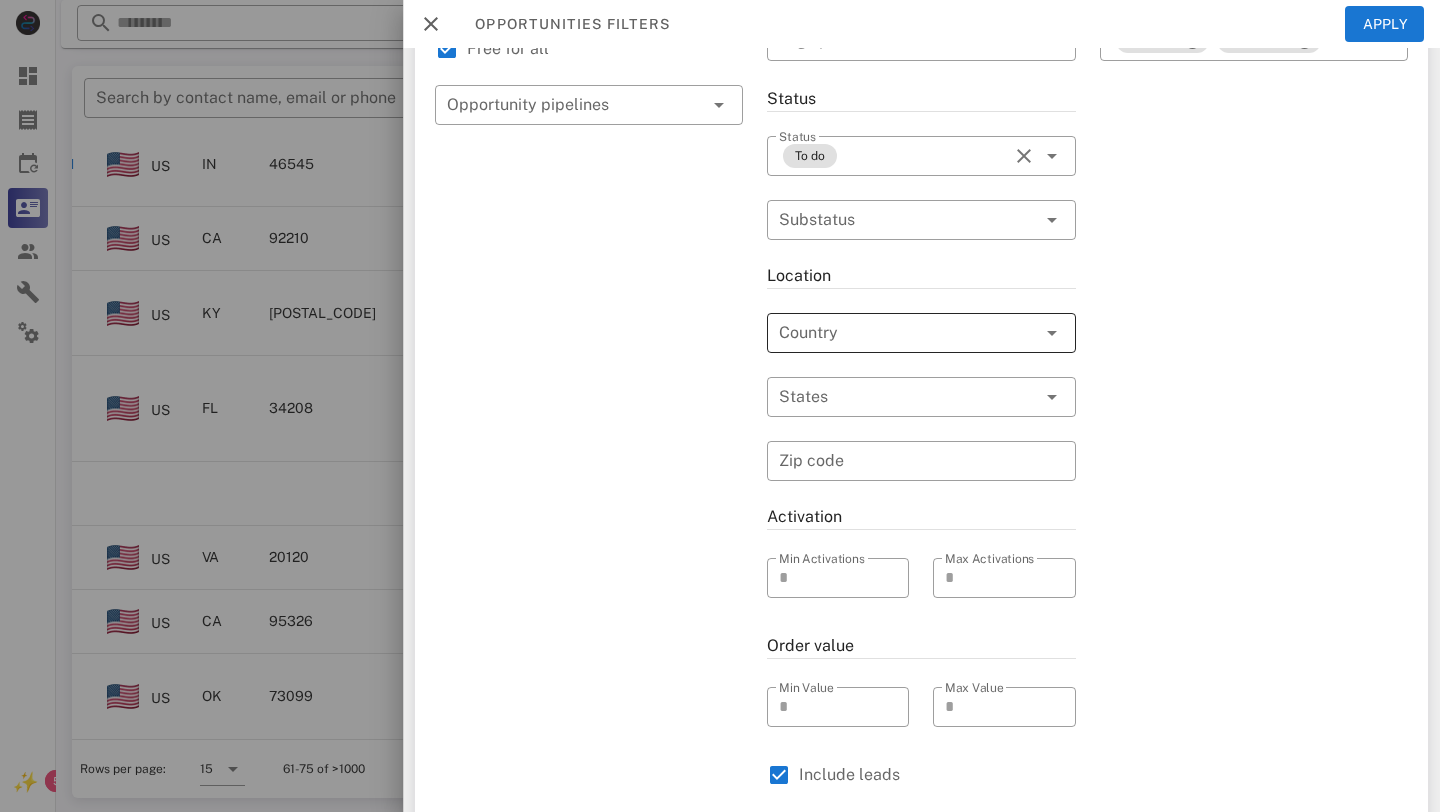 click at bounding box center [1052, 333] 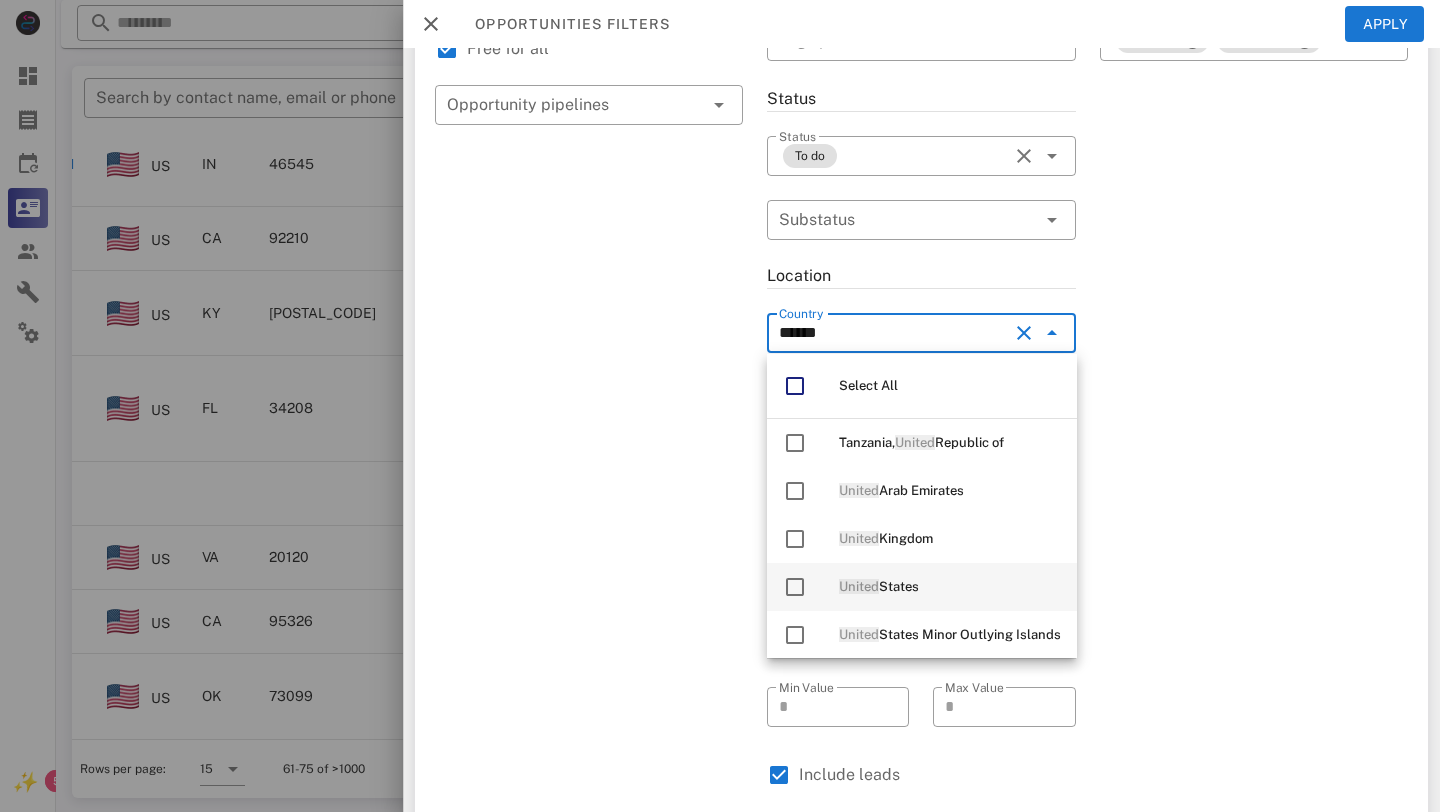 click at bounding box center [795, 587] 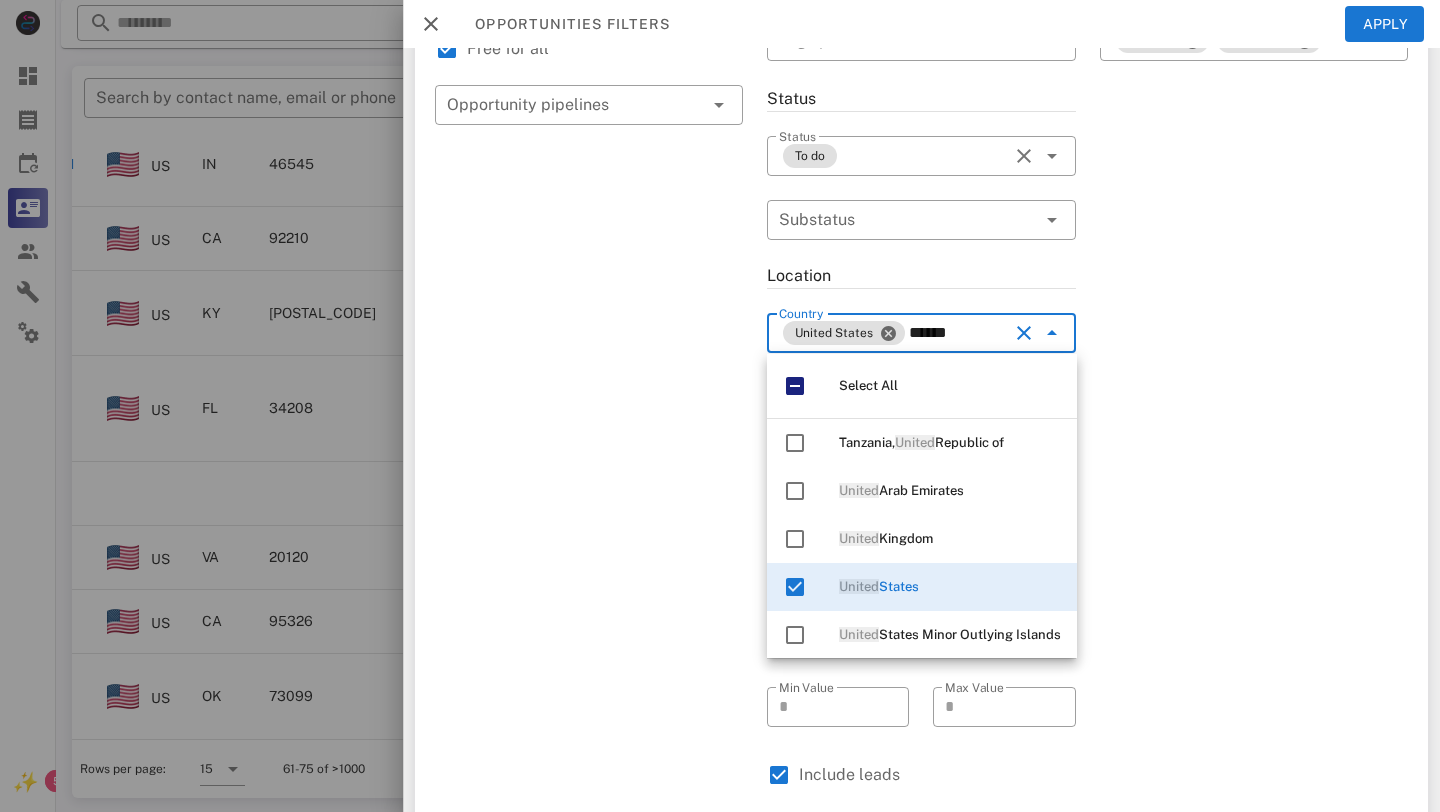 type on "******" 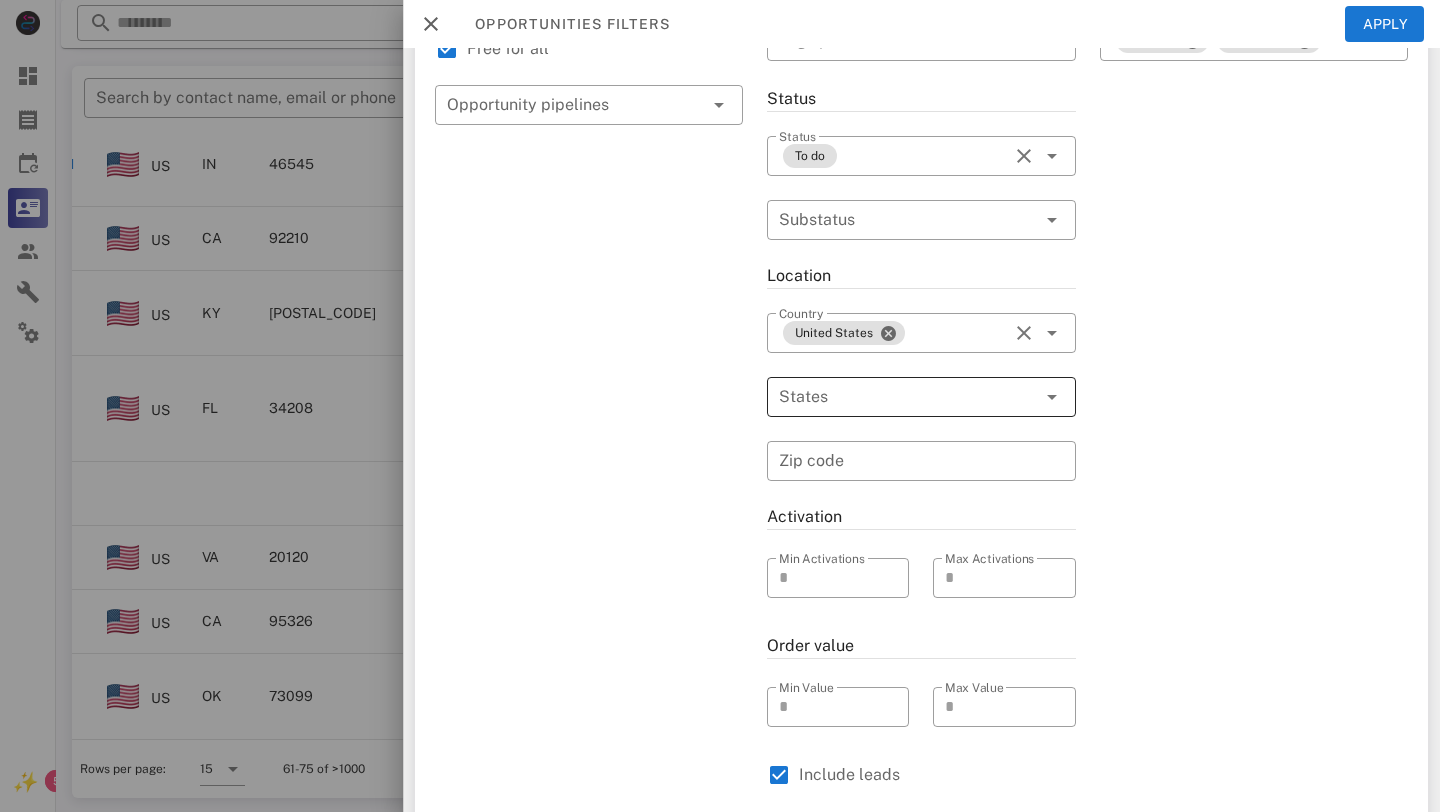 click at bounding box center (893, 397) 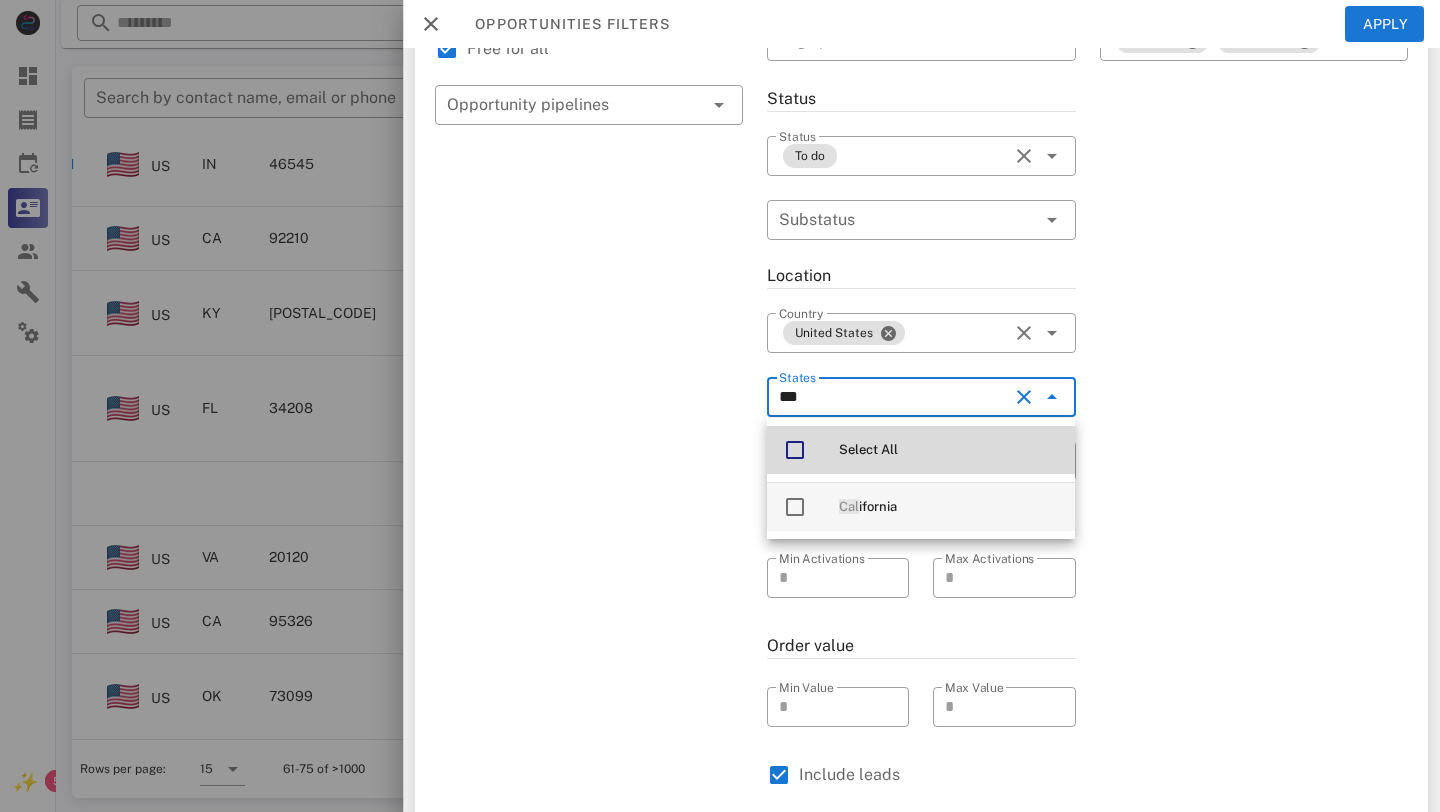 click at bounding box center [795, 507] 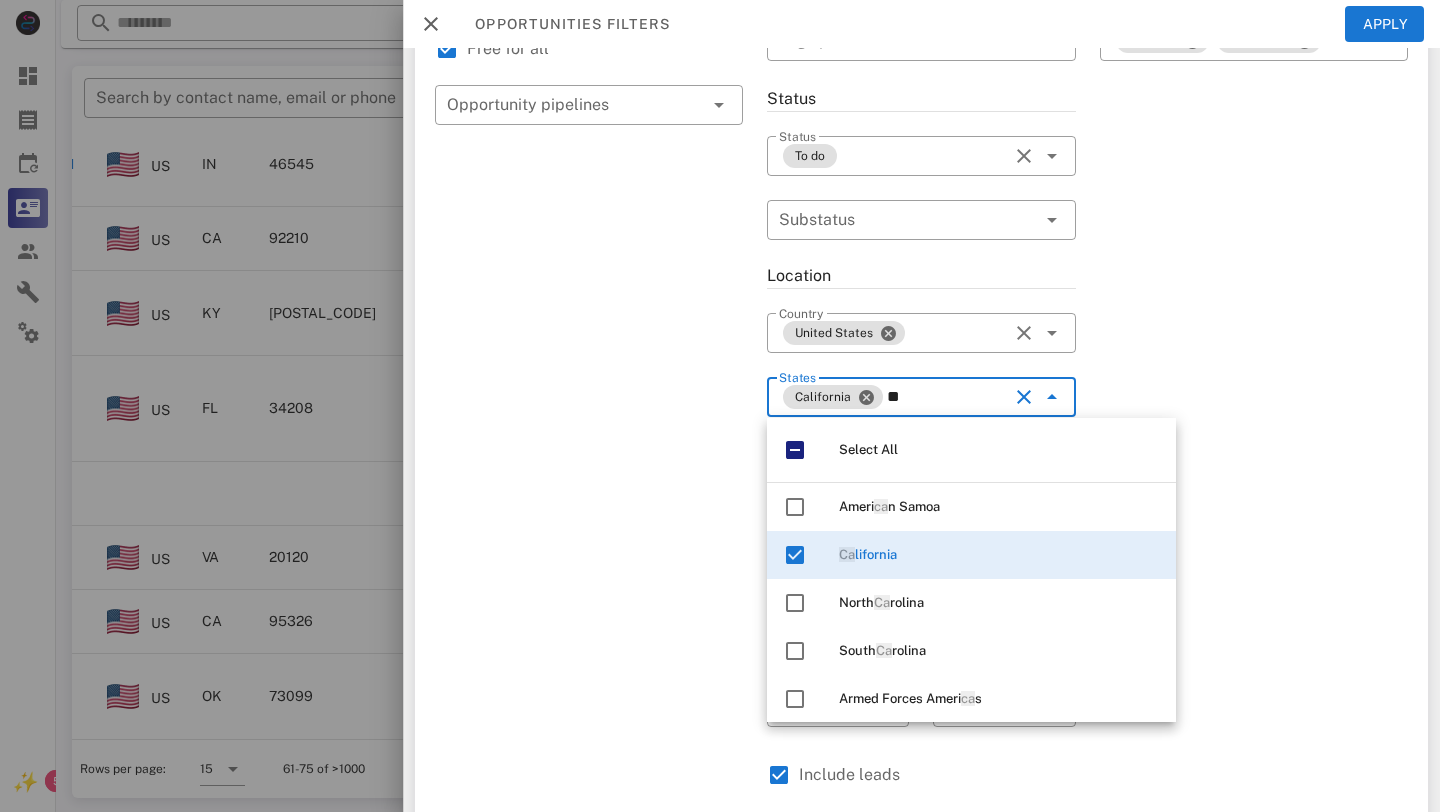 type on "*" 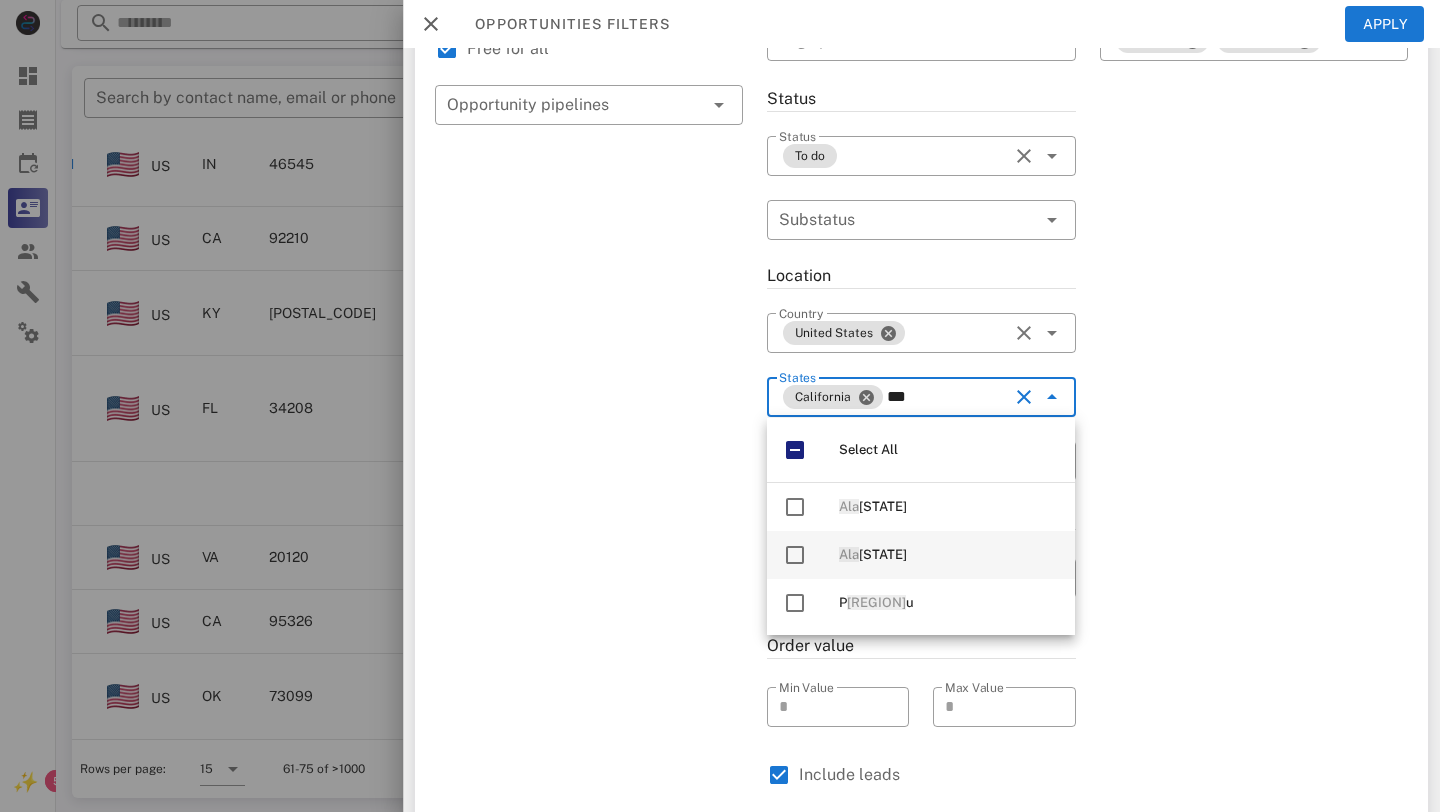 click at bounding box center (795, 555) 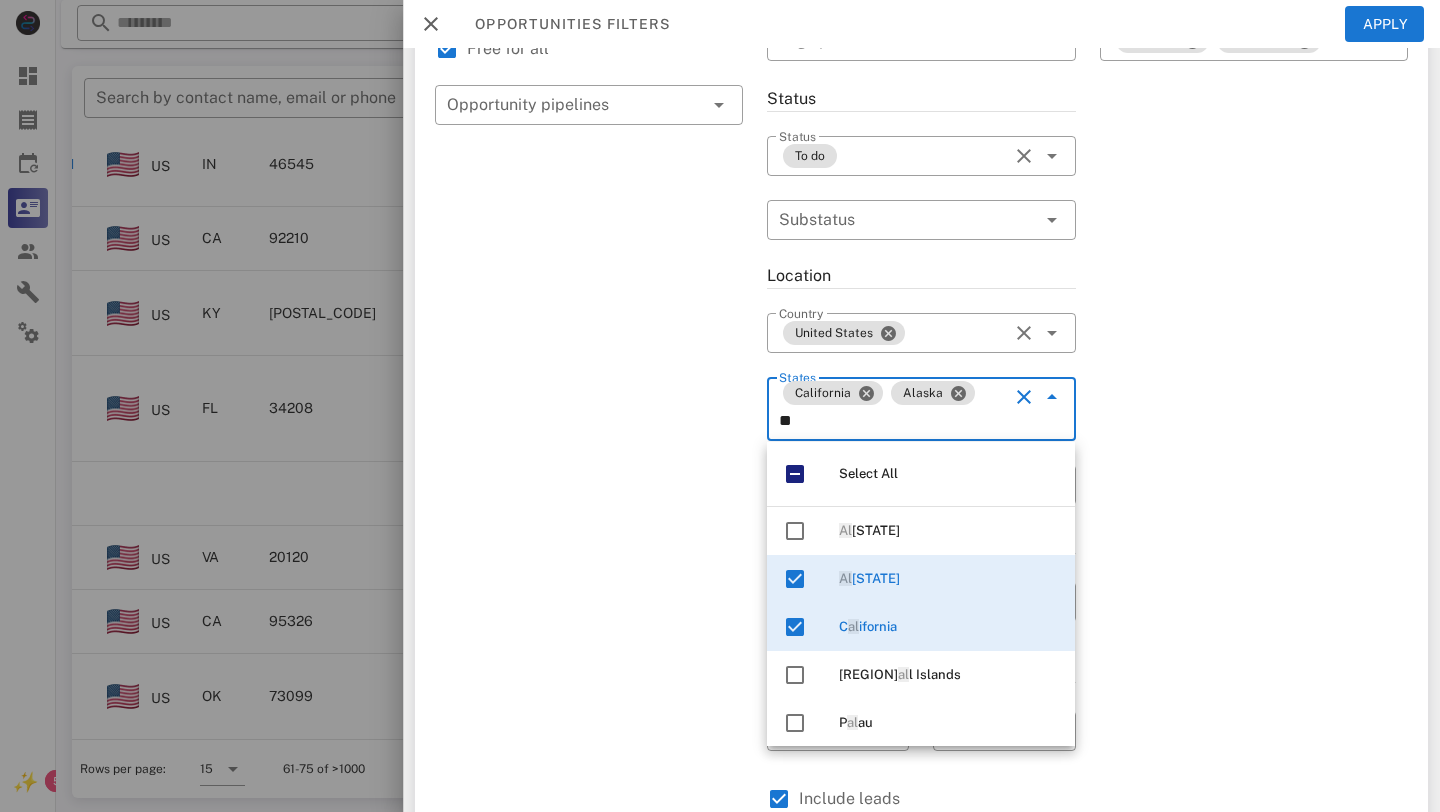 type on "*" 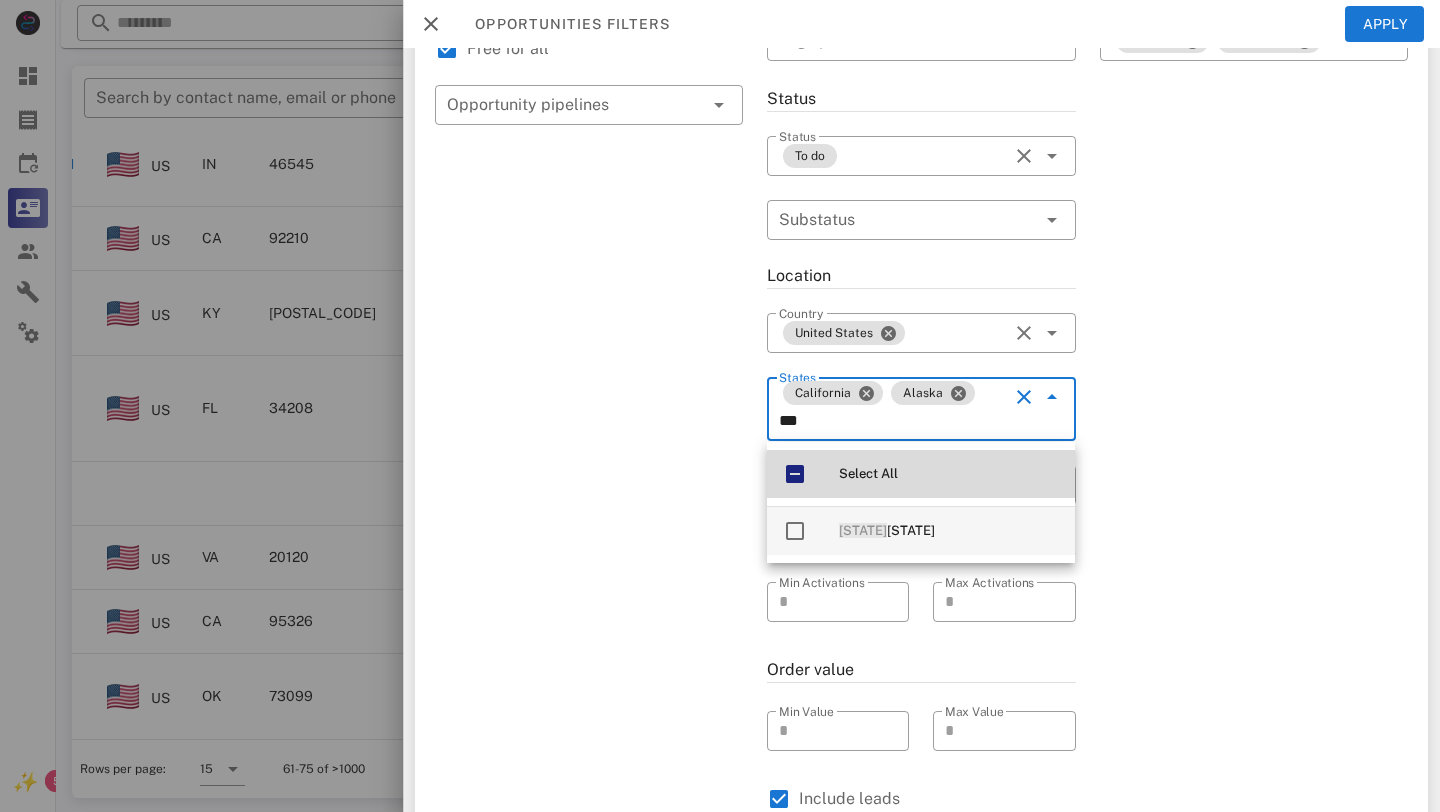 click at bounding box center (795, 531) 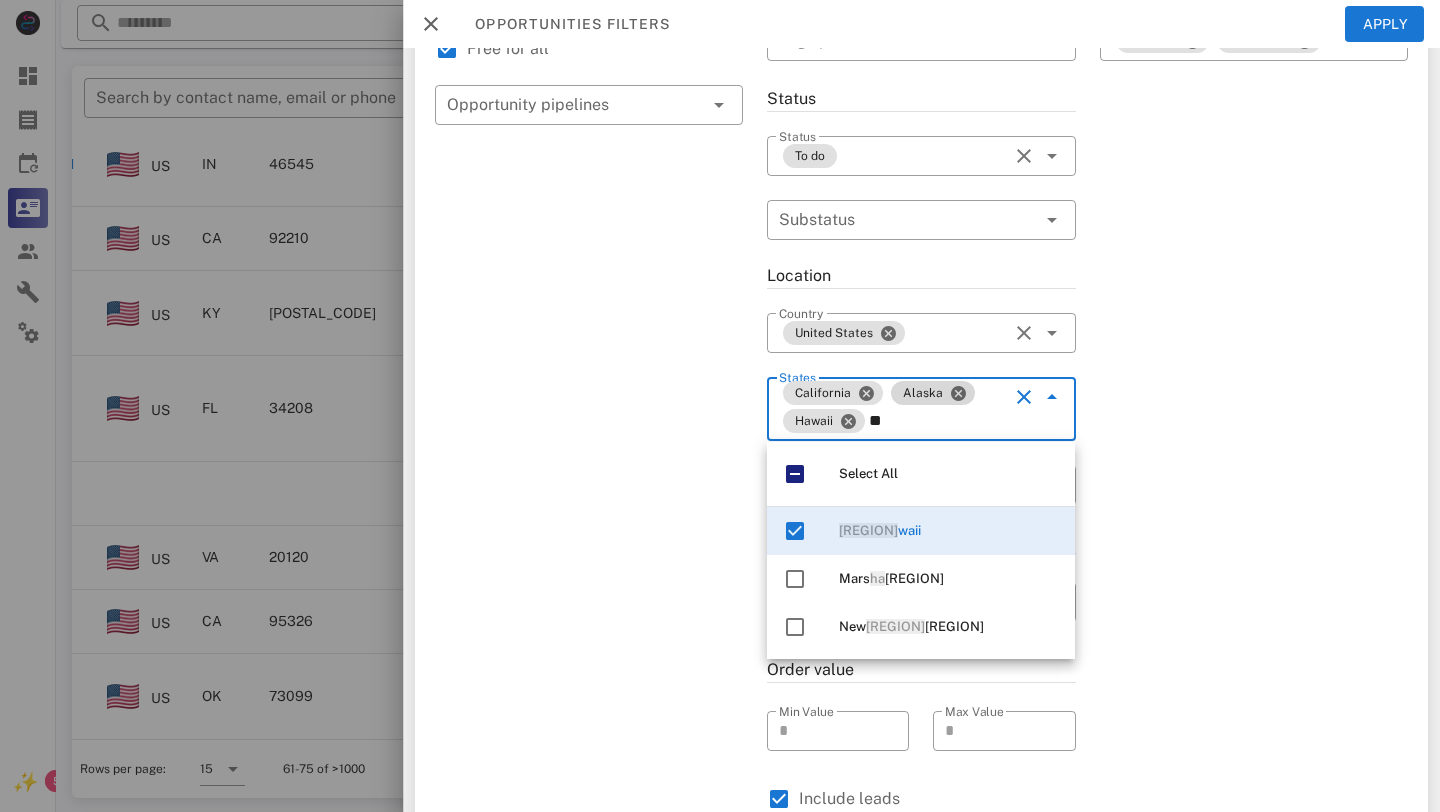 type on "*" 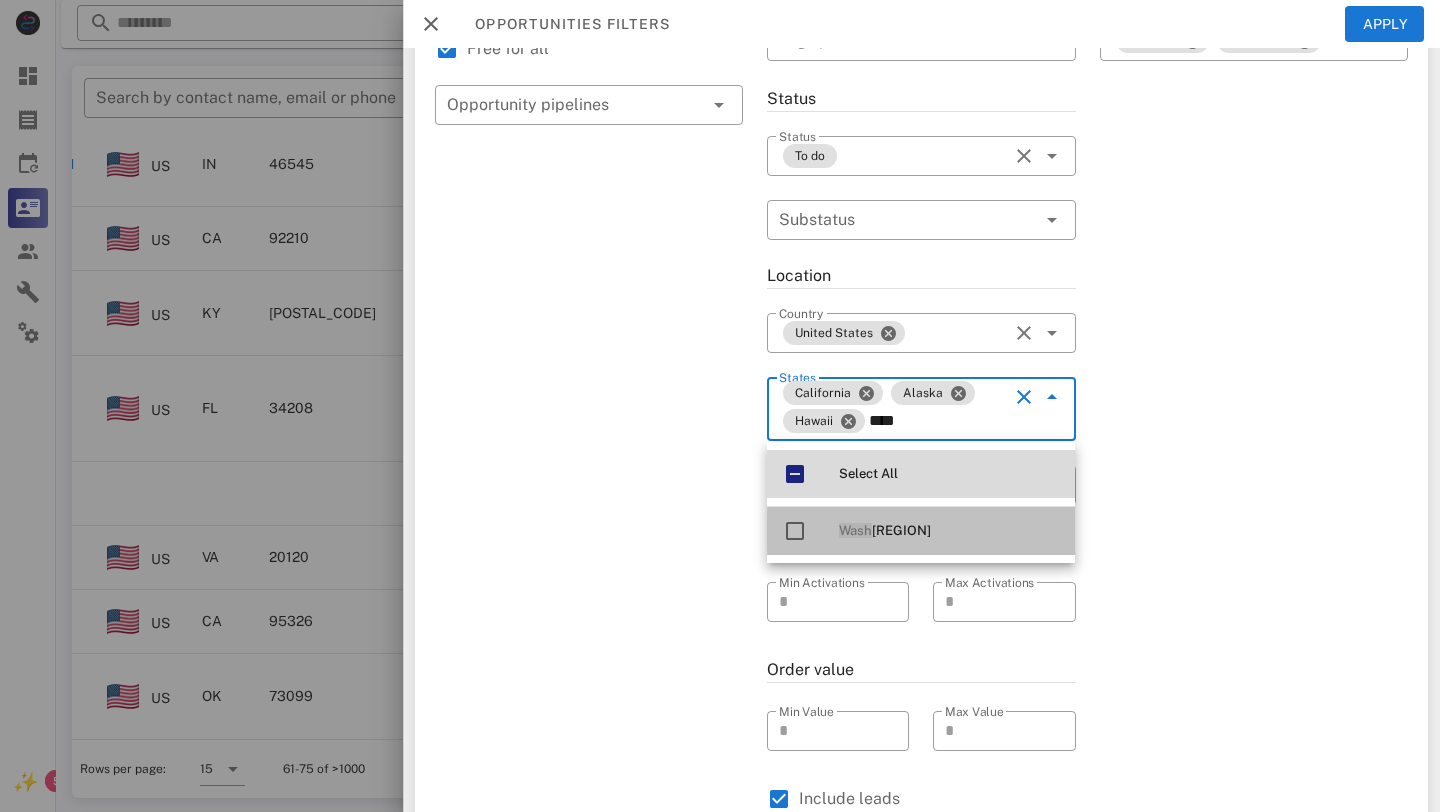 click at bounding box center (795, 531) 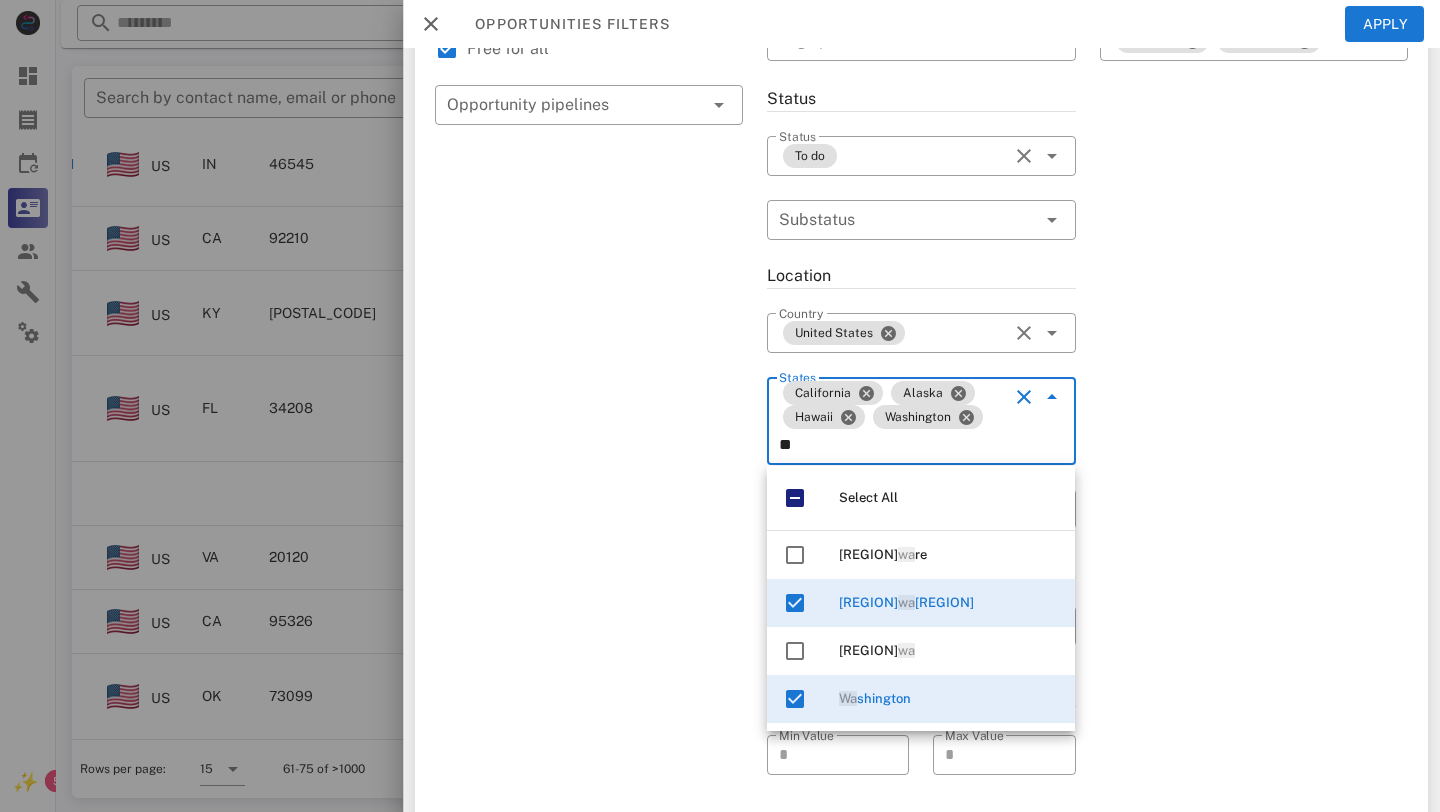 type on "*" 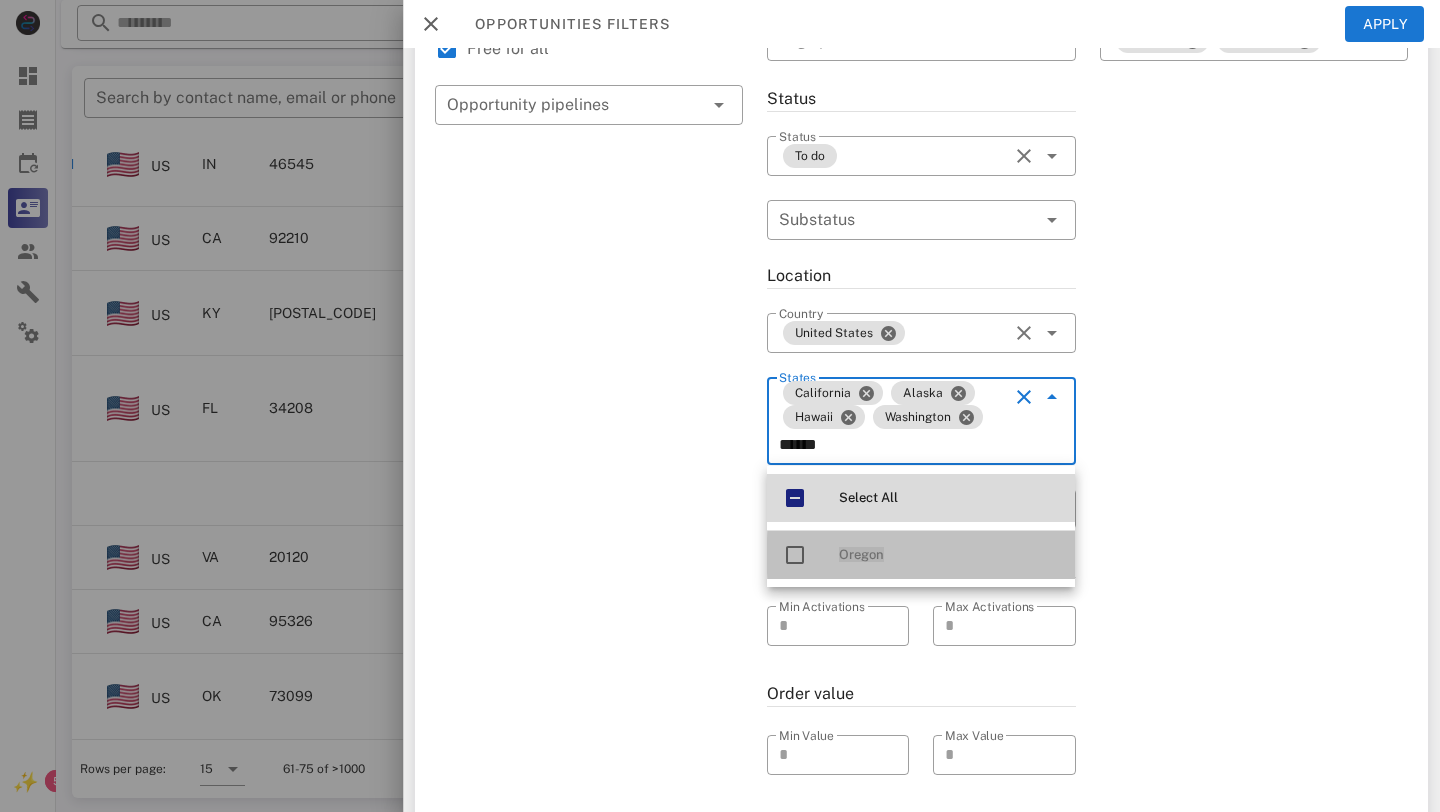 click at bounding box center [795, 555] 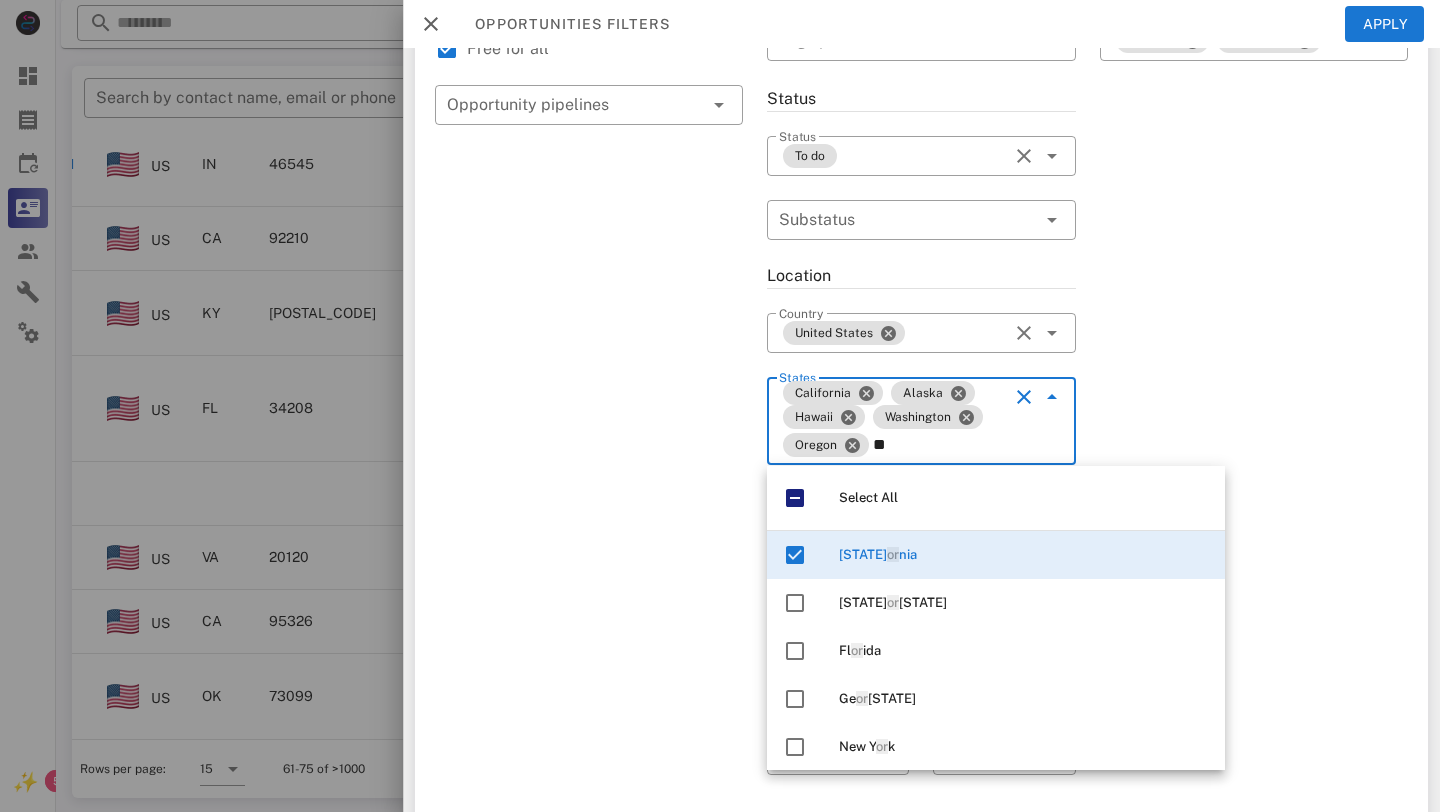 type on "*" 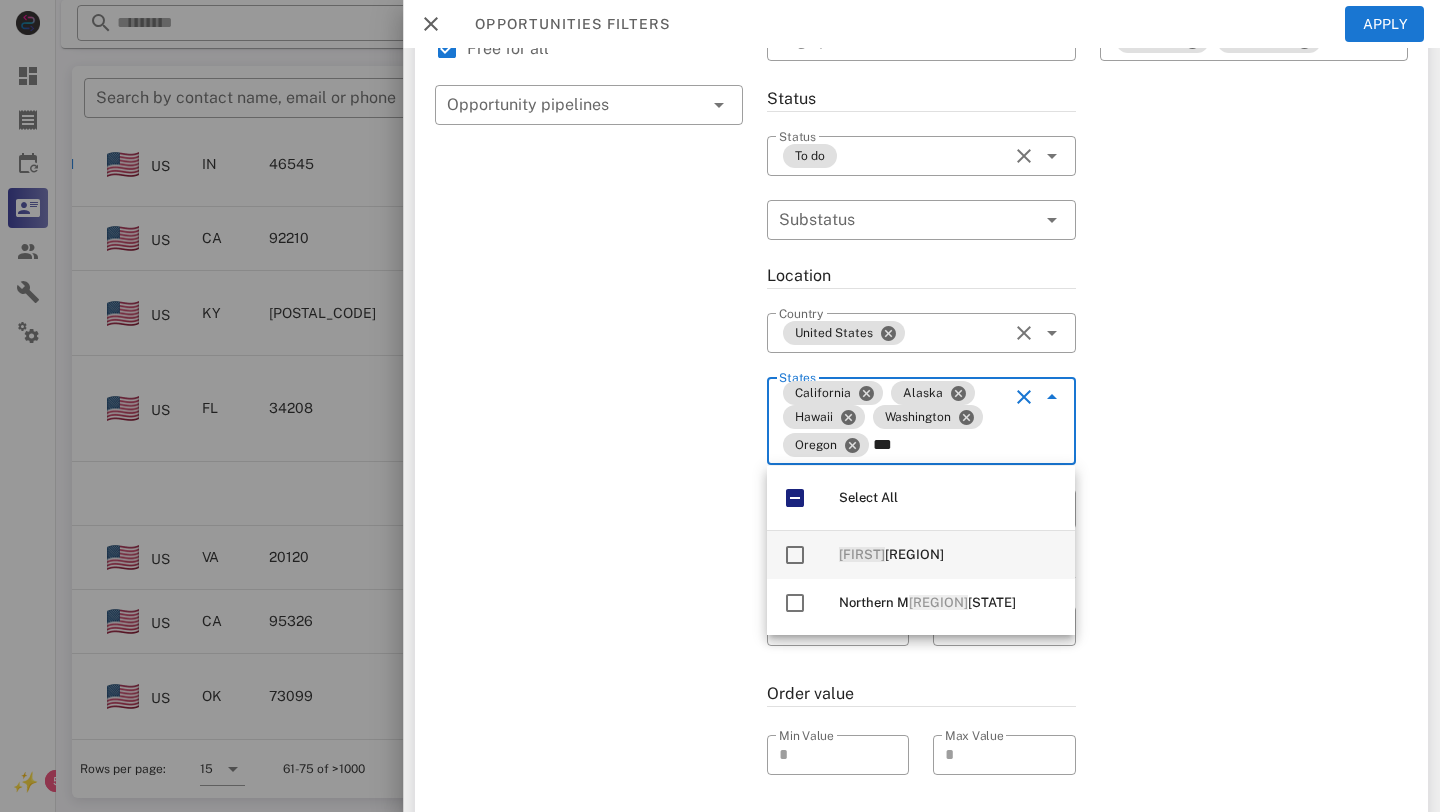 click at bounding box center (795, 555) 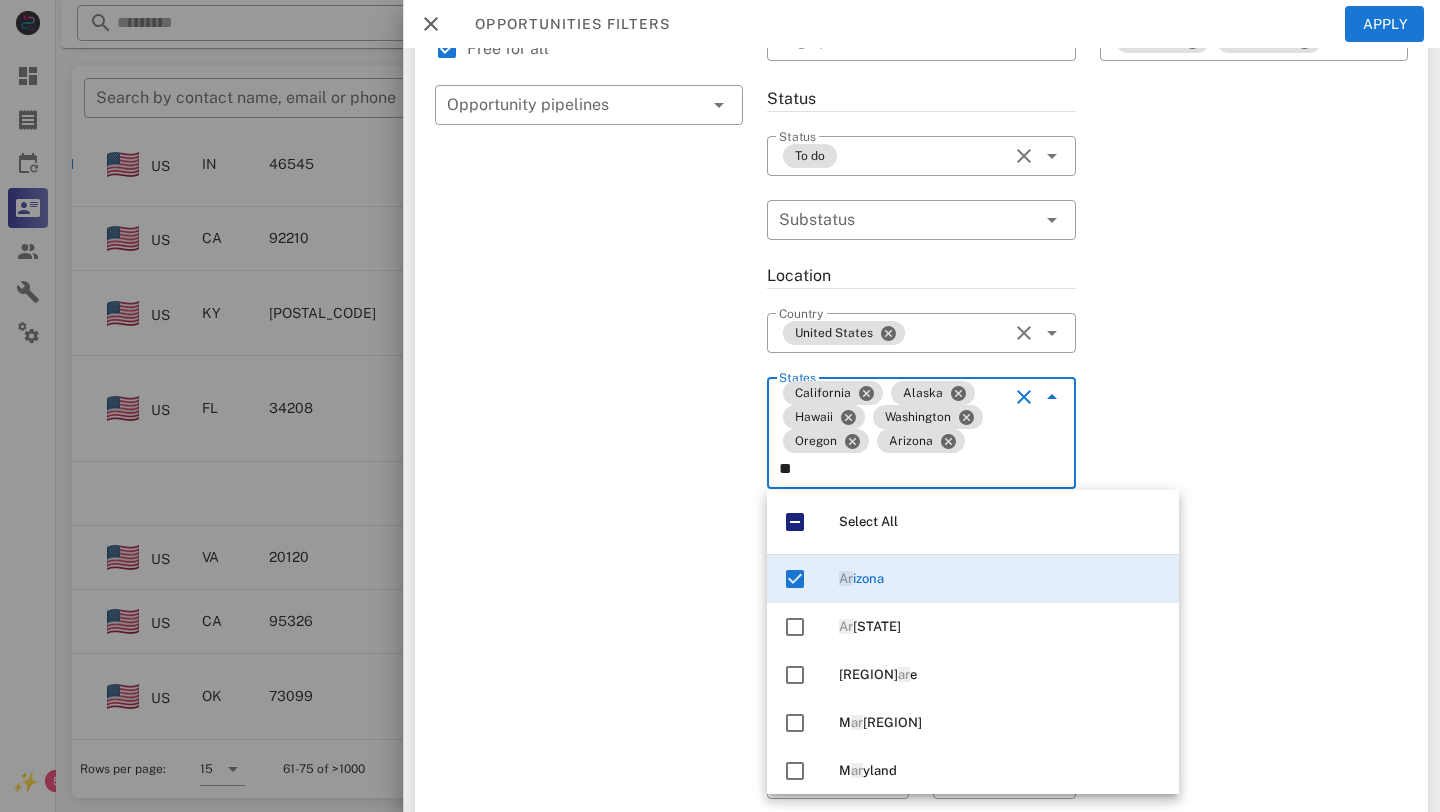 type on "*" 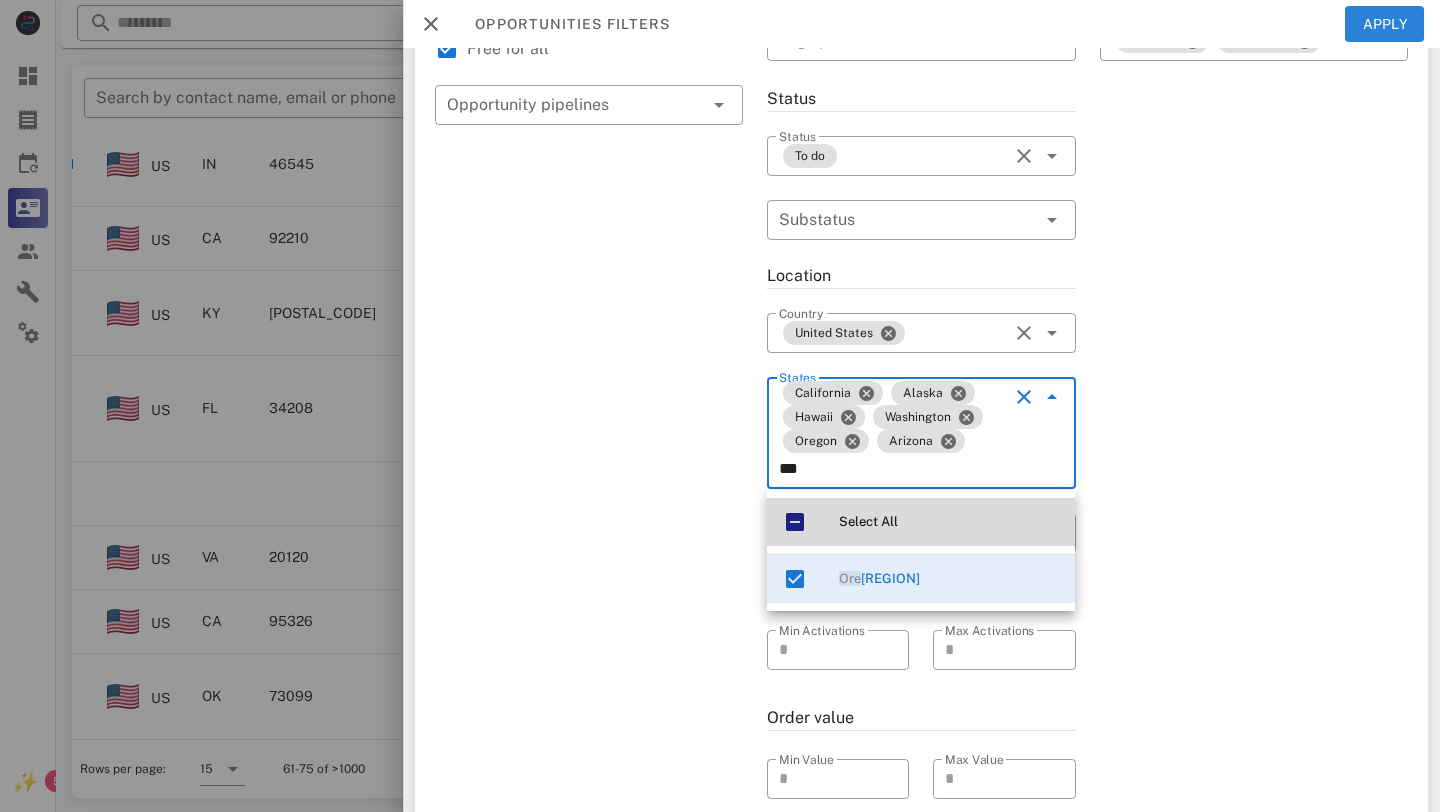 type on "***" 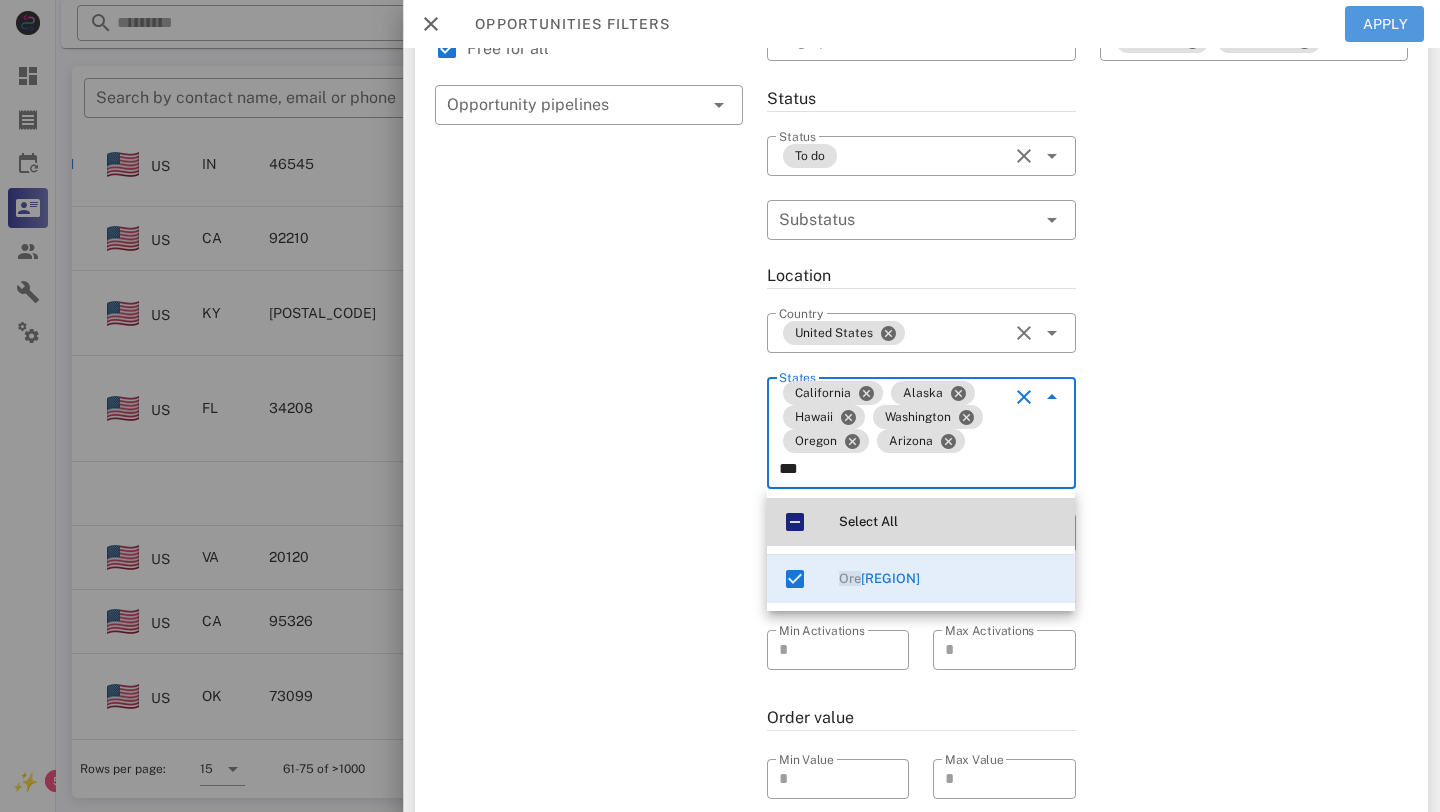 click on "Apply" at bounding box center (1385, 24) 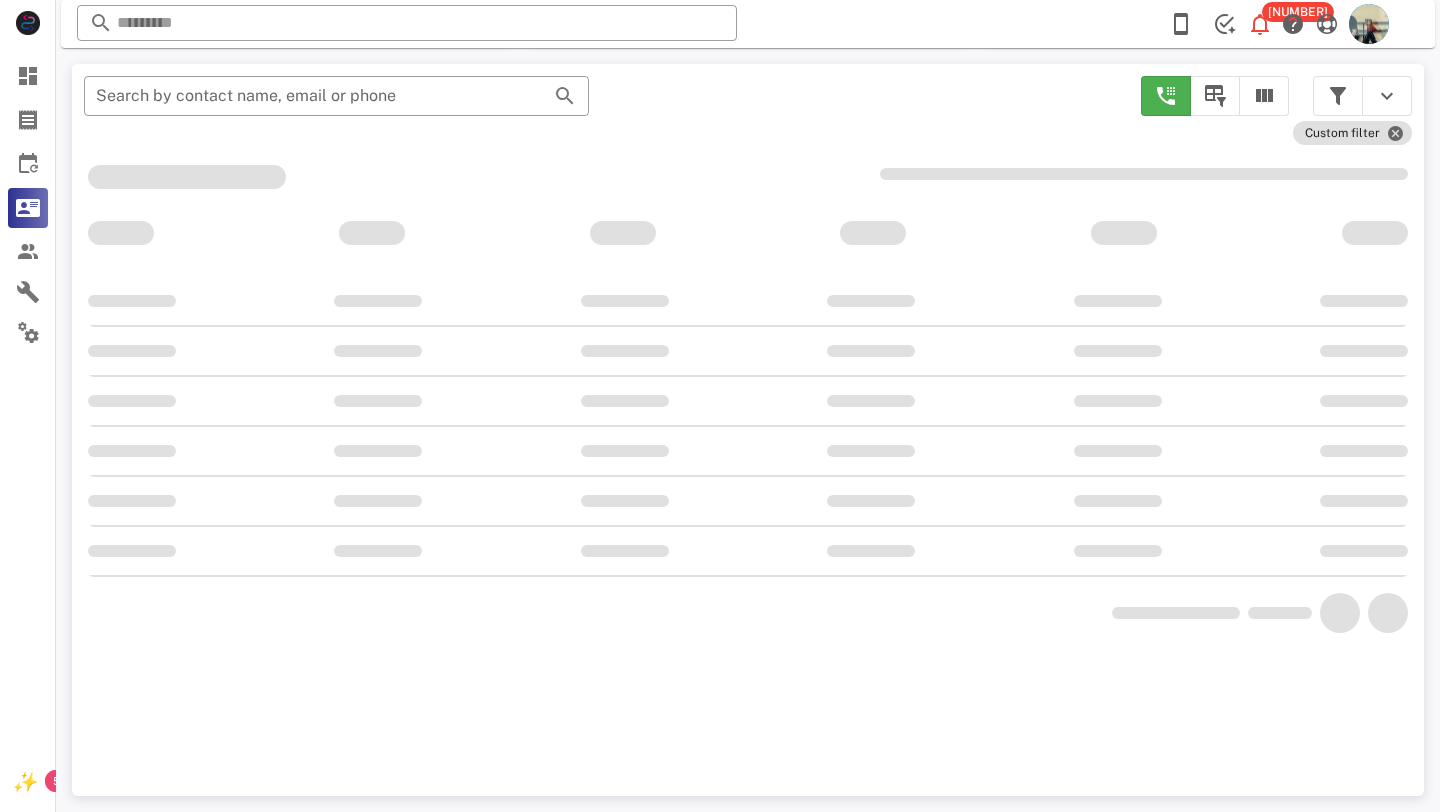 scroll, scrollTop: 378, scrollLeft: 0, axis: vertical 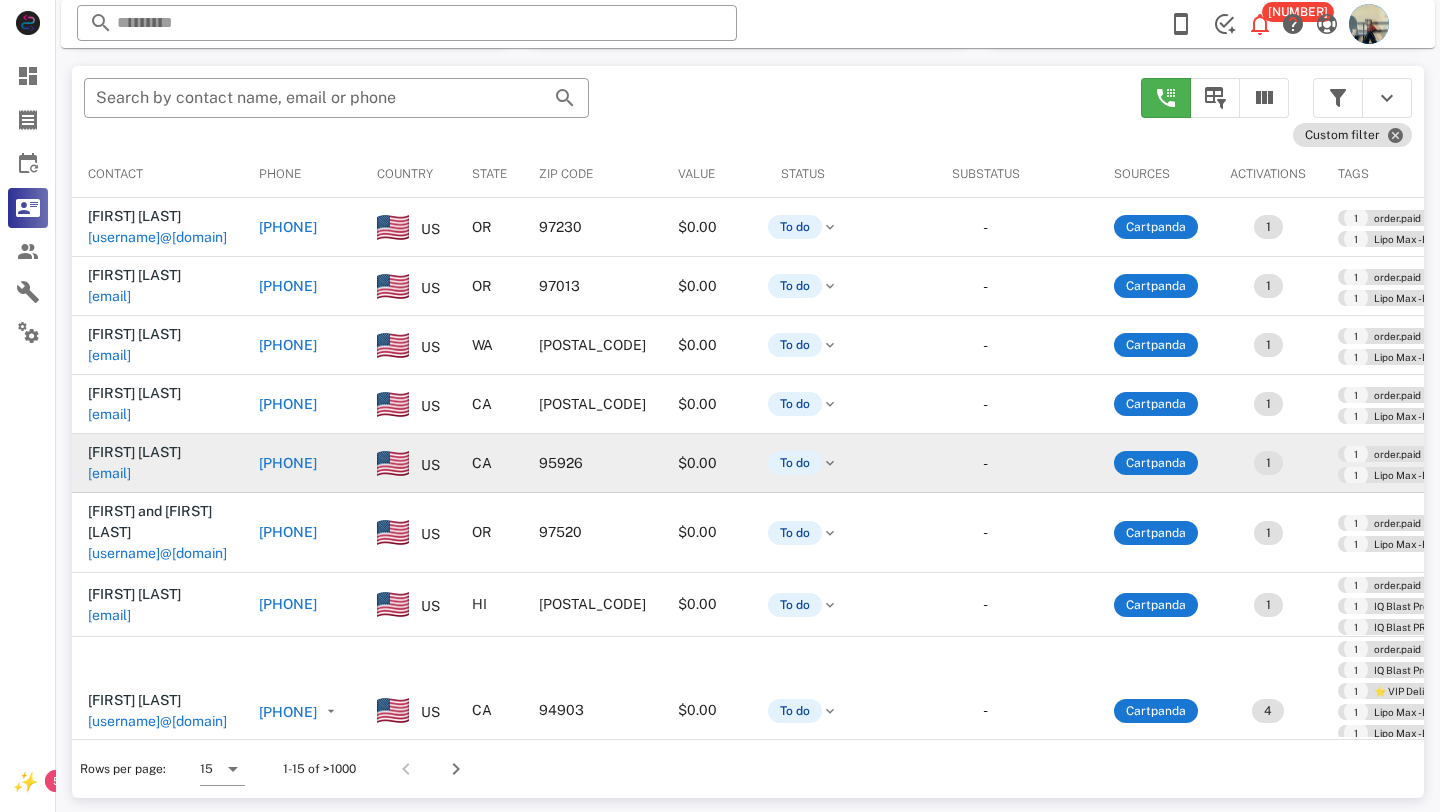 click on "+15305709862" at bounding box center (288, 463) 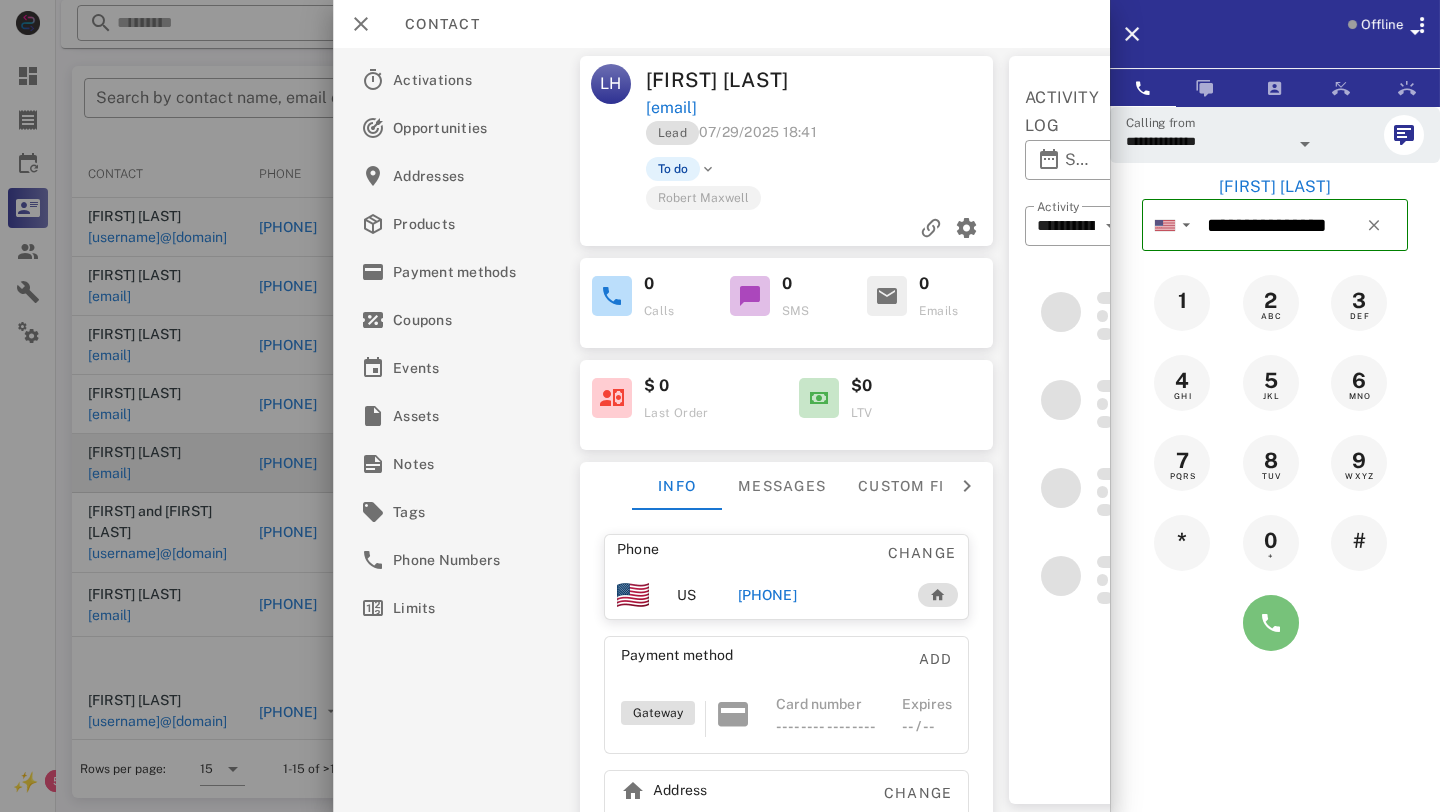 click at bounding box center (1271, 623) 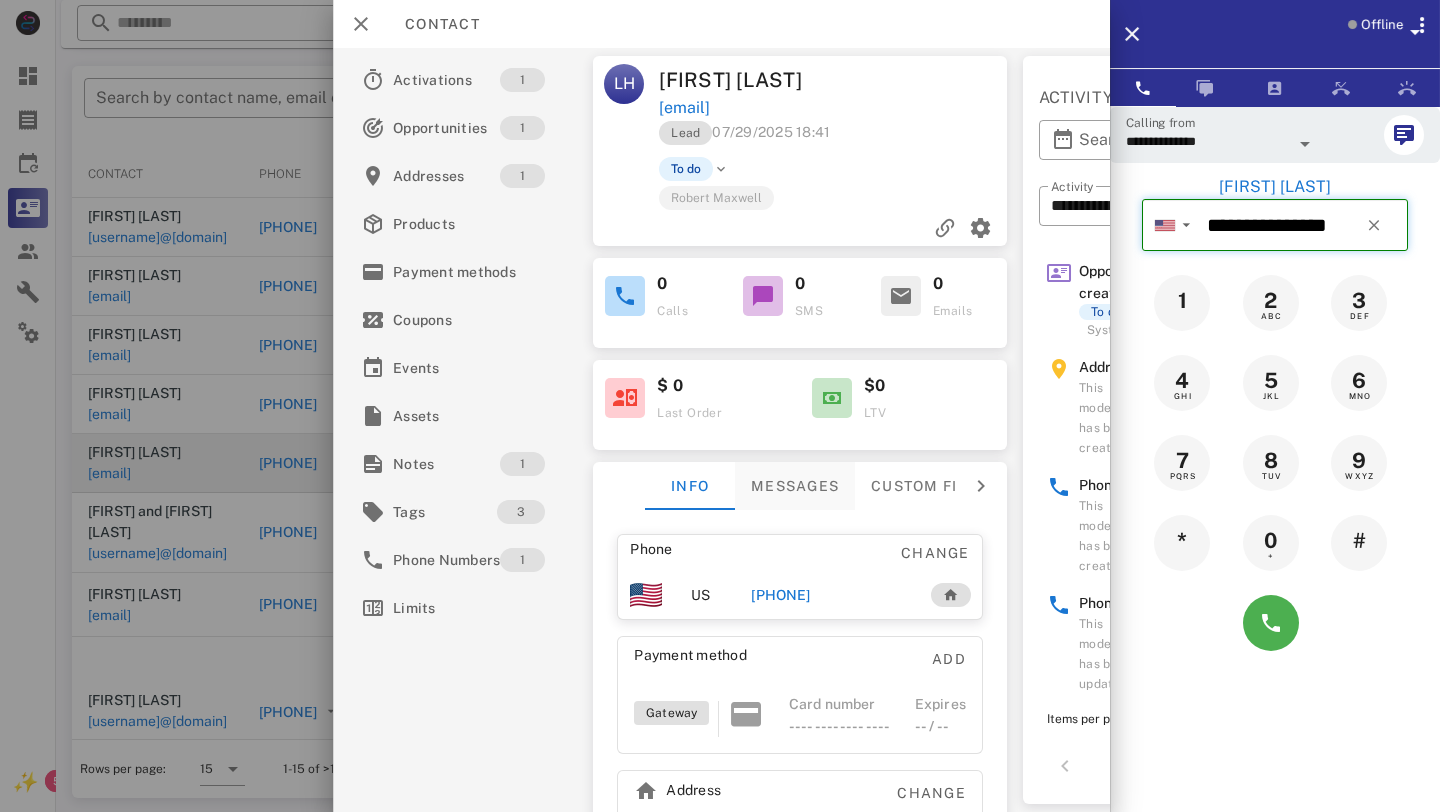 type 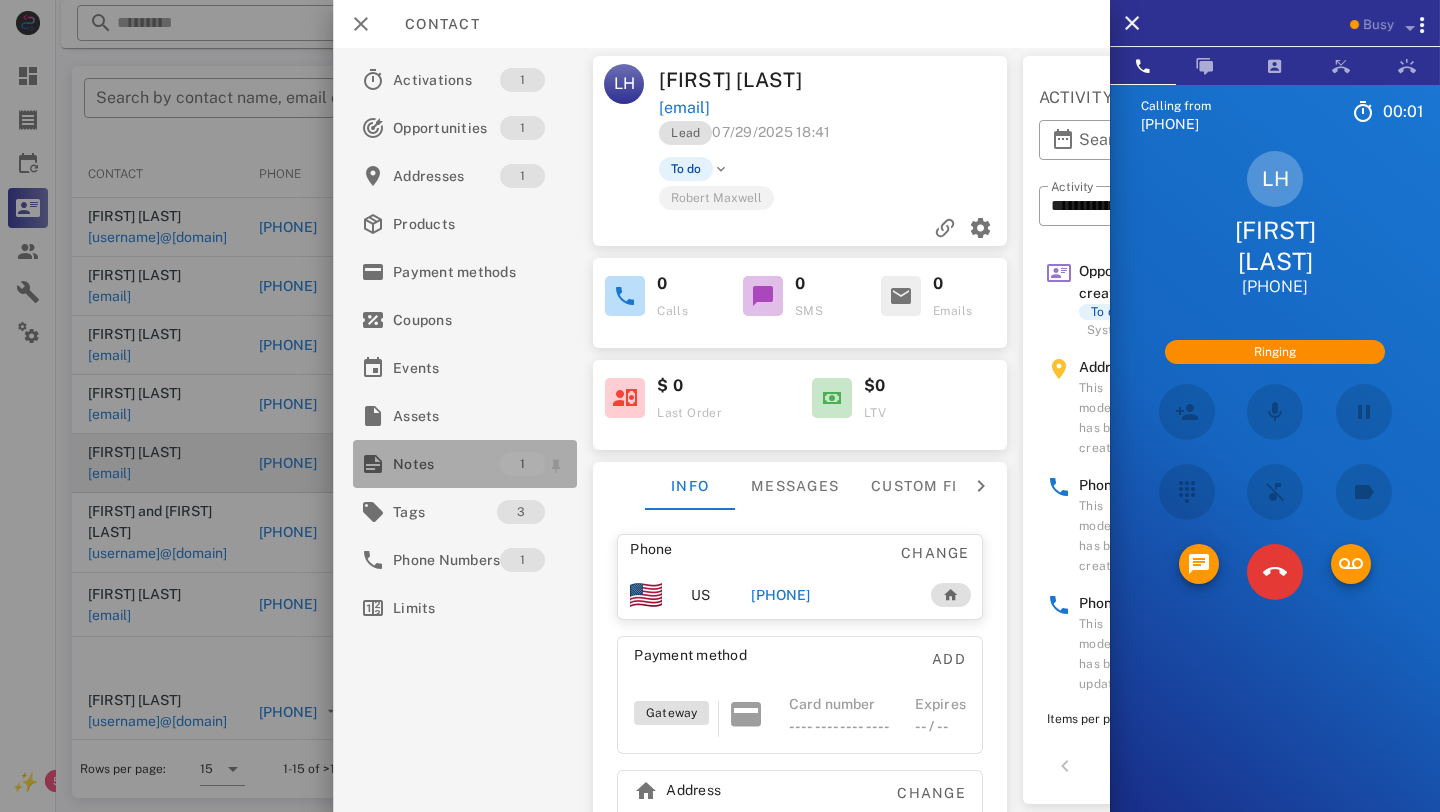 click on "Notes" at bounding box center (446, 464) 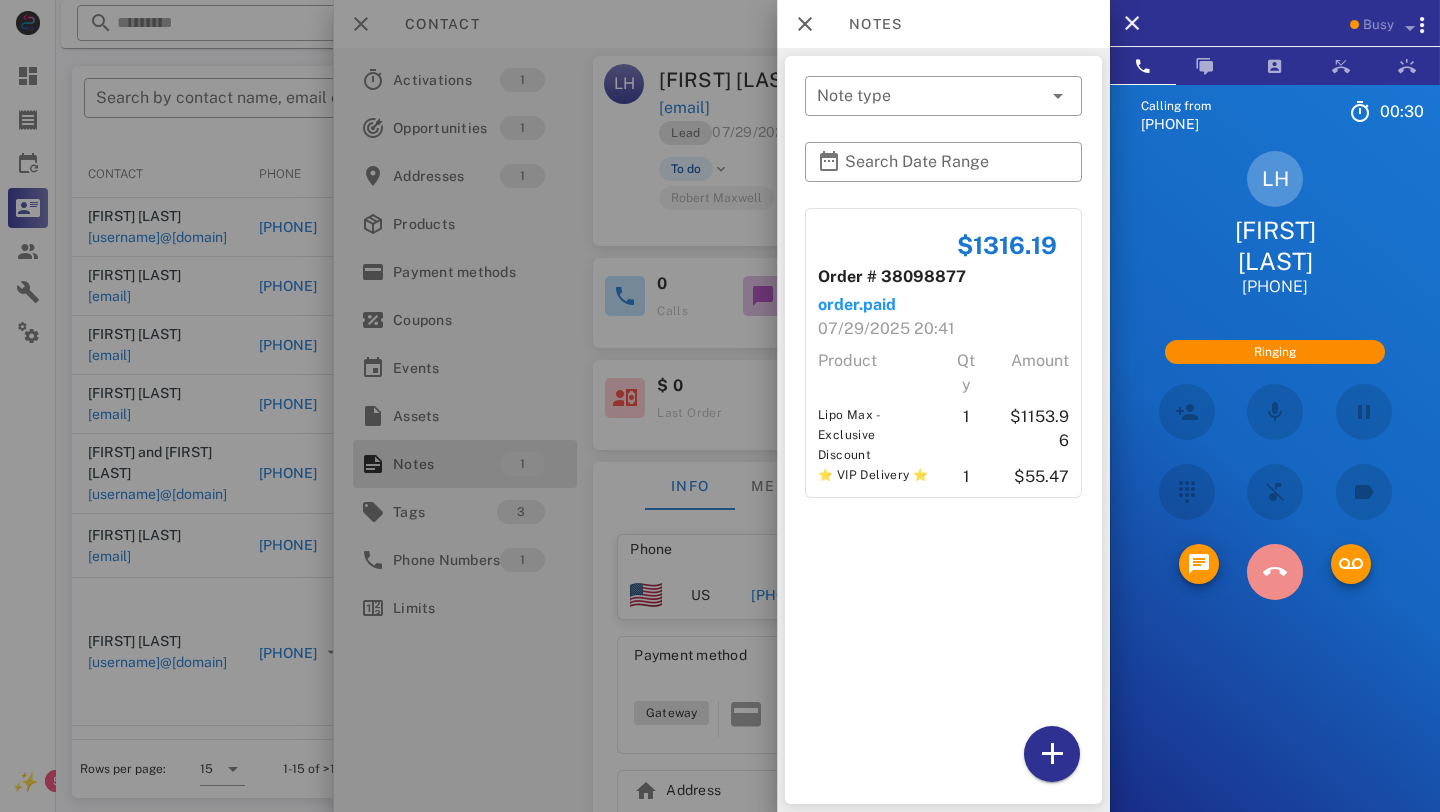 click at bounding box center [1275, 572] 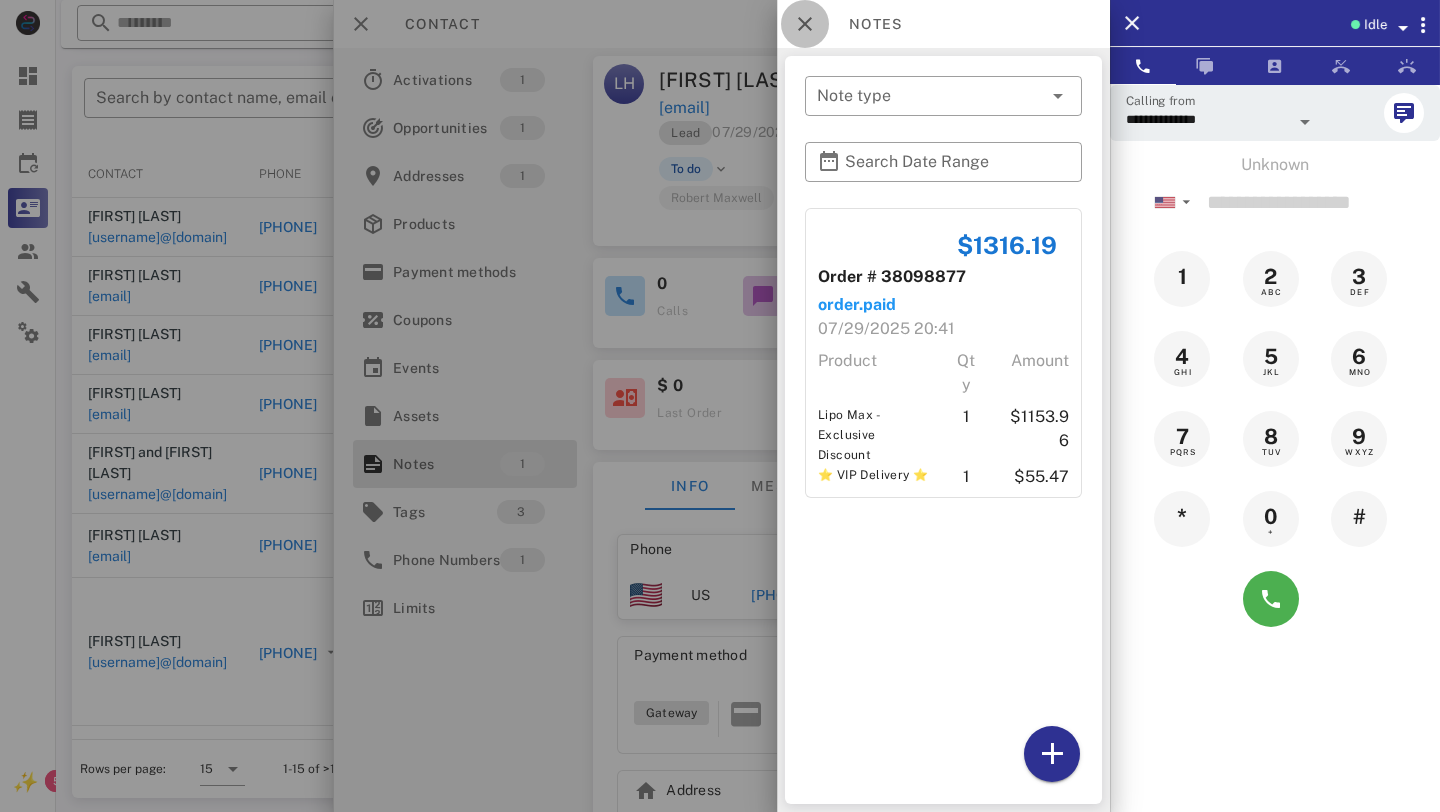 click at bounding box center (805, 24) 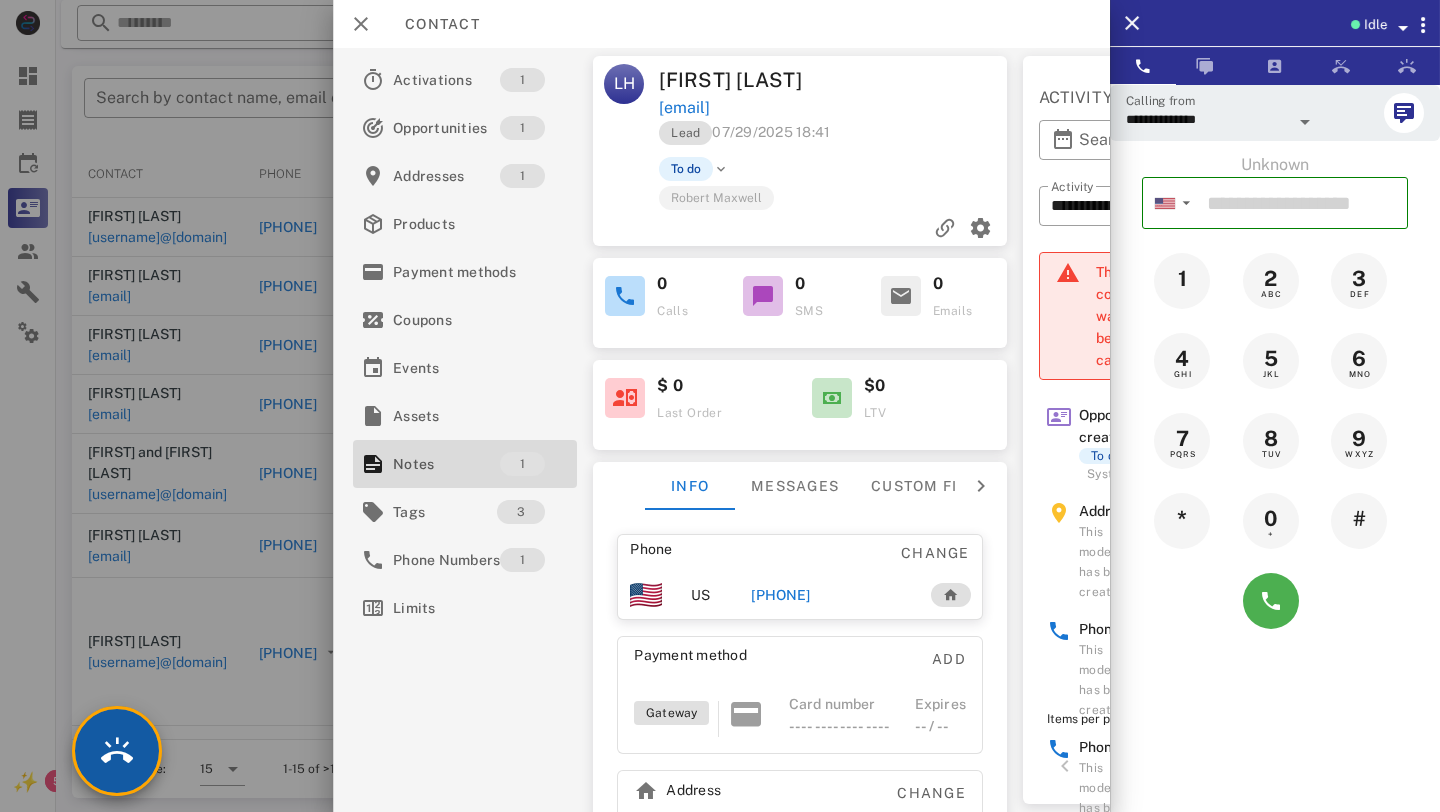 click at bounding box center [117, 751] 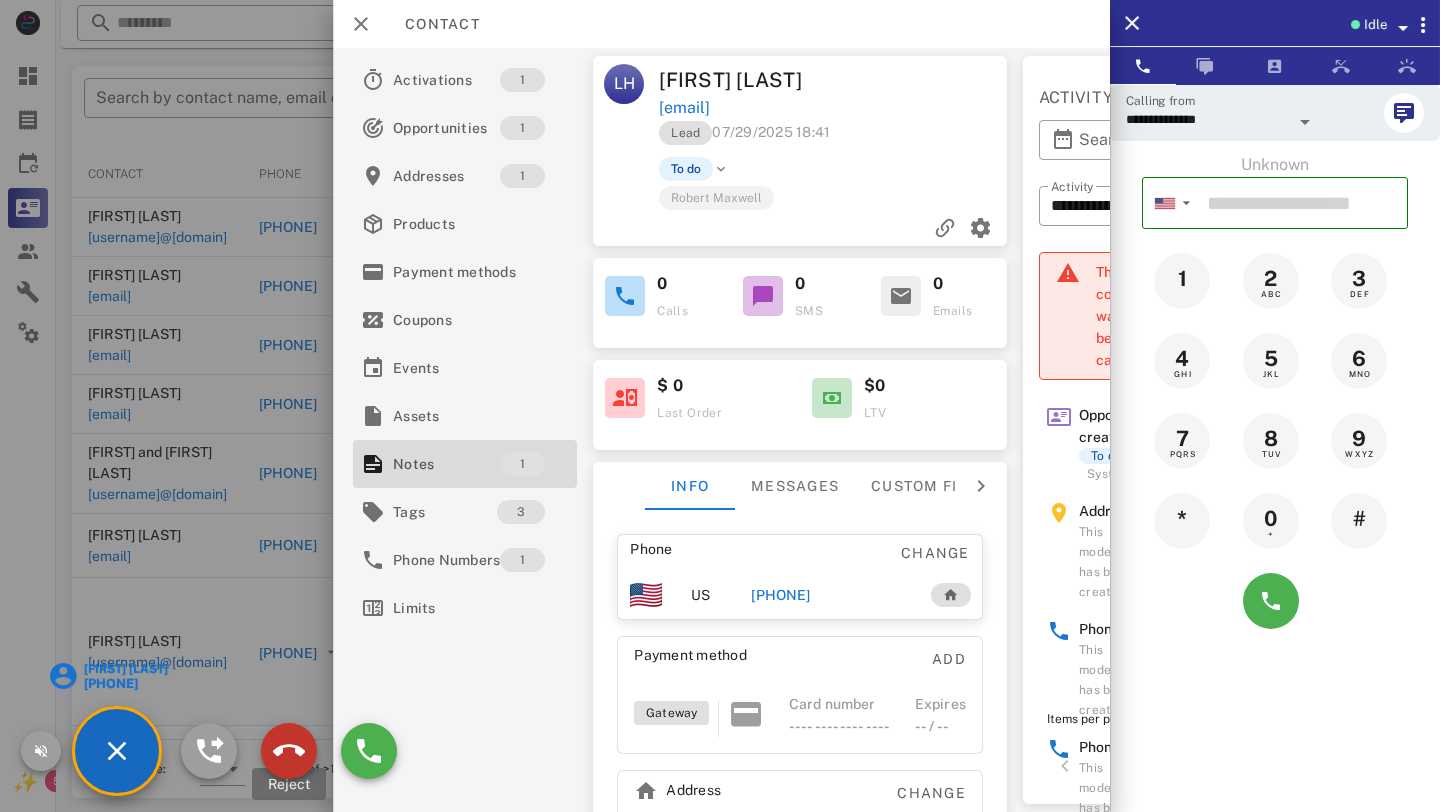 click at bounding box center [289, 751] 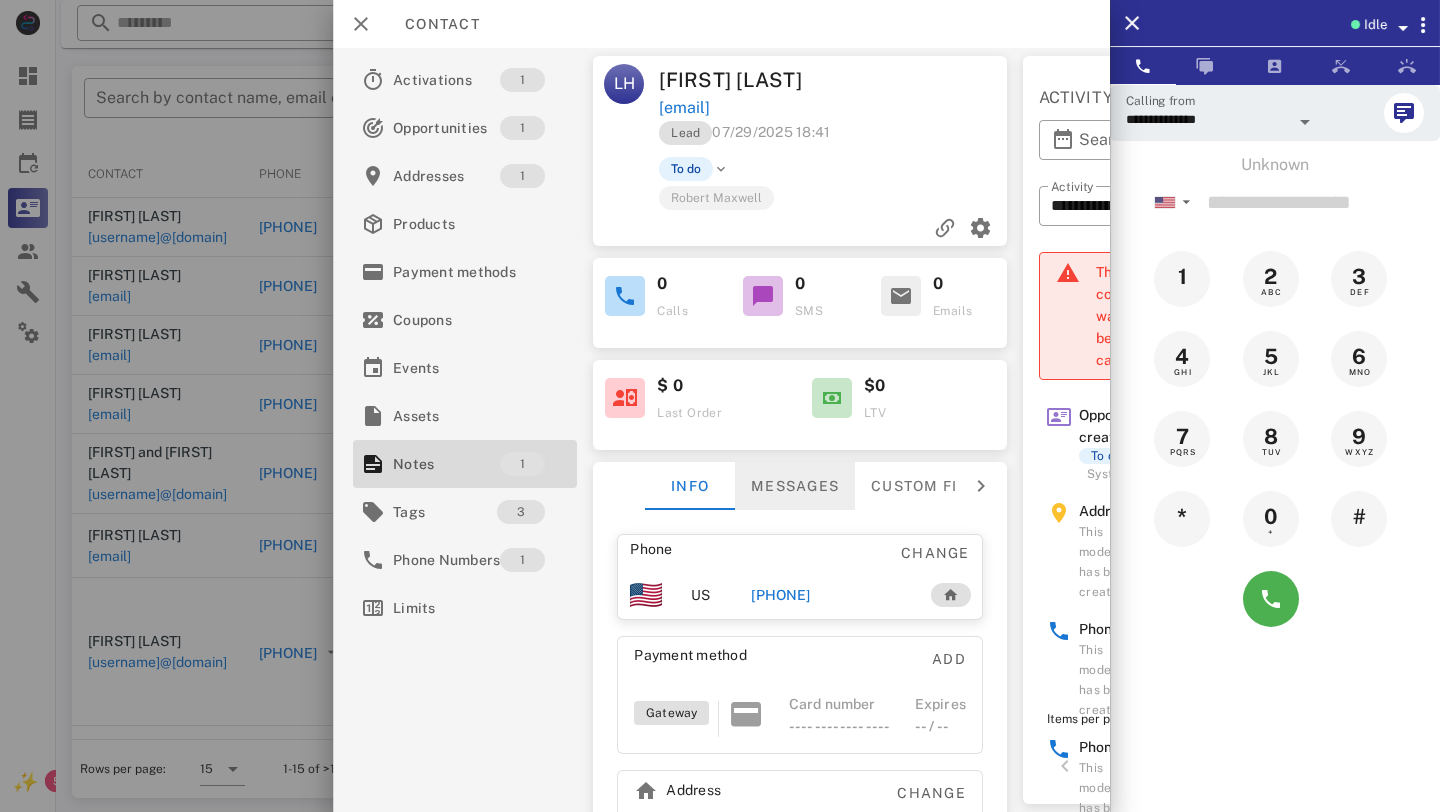 click on "Messages" at bounding box center [795, 486] 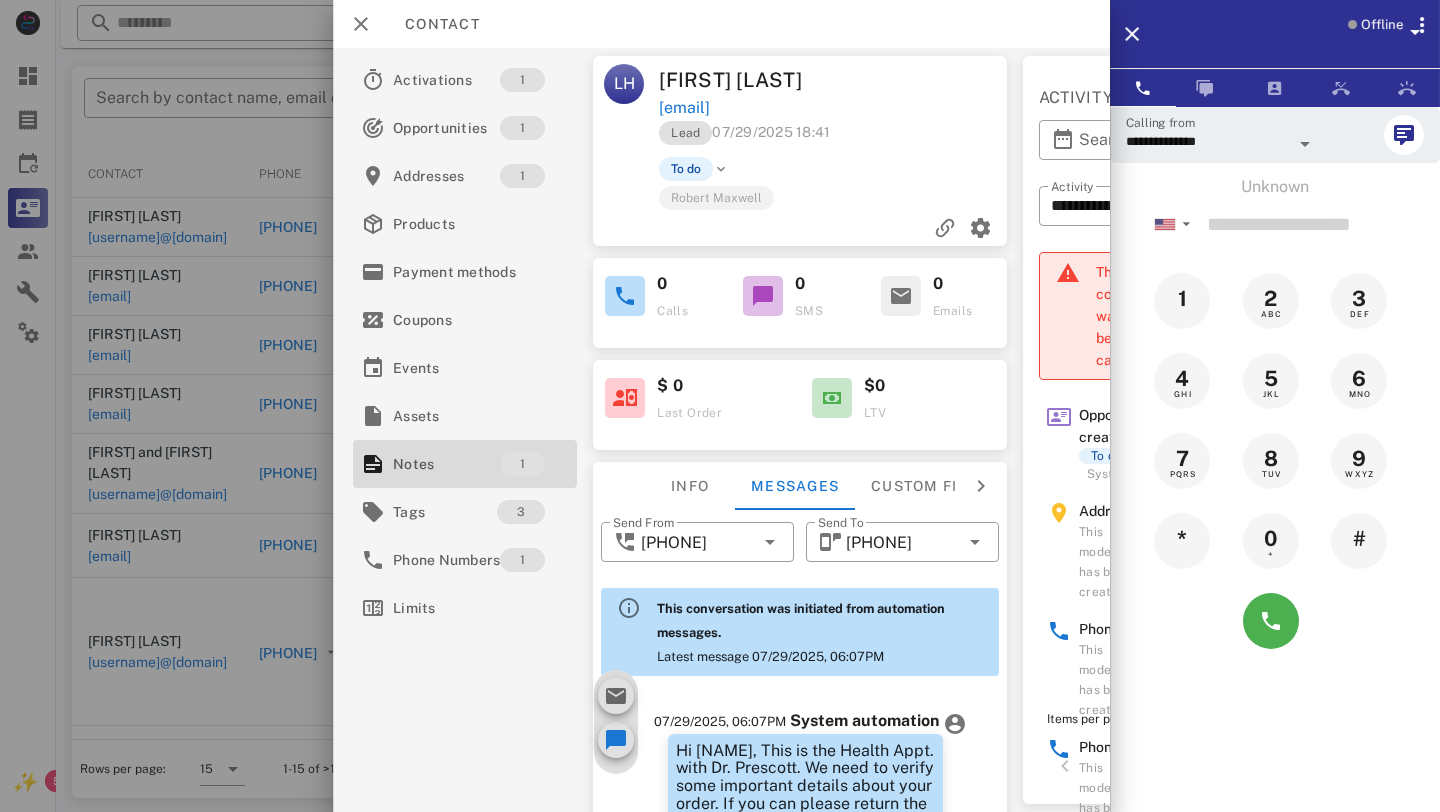 scroll, scrollTop: 226, scrollLeft: 0, axis: vertical 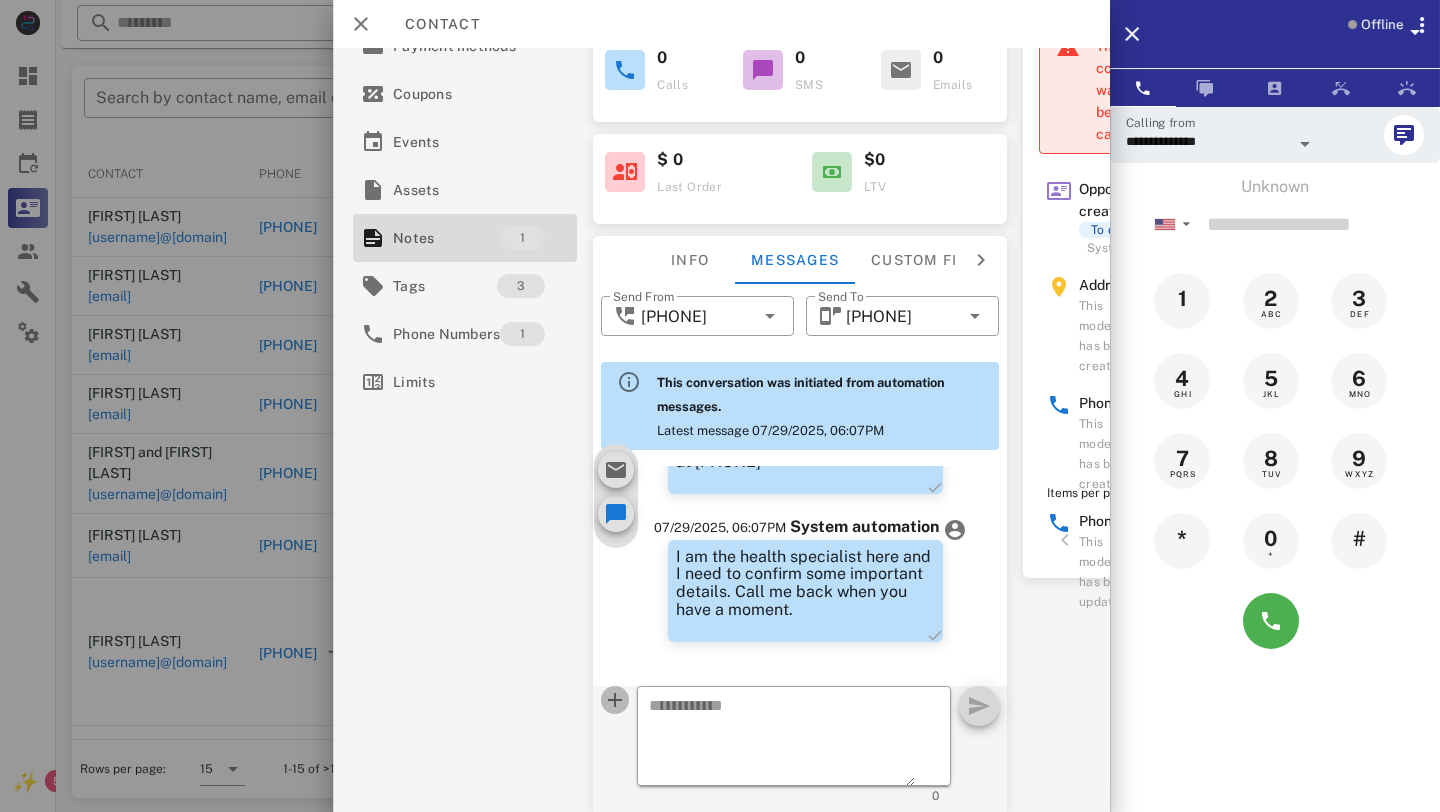 click at bounding box center (615, 700) 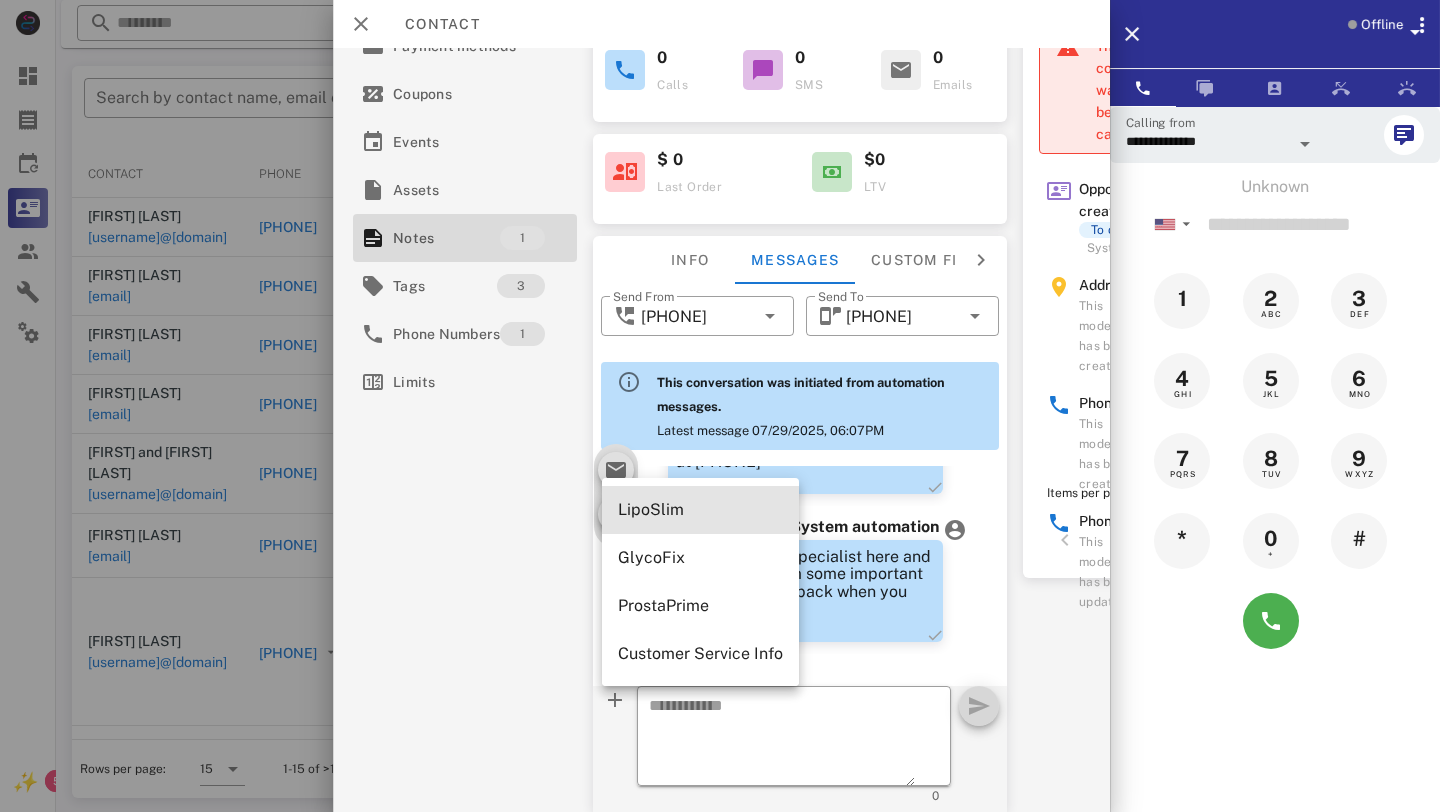 click on "LipoSlim" at bounding box center [700, 509] 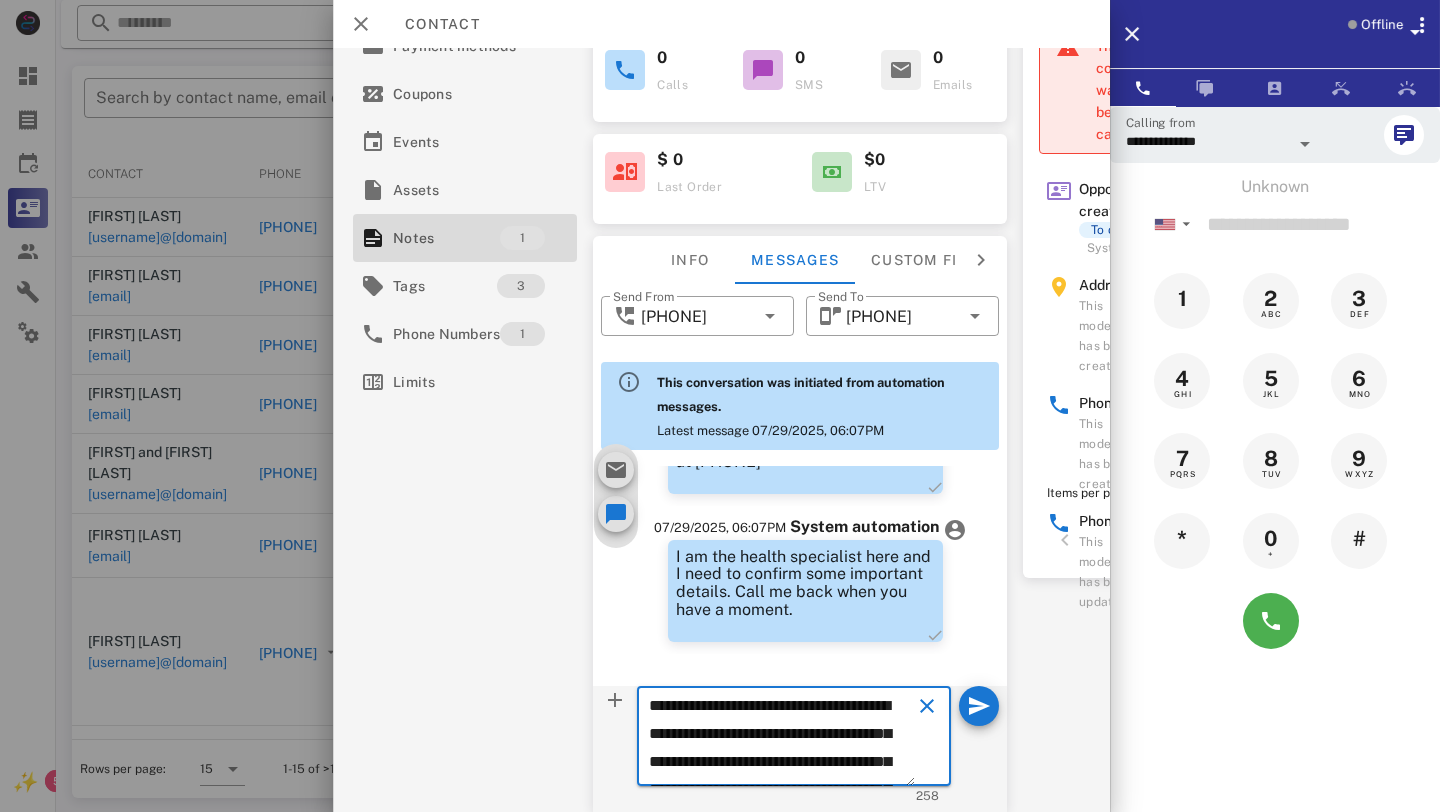 click on "**********" at bounding box center [782, 739] 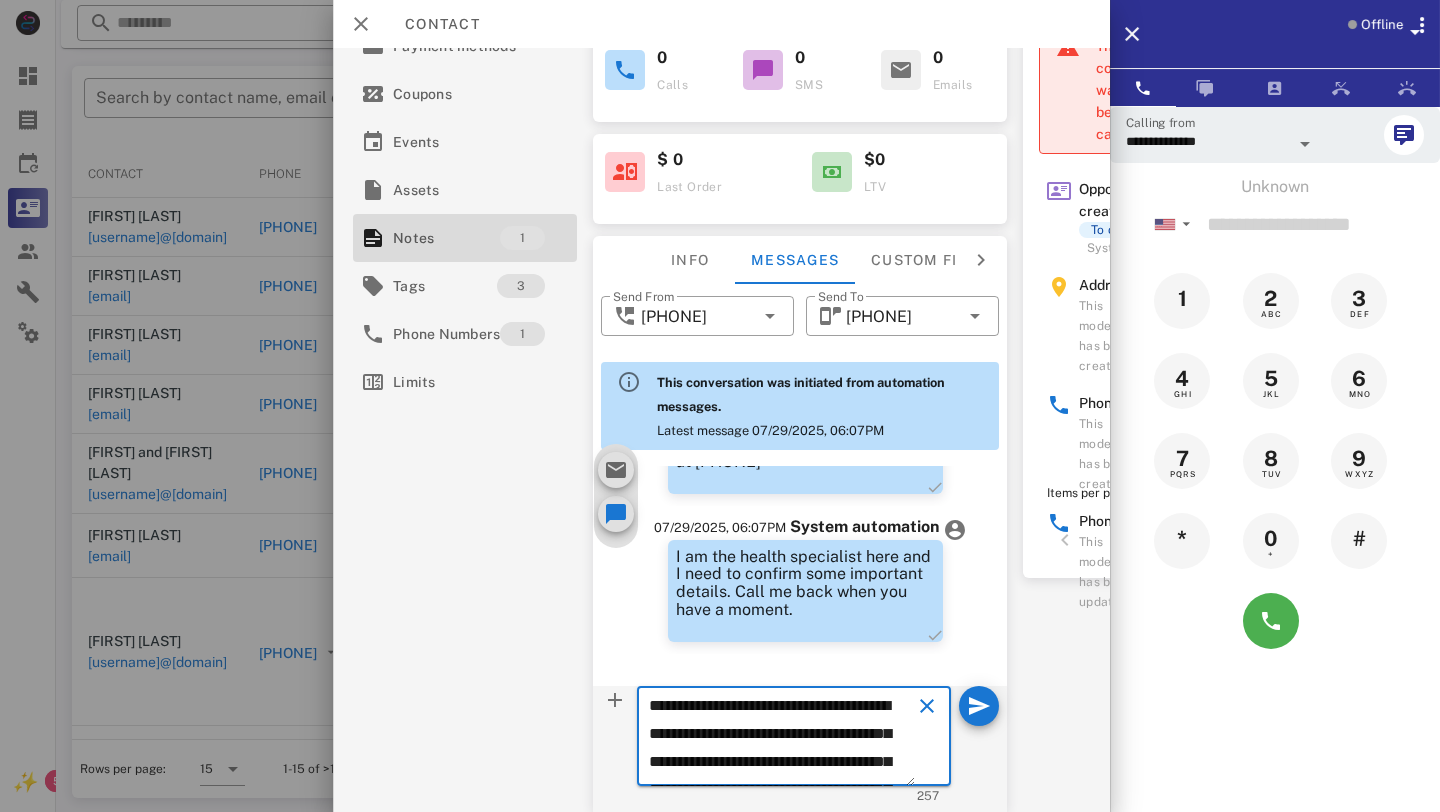 click on "**********" at bounding box center (782, 739) 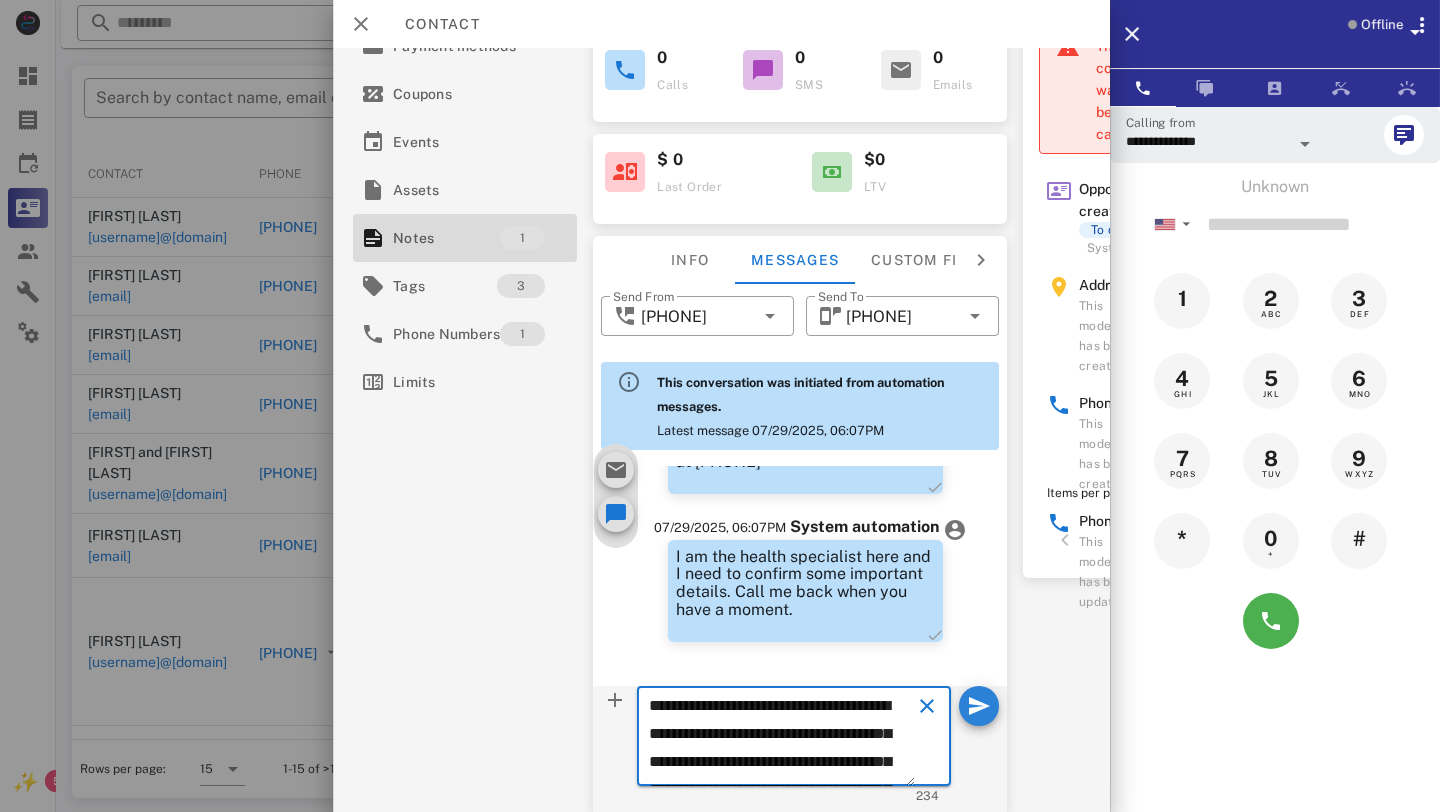 type on "**********" 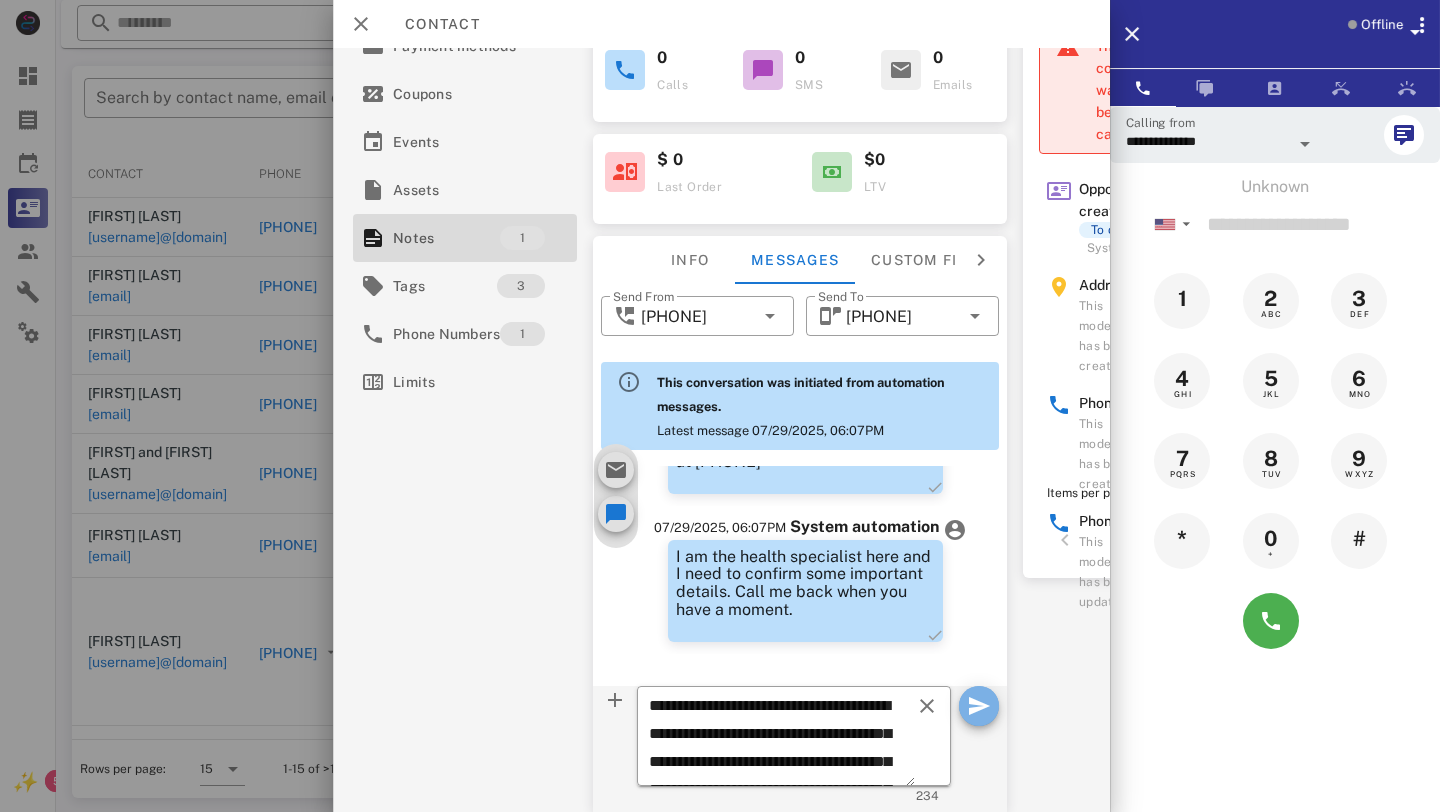 click at bounding box center (979, 706) 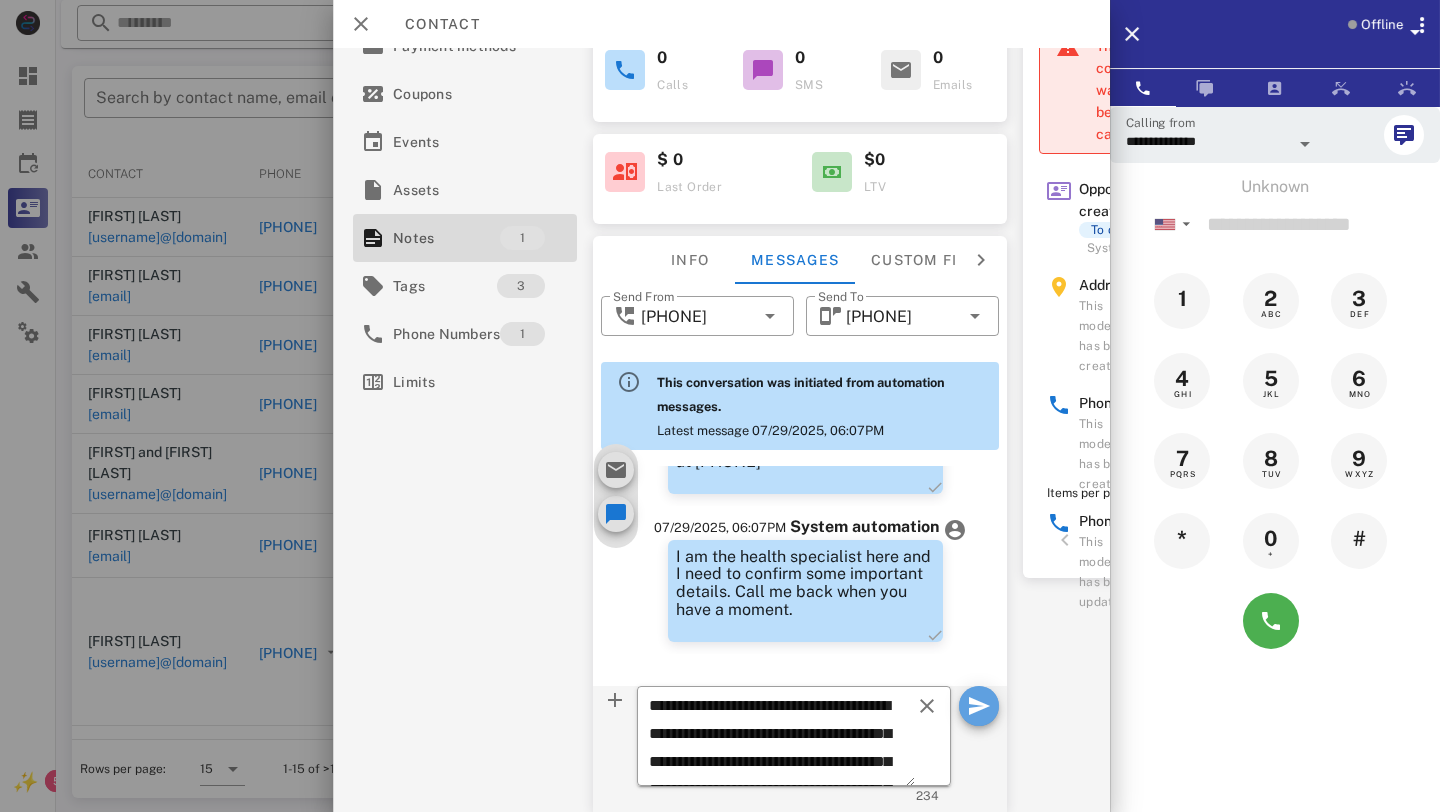 type 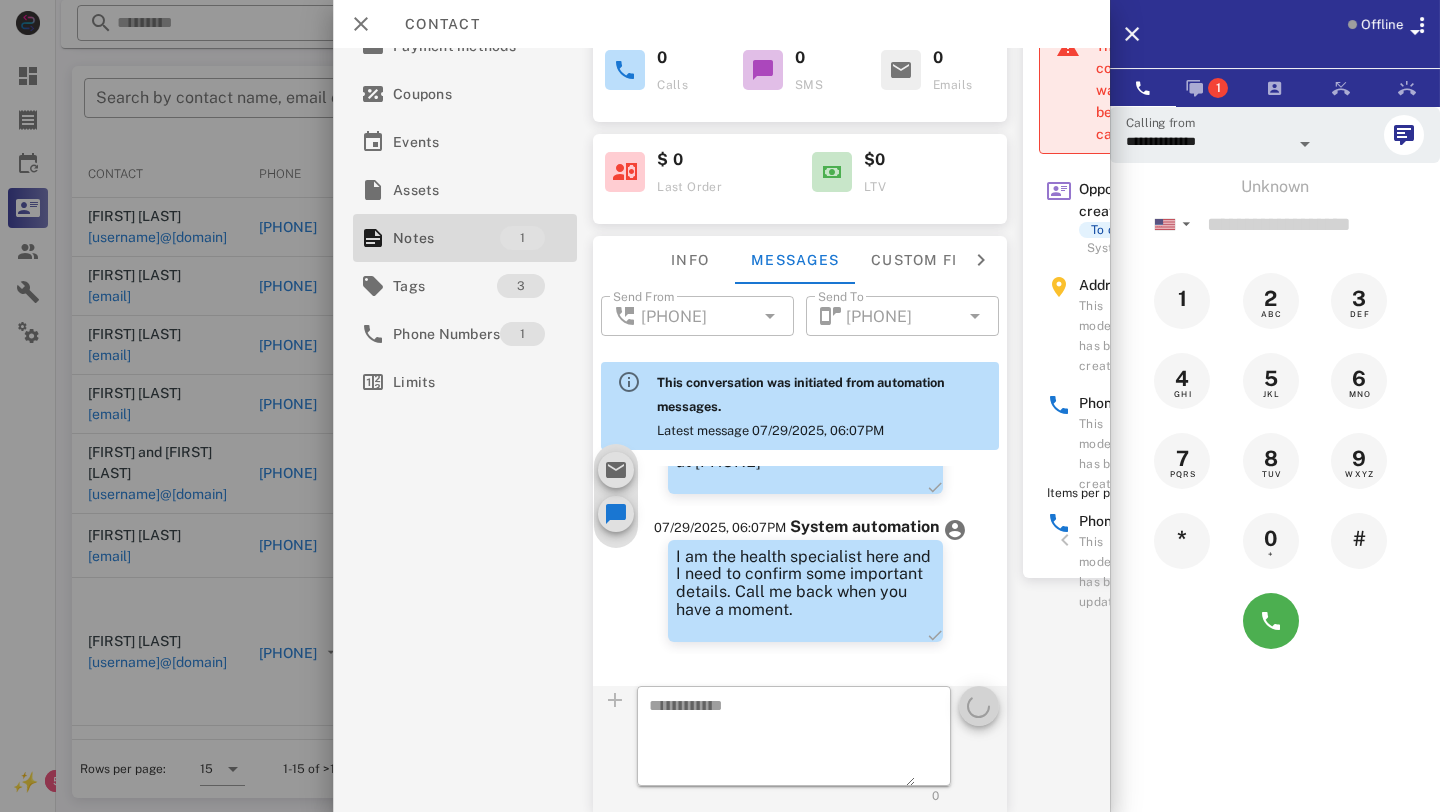 scroll, scrollTop: 796, scrollLeft: 0, axis: vertical 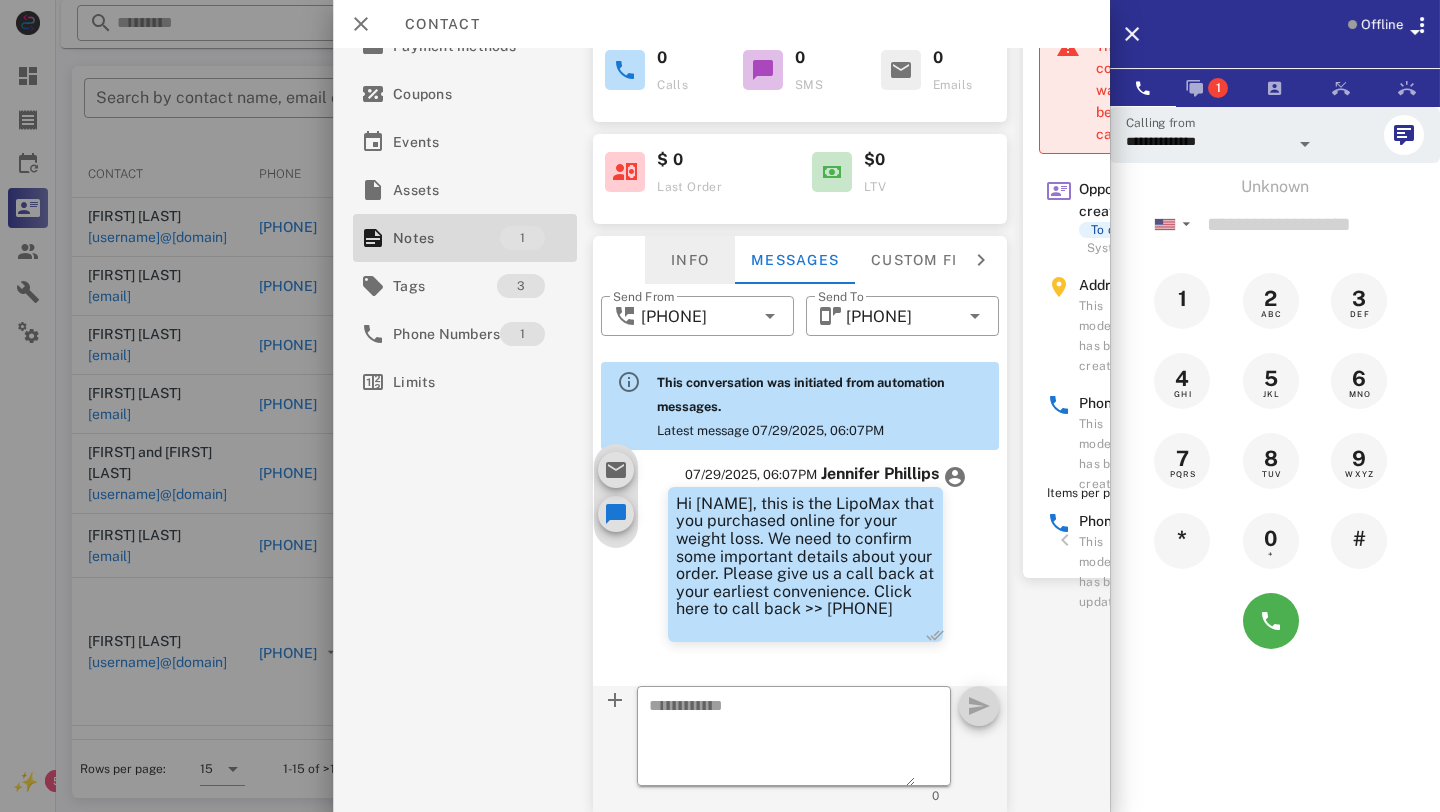 click on "Info" at bounding box center (690, 260) 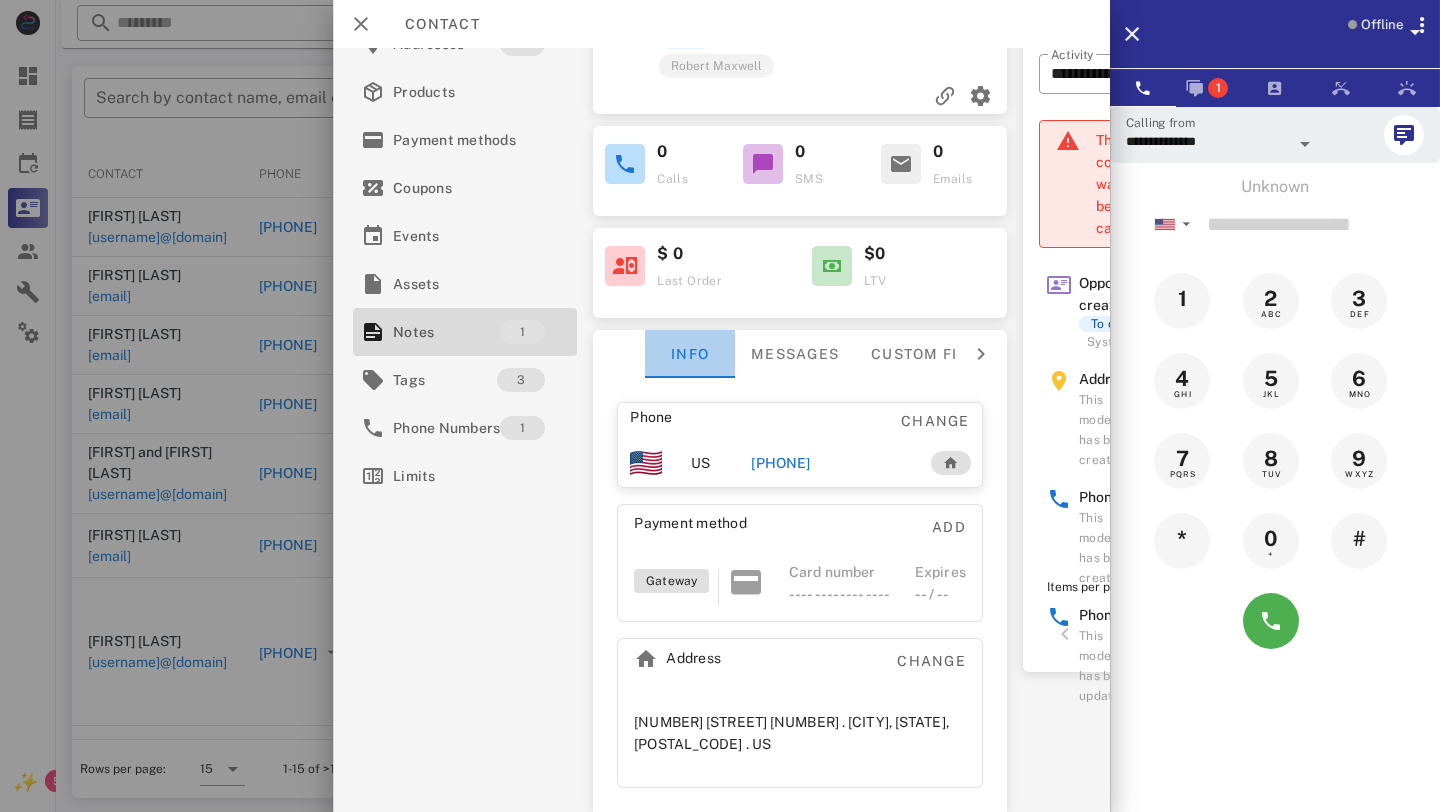 scroll, scrollTop: 132, scrollLeft: 0, axis: vertical 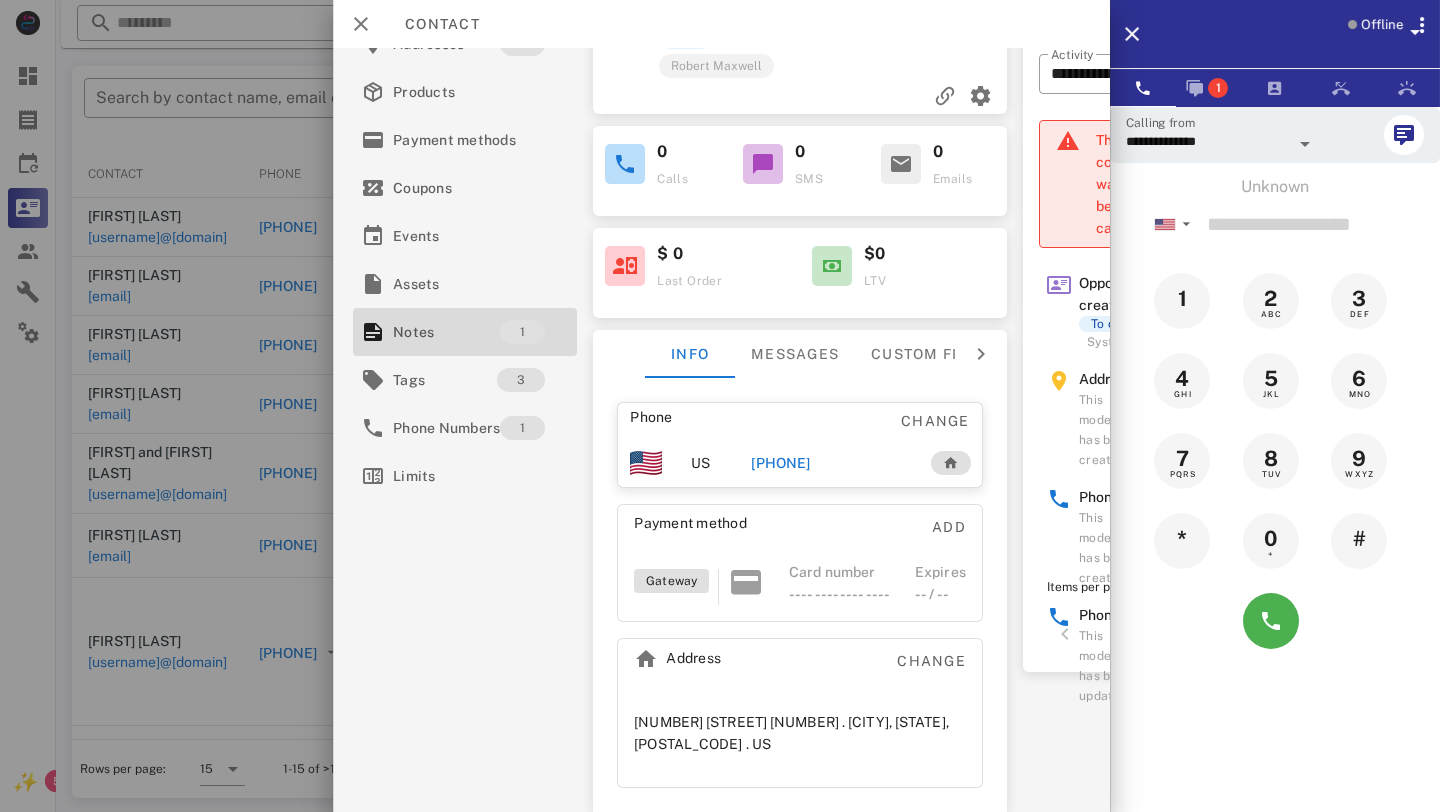 click on "+15305709862" at bounding box center (780, 463) 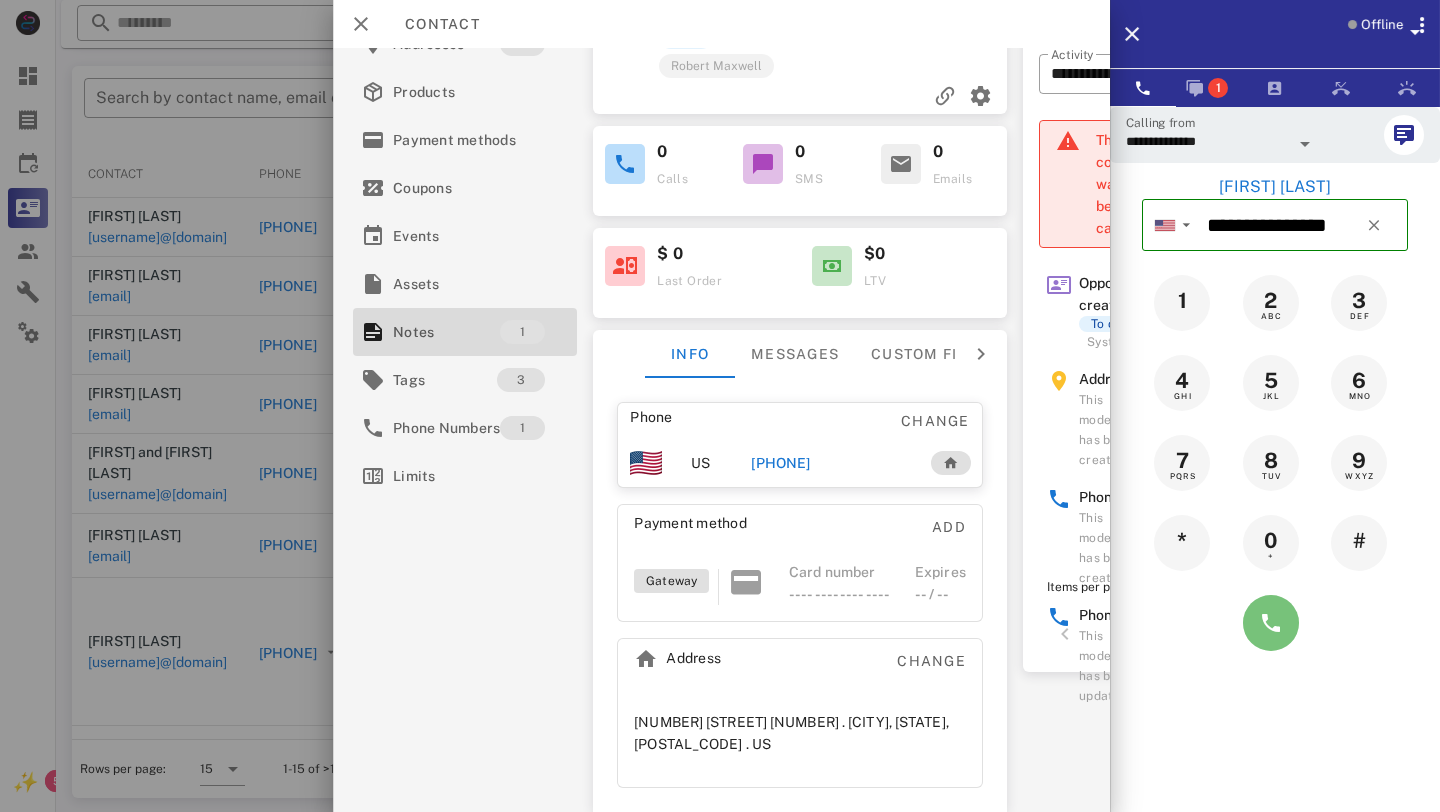 click at bounding box center [1271, 623] 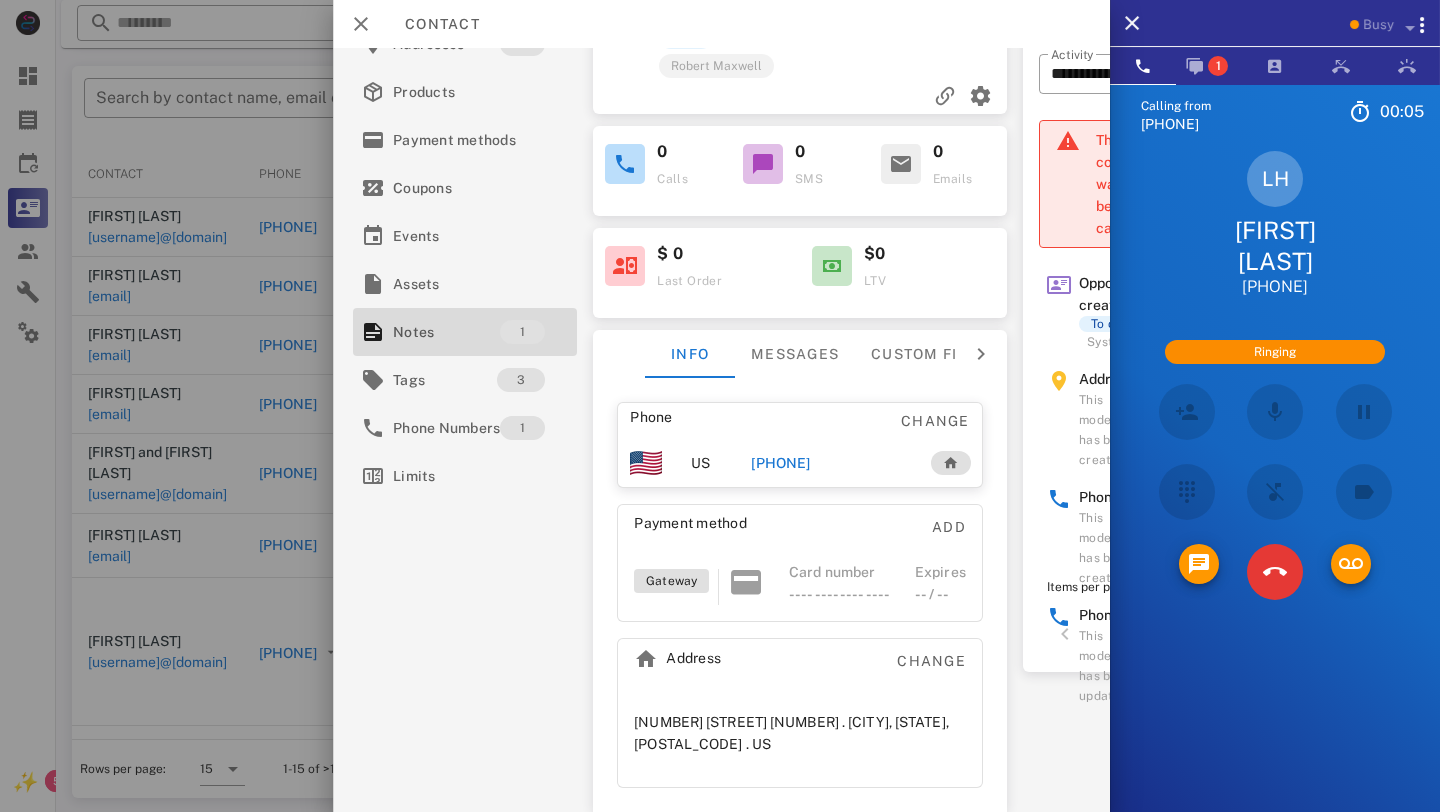 scroll, scrollTop: 0, scrollLeft: 0, axis: both 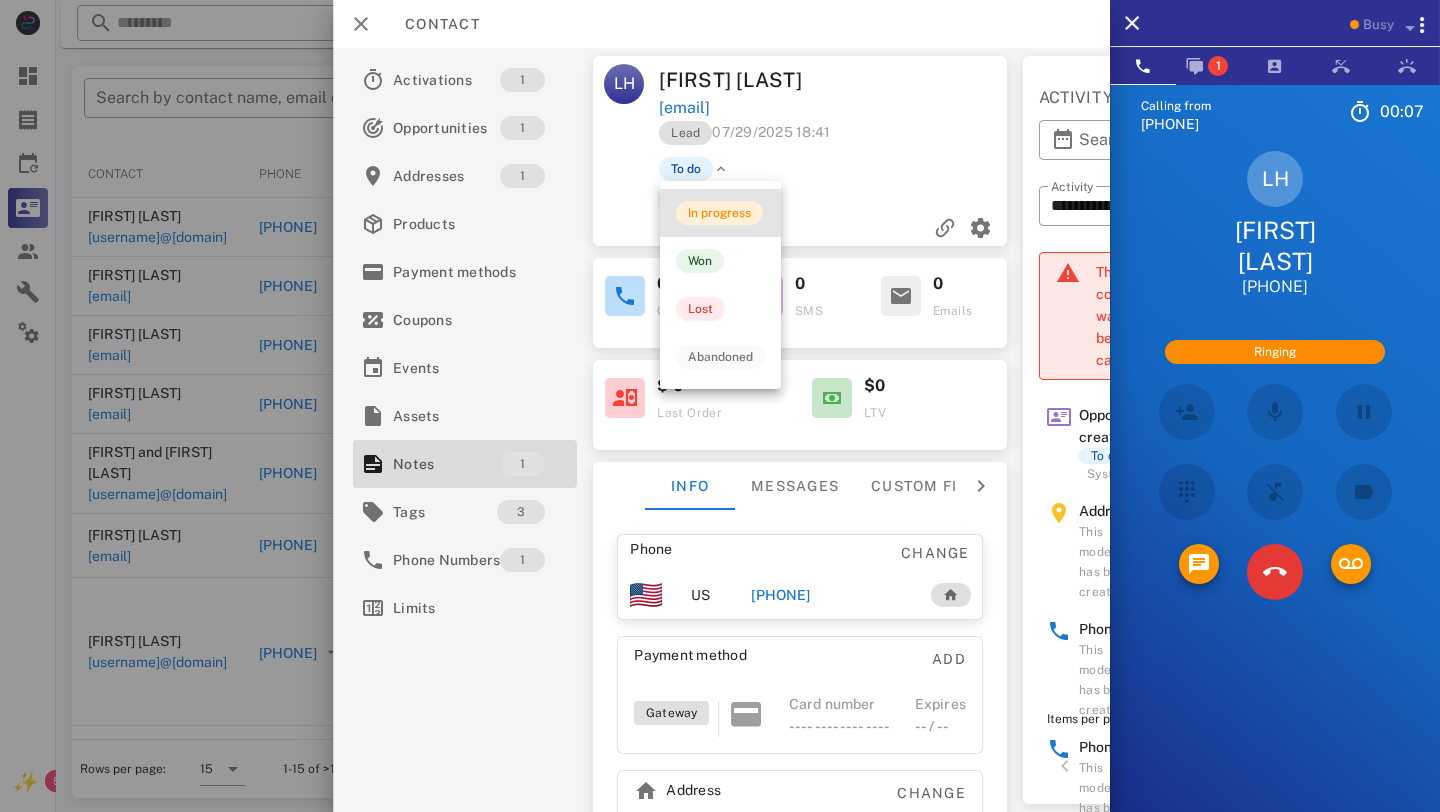 click on "In progress" at bounding box center [719, 213] 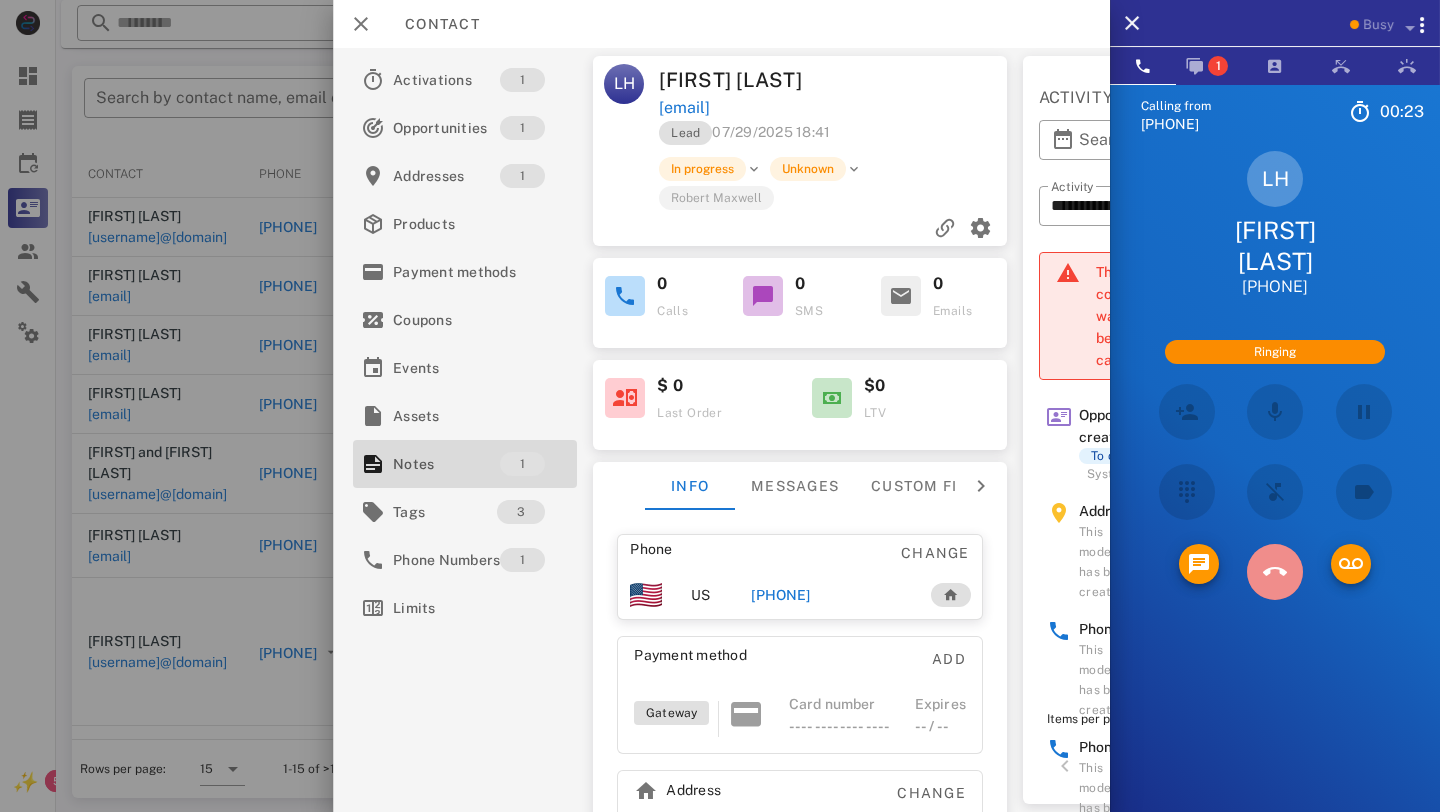 click at bounding box center (1275, 572) 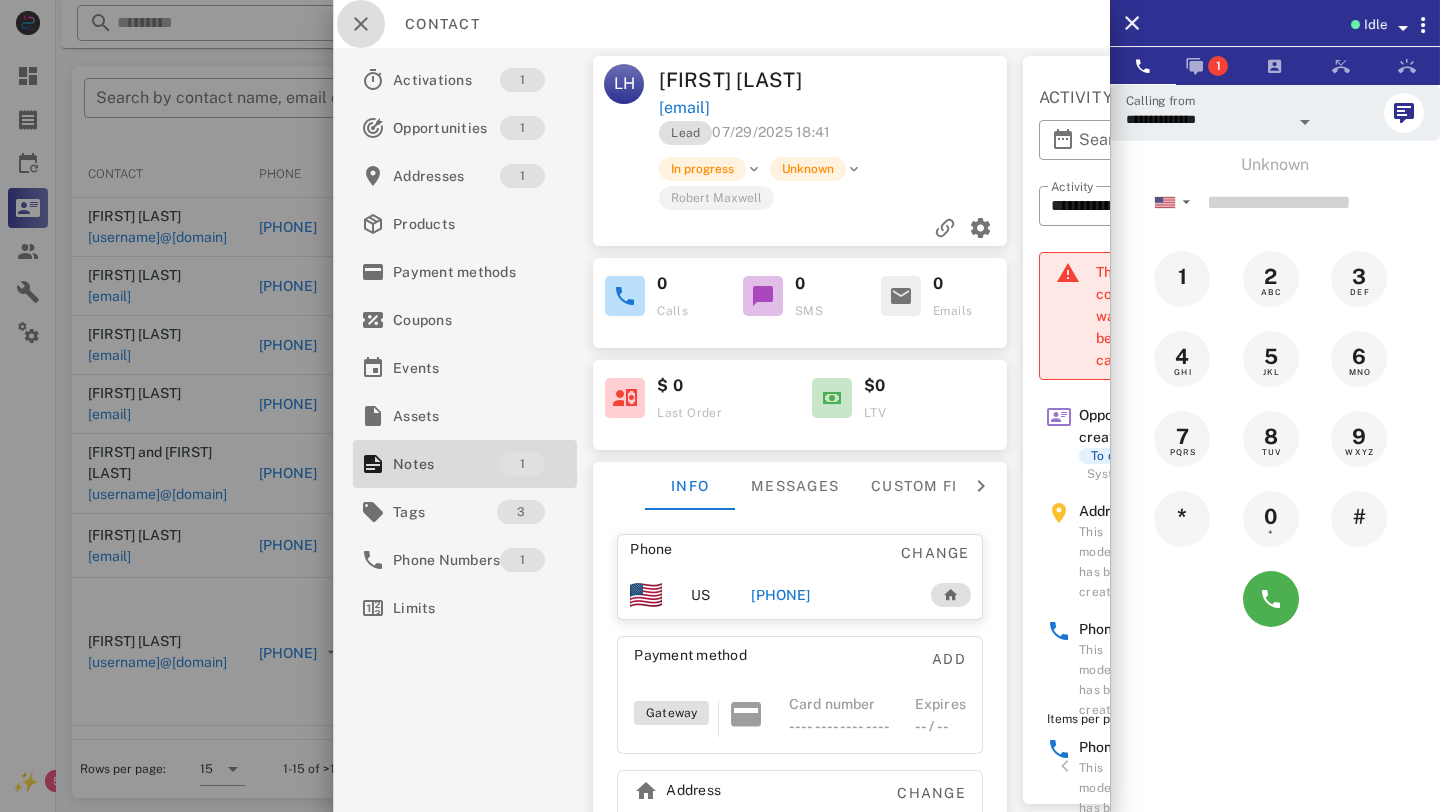 click at bounding box center [361, 24] 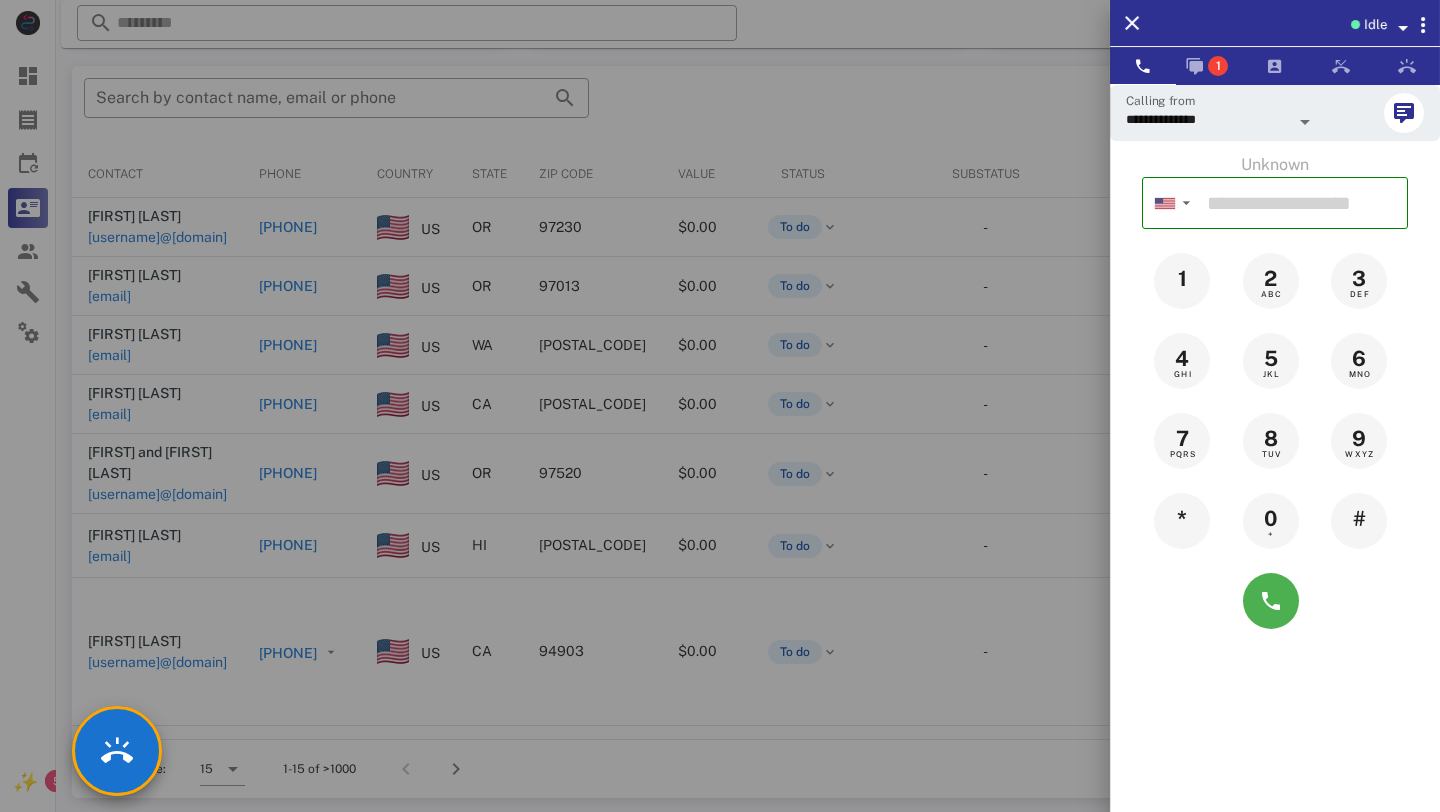 click at bounding box center [720, 406] 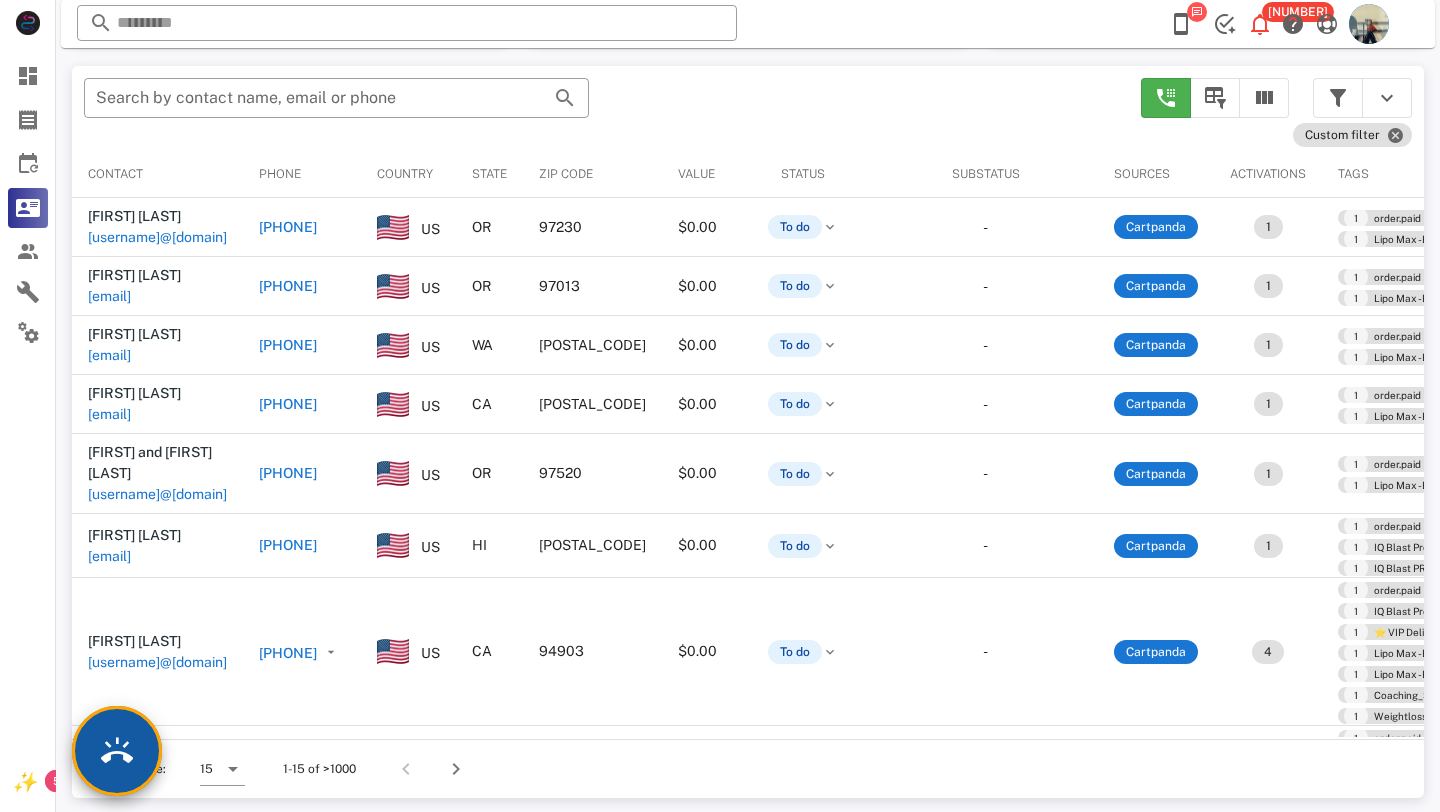 click at bounding box center [117, 751] 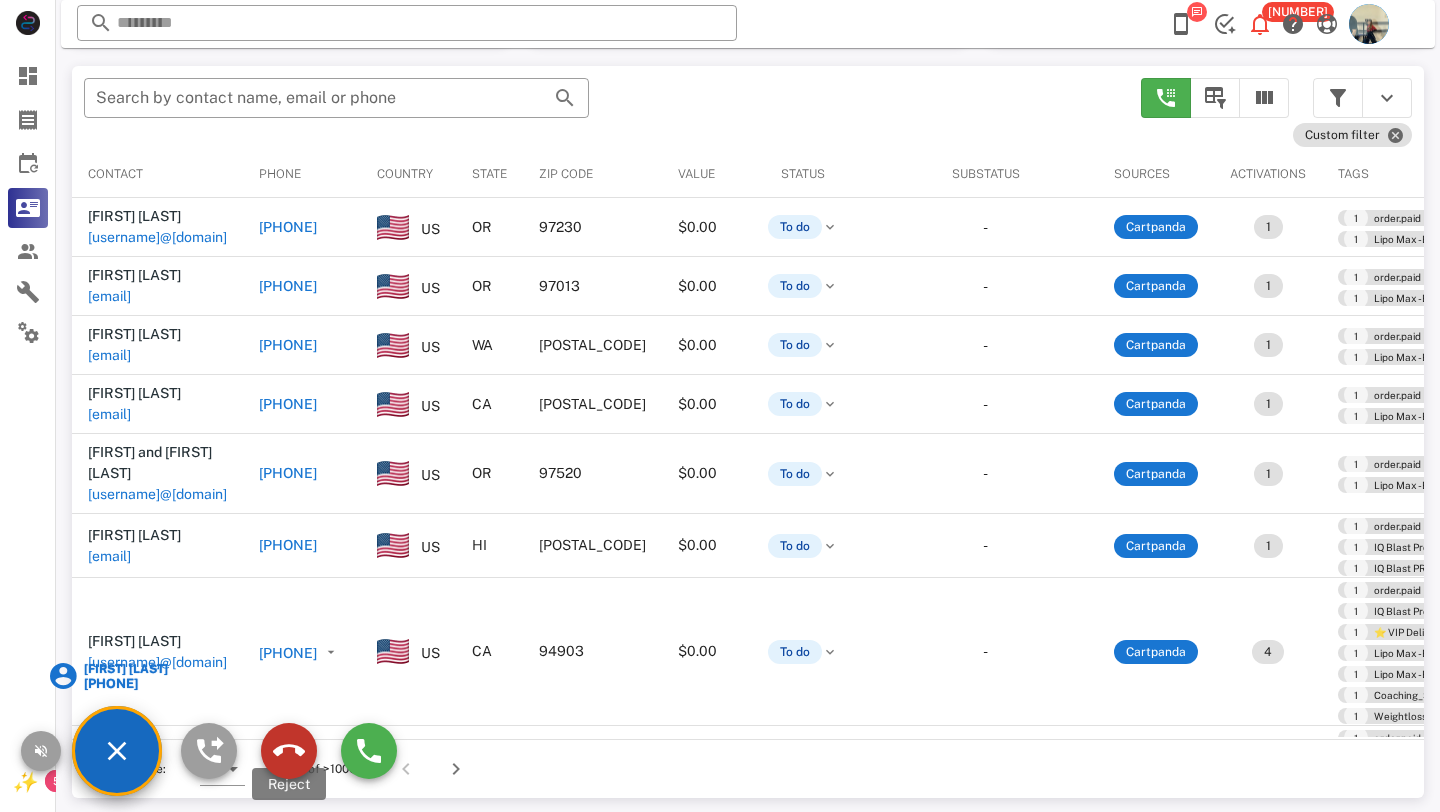 click at bounding box center (289, 751) 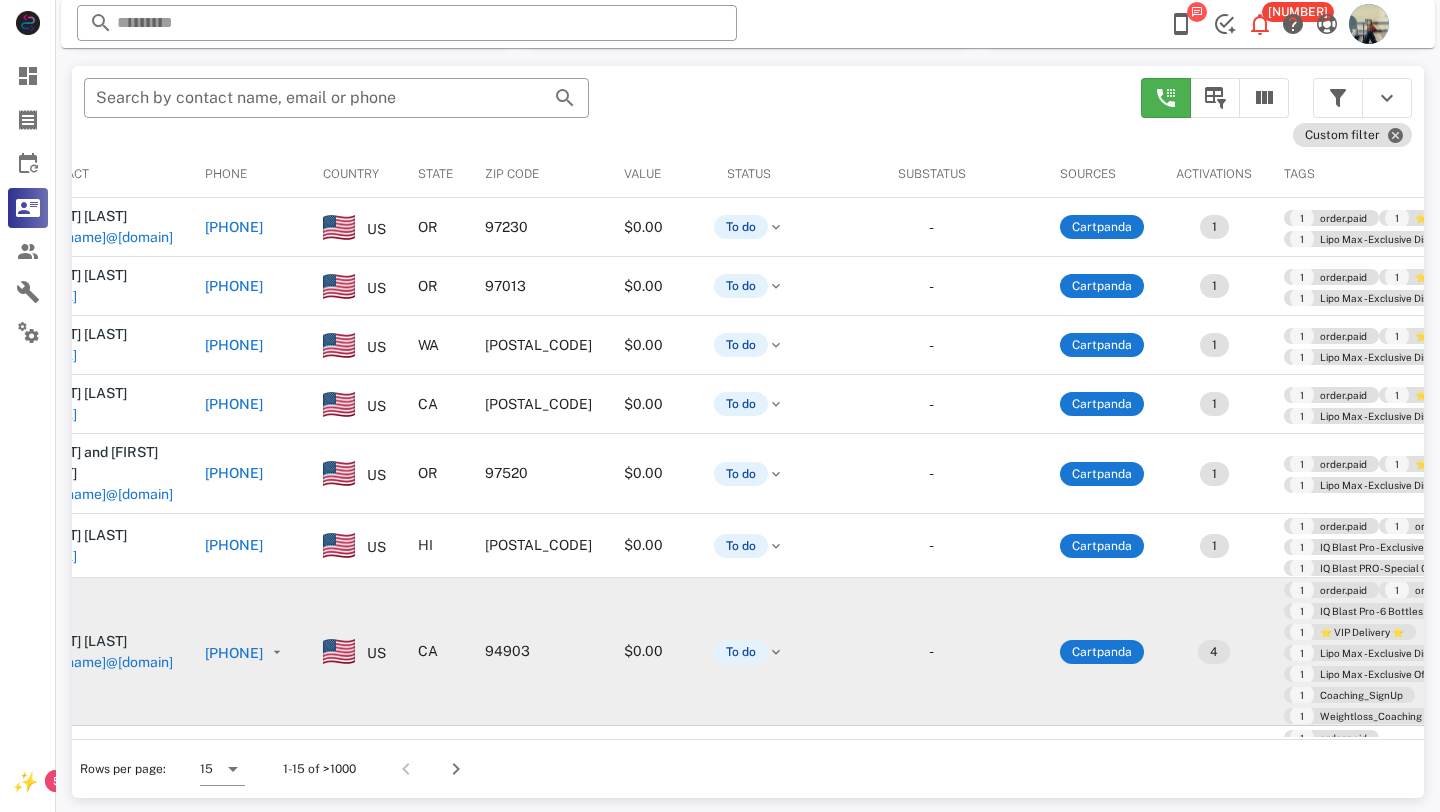 scroll, scrollTop: 1, scrollLeft: 0, axis: vertical 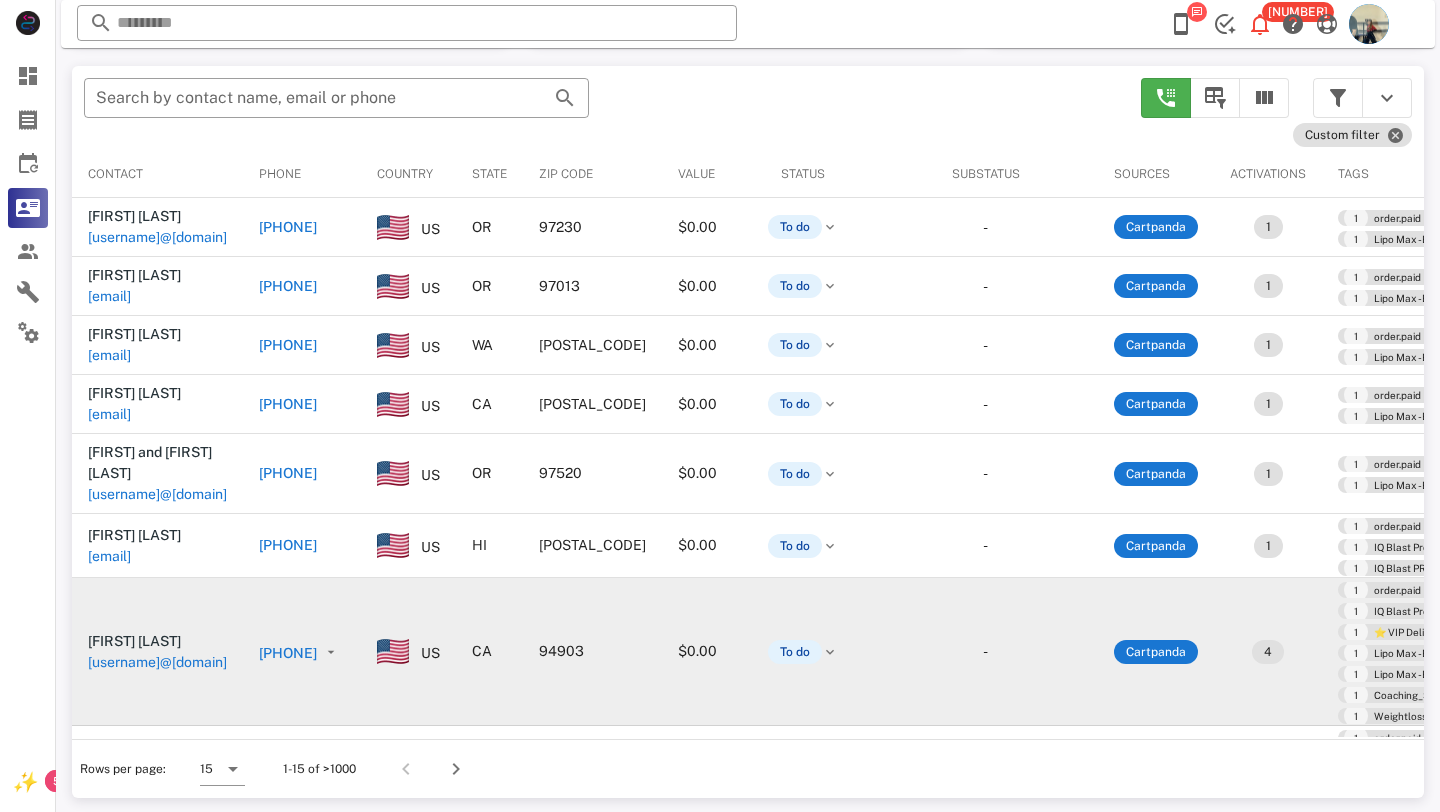 click on "+14156138000" at bounding box center [288, 653] 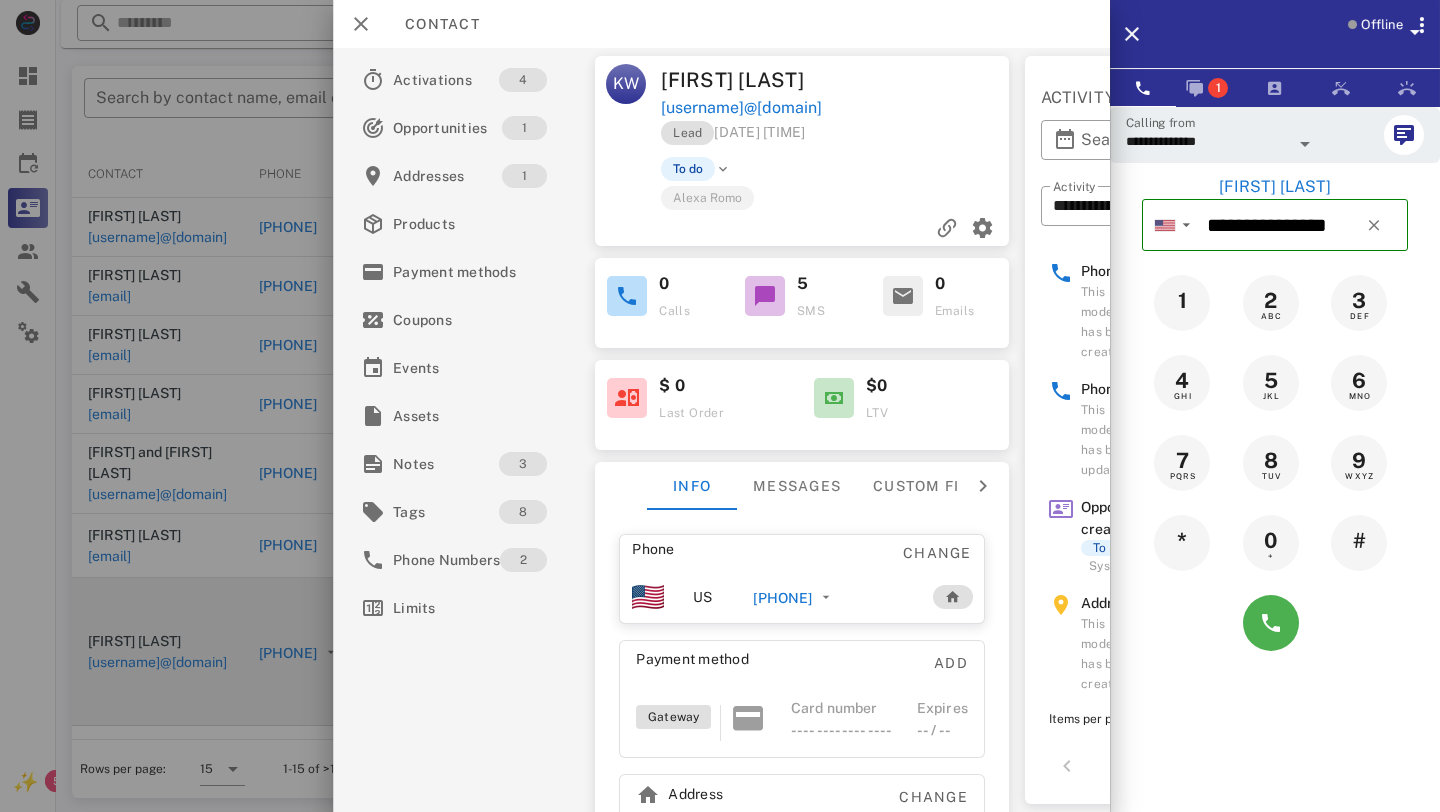 scroll, scrollTop: 136, scrollLeft: 0, axis: vertical 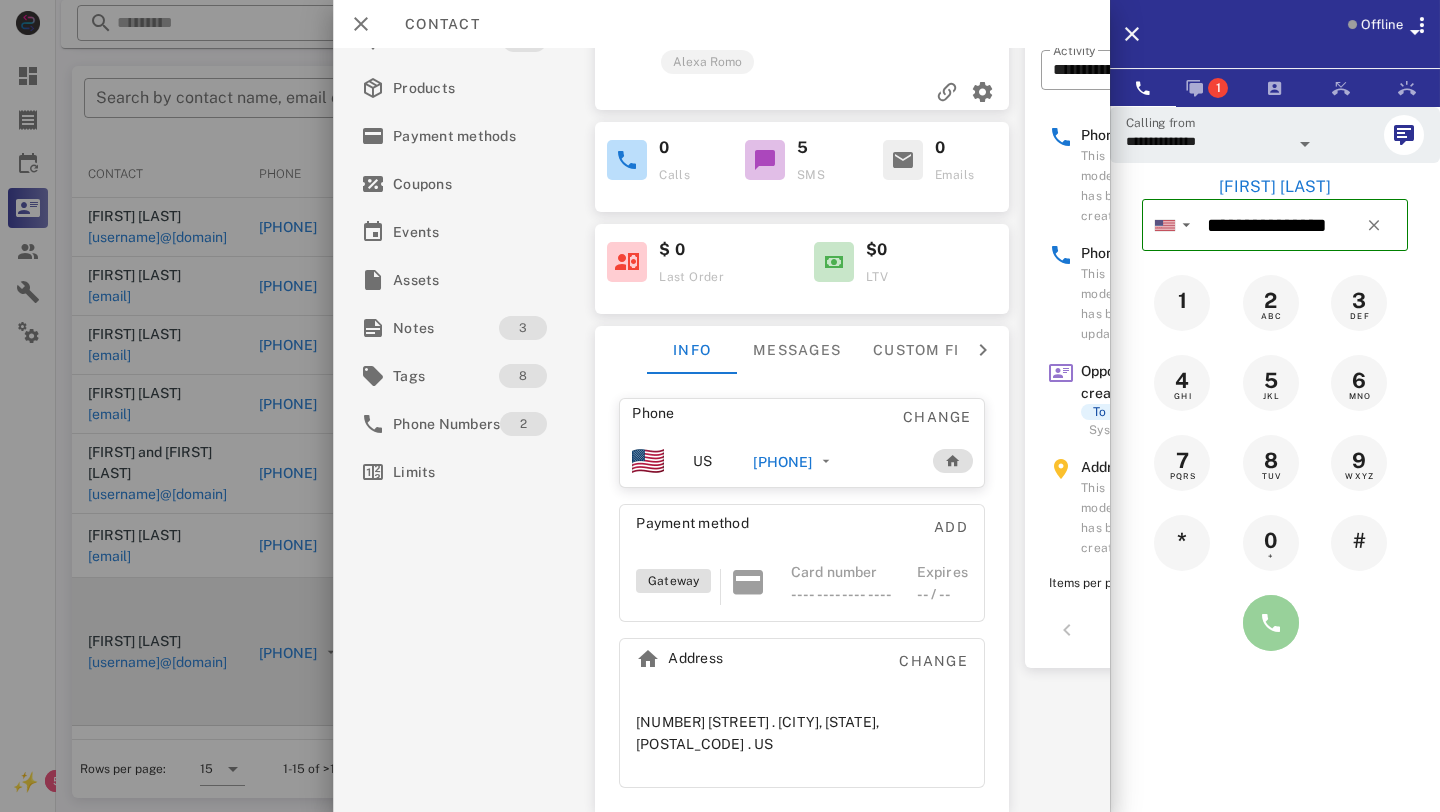 click at bounding box center [1271, 623] 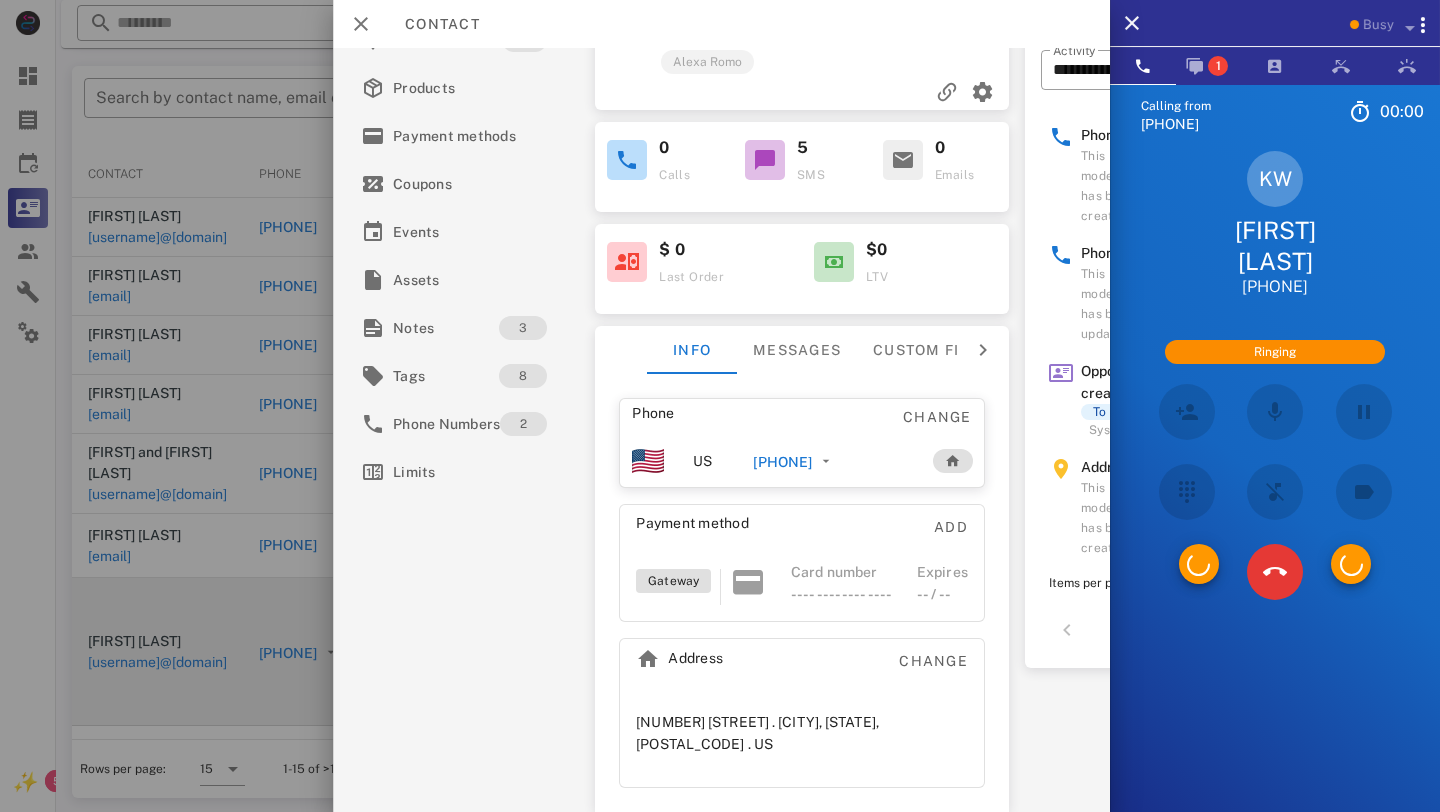 scroll, scrollTop: 0, scrollLeft: 0, axis: both 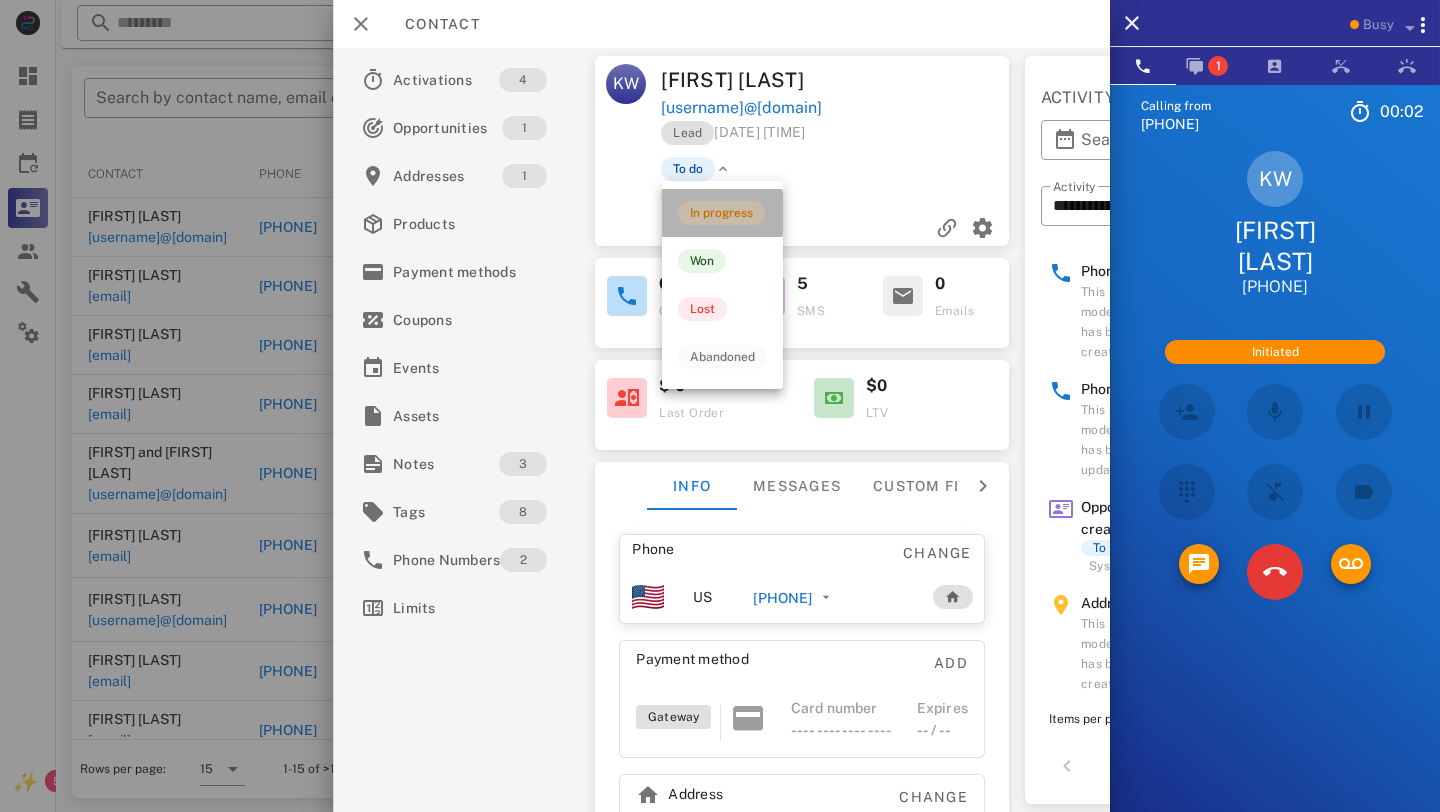 click on "In progress" at bounding box center (721, 213) 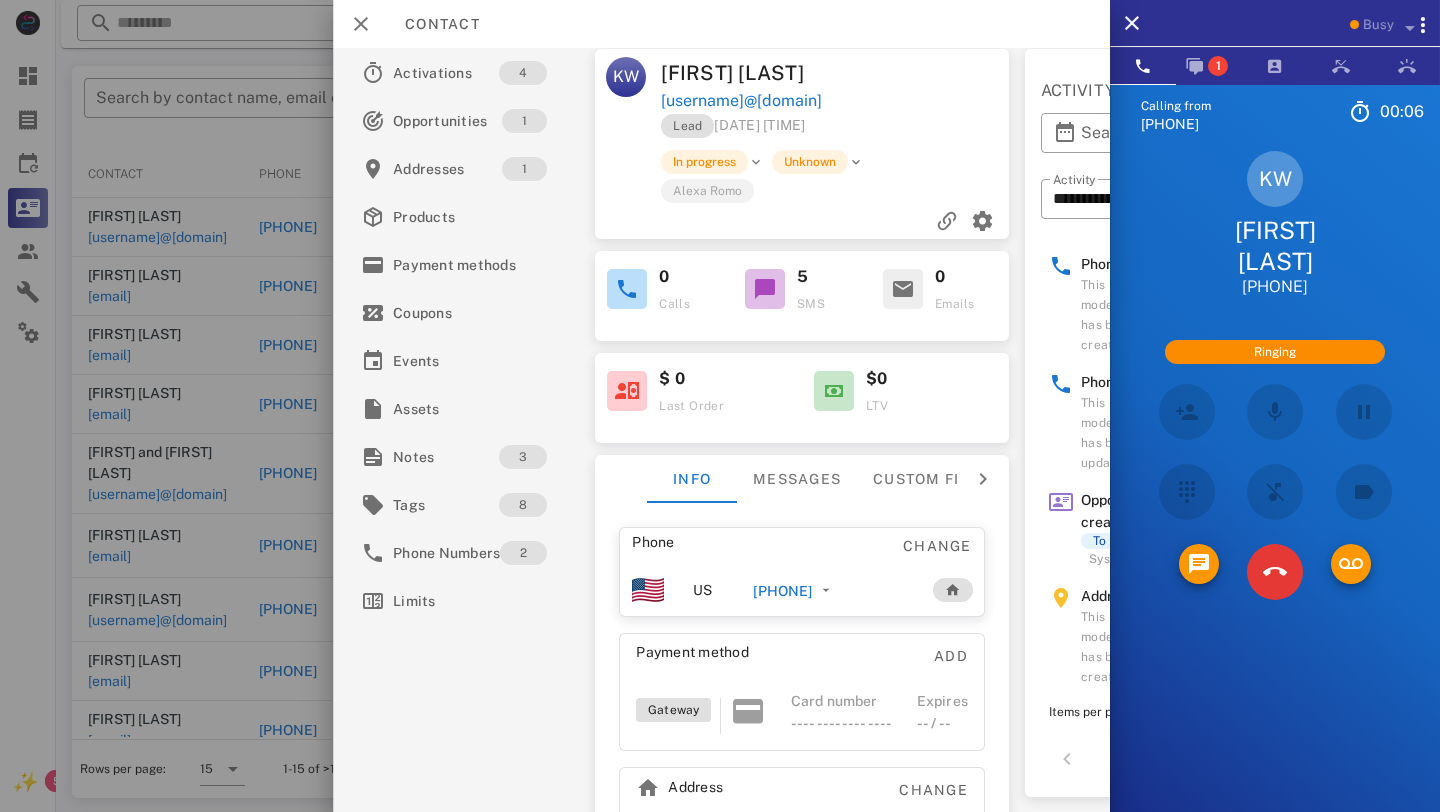 scroll, scrollTop: 136, scrollLeft: 0, axis: vertical 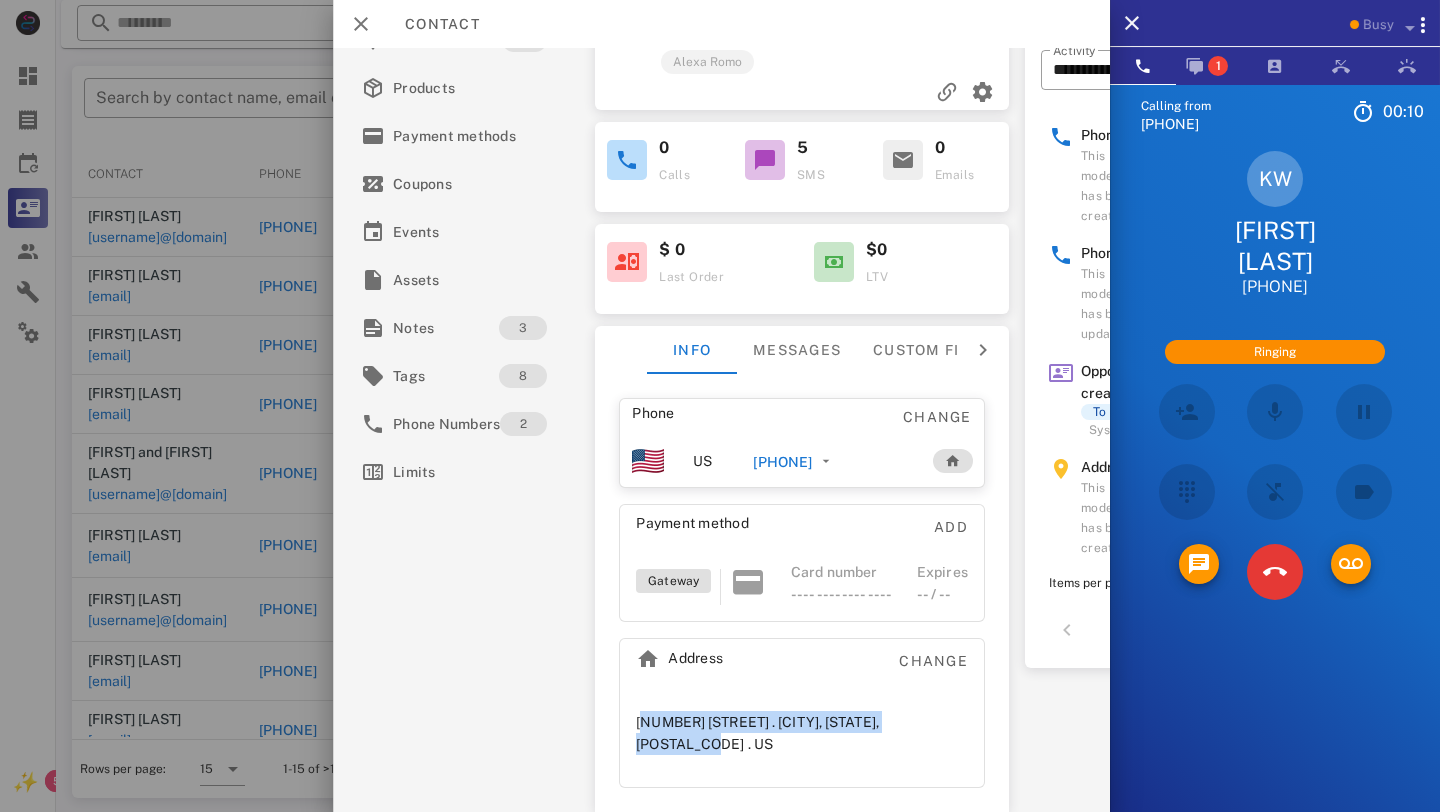 drag, startPoint x: 953, startPoint y: 720, endPoint x: 647, endPoint y: 712, distance: 306.10455 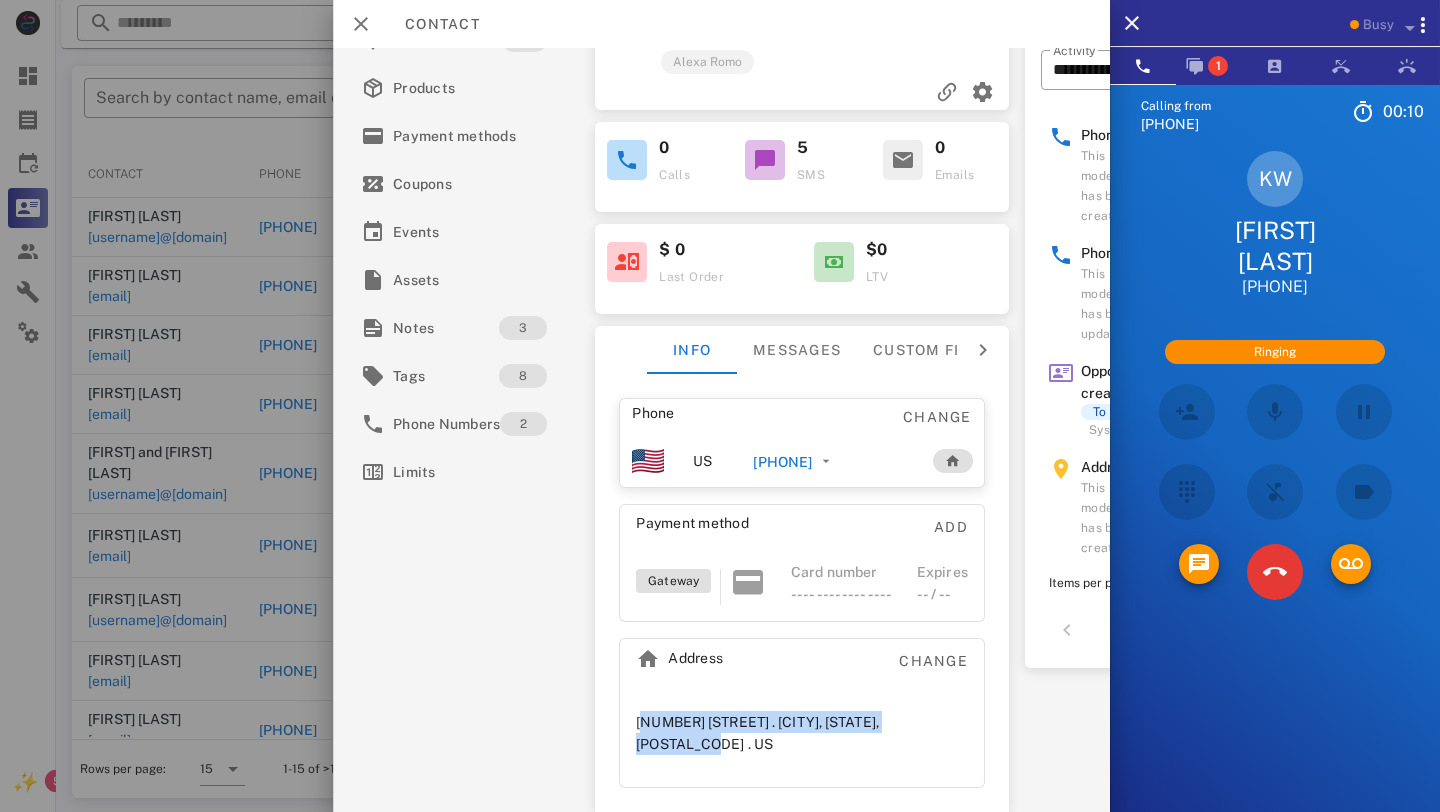 click on "275 Los Ranchitos Road .
San Rafael, CA, 94903.
US" at bounding box center [802, 733] 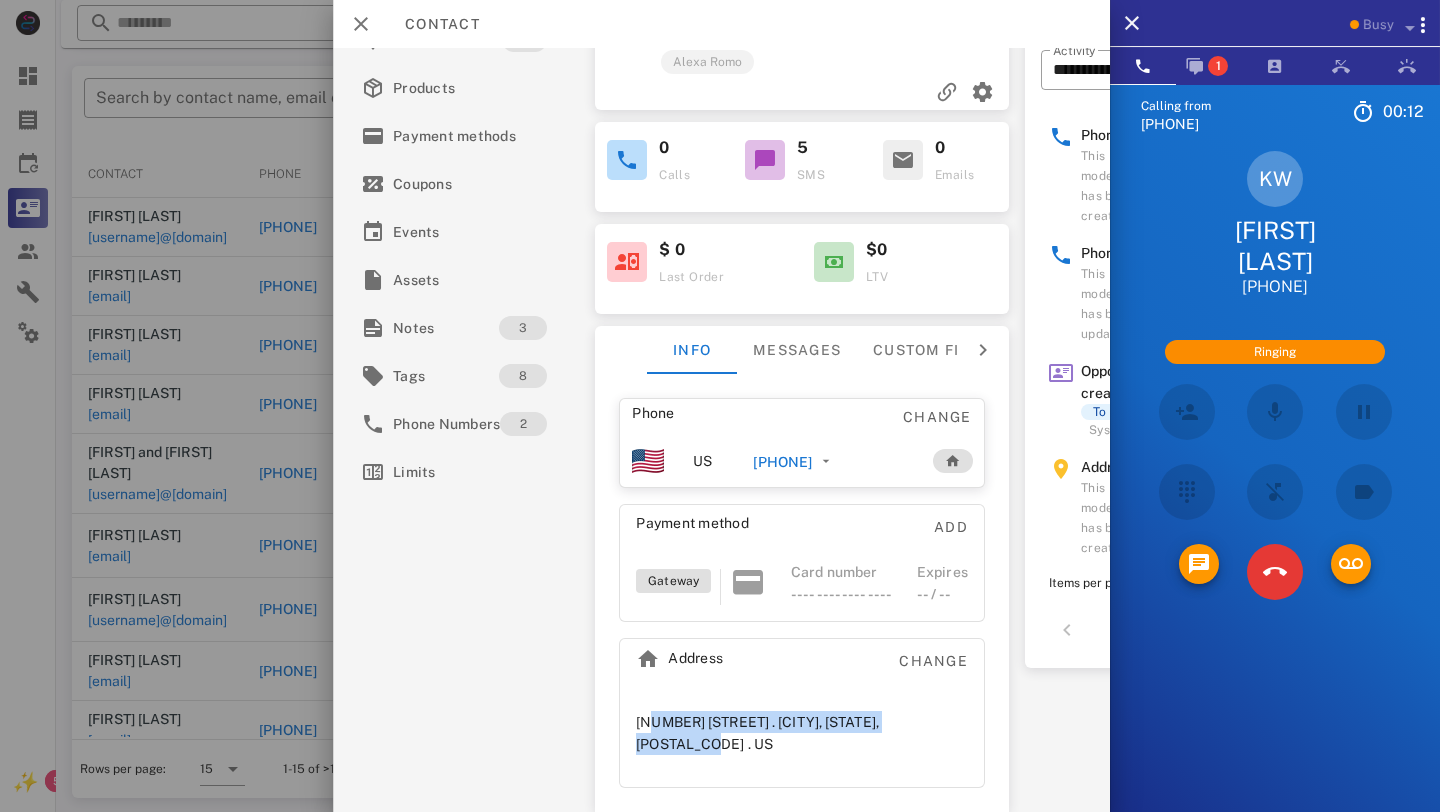 click on "275 Los Ranchitos Road .
San Rafael, CA, 94903.
US" at bounding box center [802, 733] 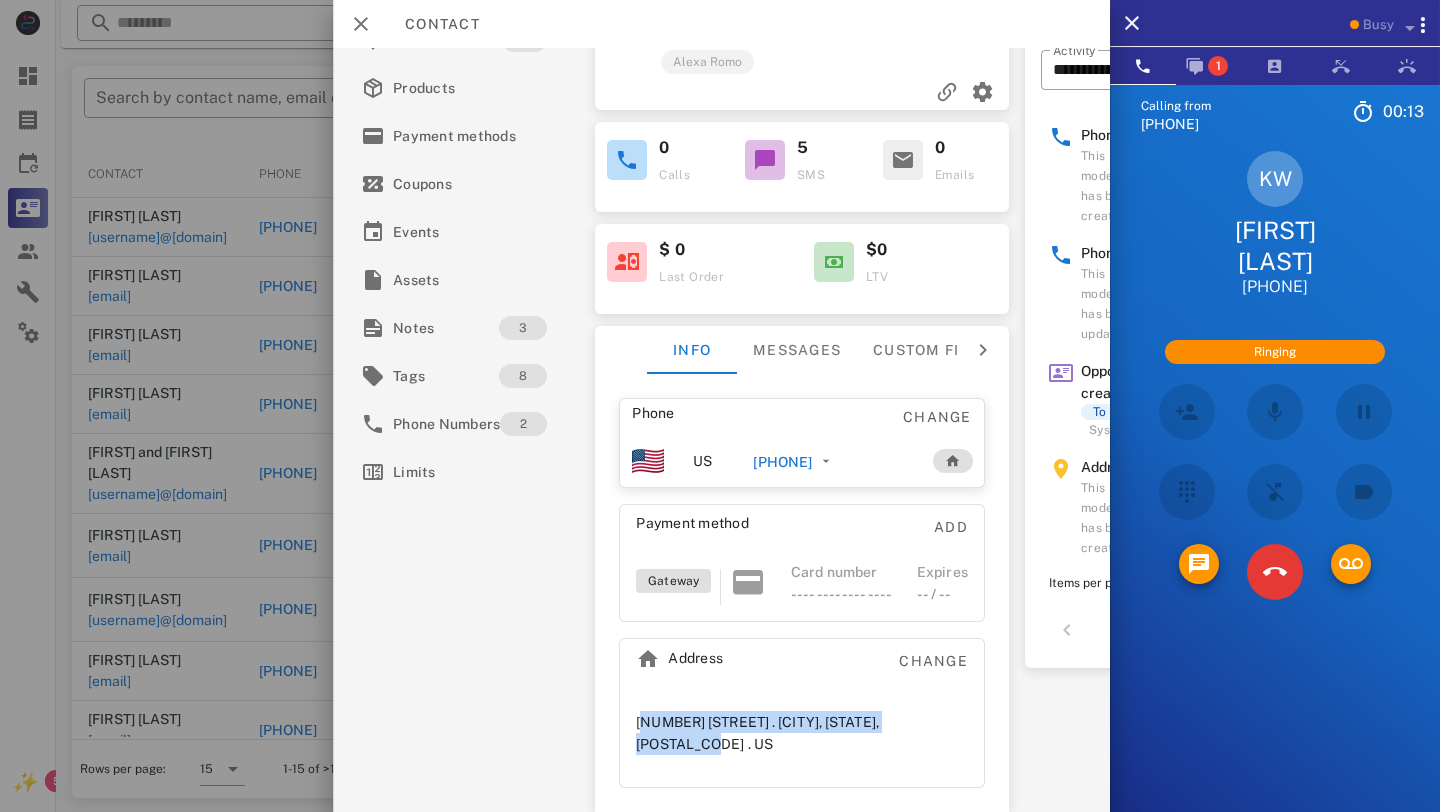 drag, startPoint x: 956, startPoint y: 719, endPoint x: 629, endPoint y: 713, distance: 327.05505 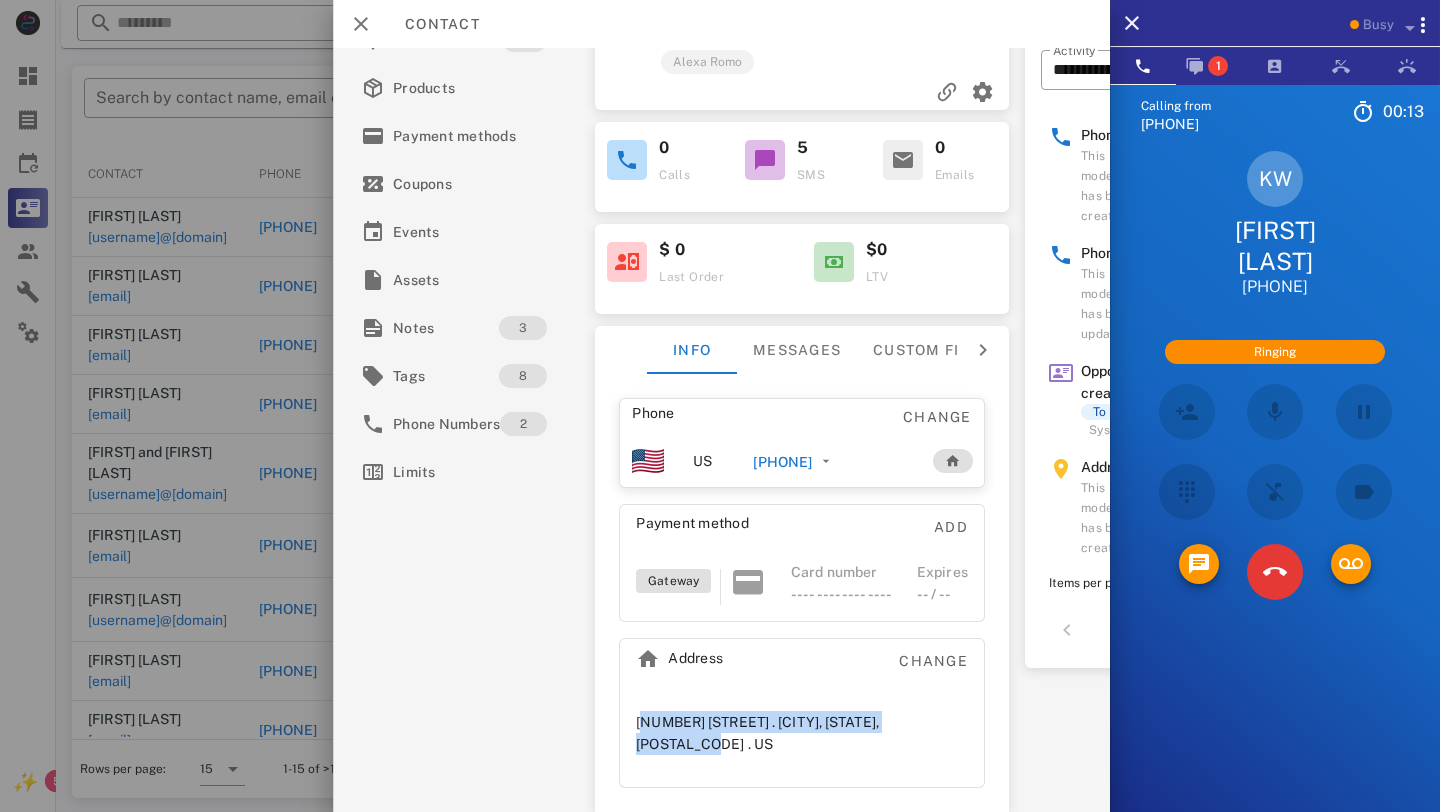 click on "275 Los Ranchitos Road .
San Rafael, CA, 94903.
US" at bounding box center [802, 741] 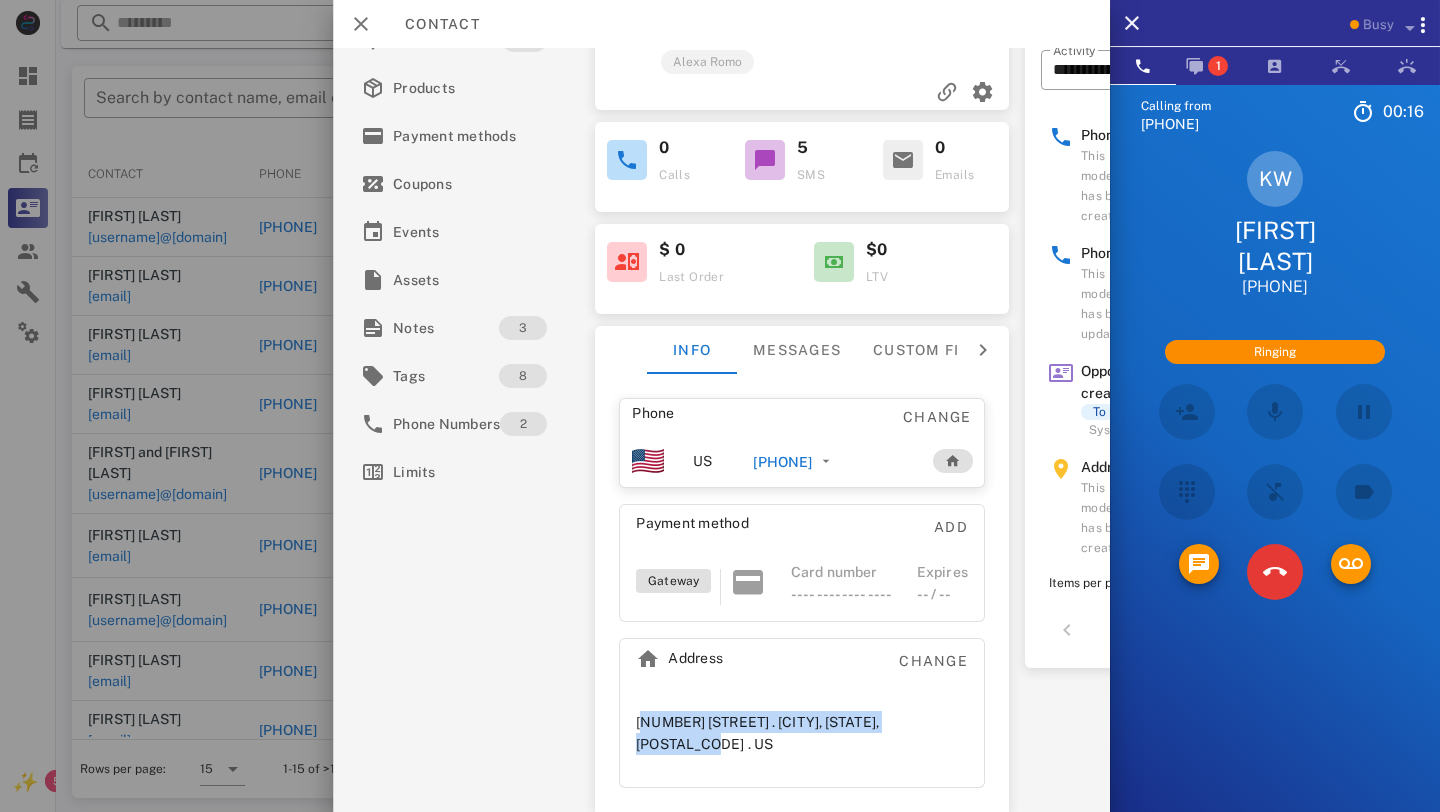 copy on "275 Los Ranchitos Road .
San Rafael, CA, 94903" 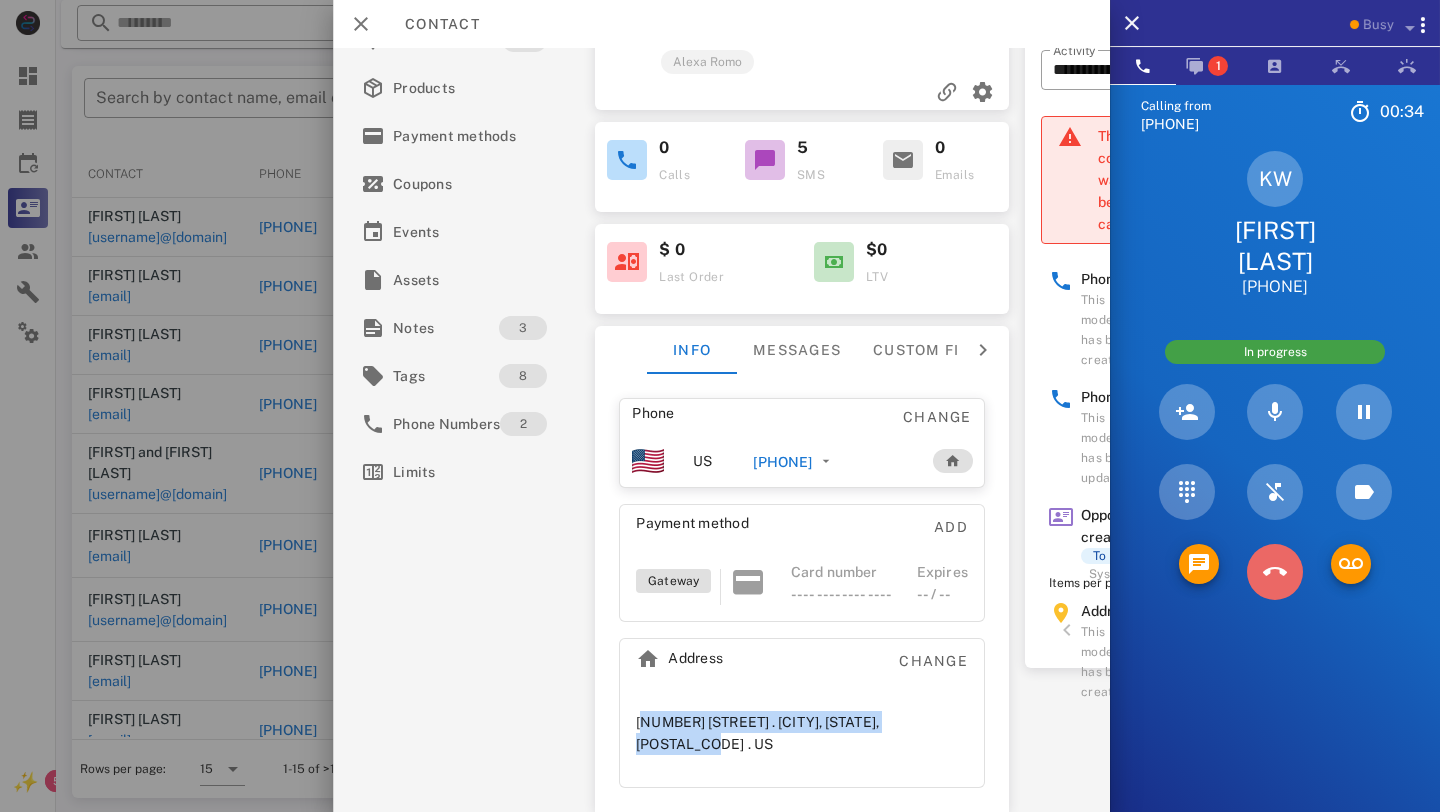 click at bounding box center (1274, 572) 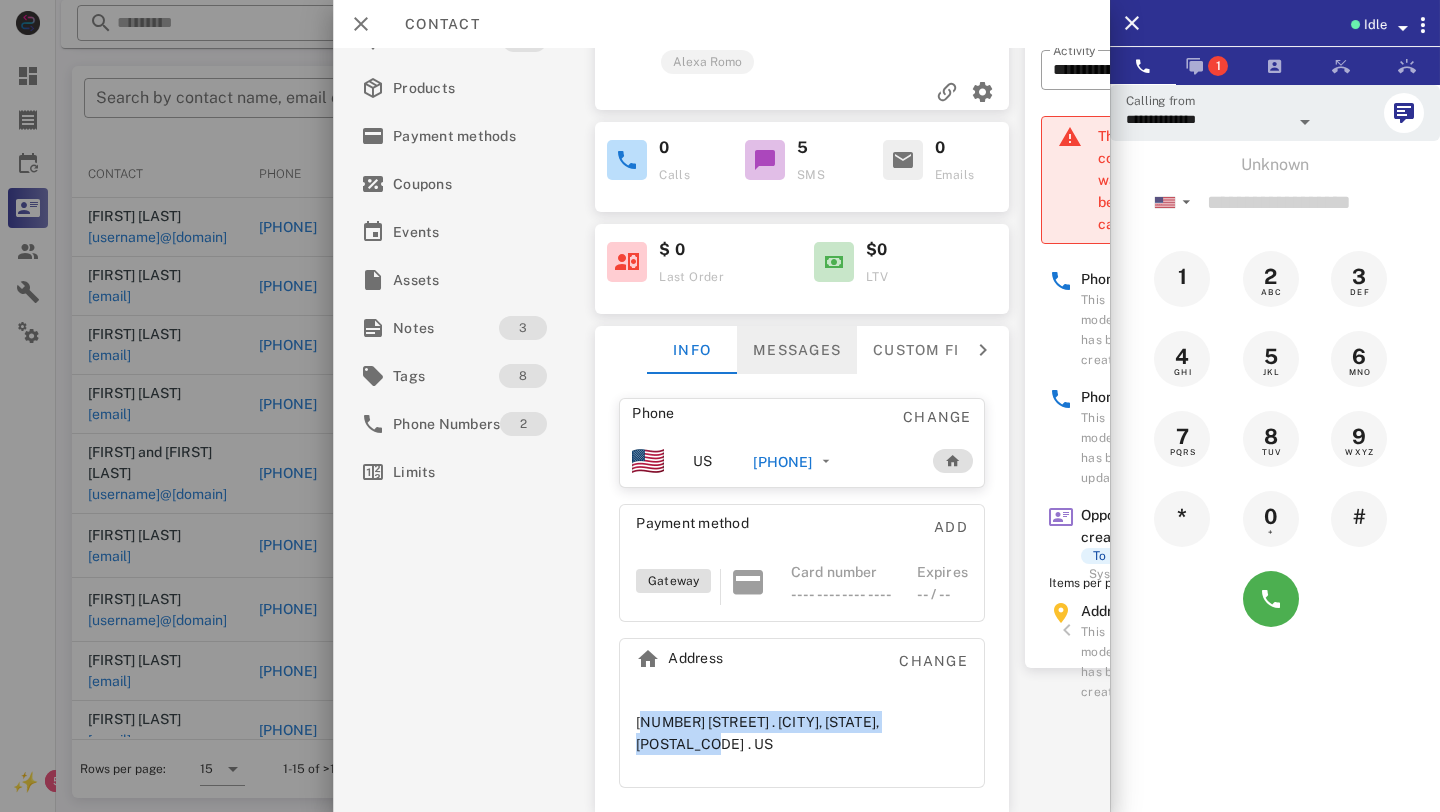 click on "Messages" at bounding box center [797, 350] 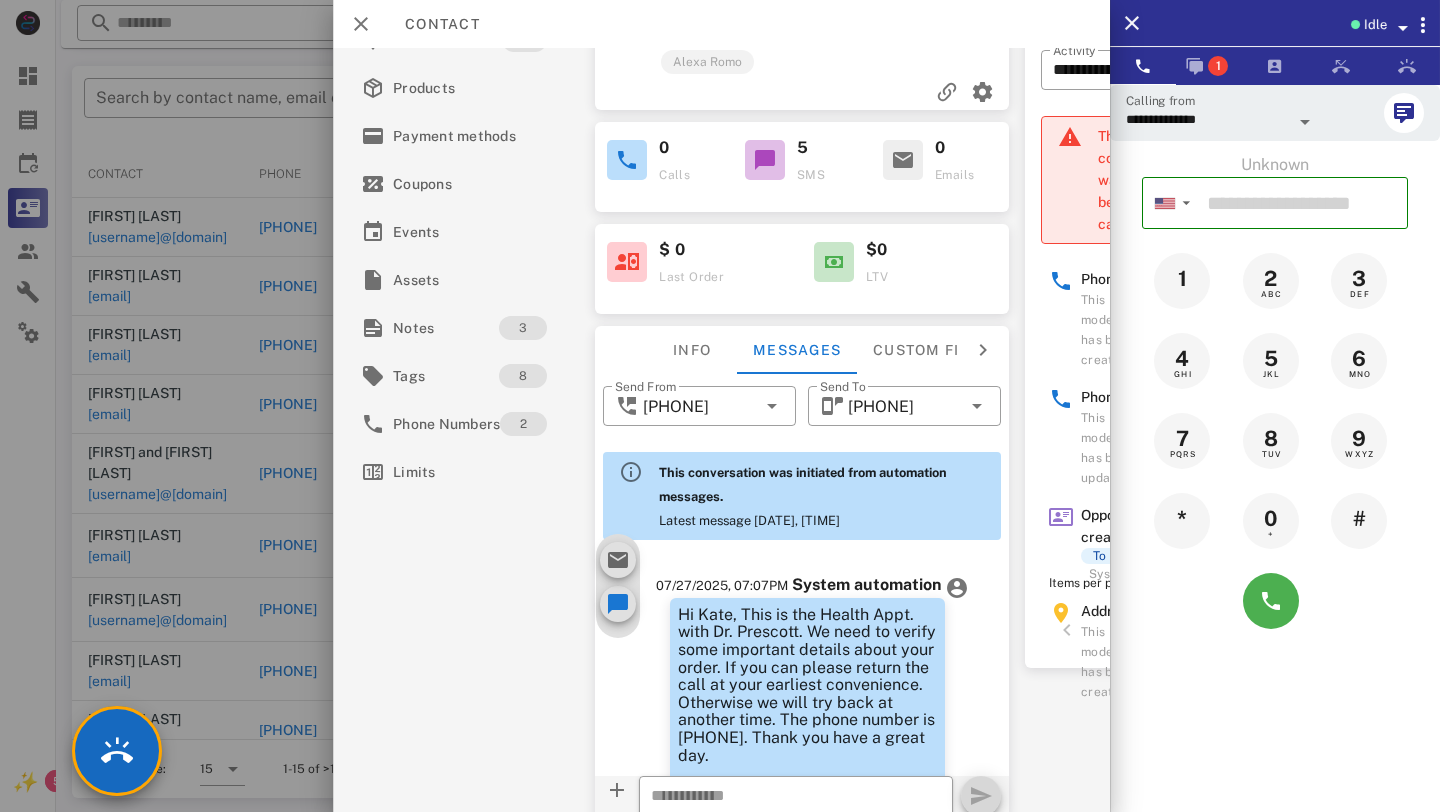 scroll, scrollTop: 595, scrollLeft: 0, axis: vertical 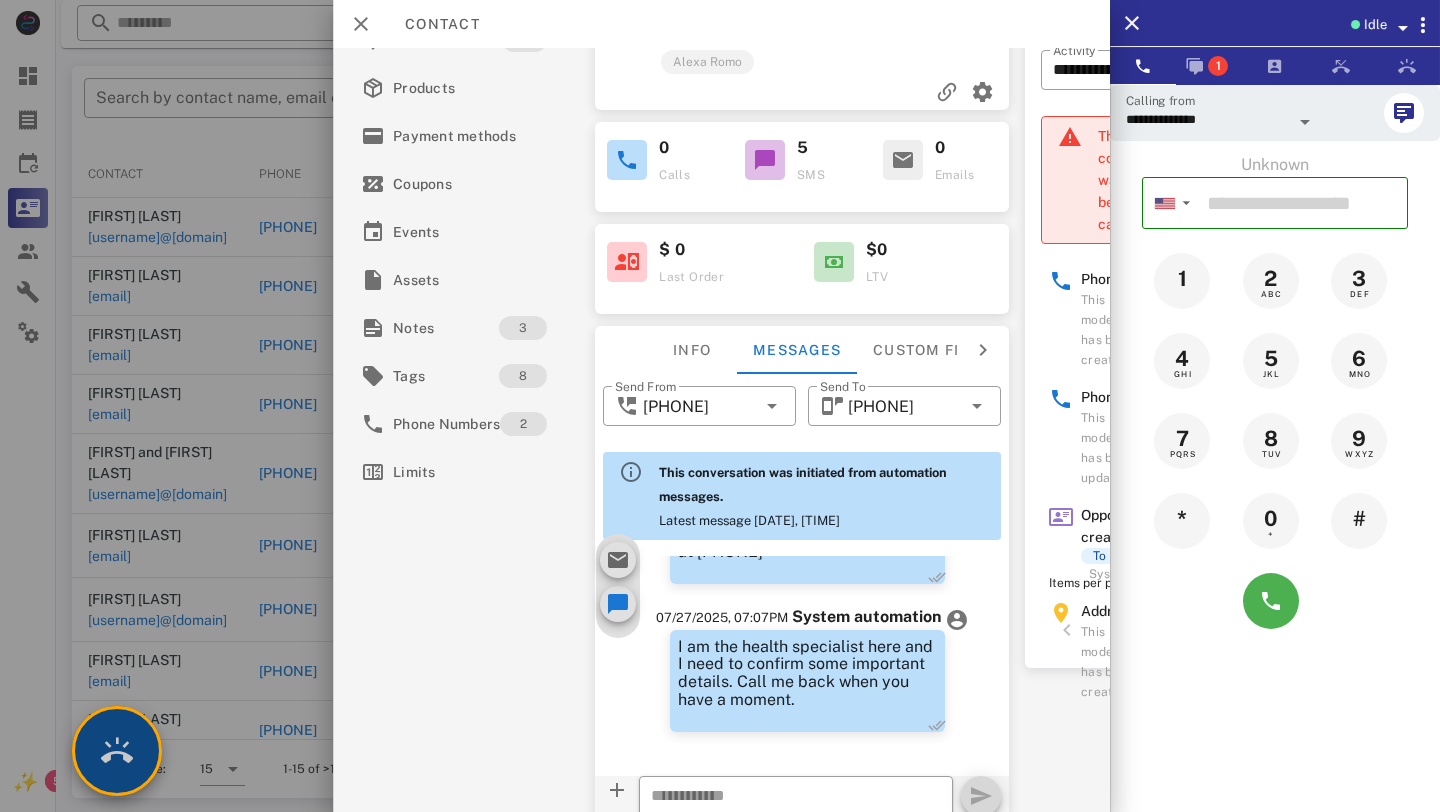 click at bounding box center [117, 751] 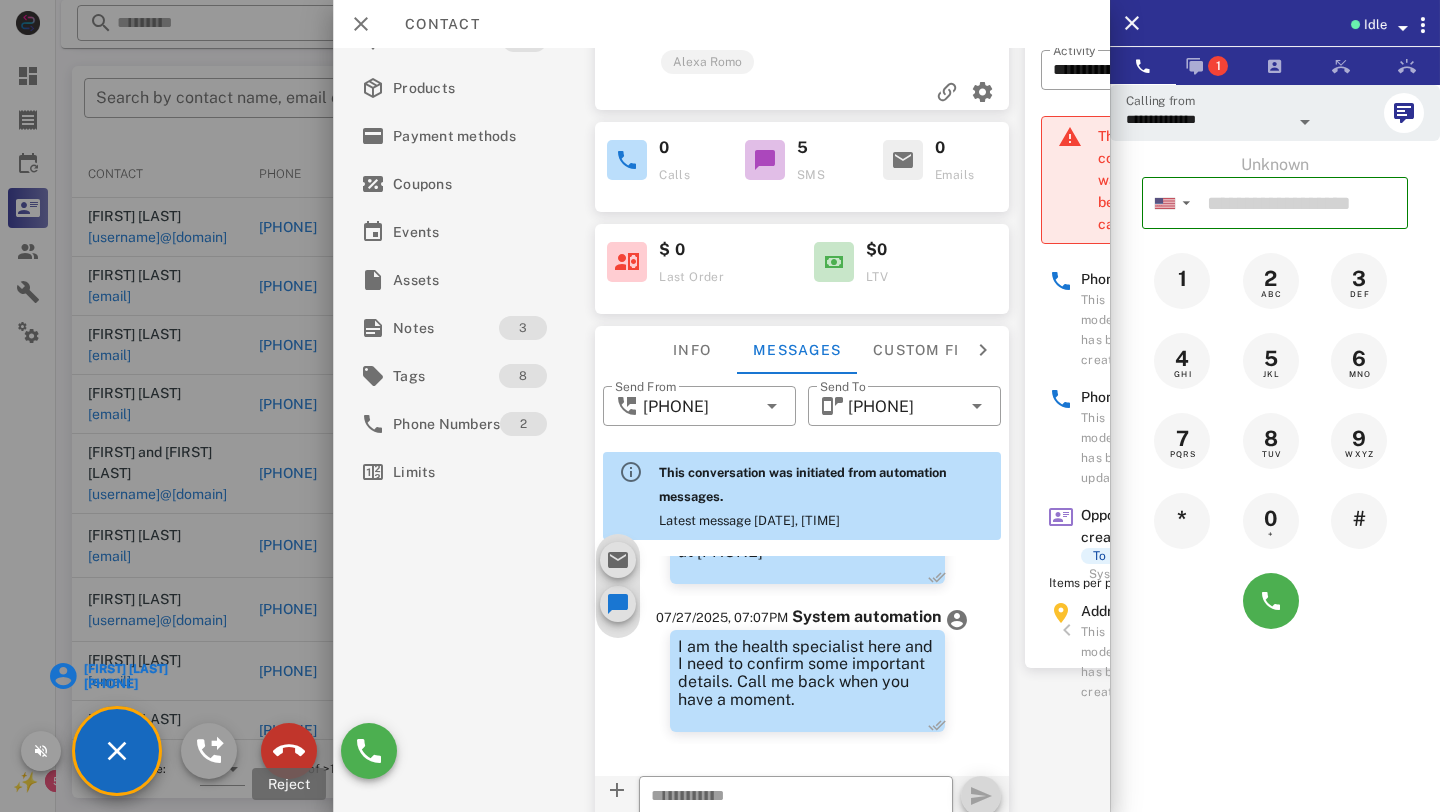 click at bounding box center (289, 751) 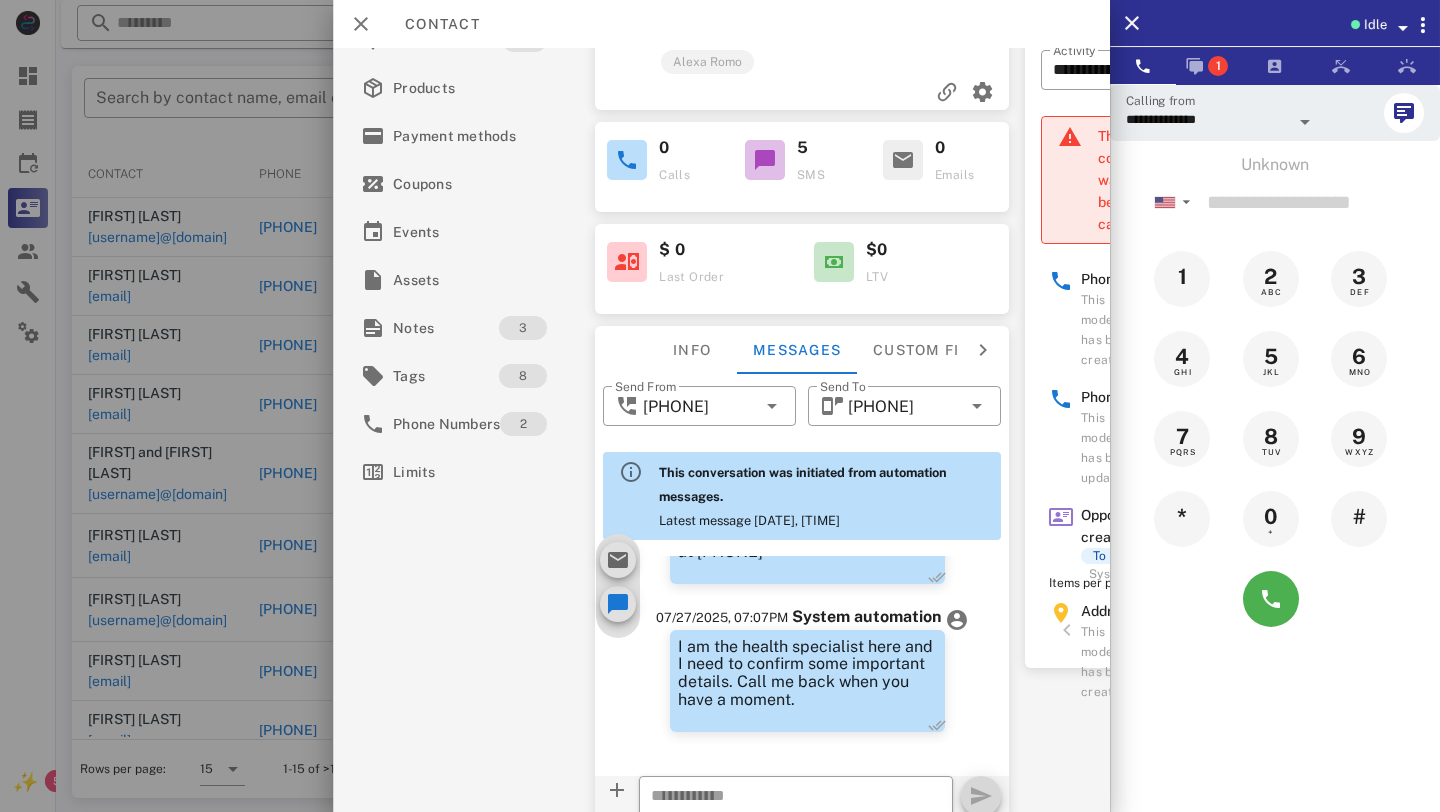 scroll, scrollTop: 226, scrollLeft: 0, axis: vertical 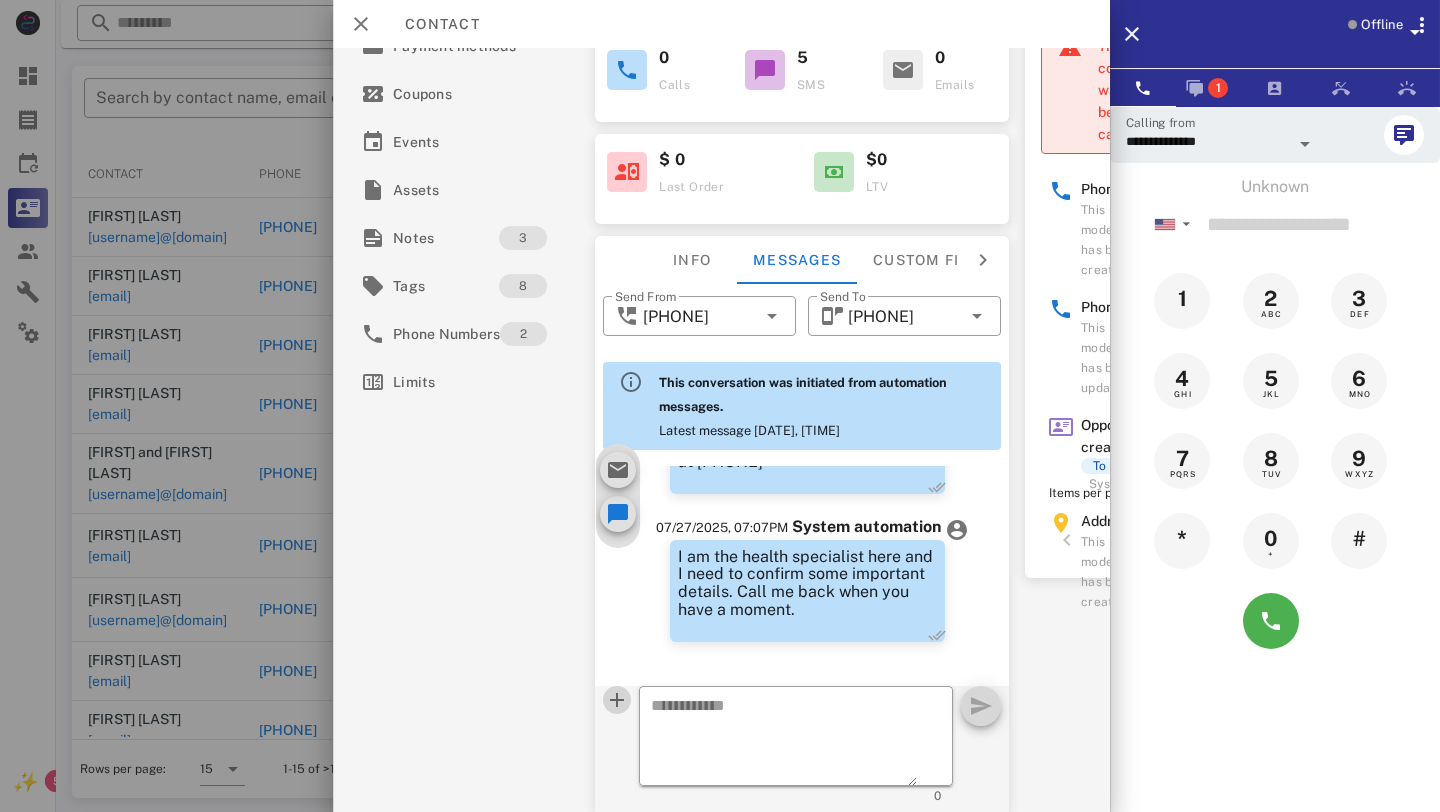 click at bounding box center [617, 700] 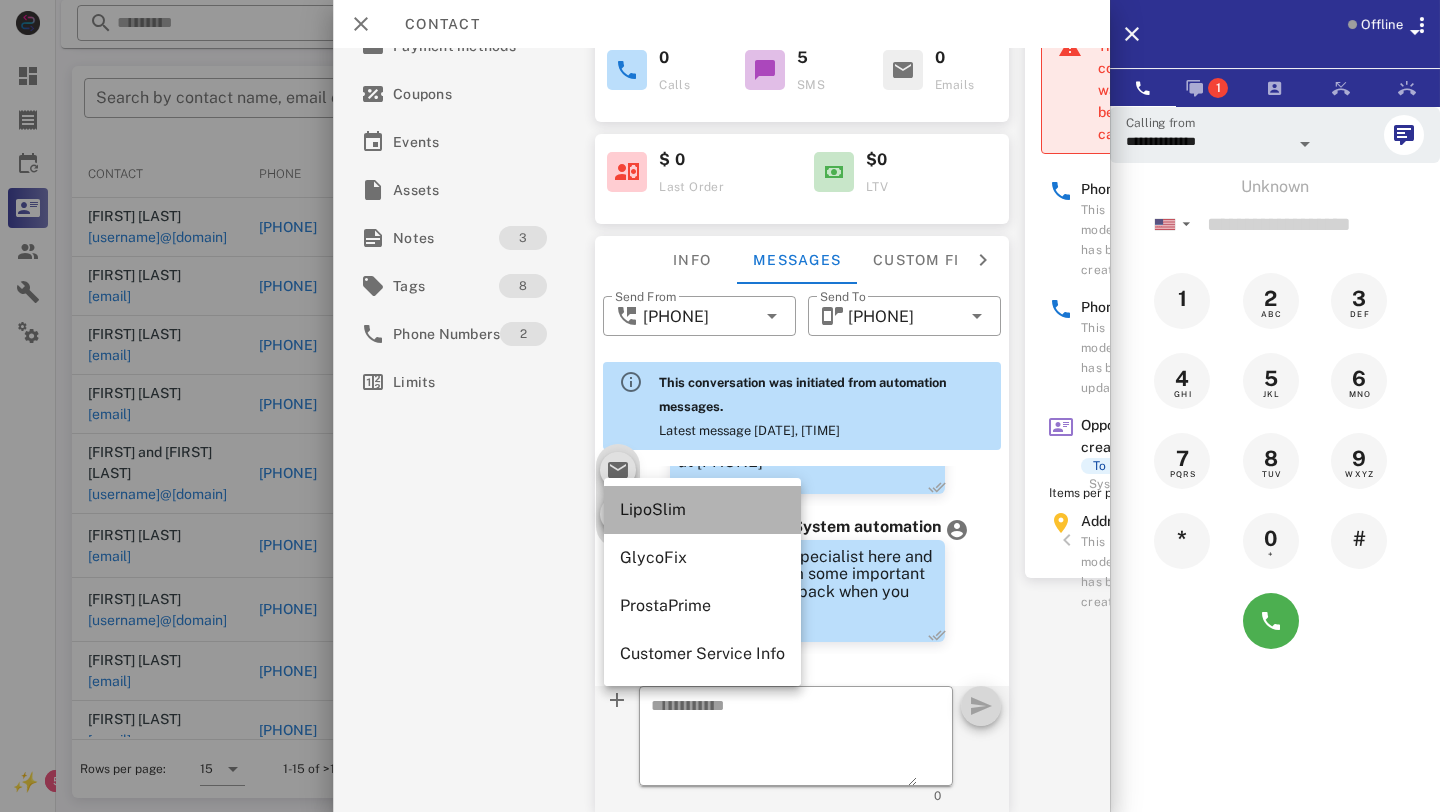 click on "LipoSlim" at bounding box center (702, 509) 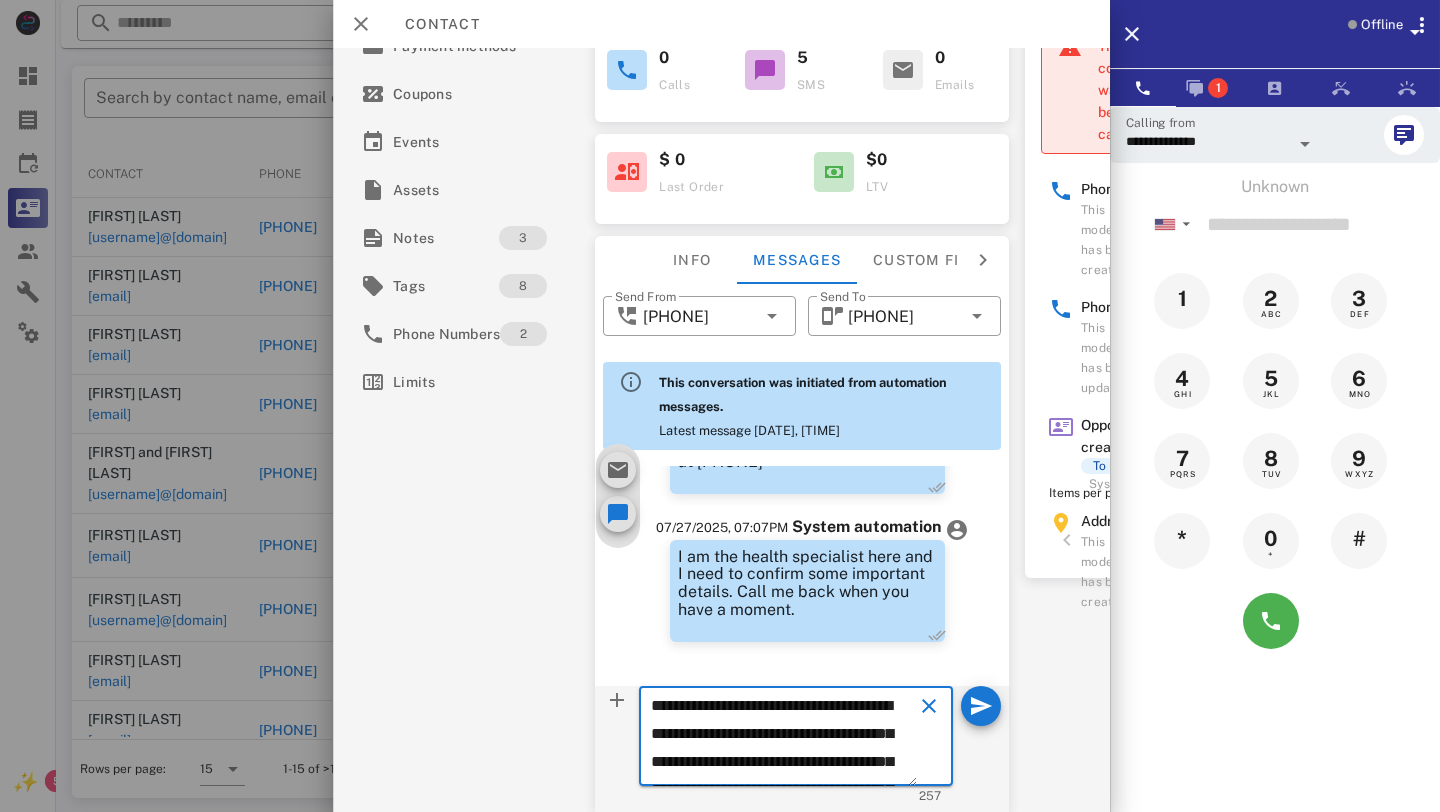 click on "**********" at bounding box center [784, 739] 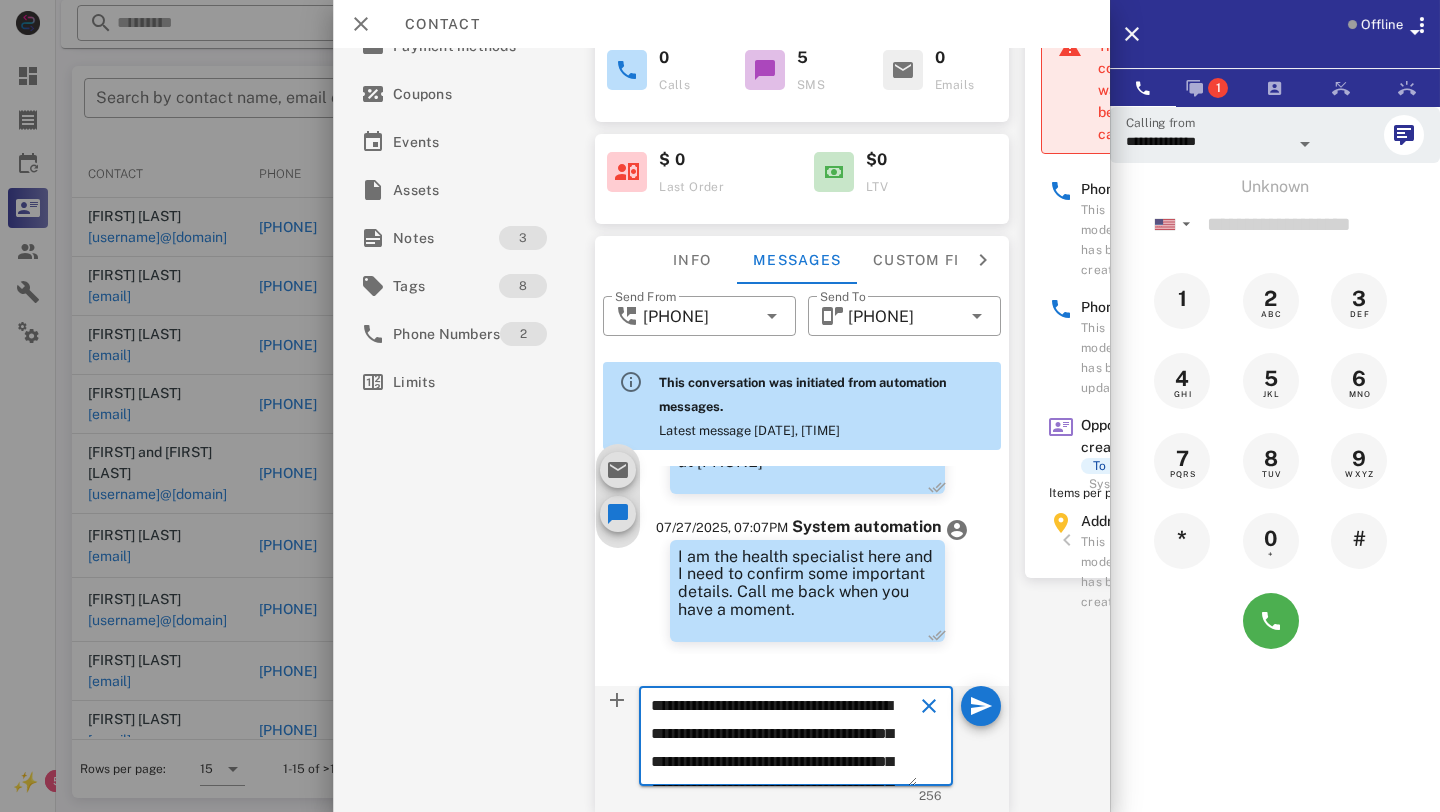 click on "**********" at bounding box center (784, 739) 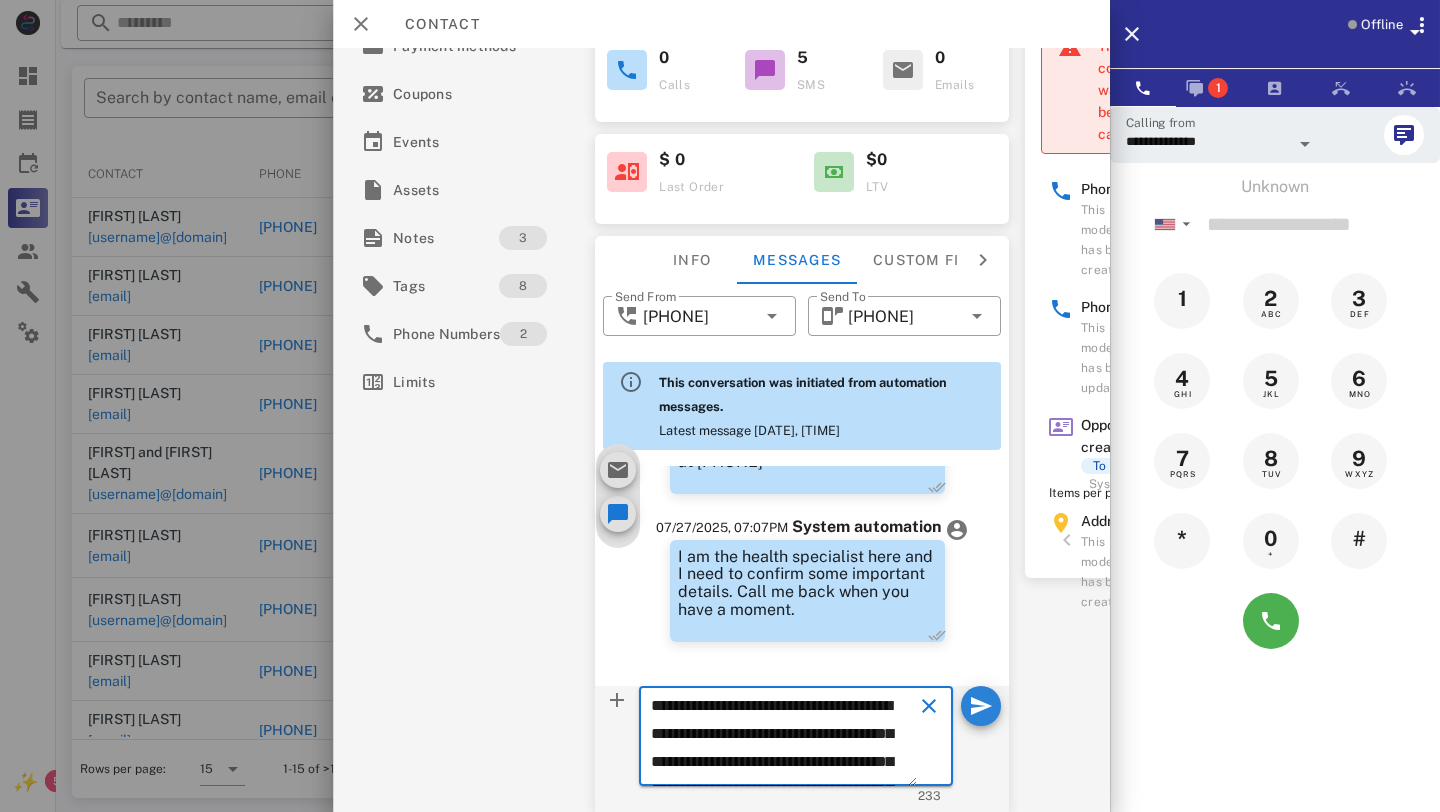 type on "**********" 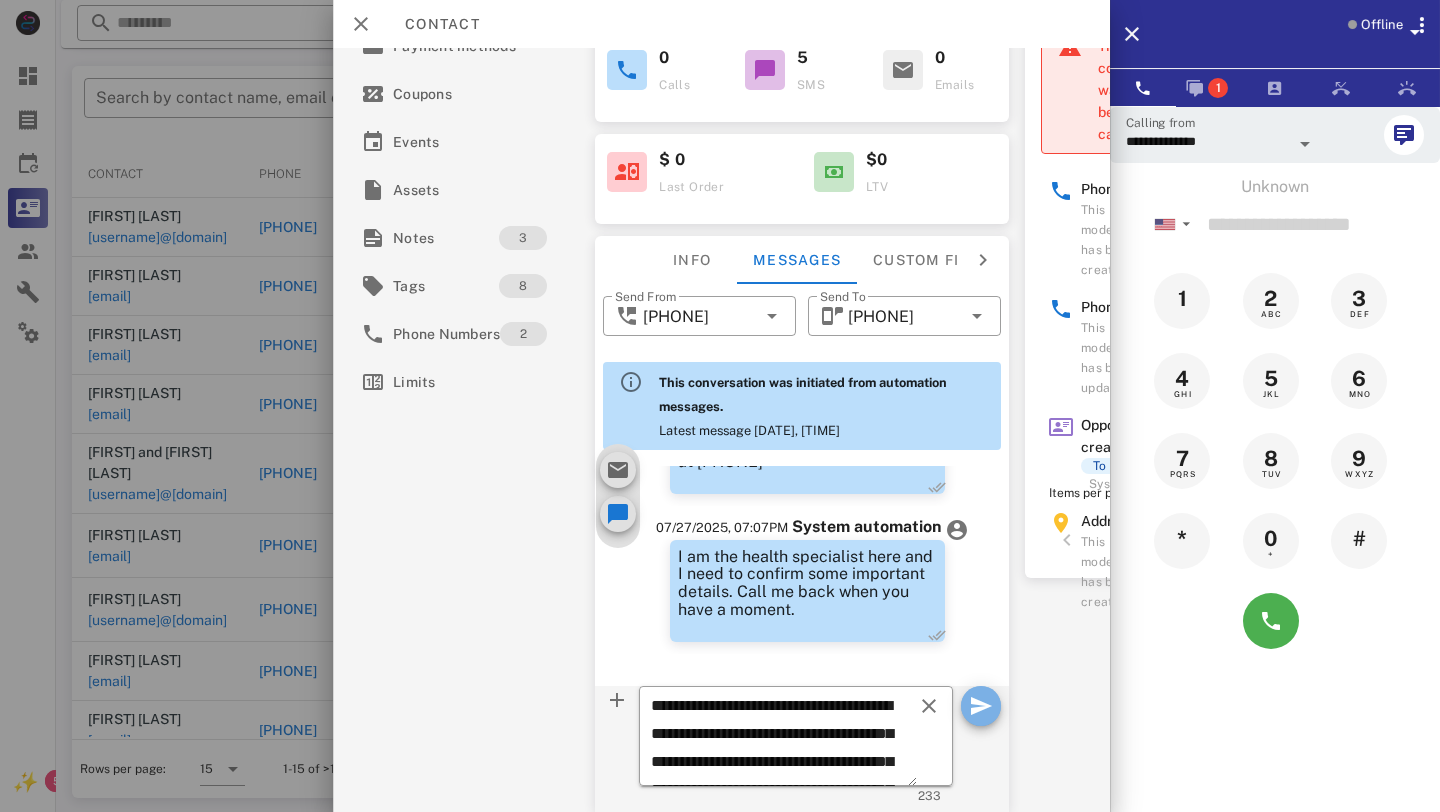 click at bounding box center [981, 706] 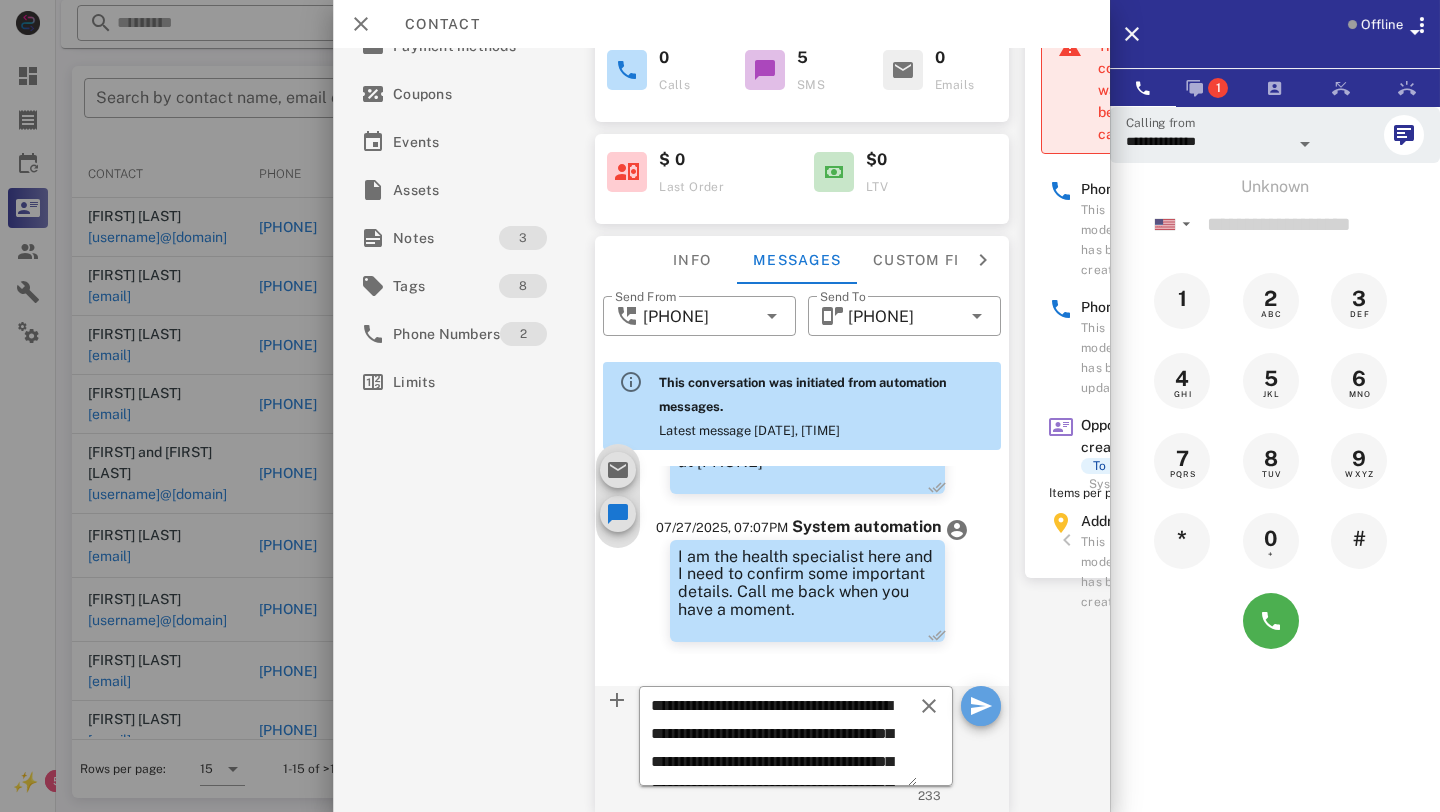 type 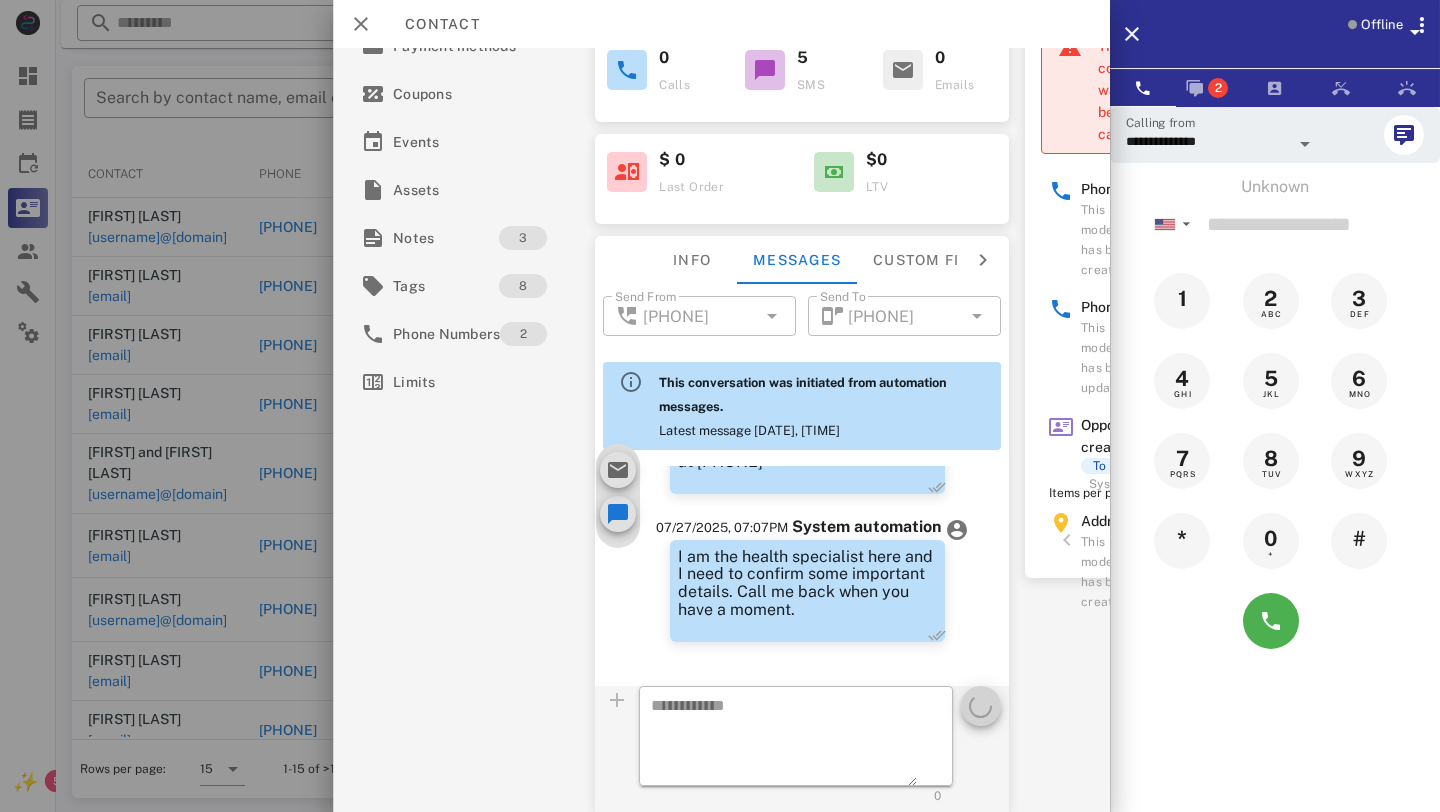 scroll, scrollTop: 796, scrollLeft: 0, axis: vertical 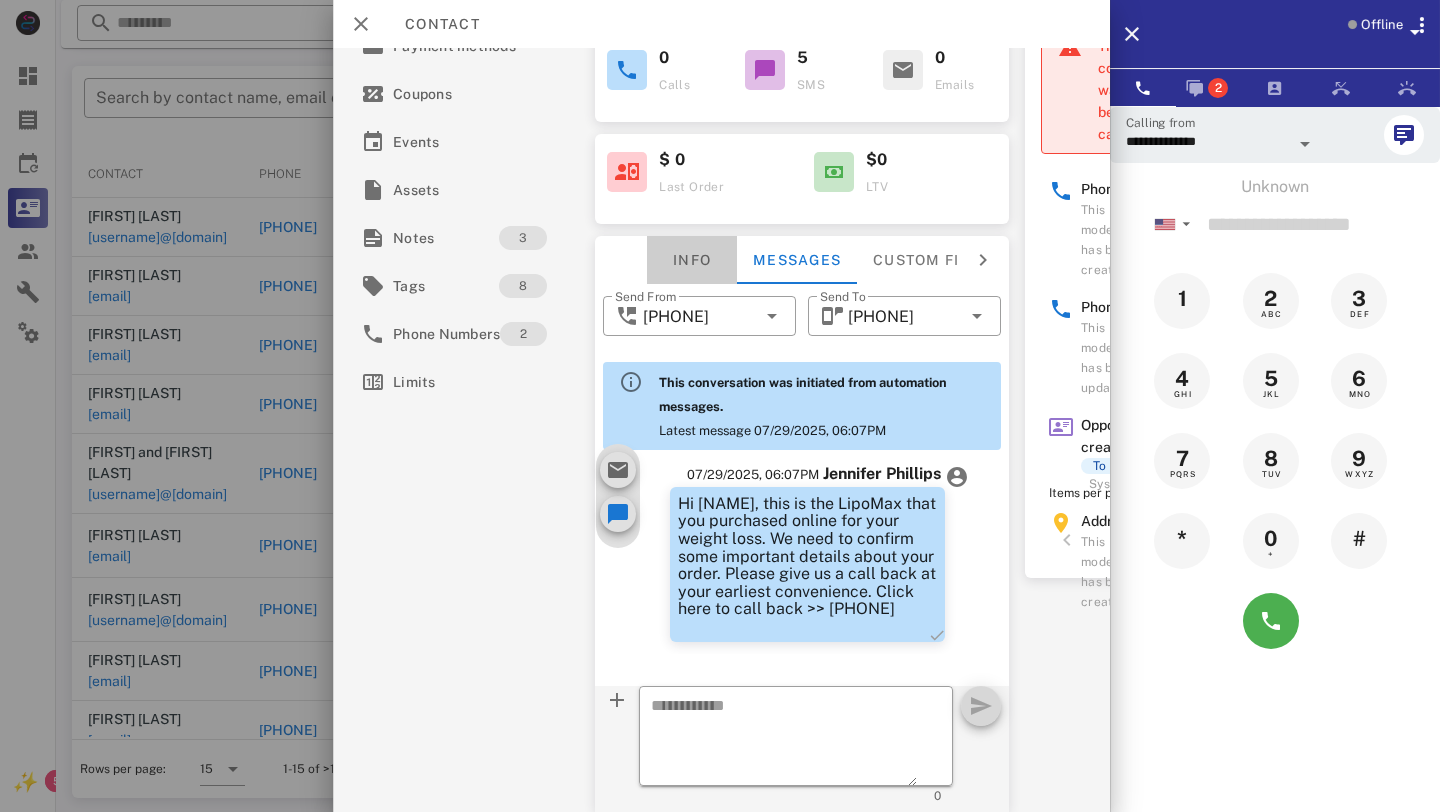 click on "Info" at bounding box center (692, 260) 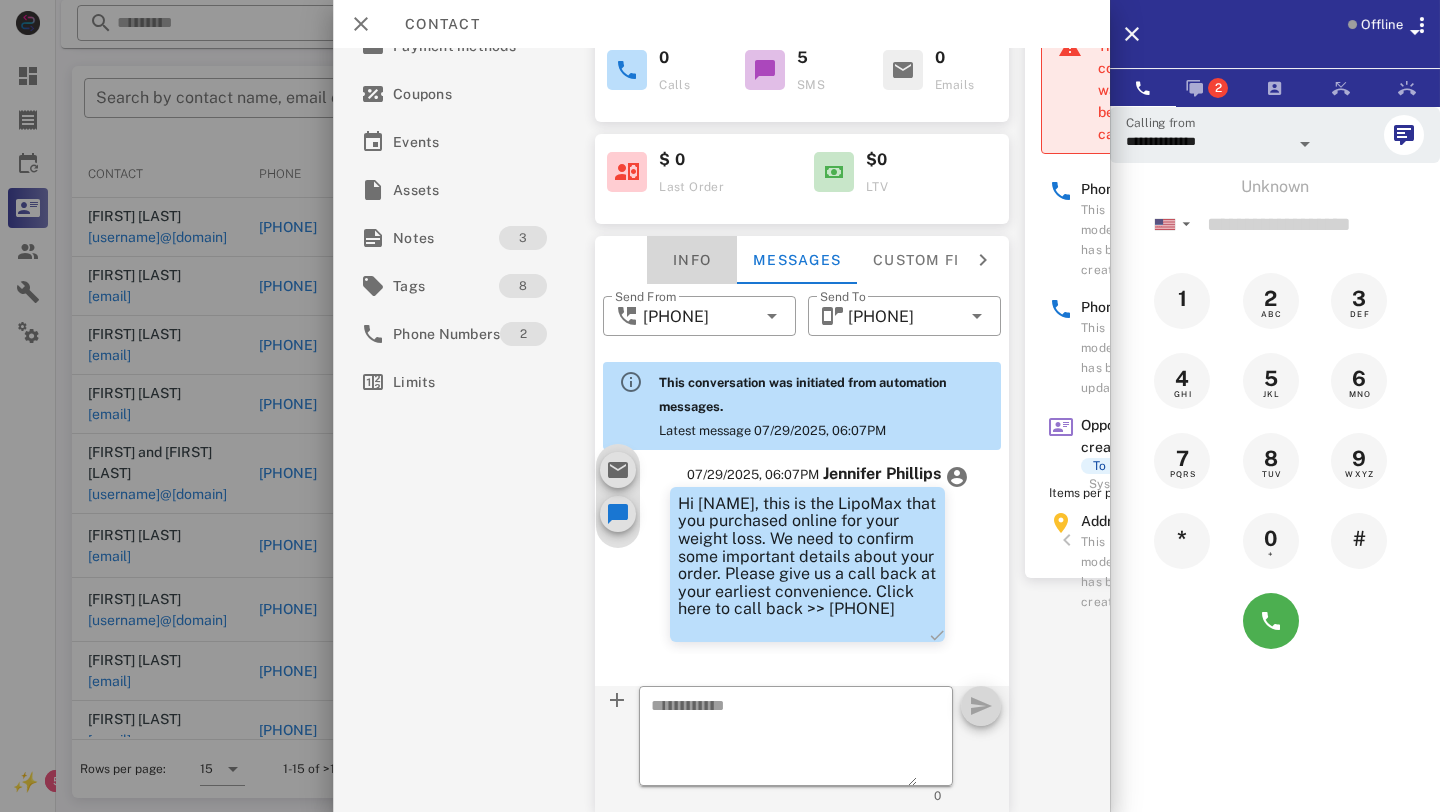 scroll, scrollTop: 136, scrollLeft: 0, axis: vertical 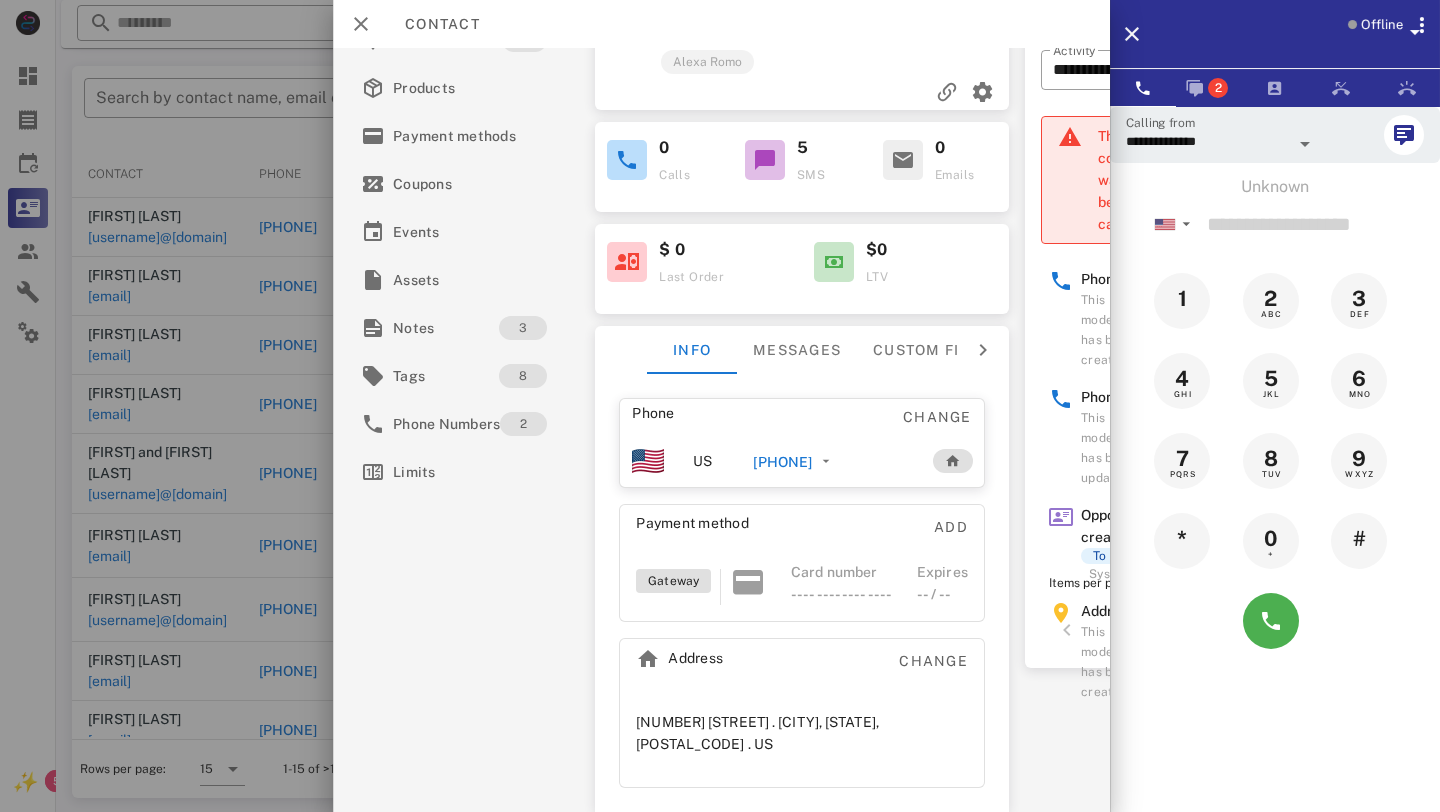 click on "+14156138000" at bounding box center [782, 462] 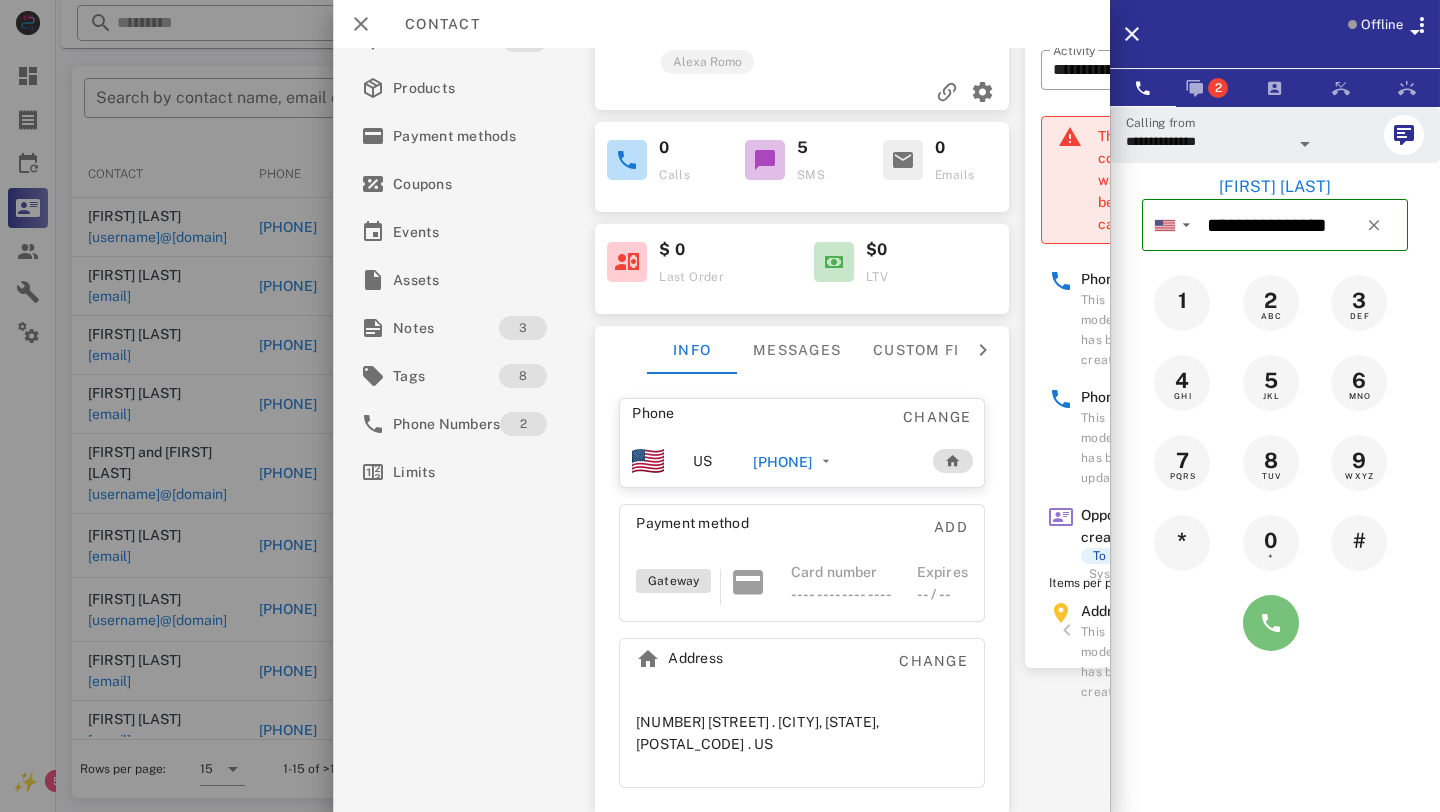 click at bounding box center (1271, 623) 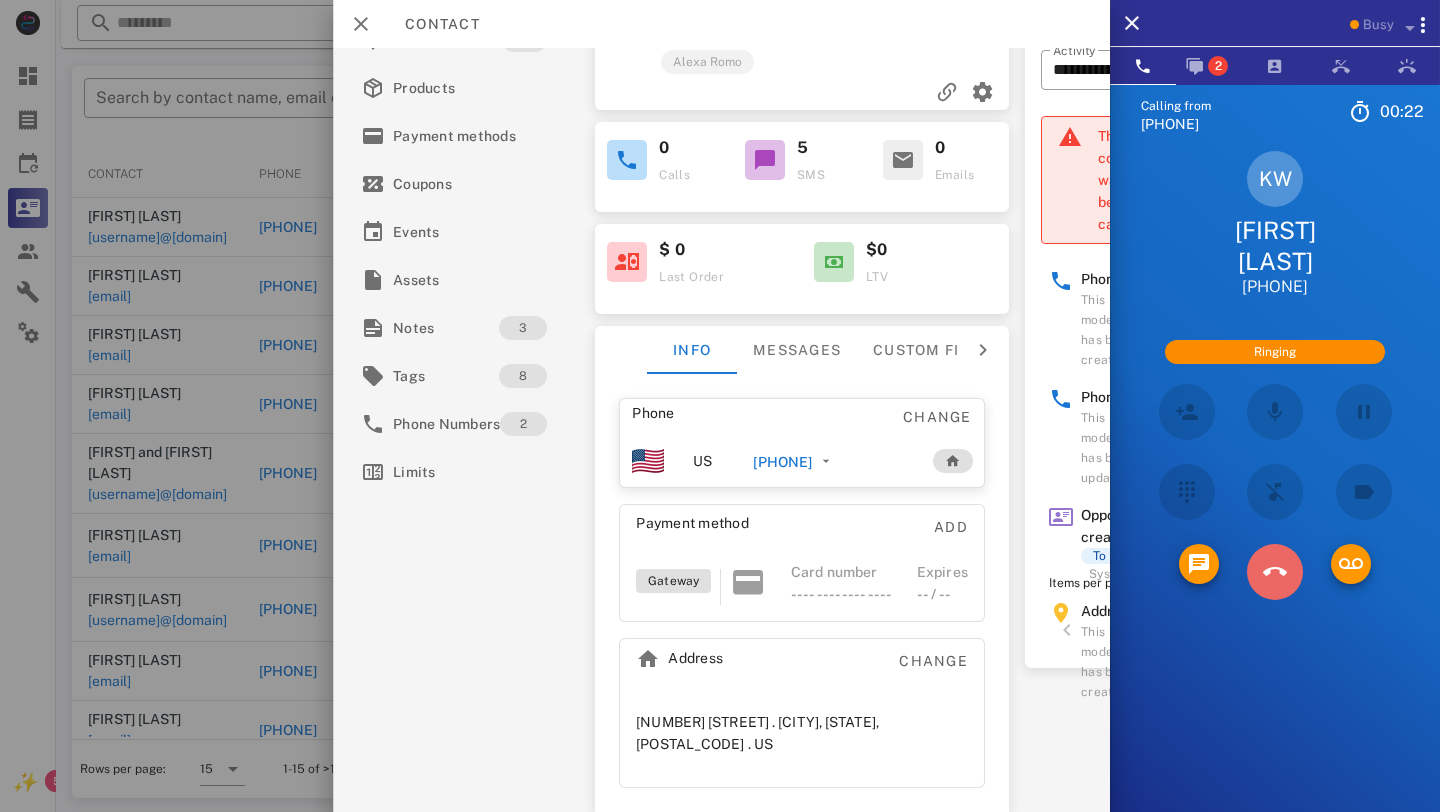 click at bounding box center [1275, 572] 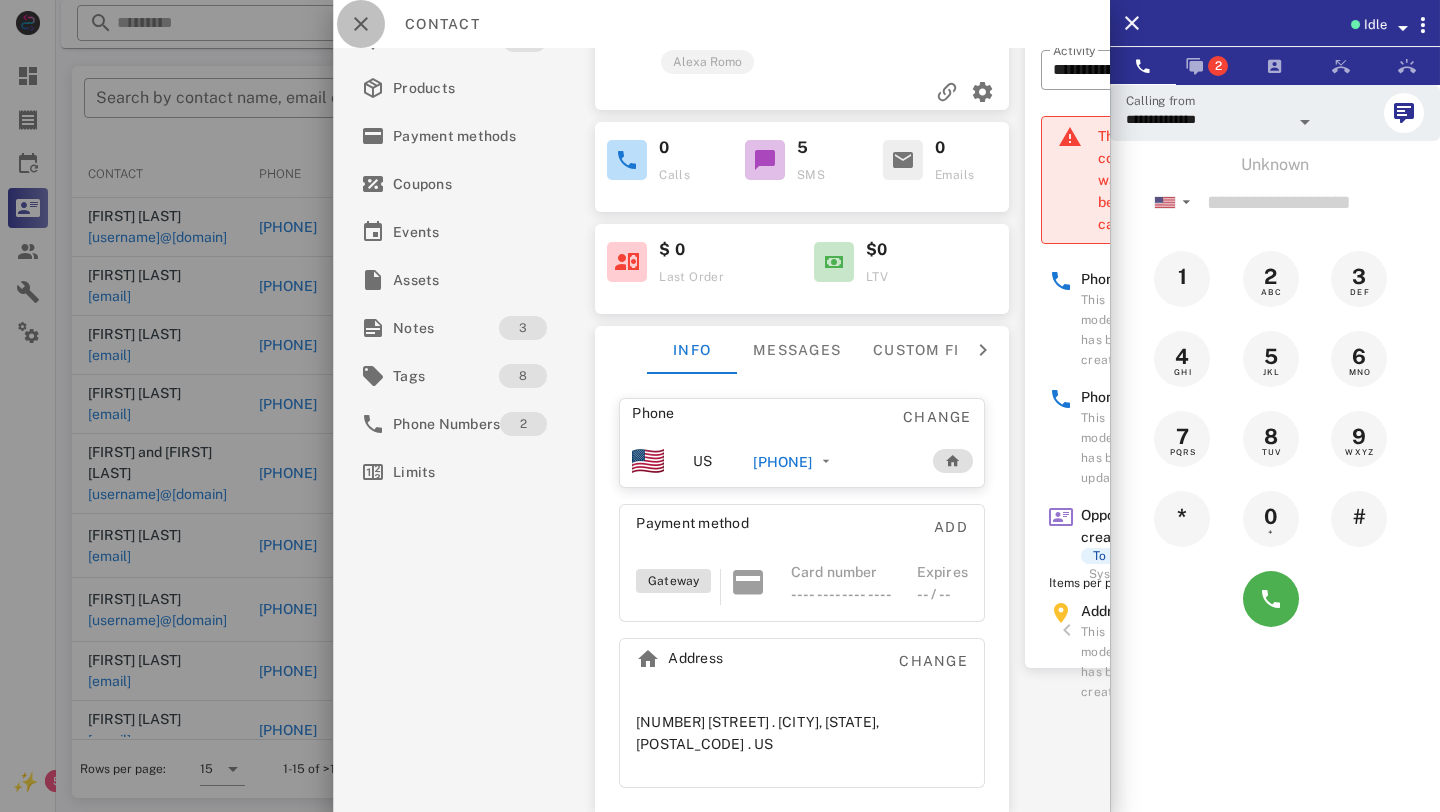 click at bounding box center [361, 24] 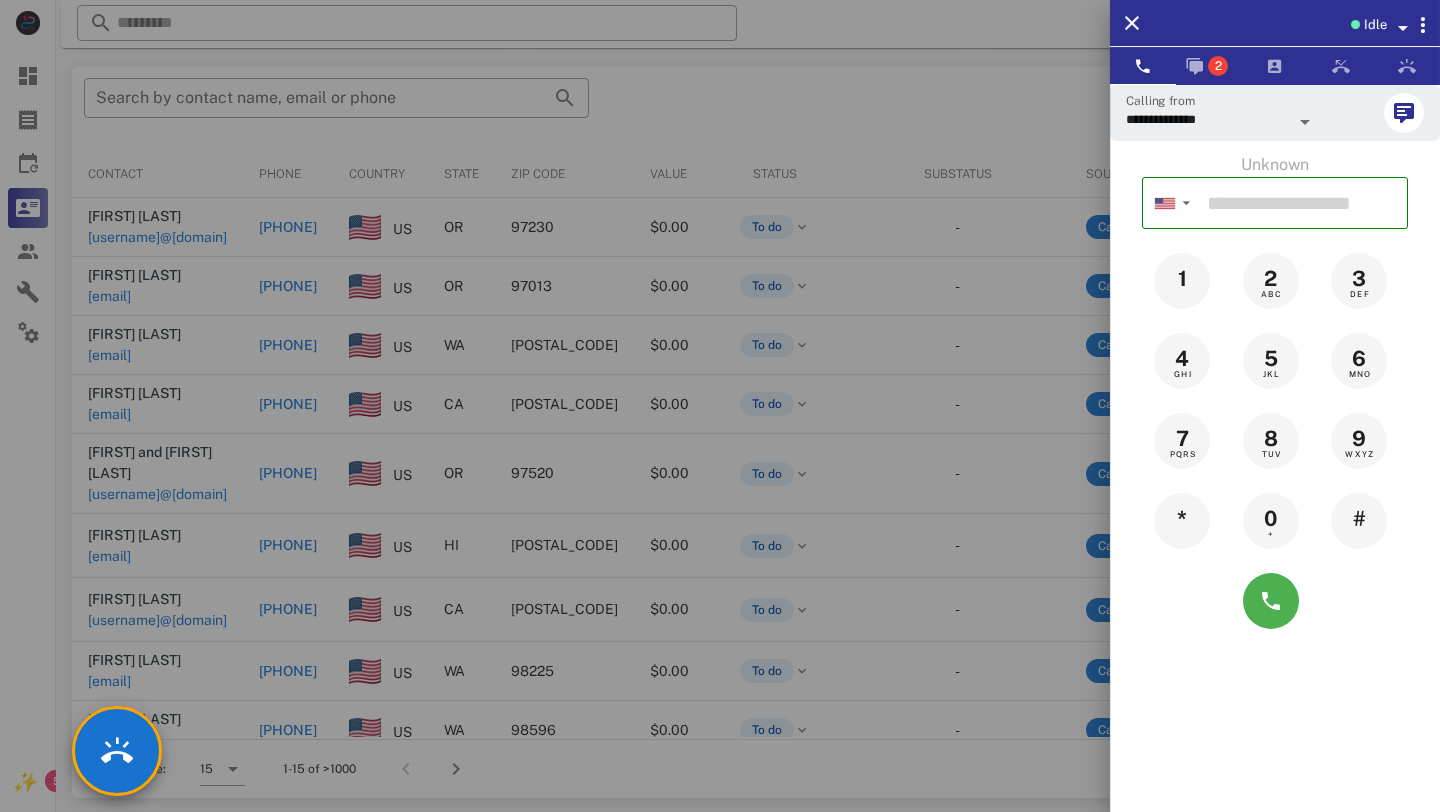 click at bounding box center [720, 406] 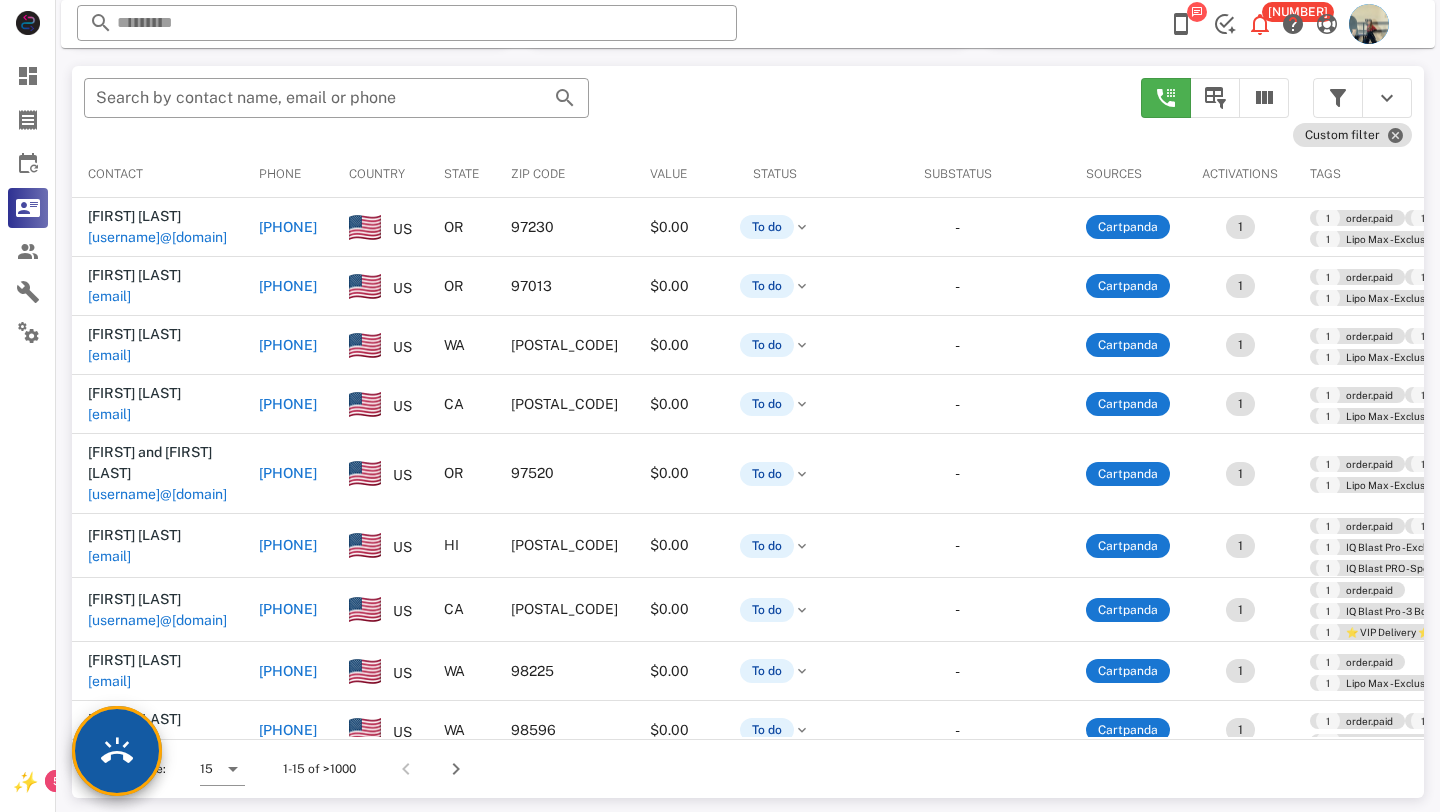 click at bounding box center (117, 751) 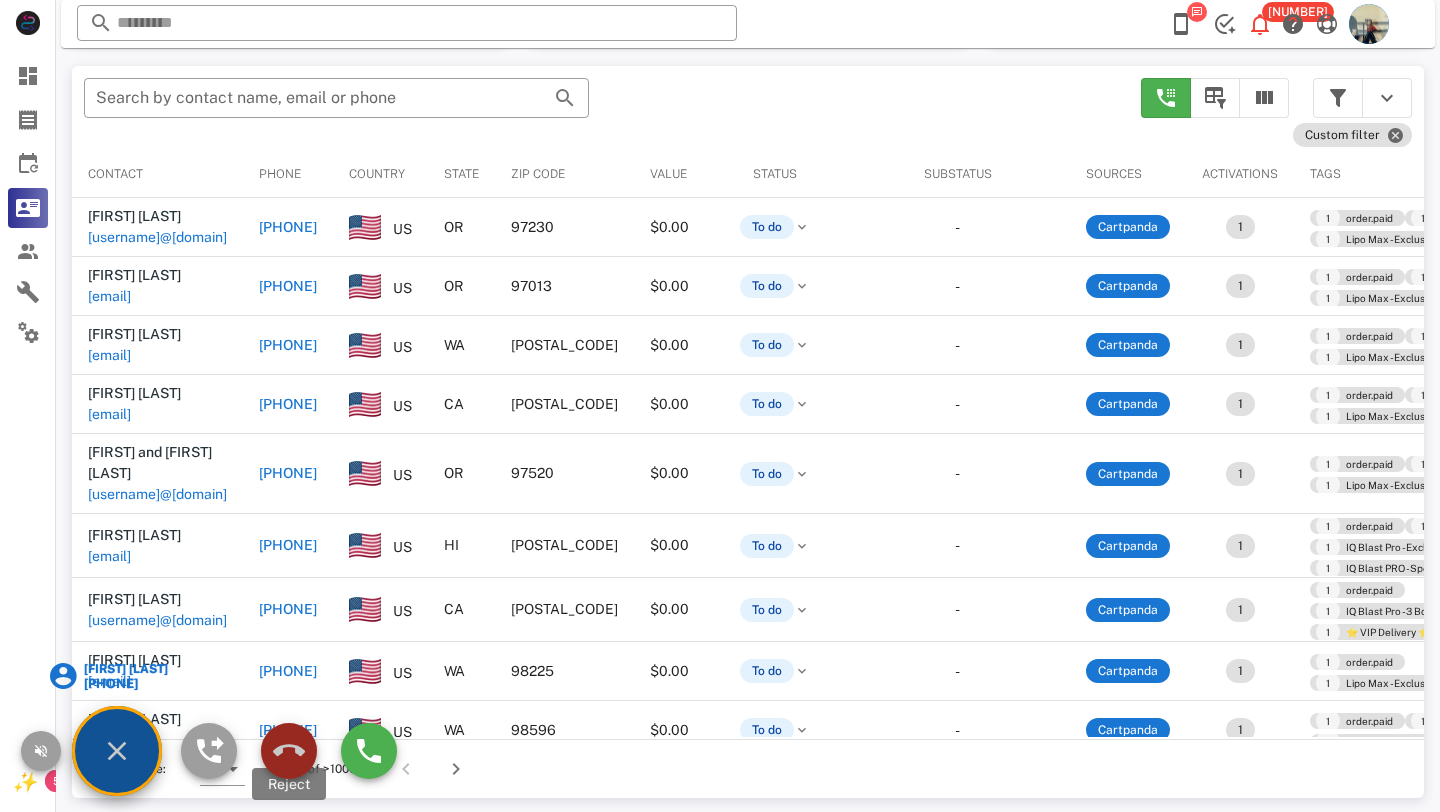 click at bounding box center [289, 751] 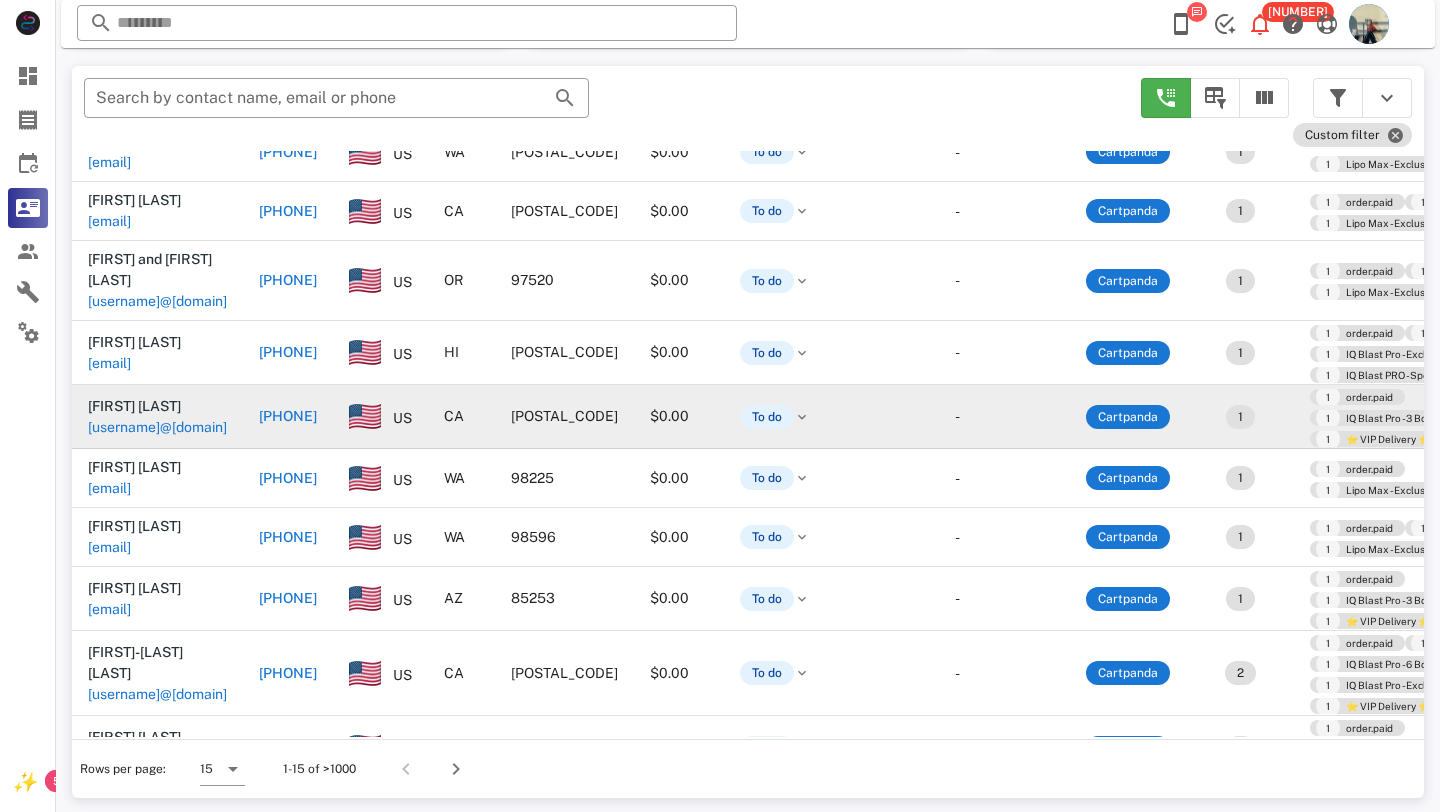 scroll, scrollTop: 309, scrollLeft: 0, axis: vertical 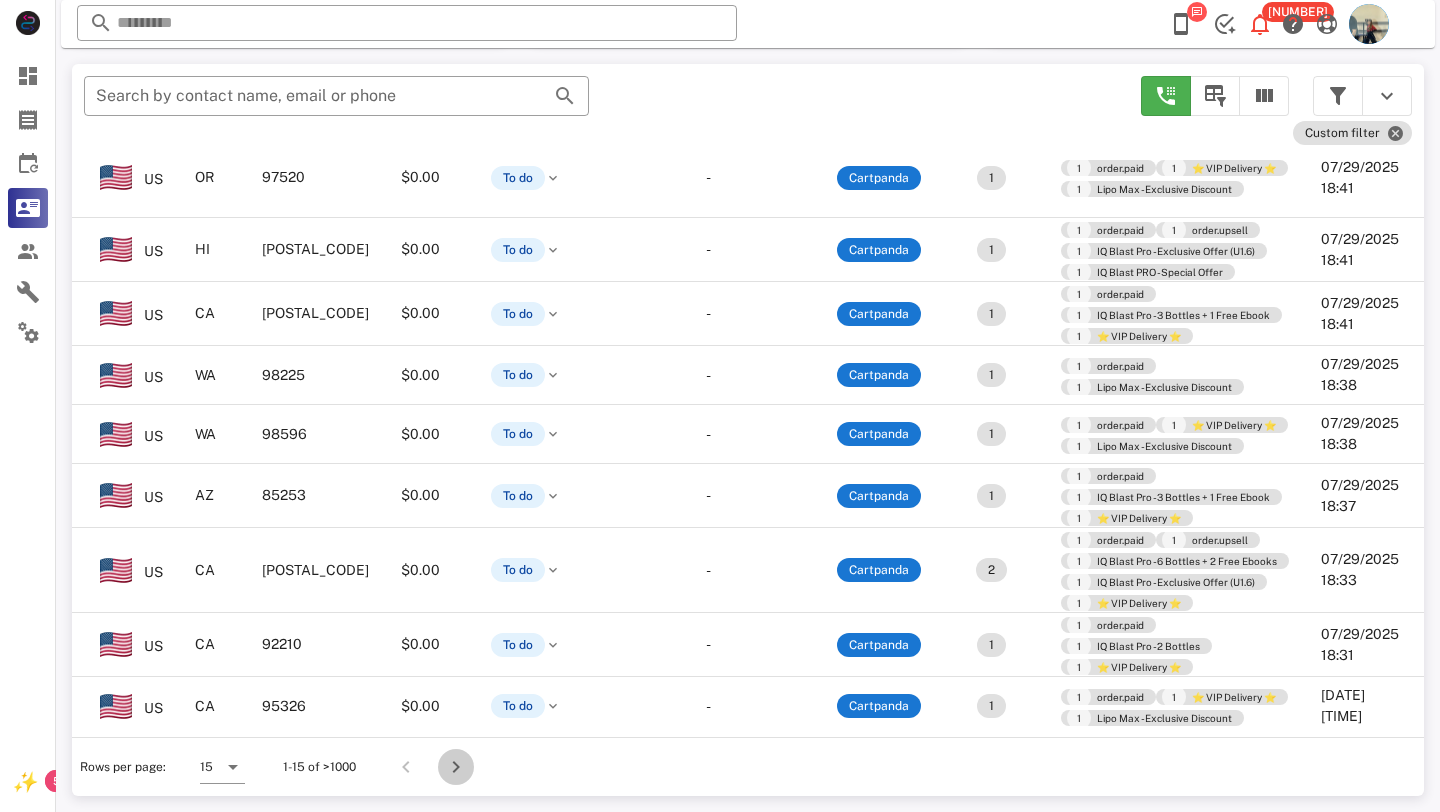 click at bounding box center (456, 767) 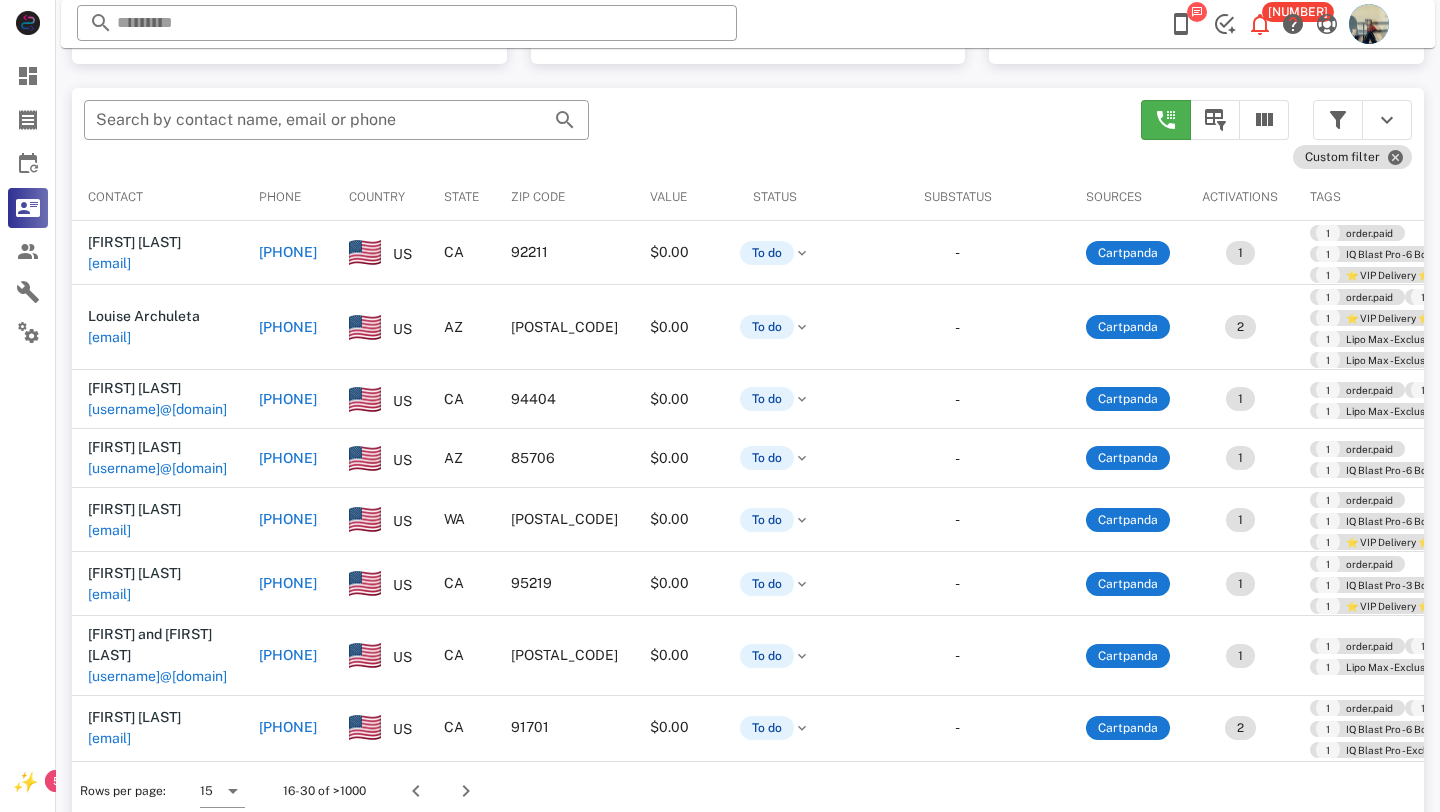 scroll, scrollTop: 380, scrollLeft: 0, axis: vertical 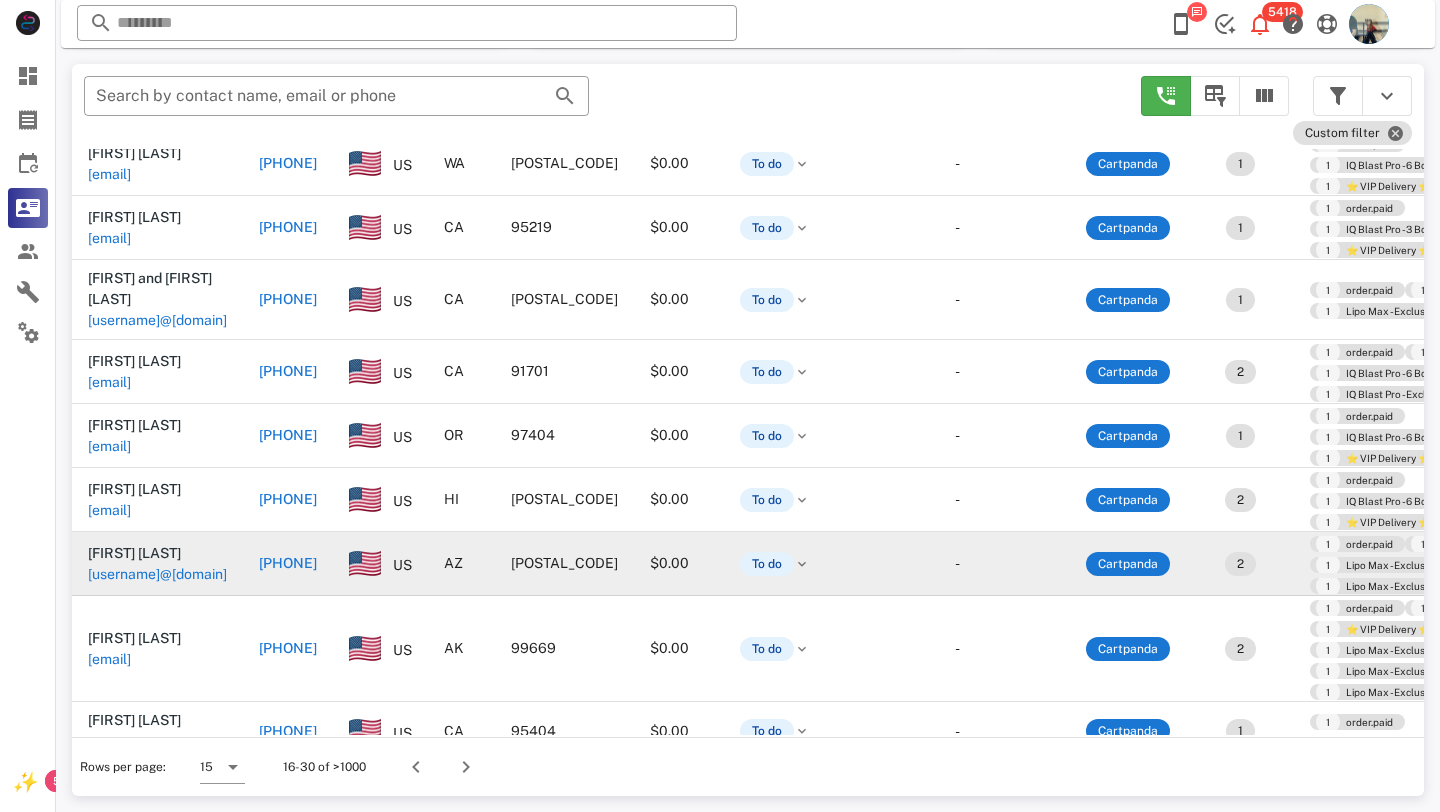 click on "+16025155433" at bounding box center (288, 563) 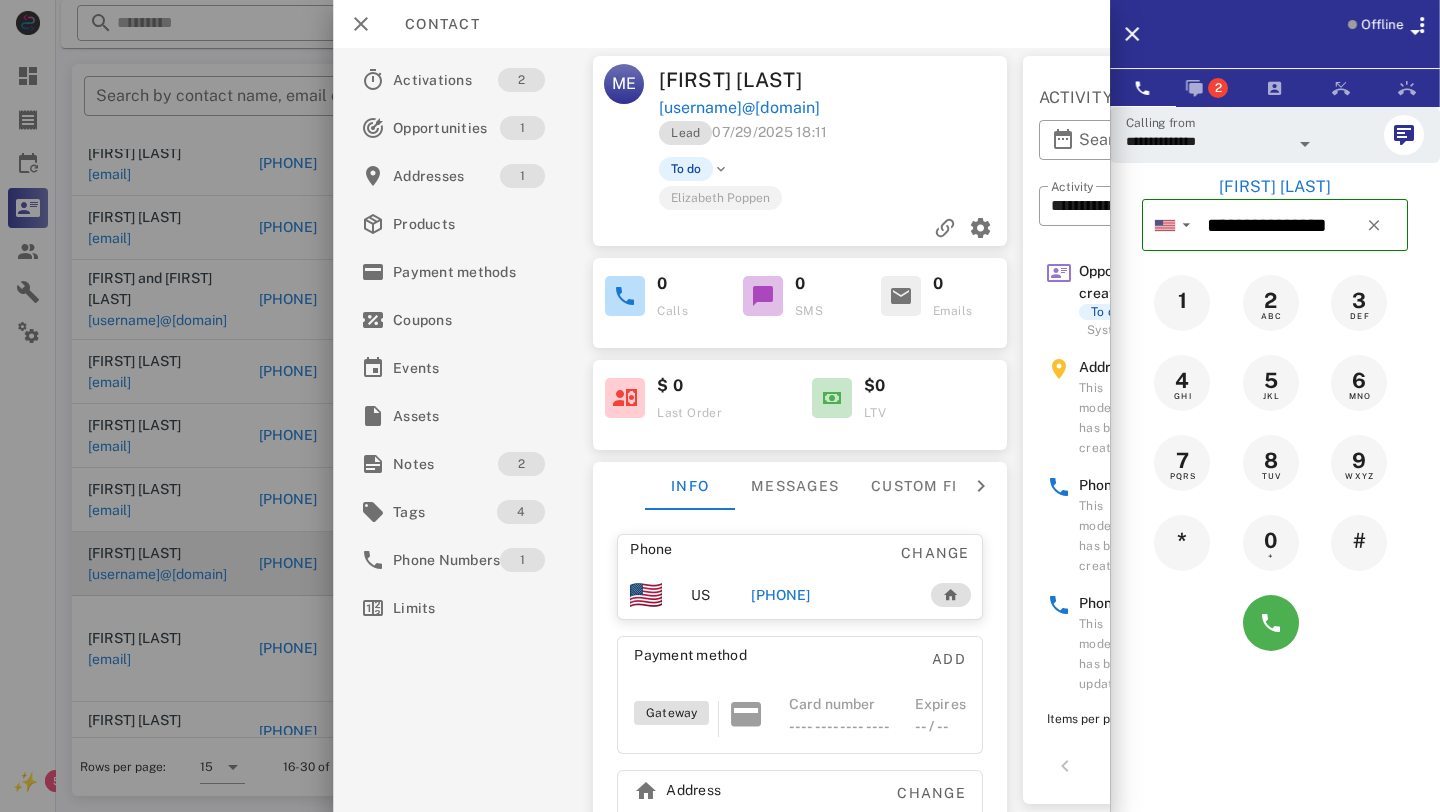 click on "+16025155433" at bounding box center [780, 595] 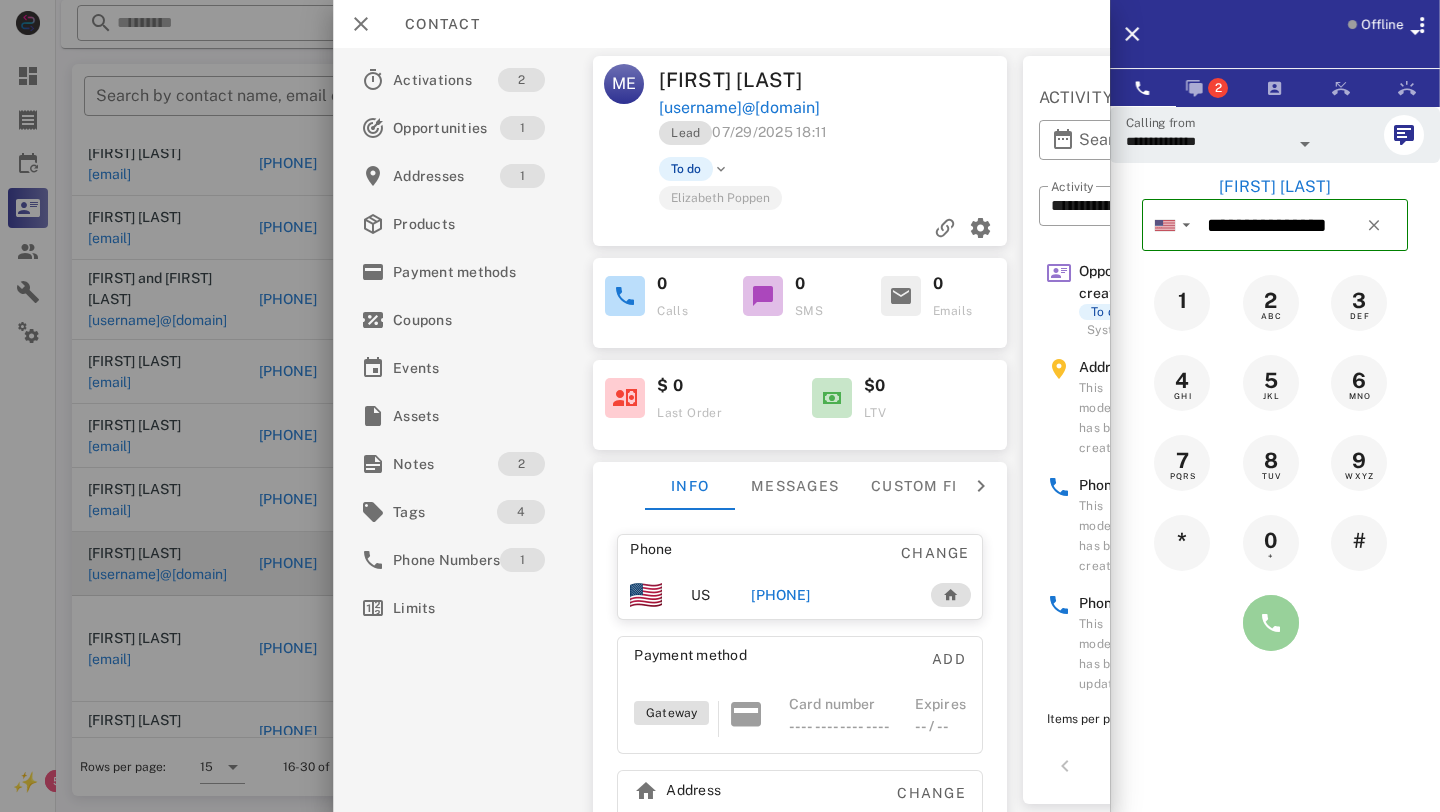 click at bounding box center [1271, 623] 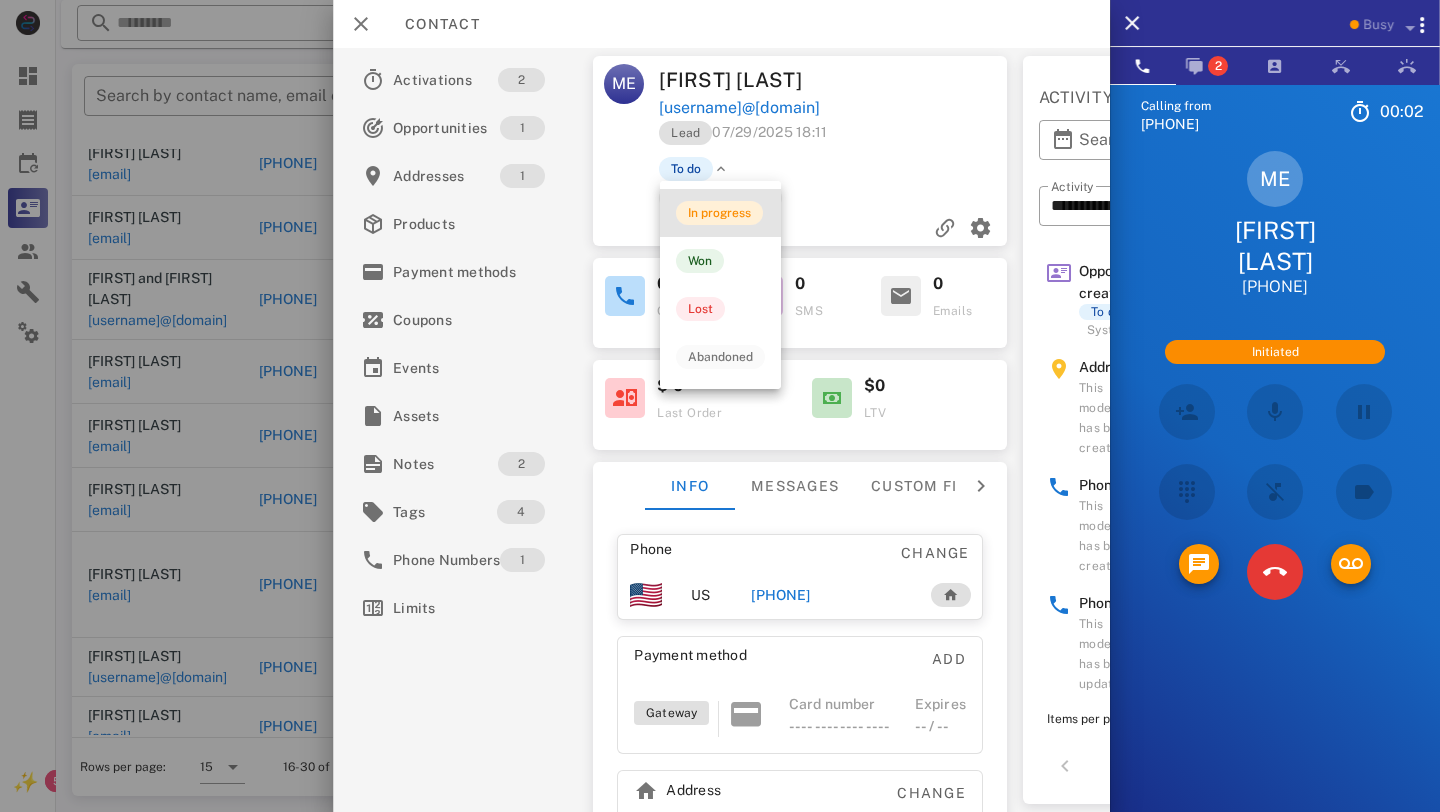 click on "In progress" at bounding box center [719, 213] 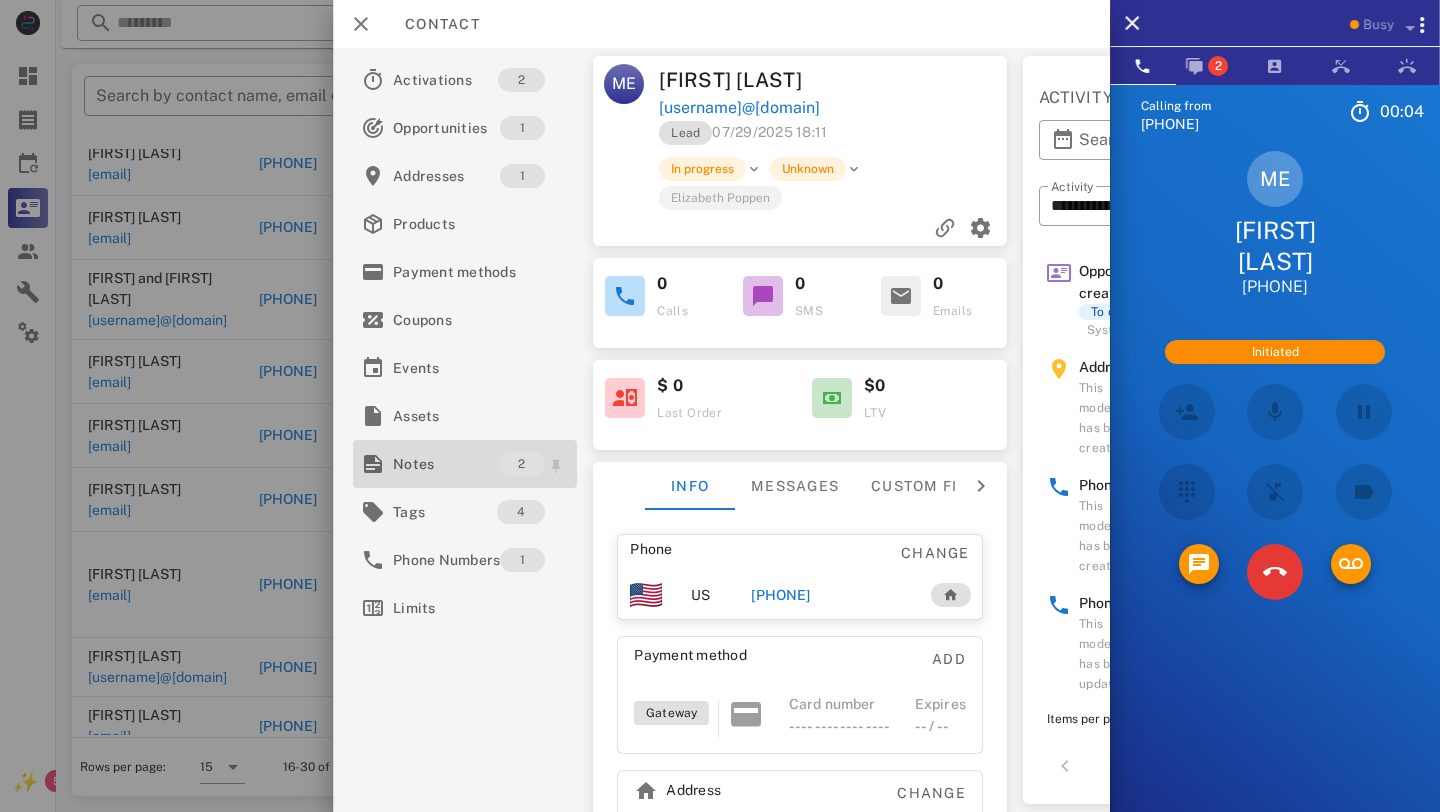 click on "Notes" at bounding box center [445, 464] 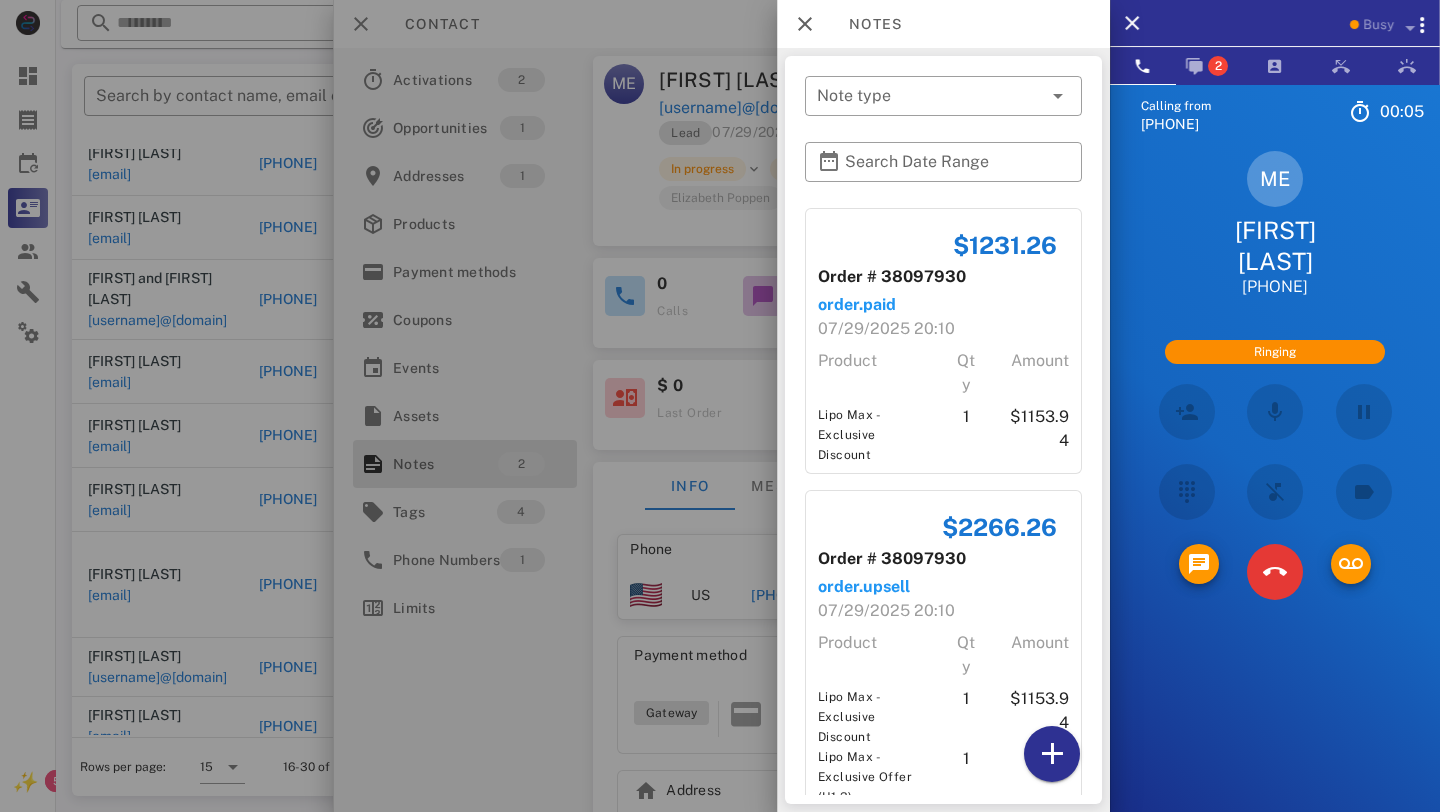 scroll, scrollTop: 9, scrollLeft: 0, axis: vertical 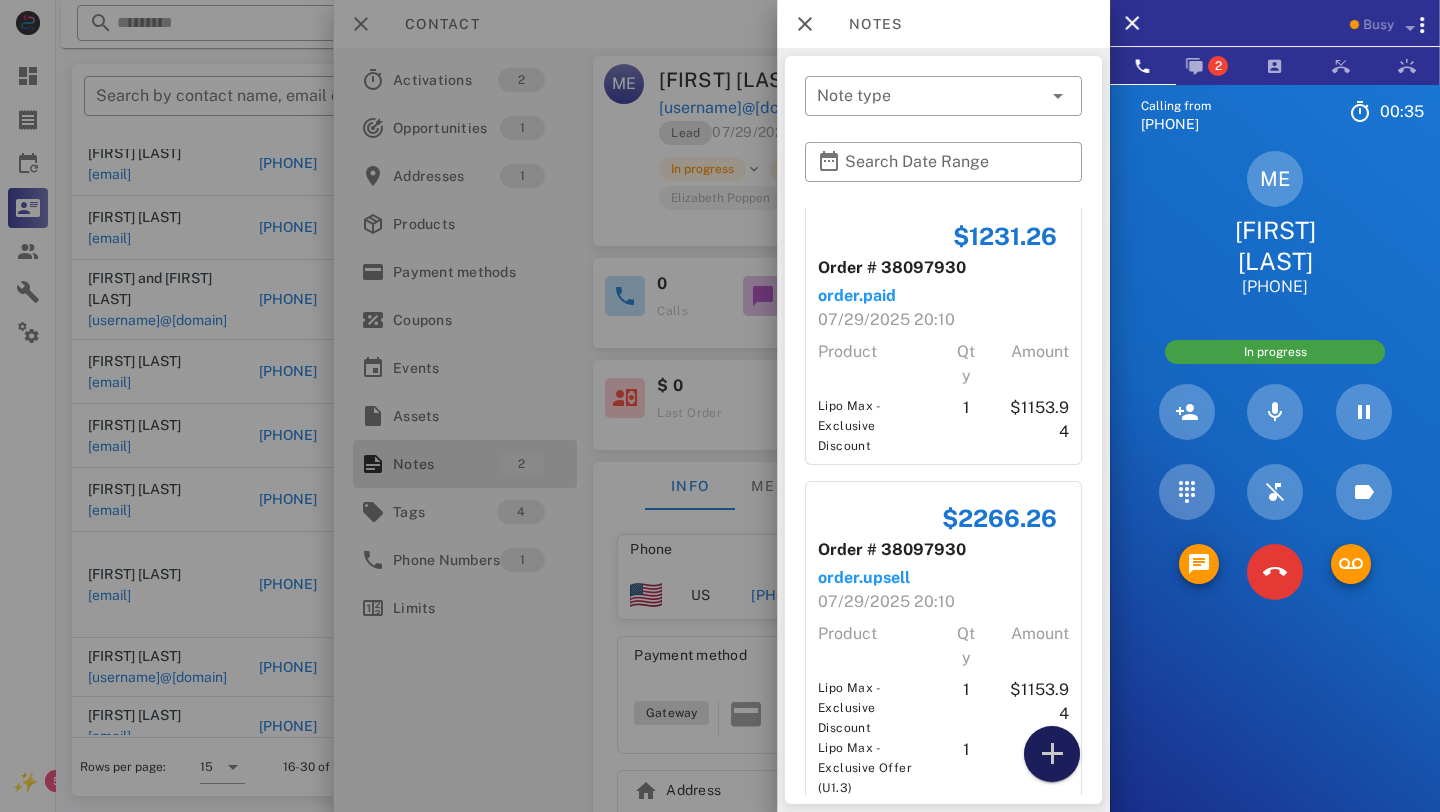 click at bounding box center (1052, 754) 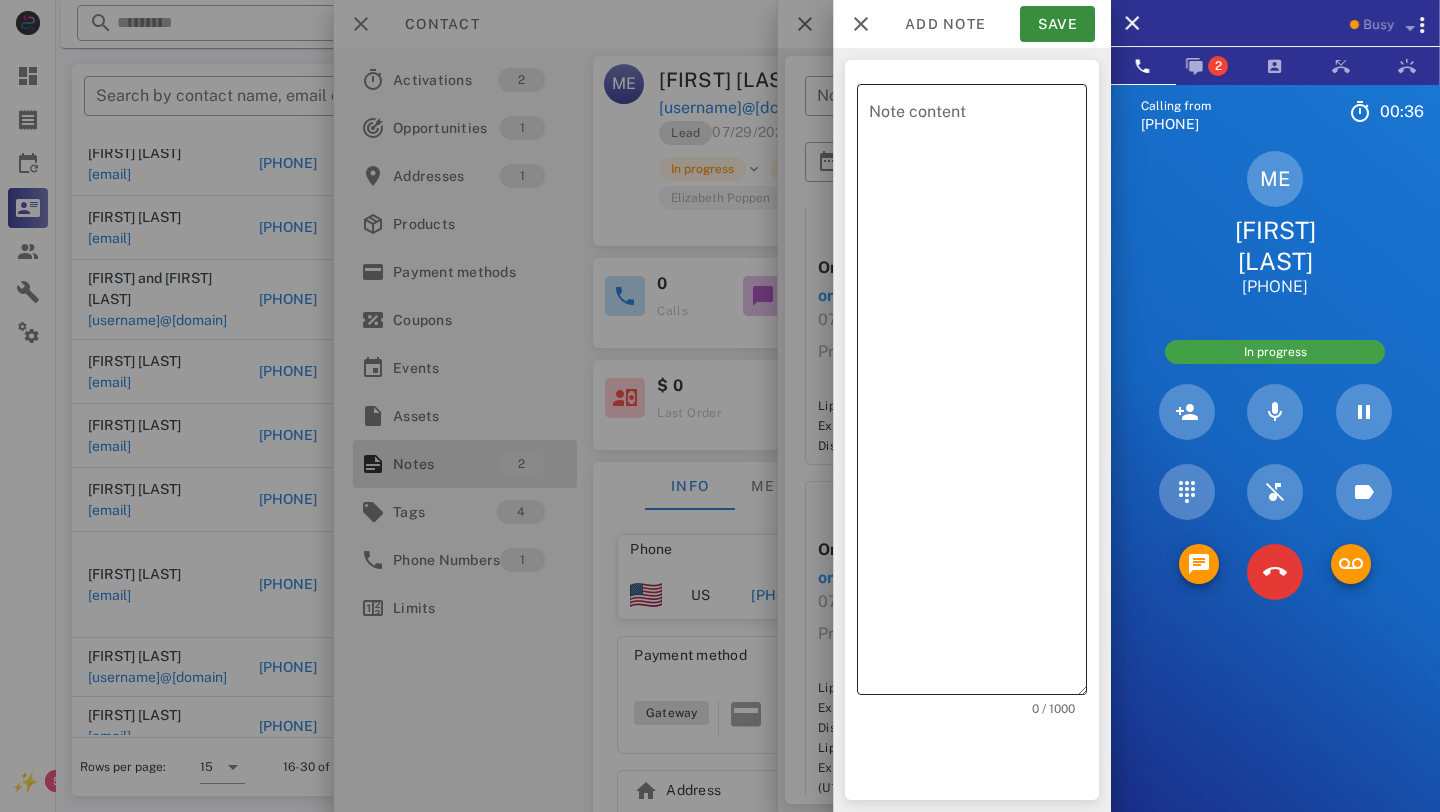 click on "Note content" at bounding box center (978, 394) 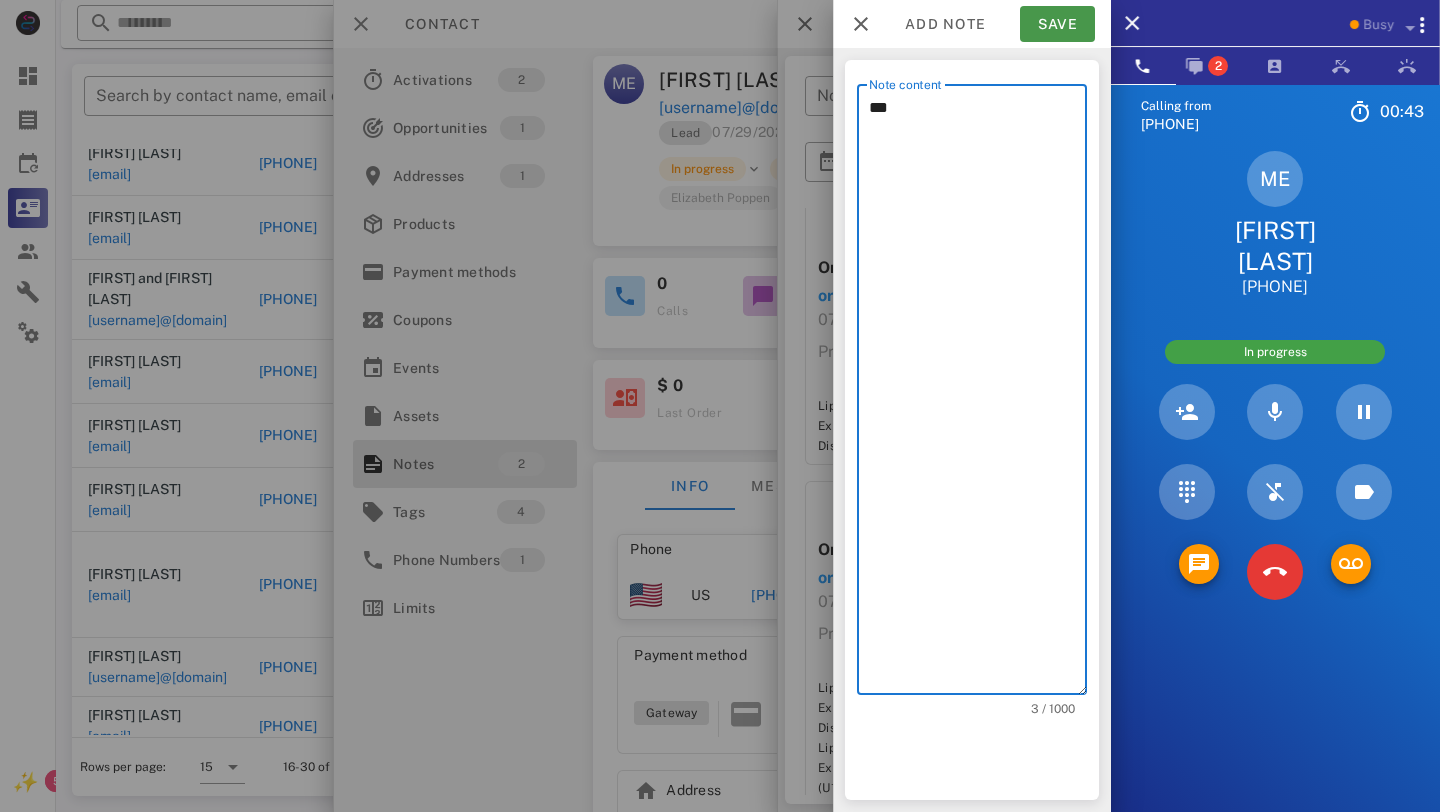 type on "***" 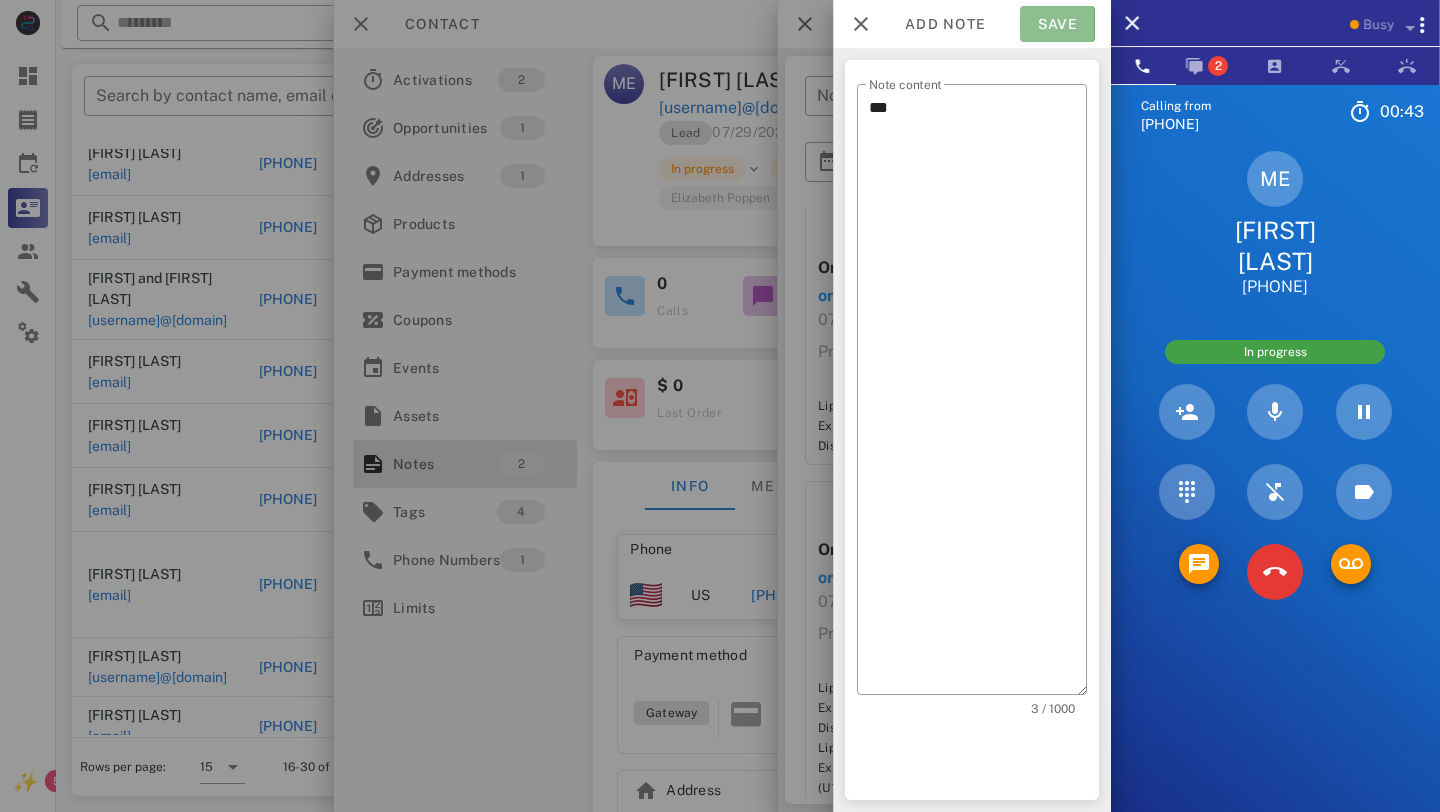 click on "Save" at bounding box center (1057, 24) 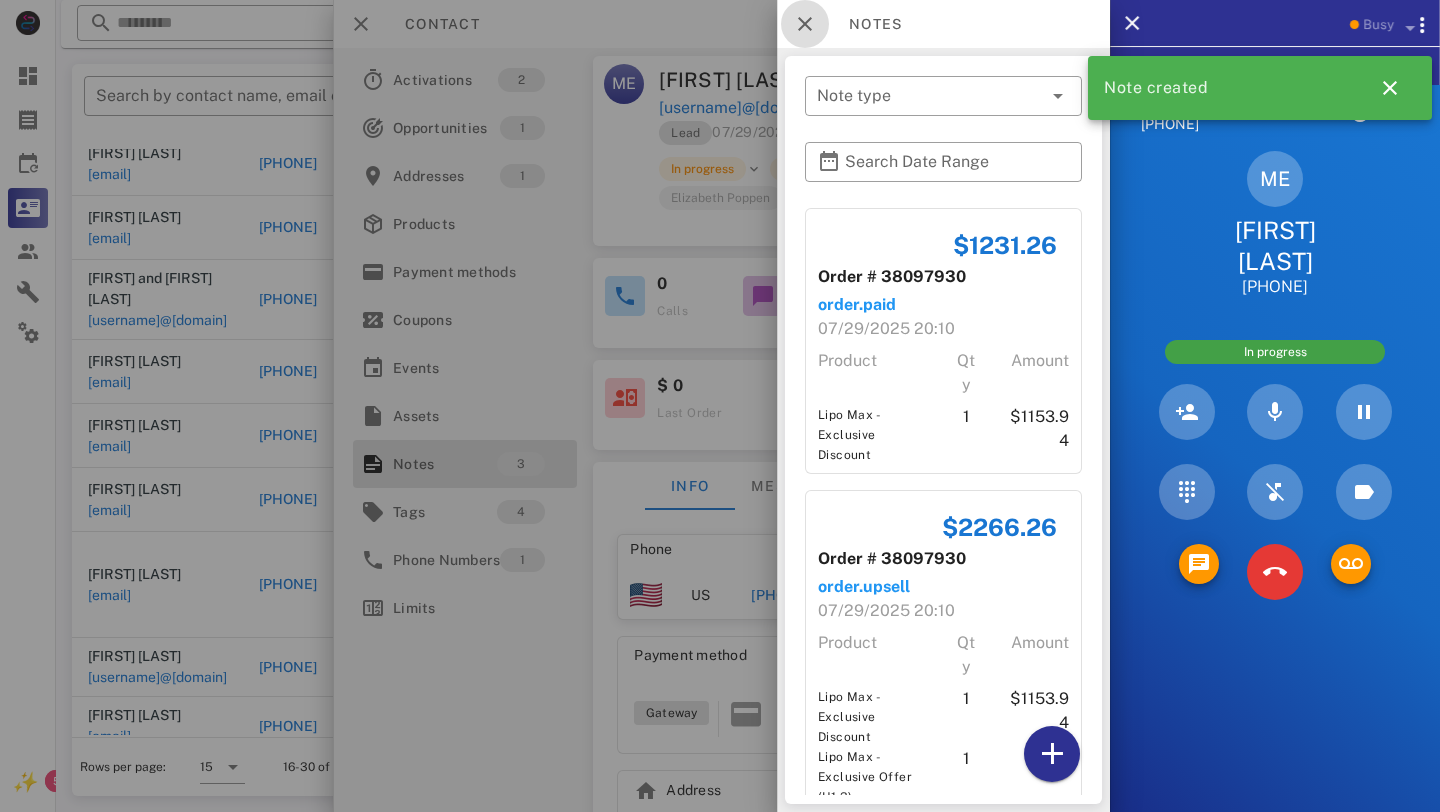 click at bounding box center (805, 24) 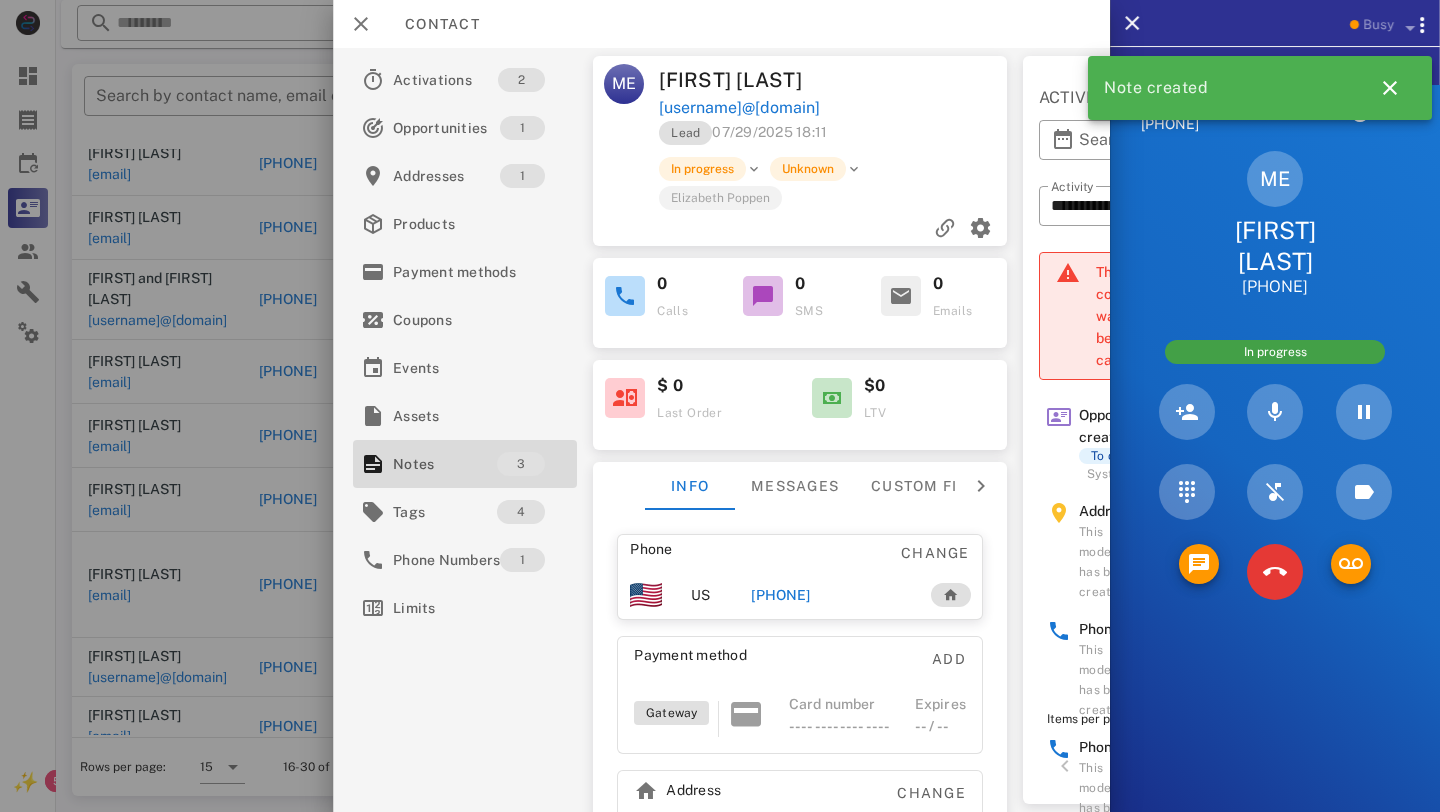 scroll, scrollTop: 132, scrollLeft: 0, axis: vertical 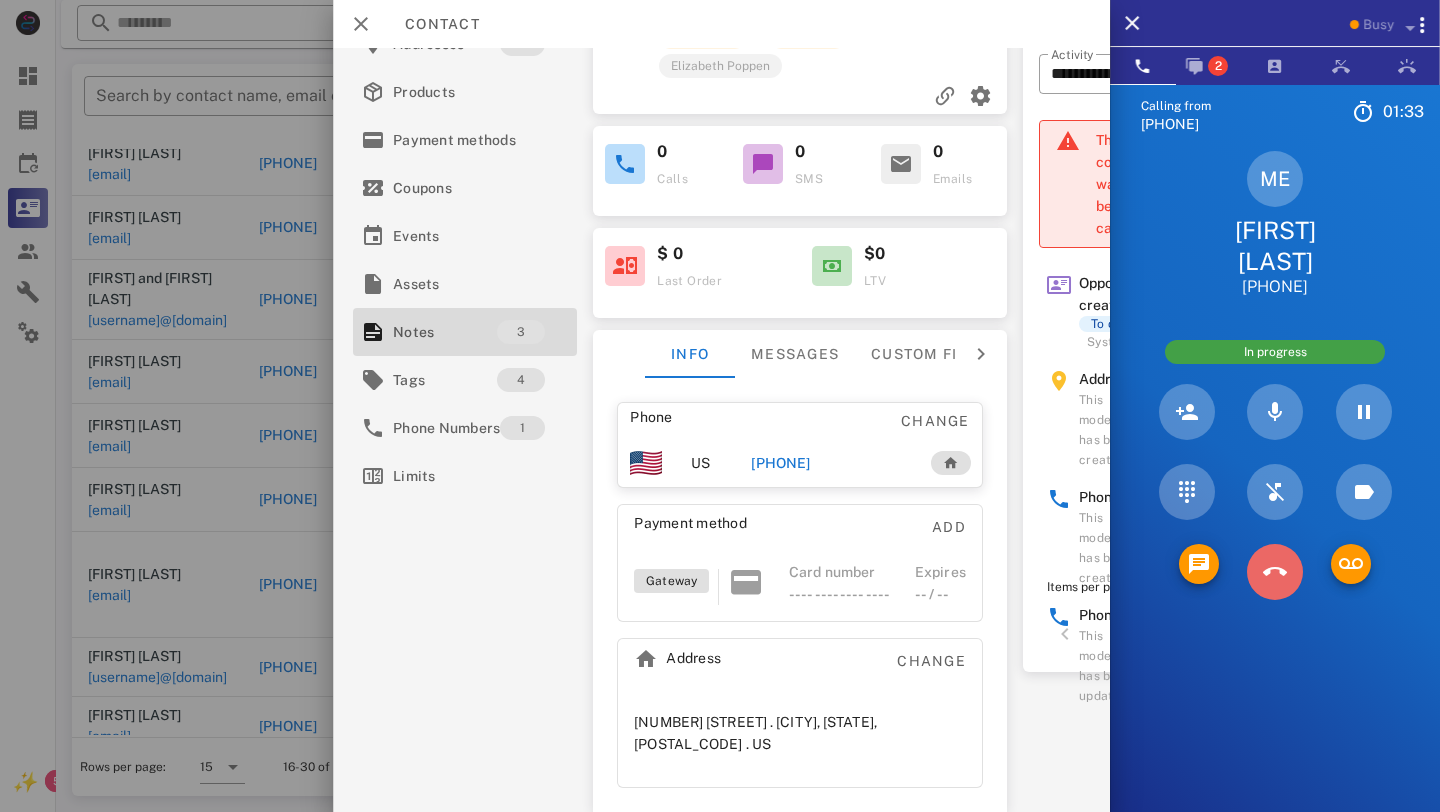 click at bounding box center [1275, 572] 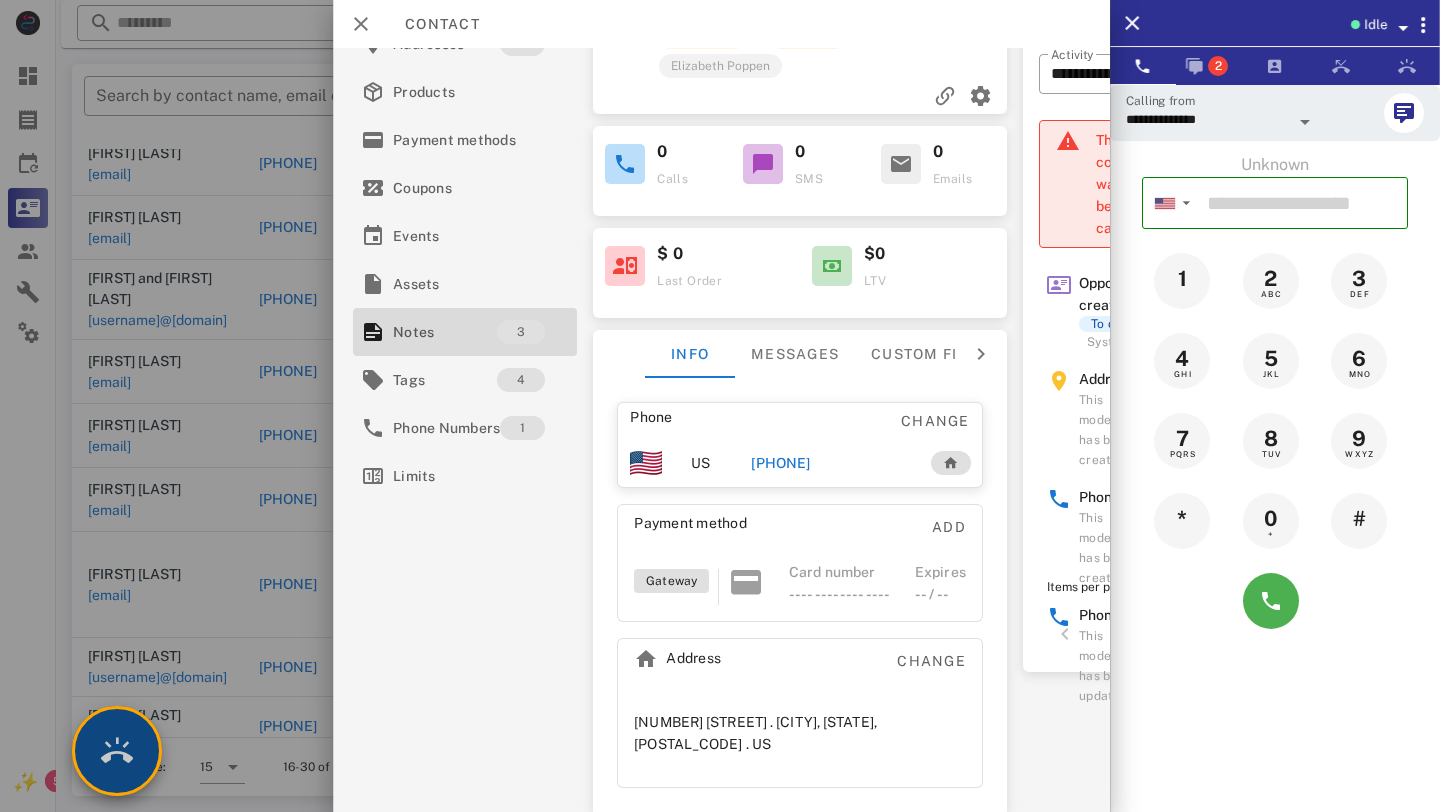 click at bounding box center [117, 751] 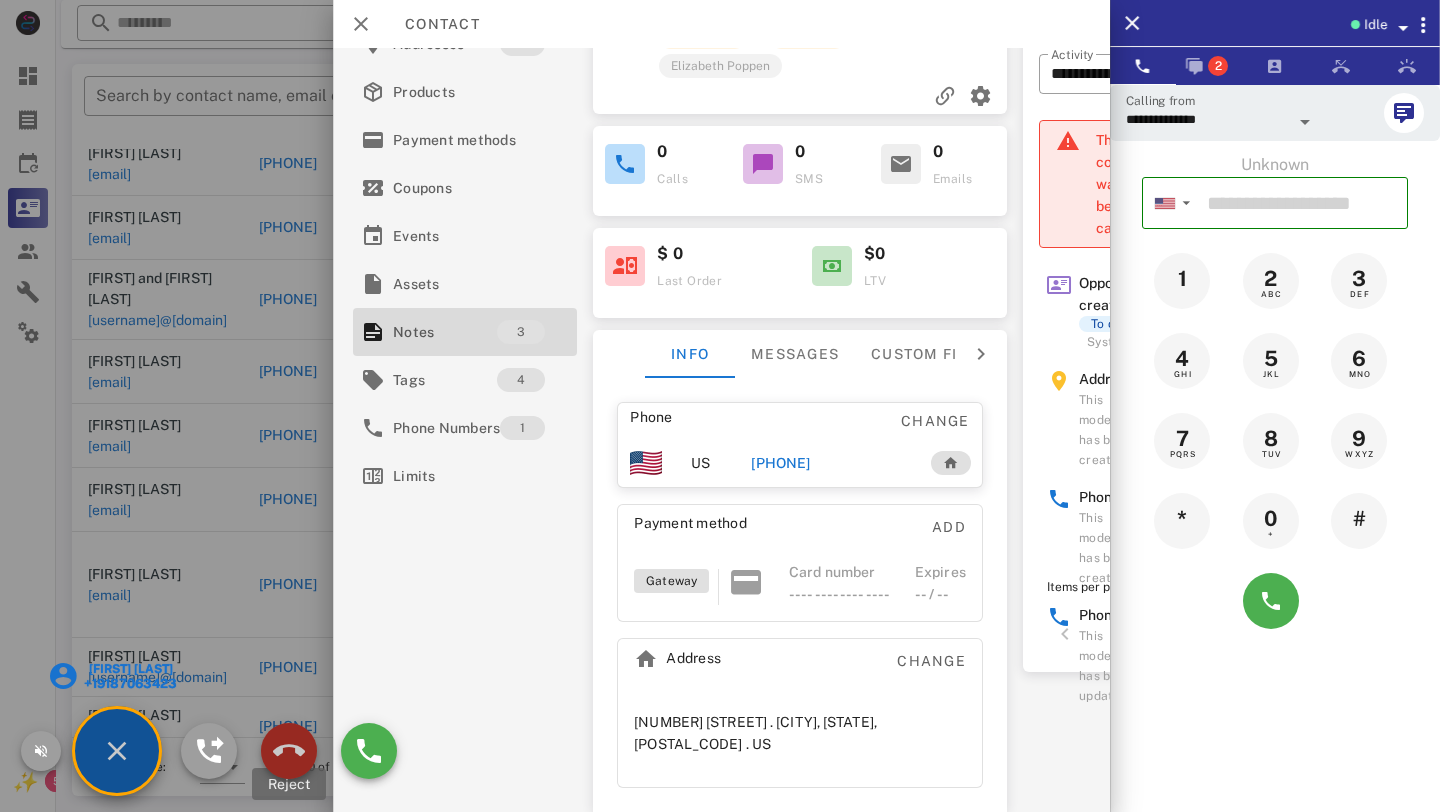 click at bounding box center [289, 751] 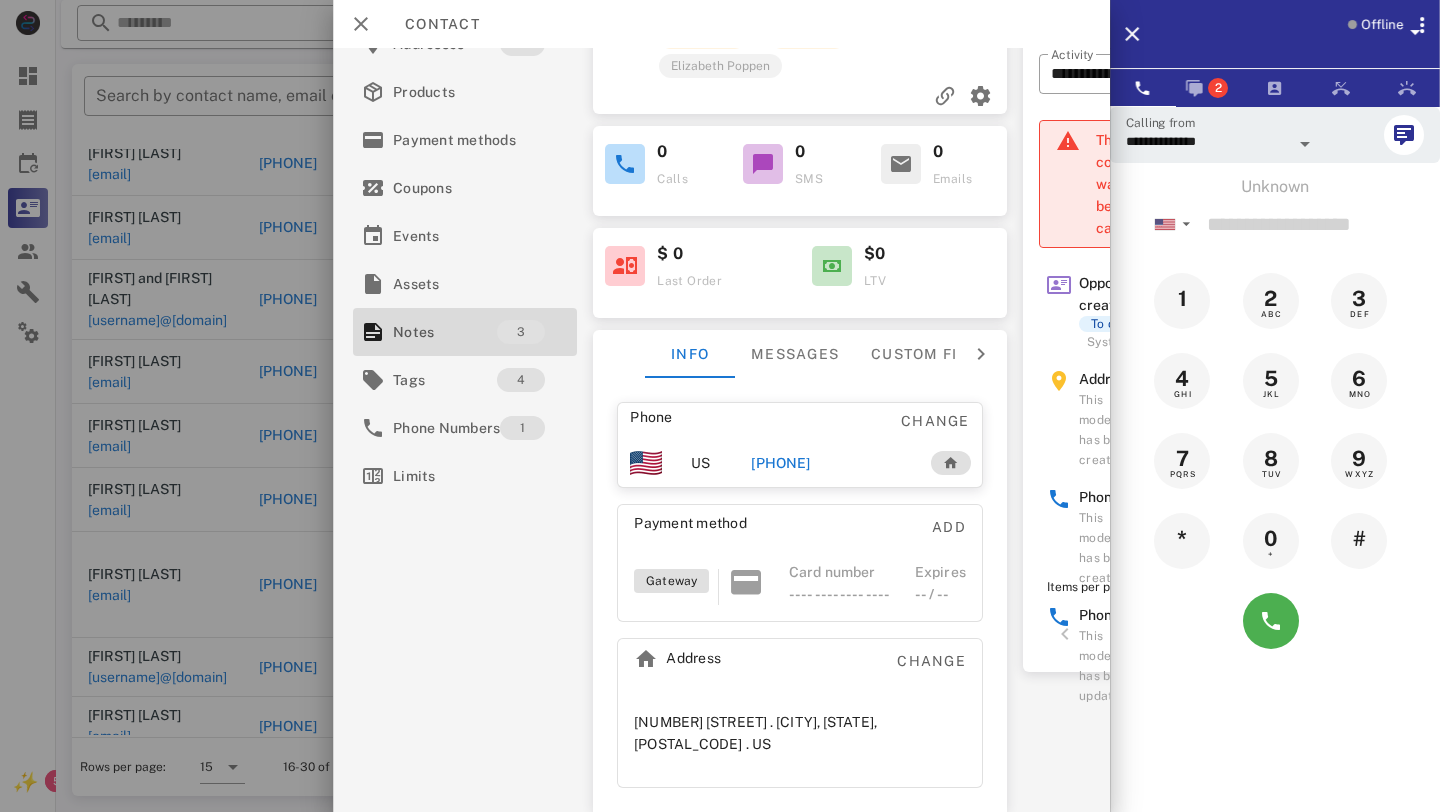 click on "+16025155433" at bounding box center (780, 463) 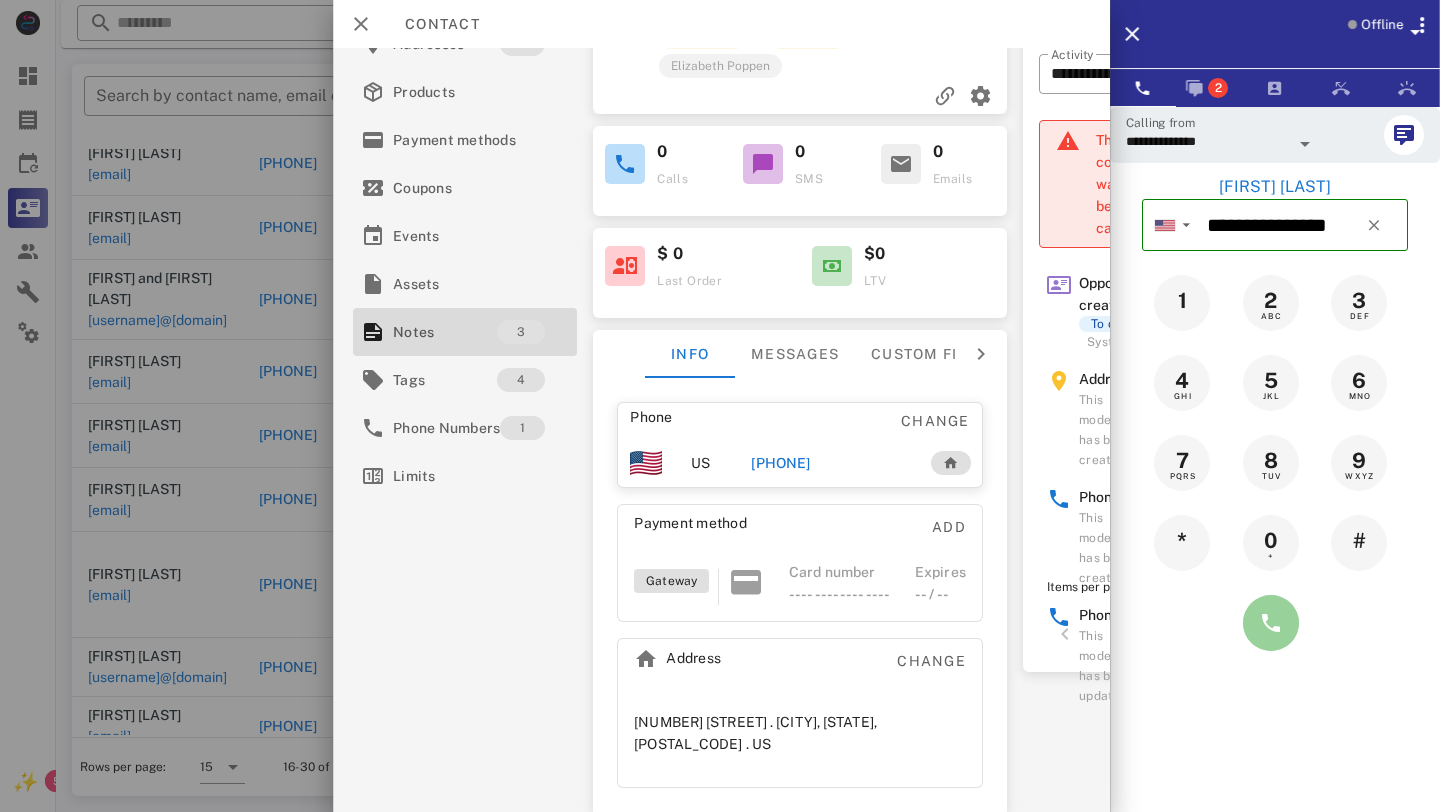 click at bounding box center (1271, 623) 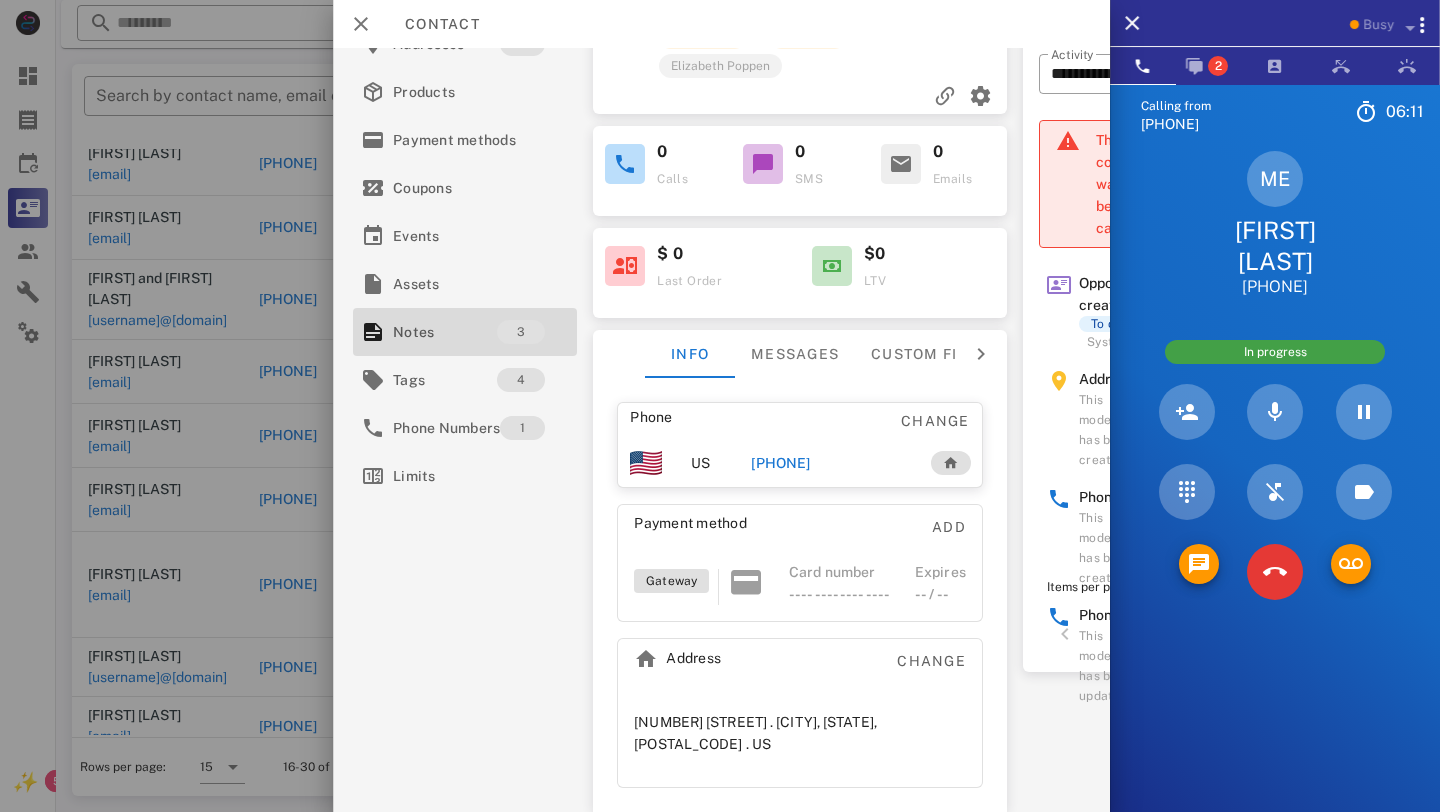 scroll, scrollTop: 0, scrollLeft: 0, axis: both 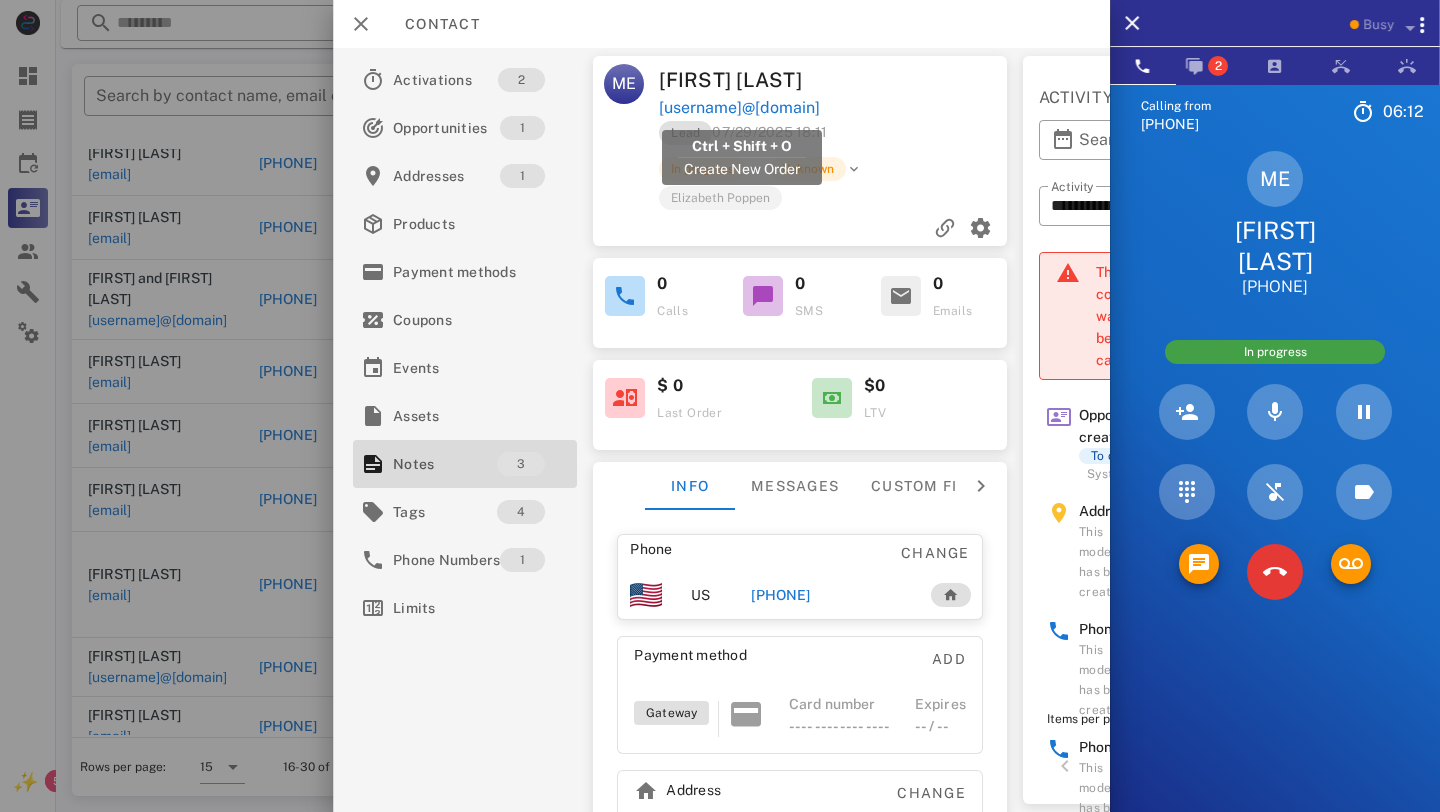 click on "lttljmpr10@yahoo.com" at bounding box center [739, 108] 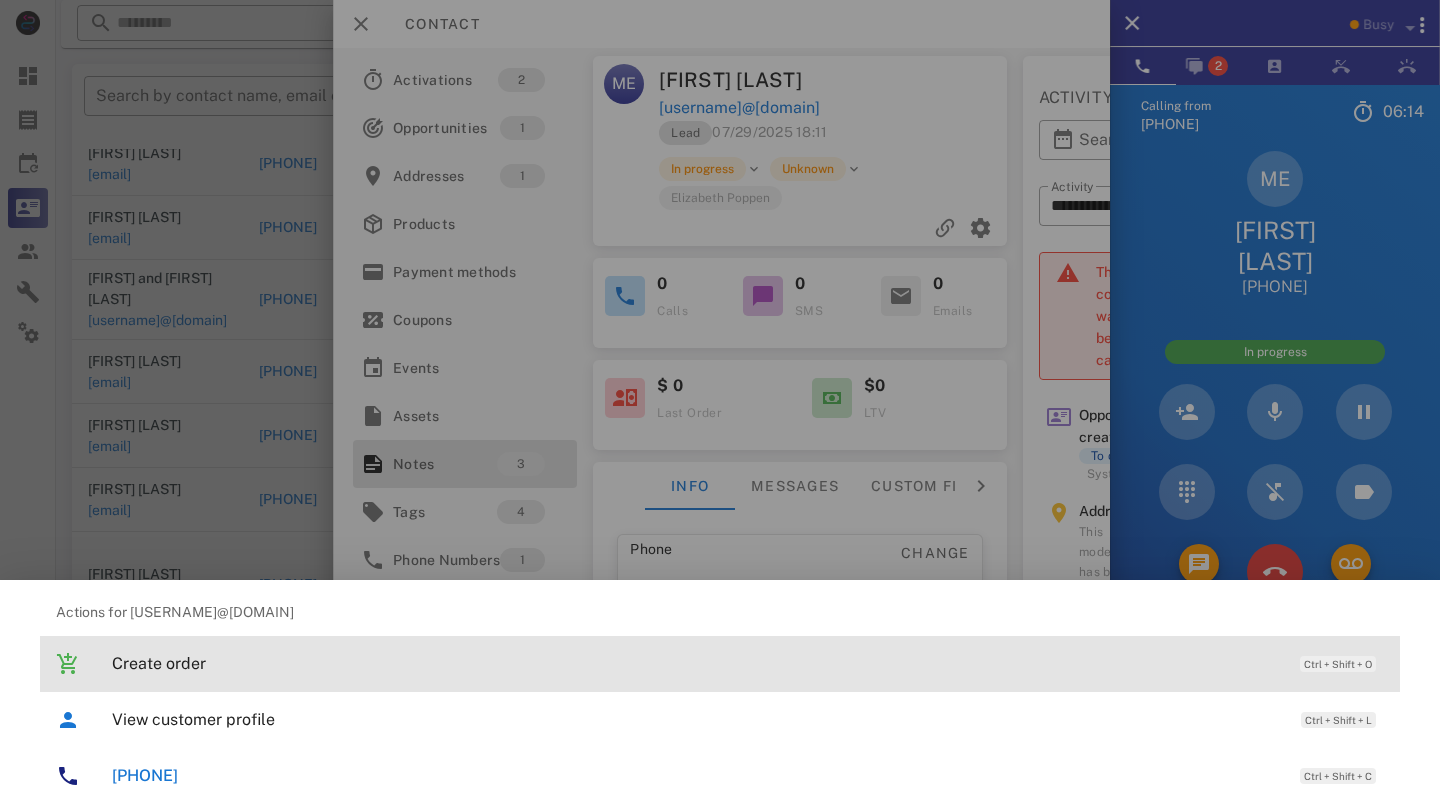 click on "Create order" at bounding box center (696, 663) 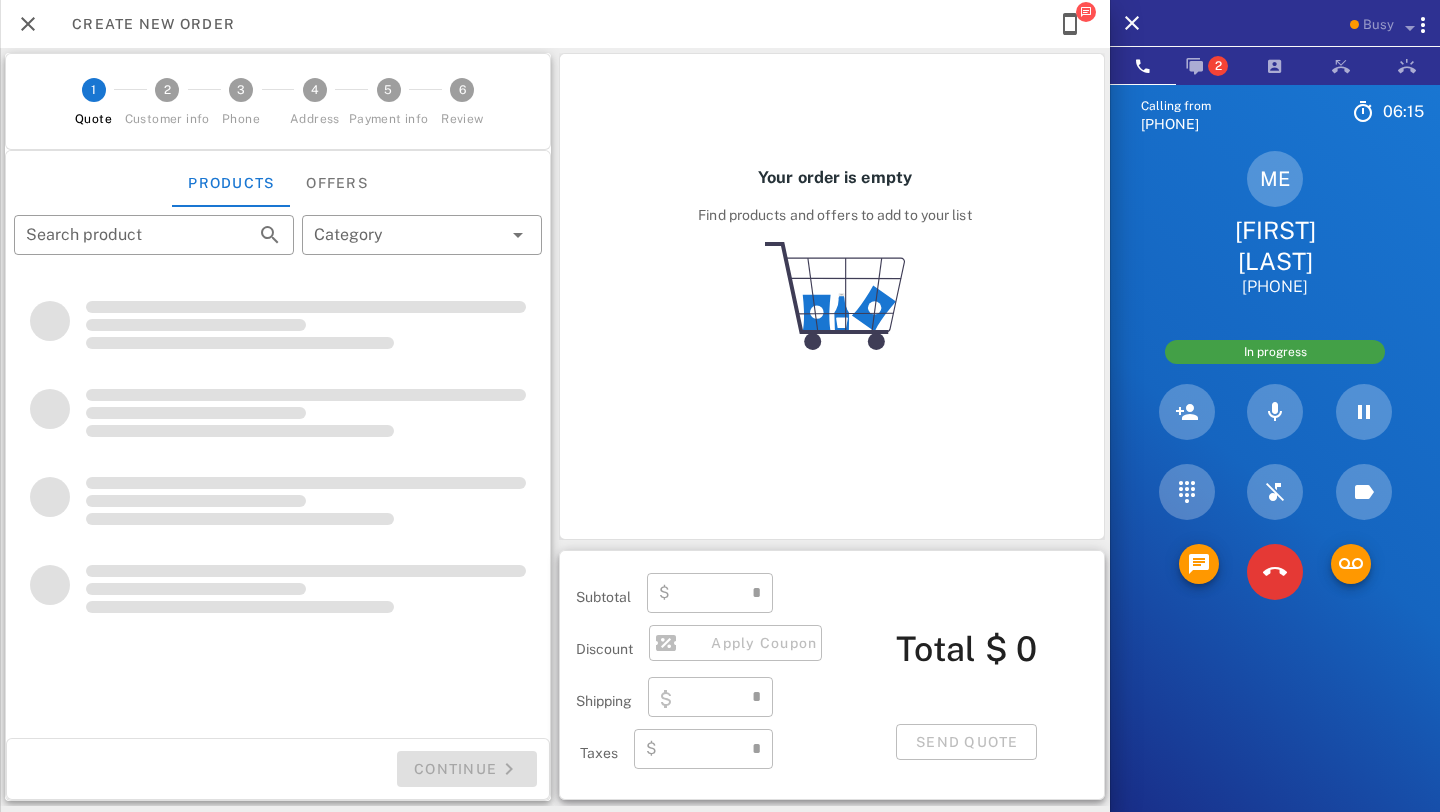 type on "**********" 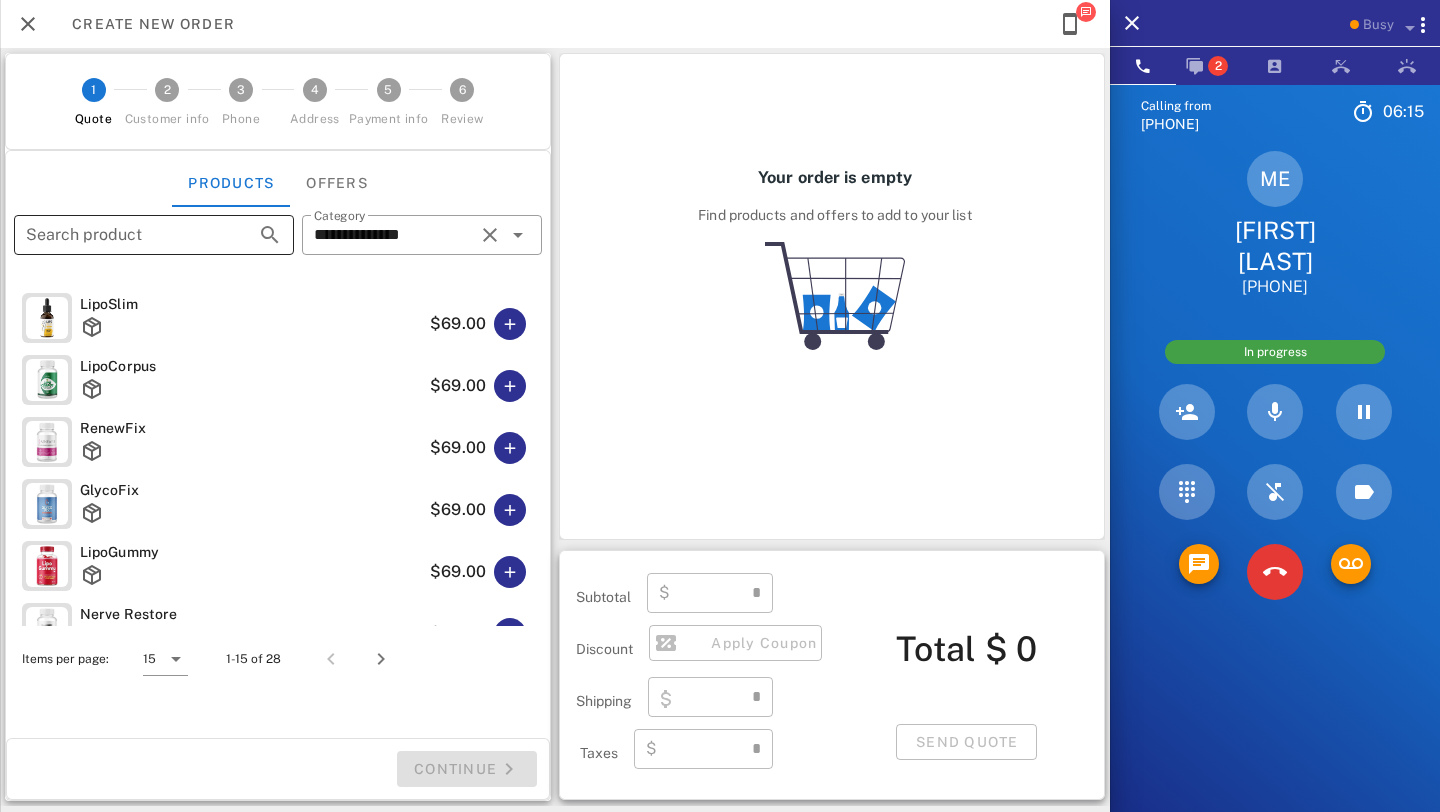 click on "Search product" at bounding box center (126, 235) 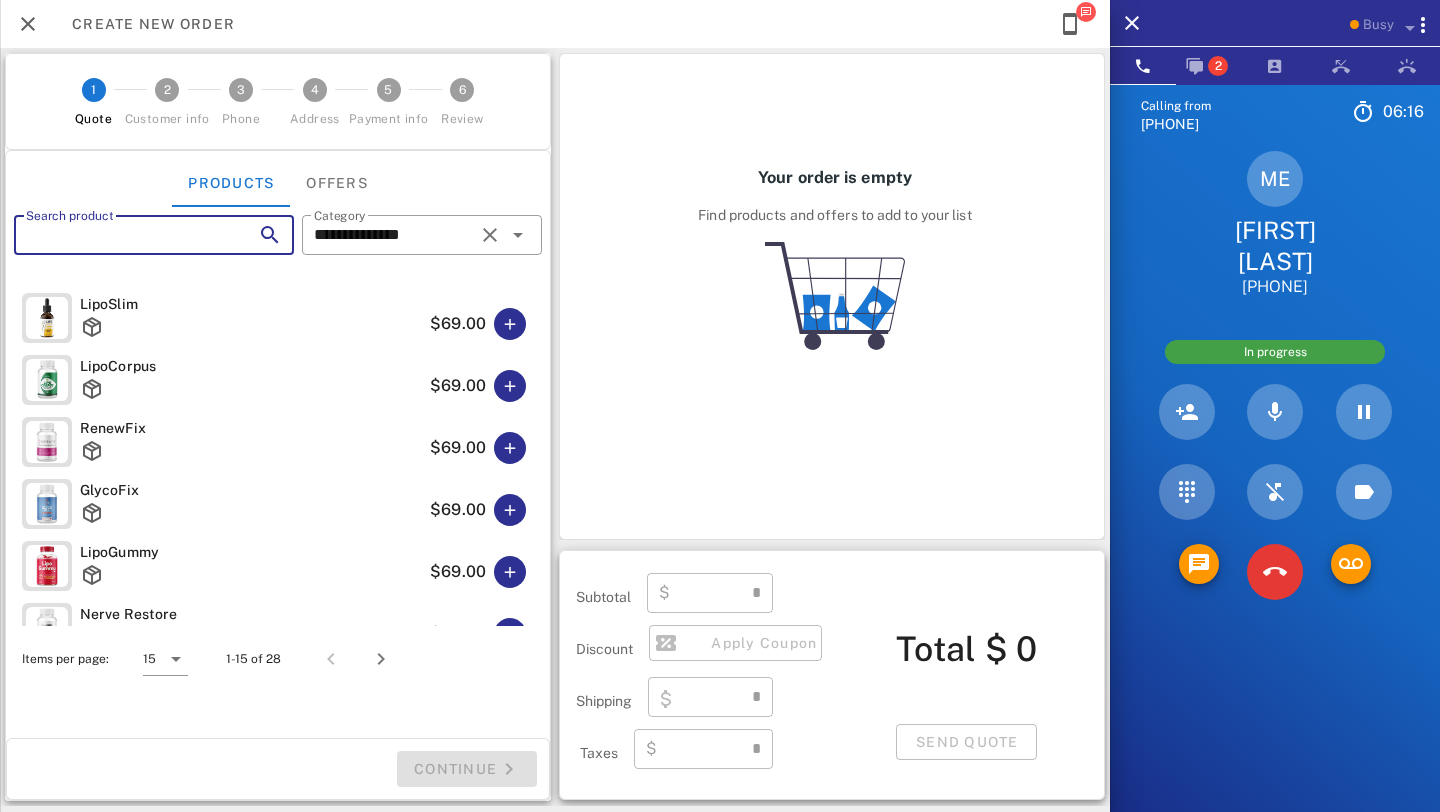 type on "****" 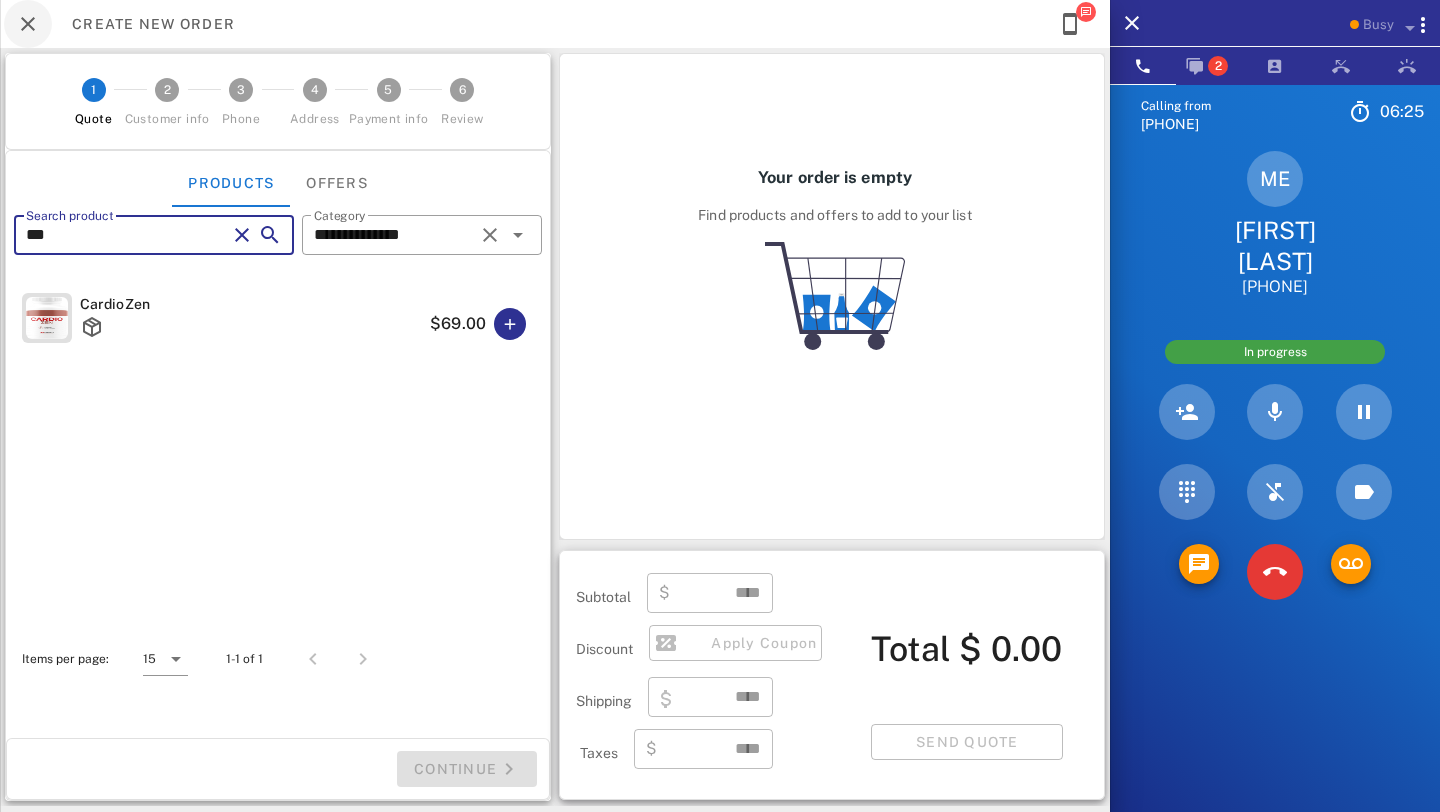 type on "***" 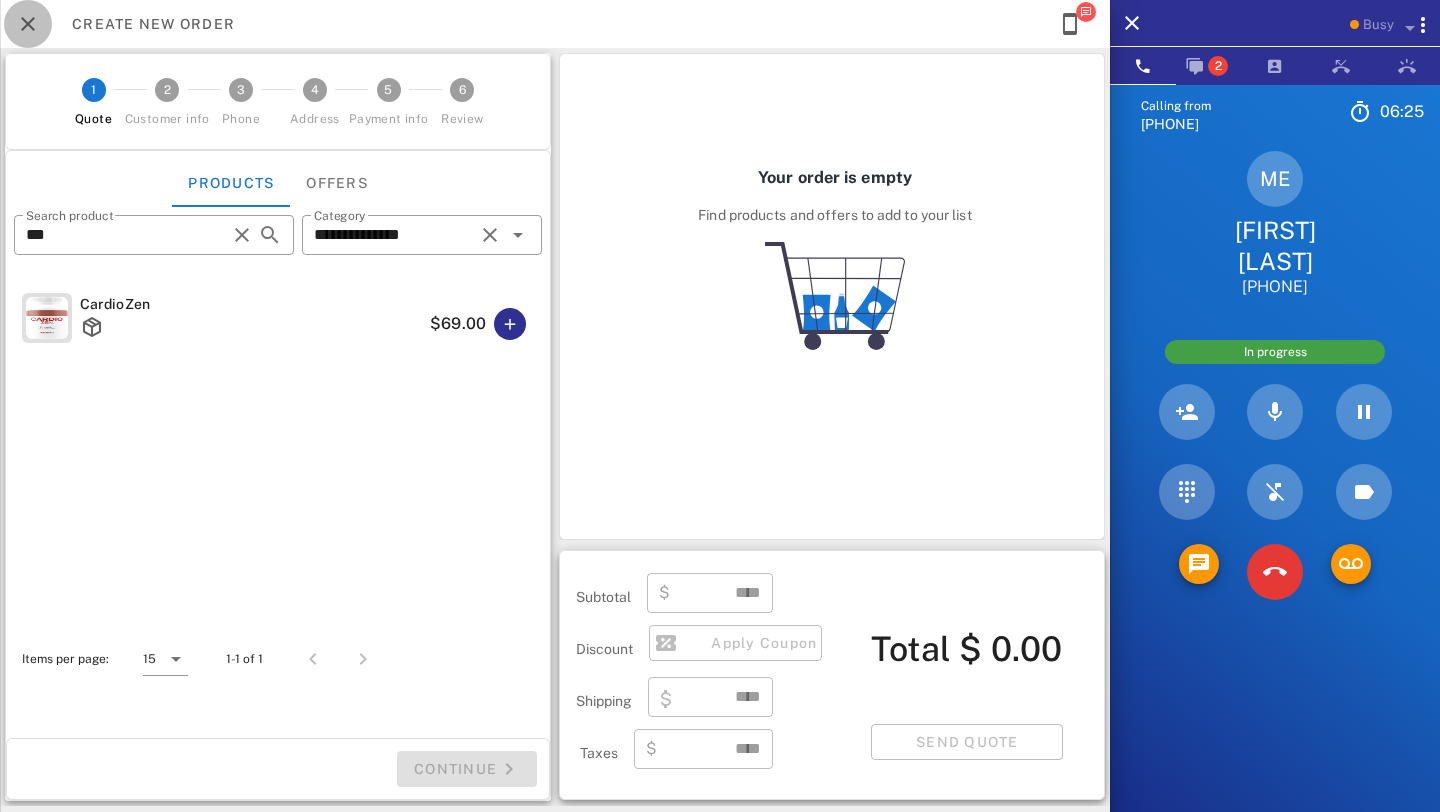 click at bounding box center [28, 24] 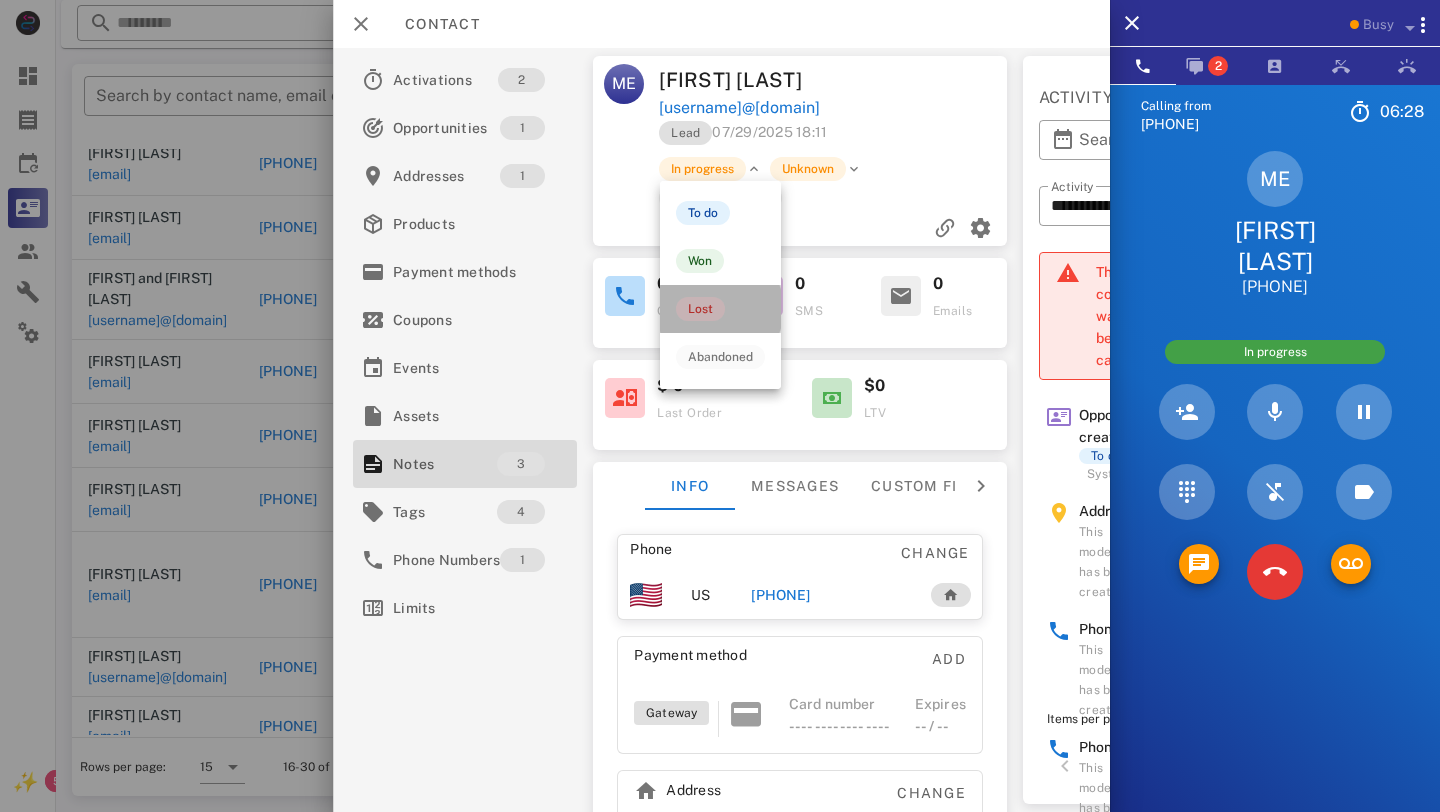 click on "Lost" at bounding box center [700, 309] 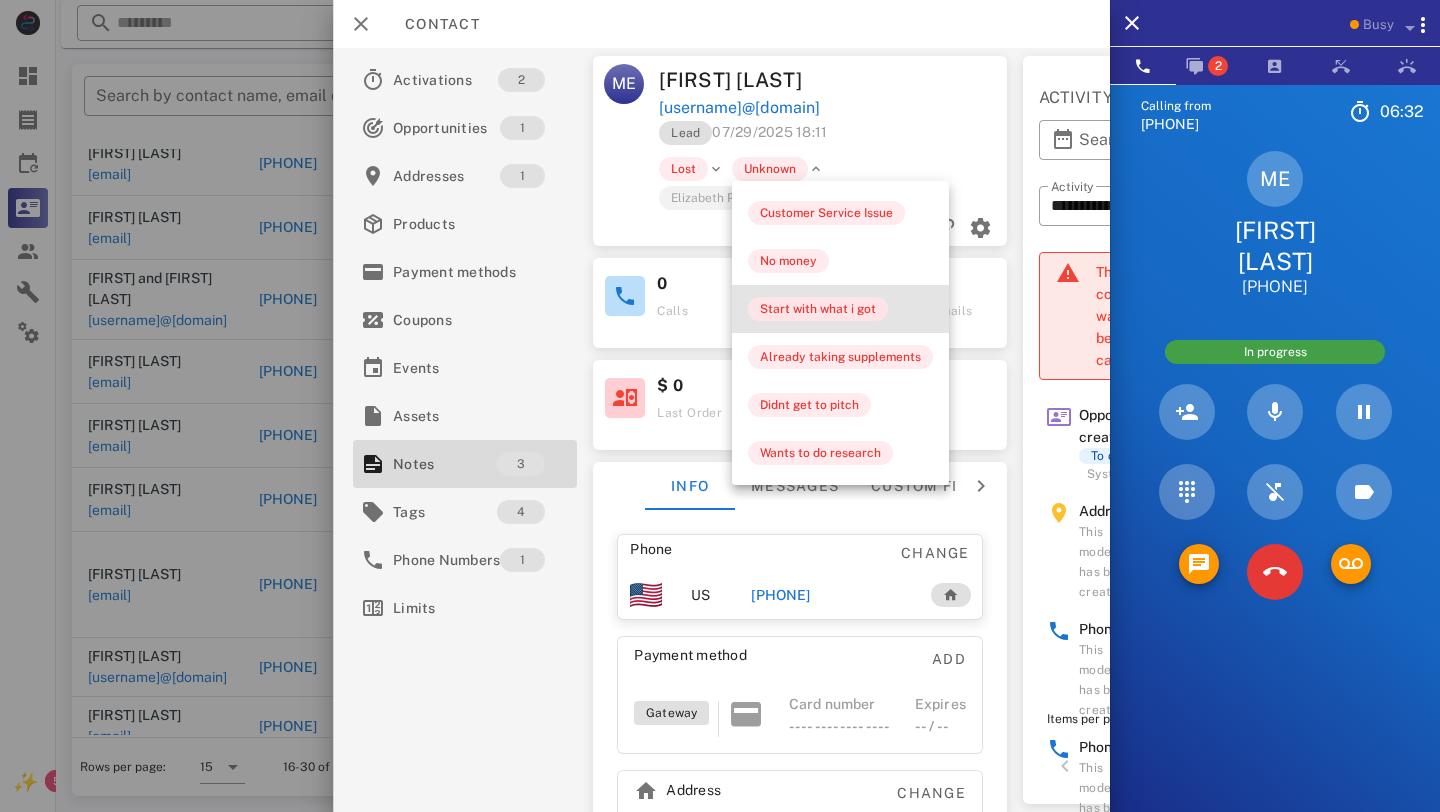 click on "Start with what i got" at bounding box center (818, 309) 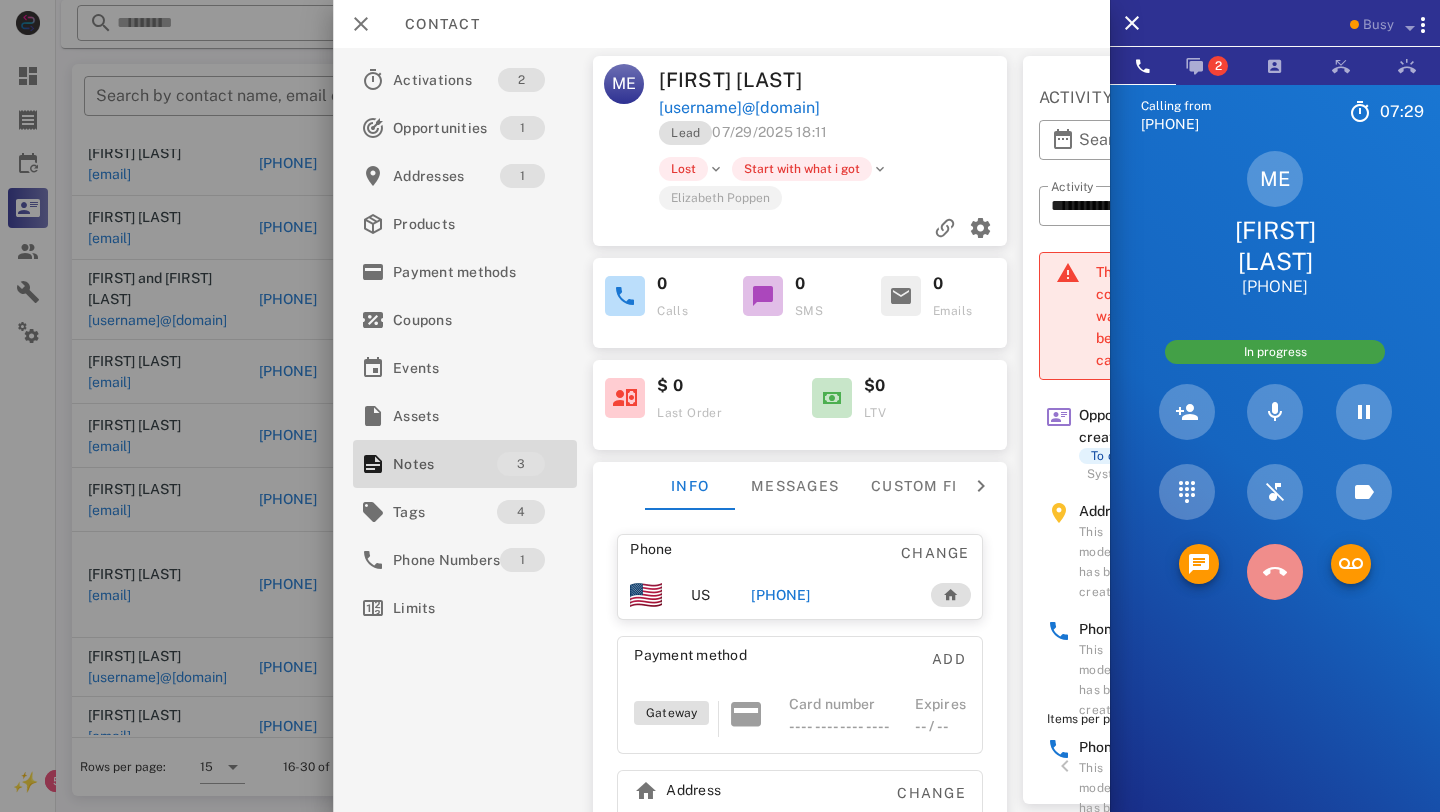 click at bounding box center [1275, 572] 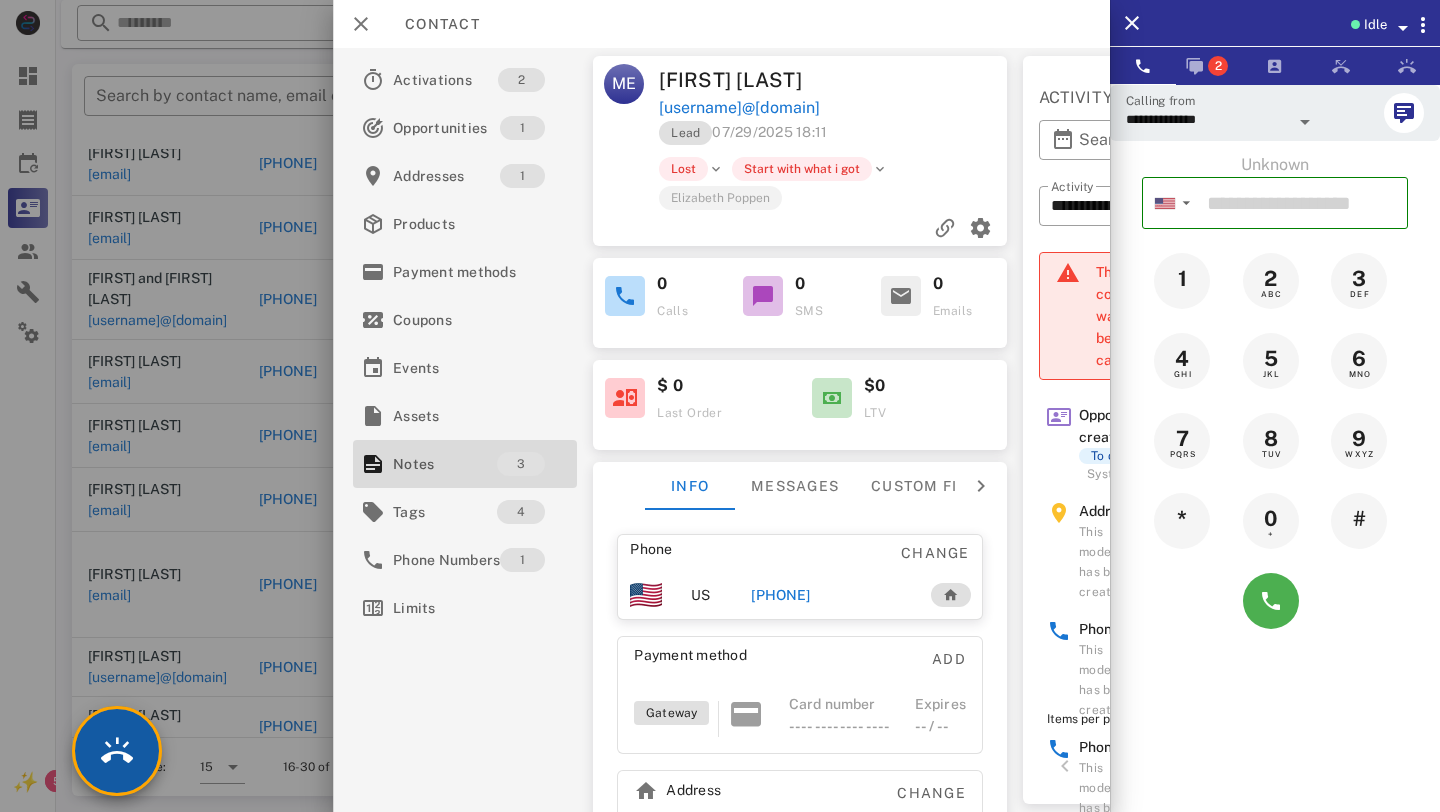 click at bounding box center (117, 751) 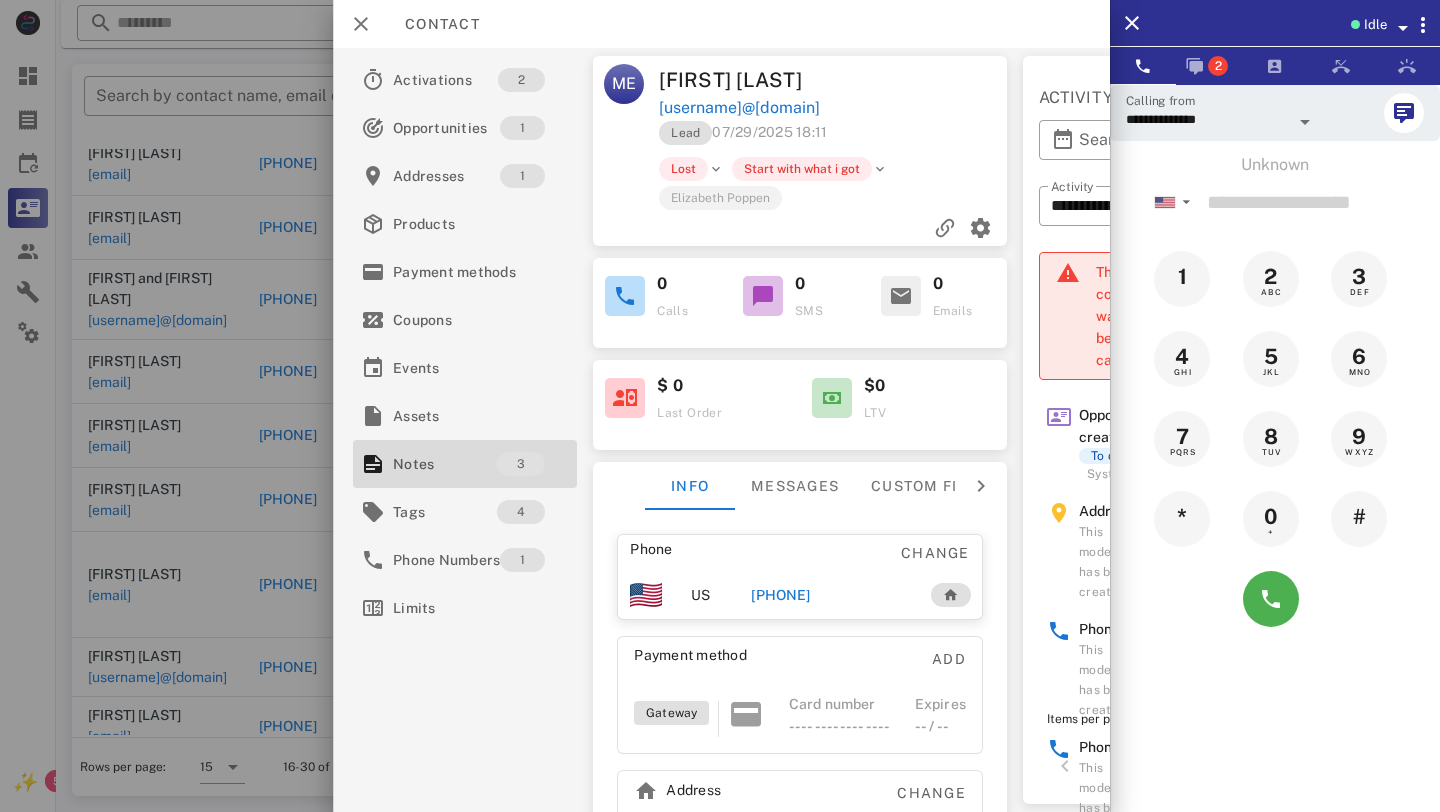 click at bounding box center [720, 406] 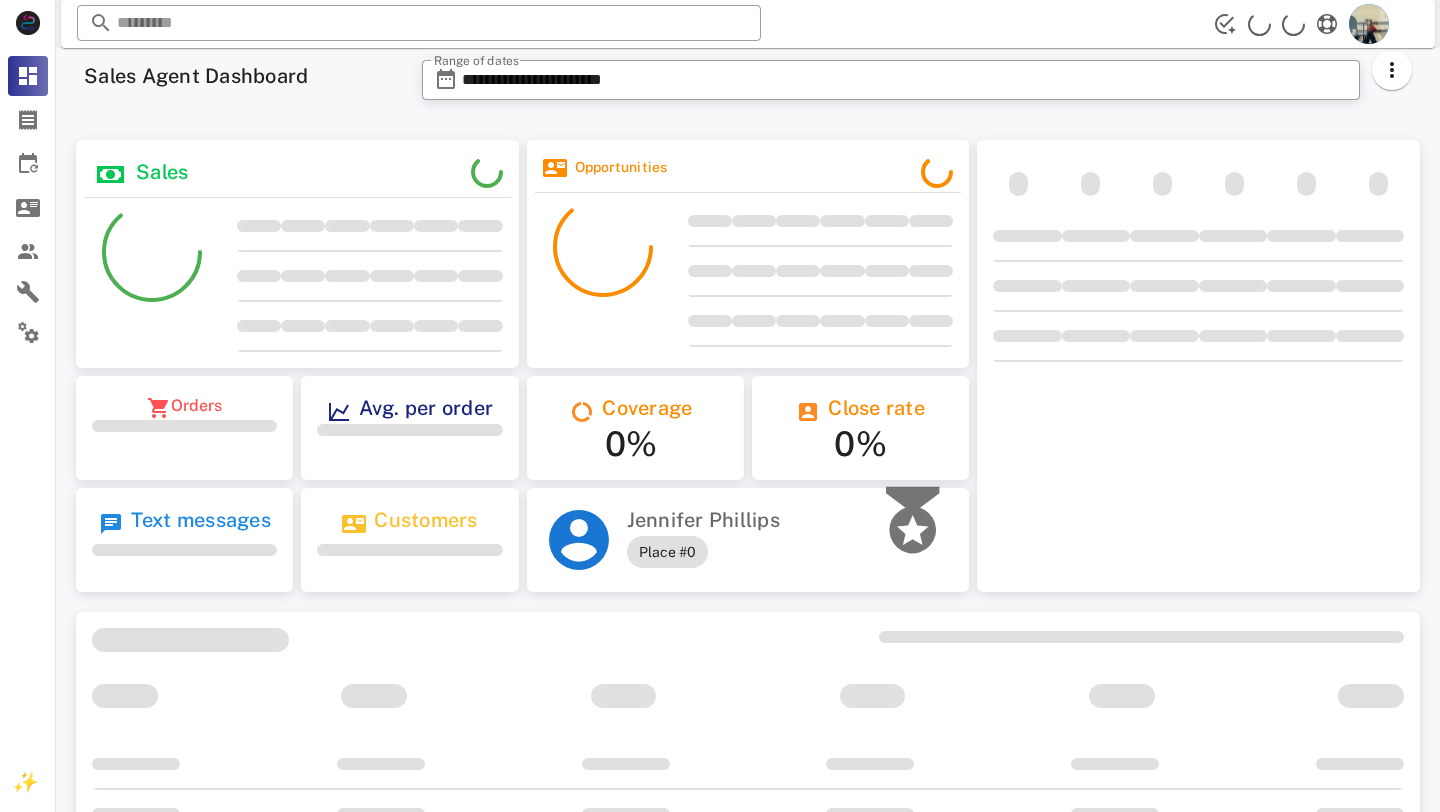 scroll, scrollTop: 0, scrollLeft: 0, axis: both 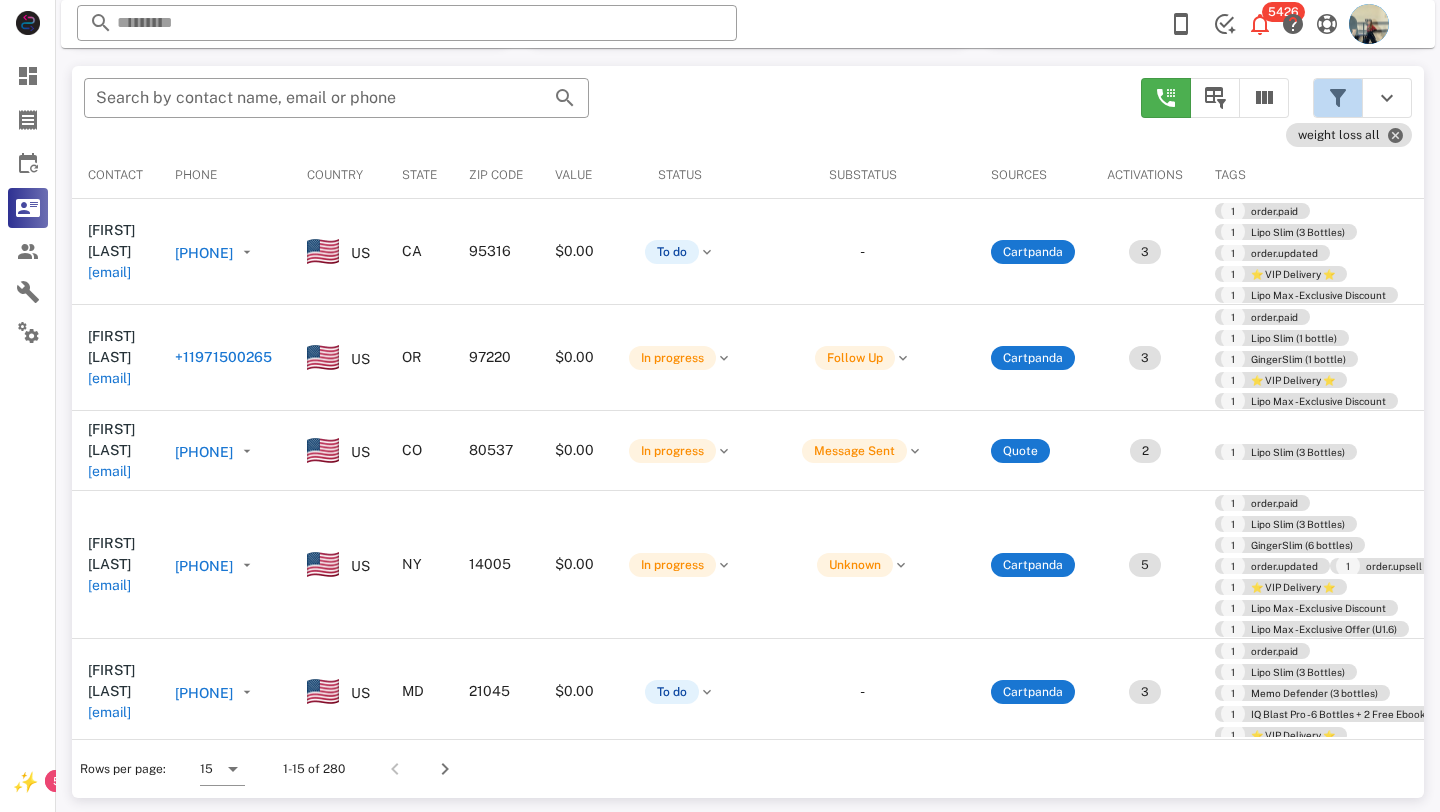 click at bounding box center (1338, 98) 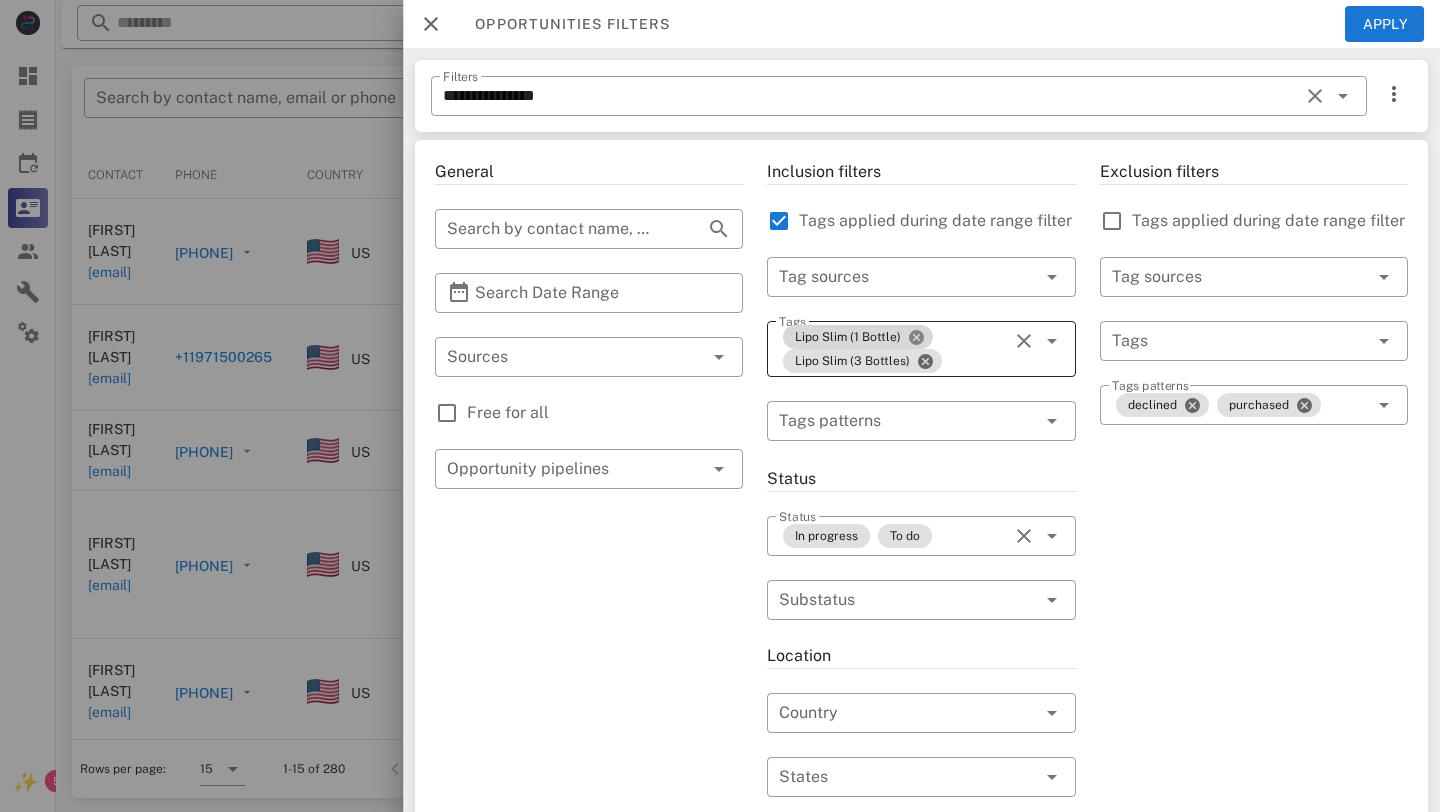 click at bounding box center (916, 337) 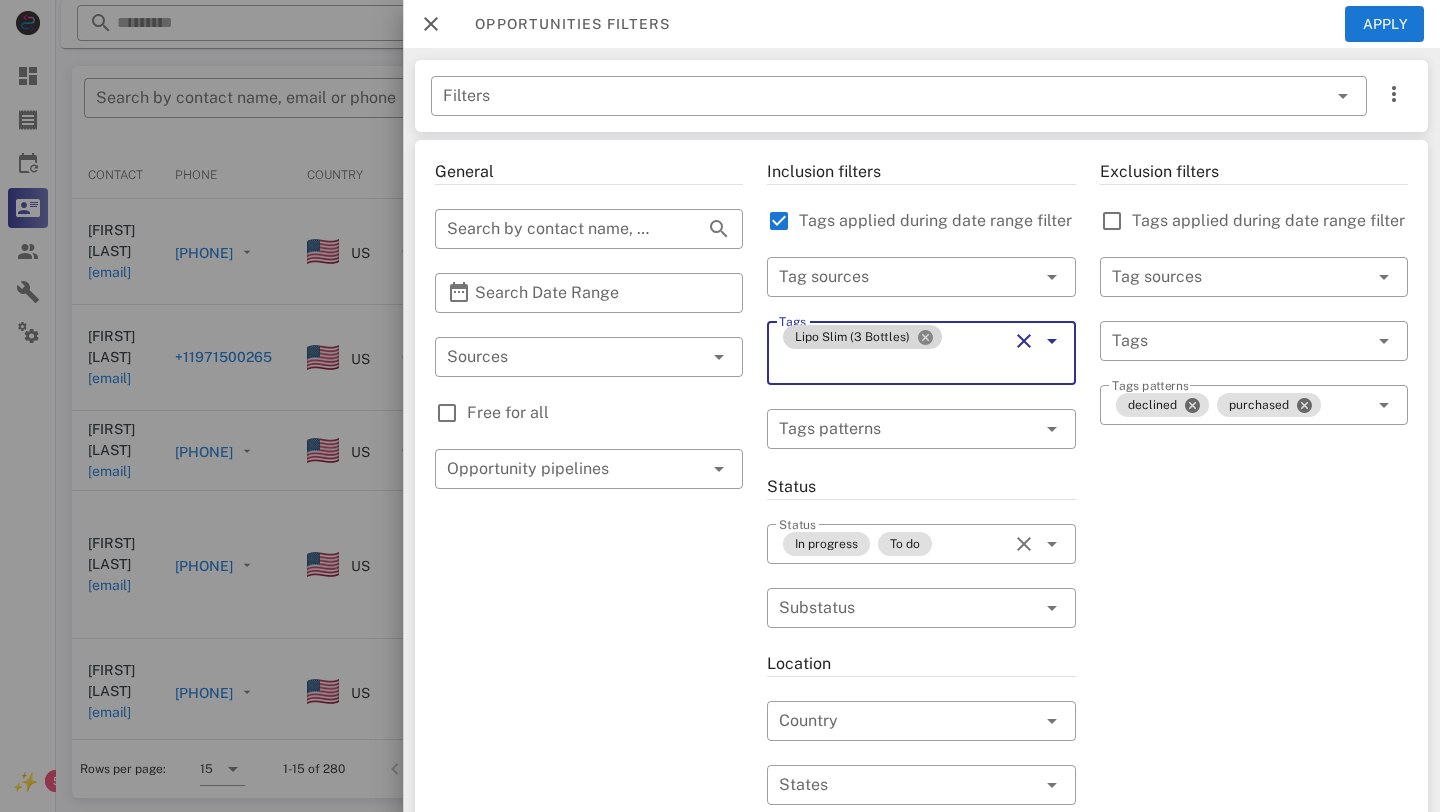 click at bounding box center (925, 337) 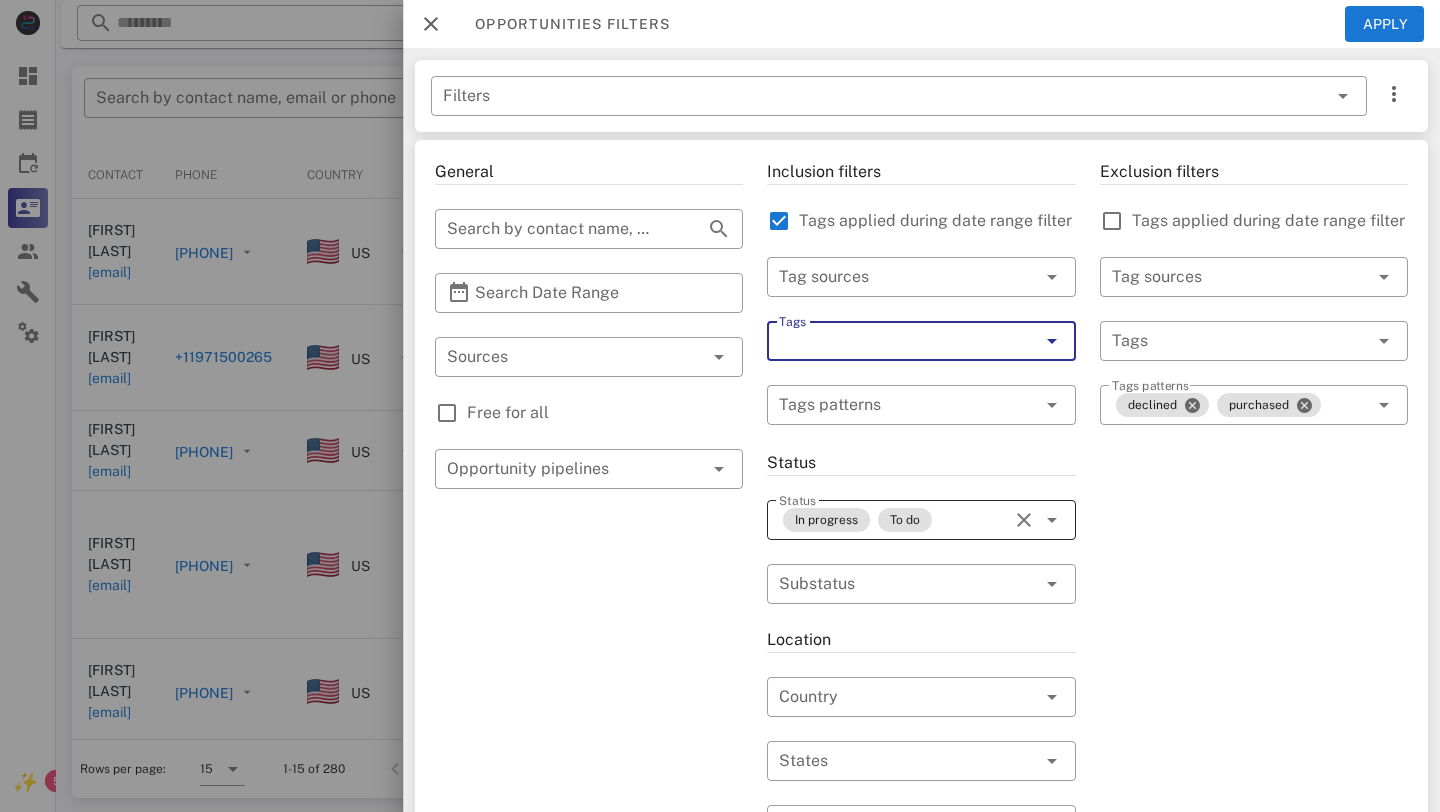 click on "In progress To do" at bounding box center [893, 520] 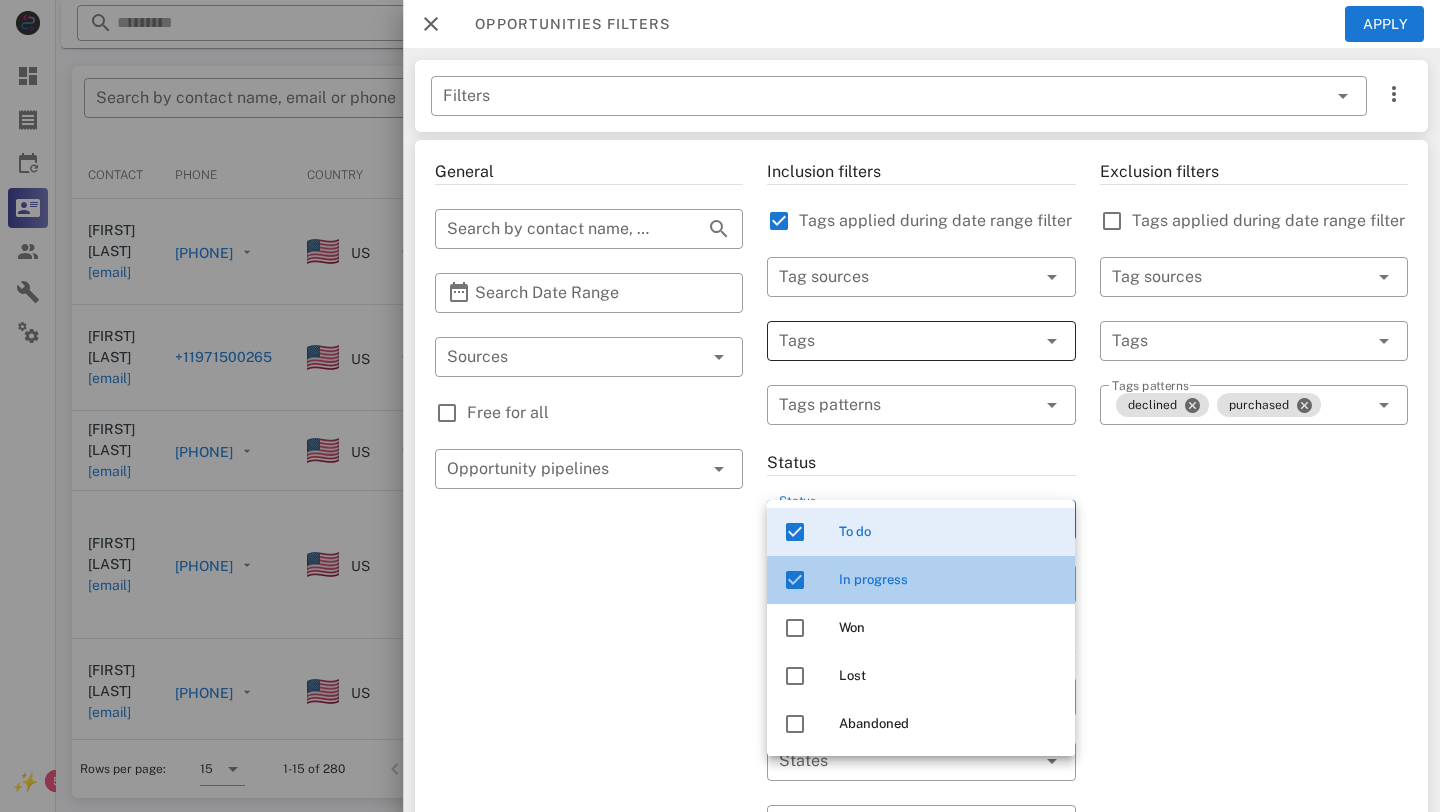click at bounding box center [795, 580] 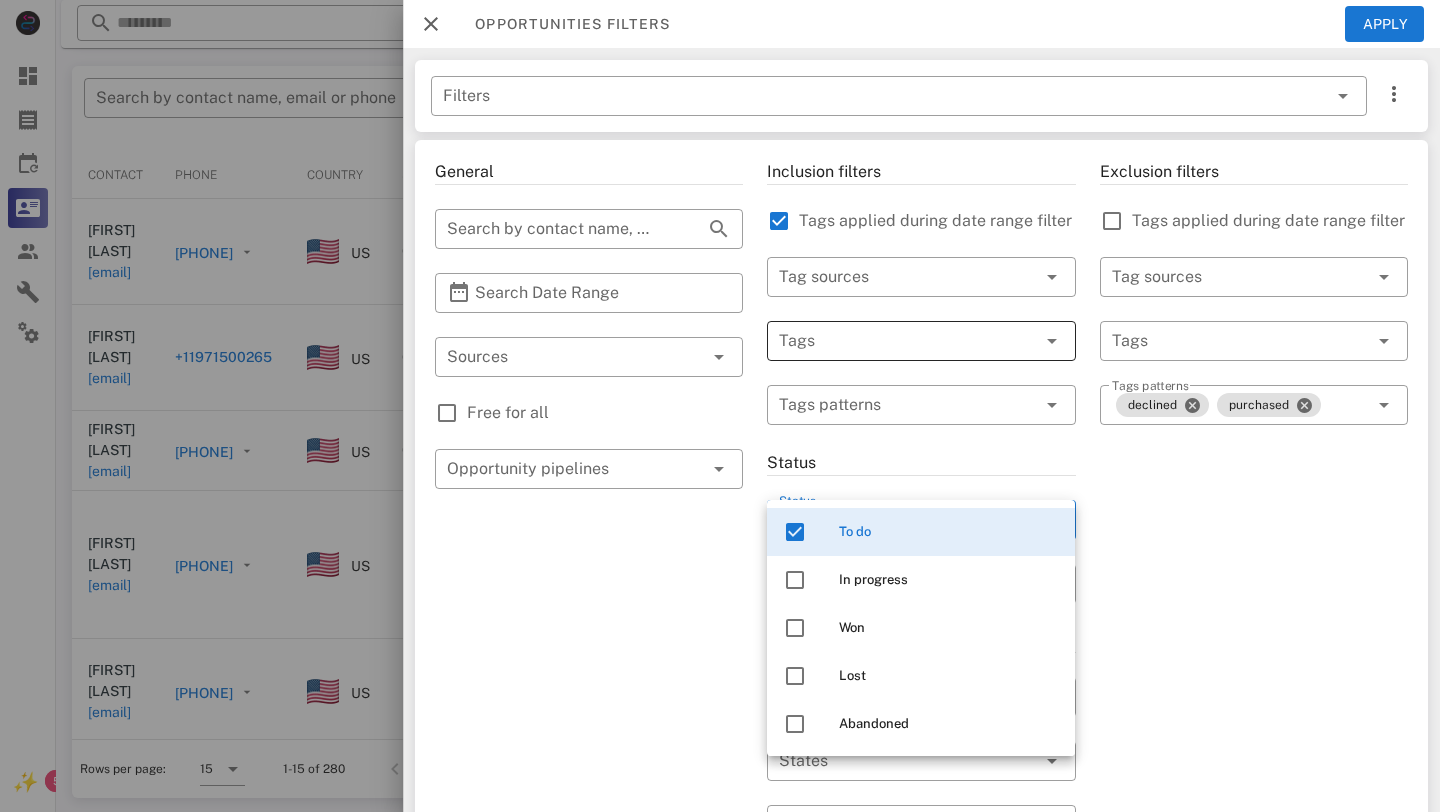 click on "Exclusion filters Tags applied during date range filter ​ Tag sources ​ Tags ​ Tags patterns declined purchased" at bounding box center (1254, 709) 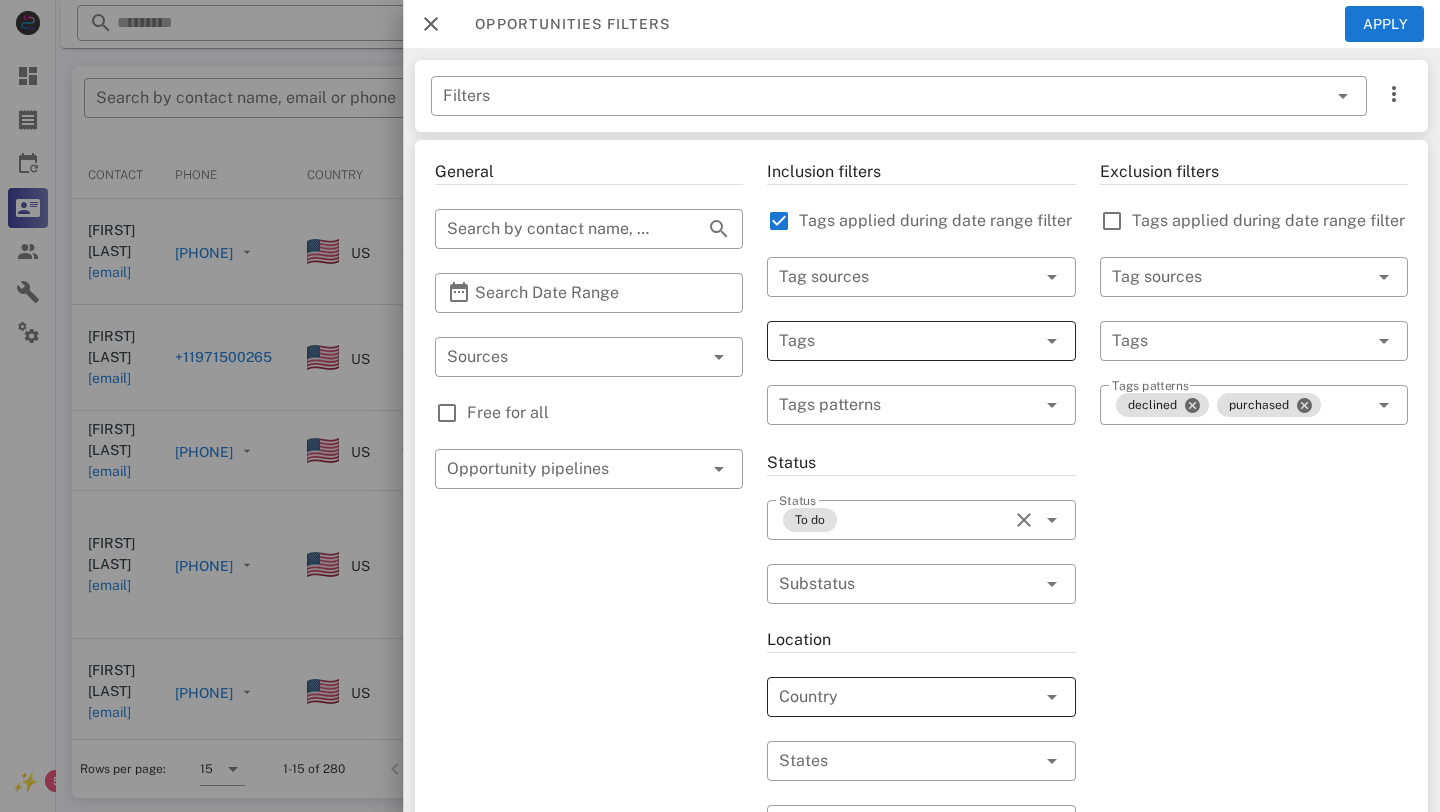 click at bounding box center (1024, 697) 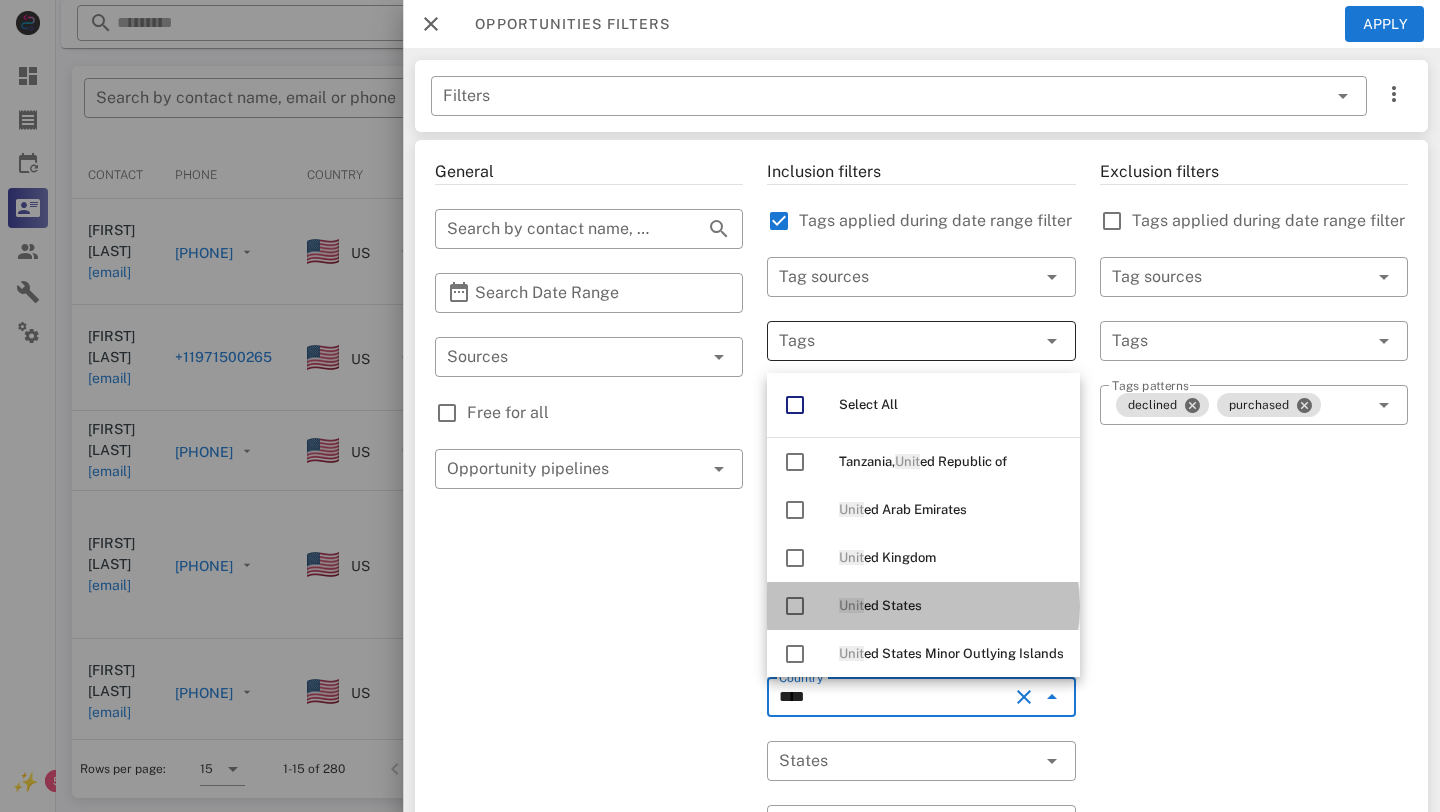click at bounding box center [795, 606] 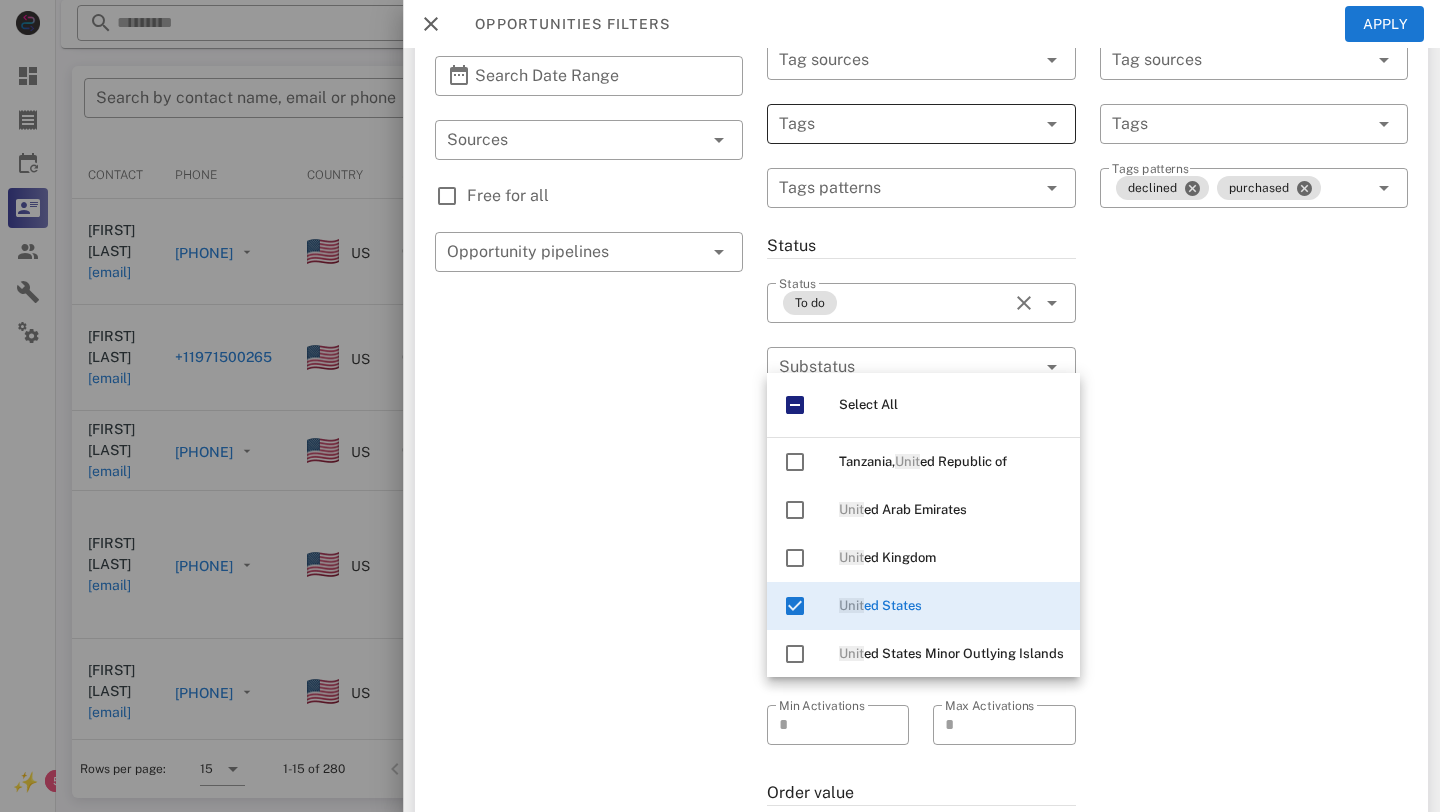 scroll, scrollTop: 233, scrollLeft: 0, axis: vertical 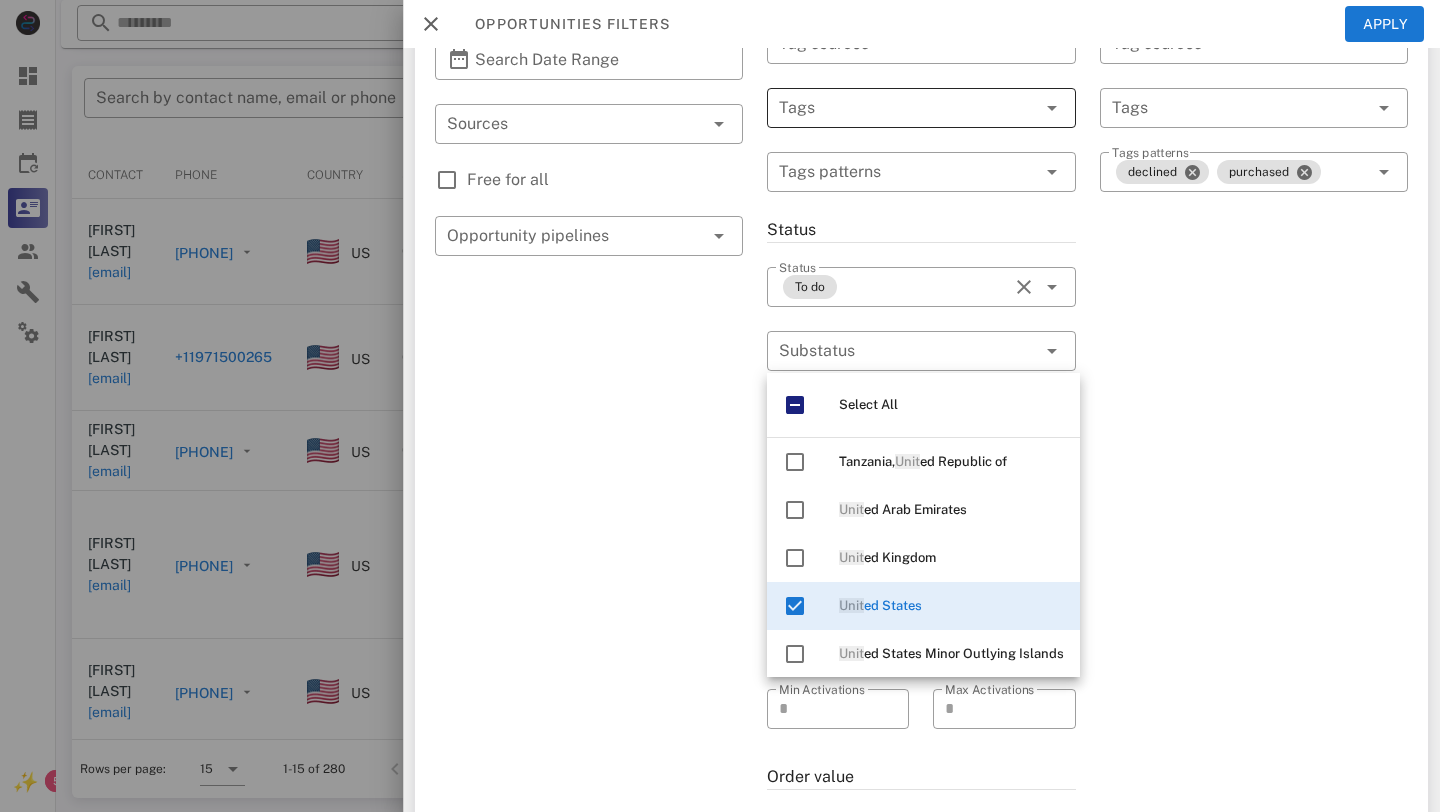 type on "****" 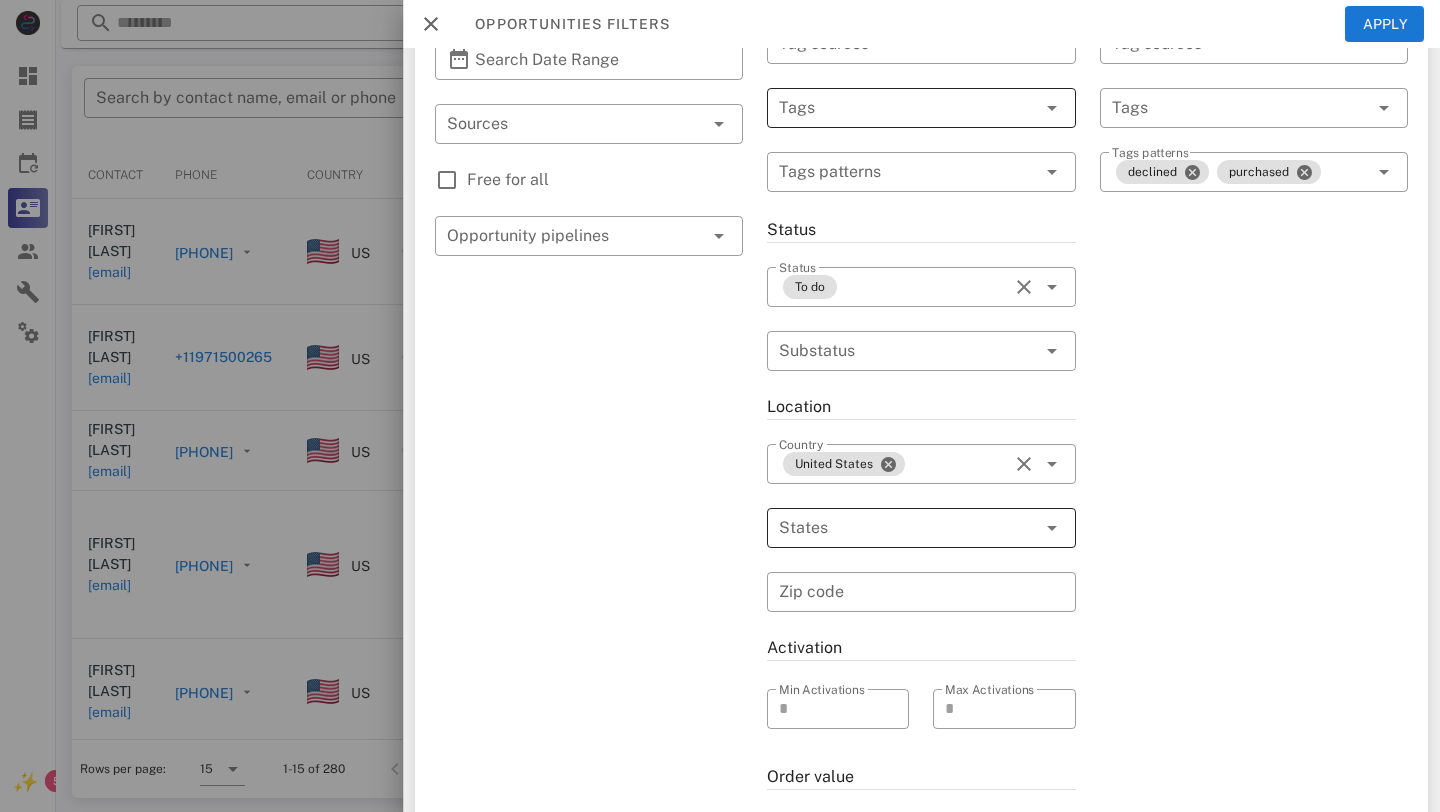 click at bounding box center [893, 528] 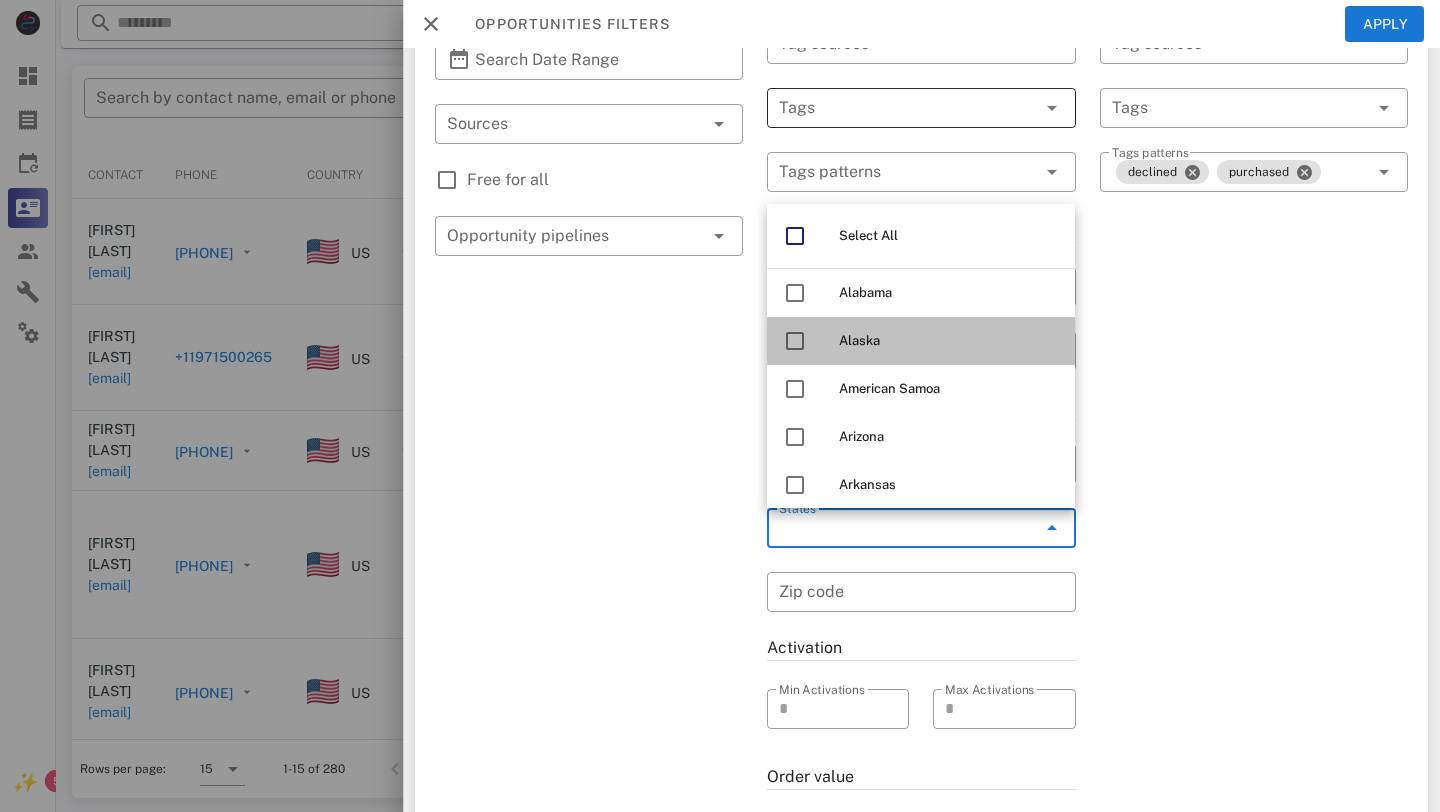 click at bounding box center (795, 341) 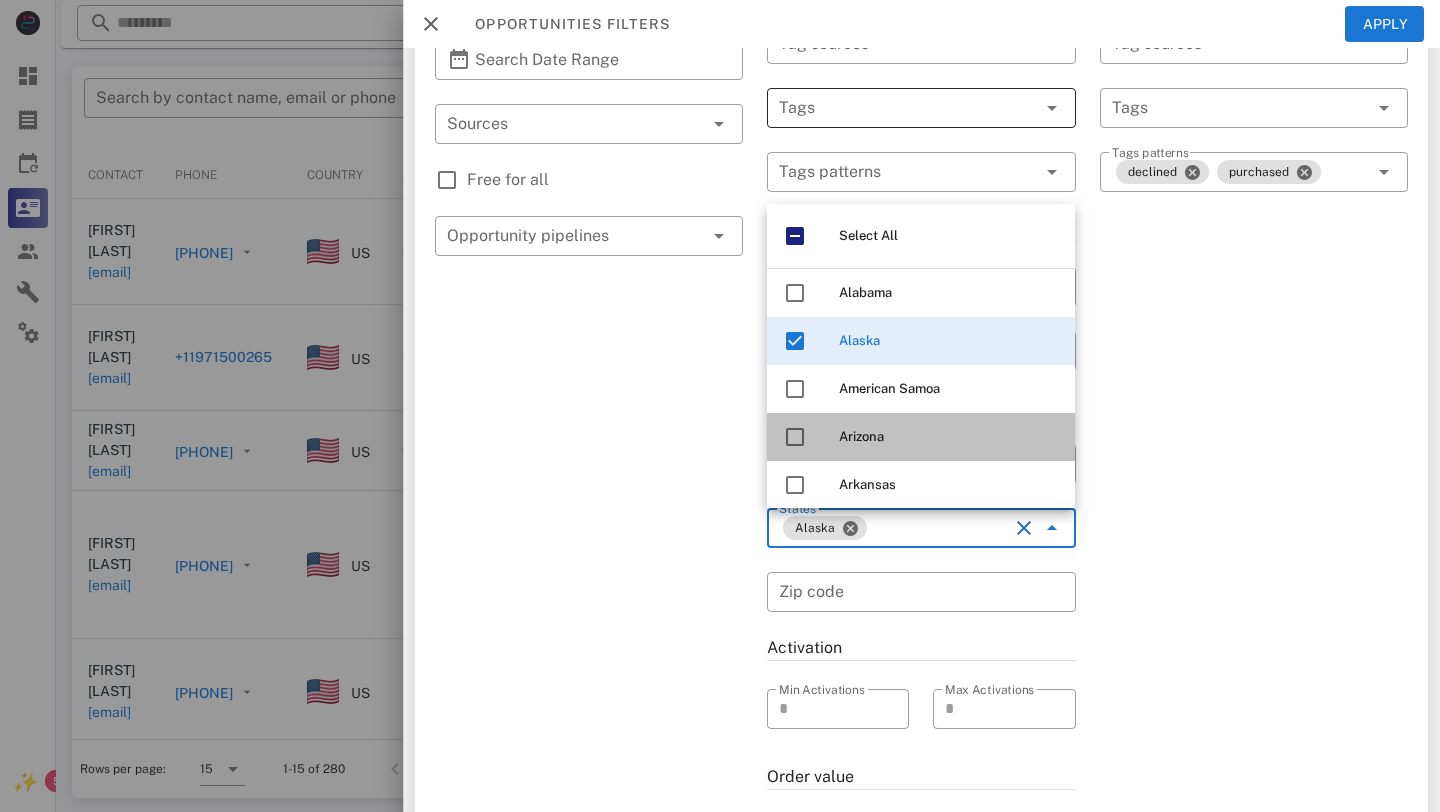 click at bounding box center [795, 437] 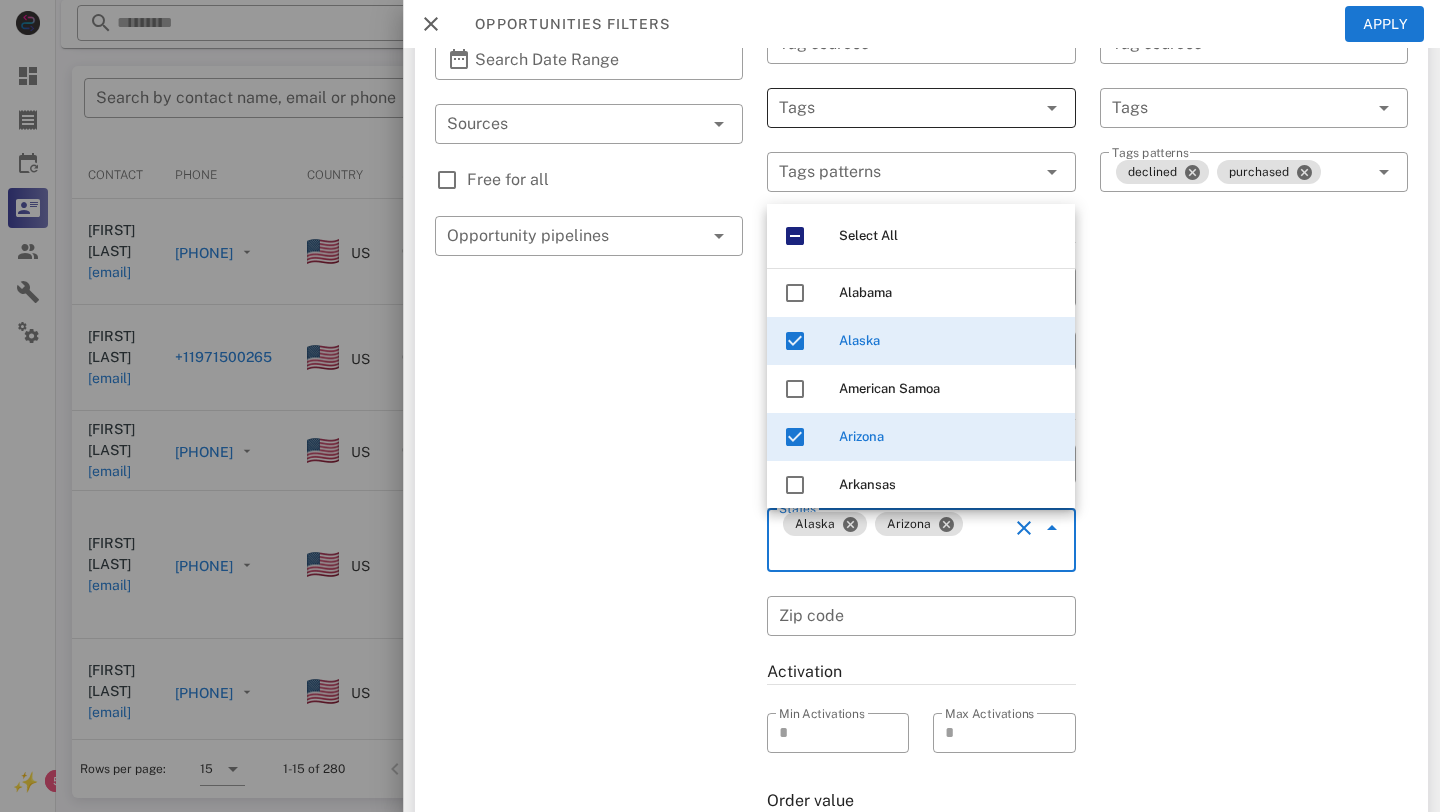 click on "Exclusion filters Tags applied during date range filter ​ Tag sources ​ Tags ​ Tags patterns declined purchased" at bounding box center (1254, 488) 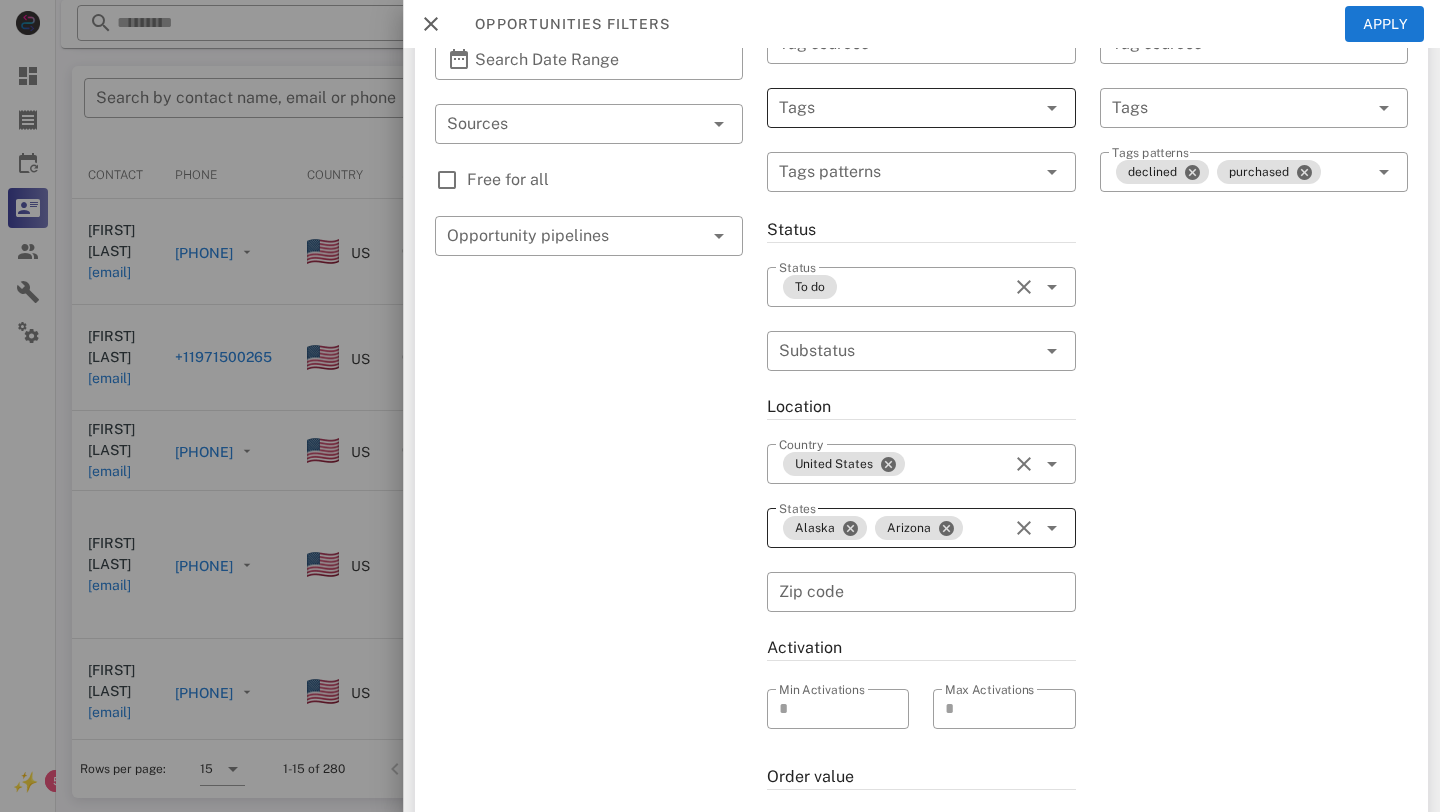 click on "Alaska Arizona" at bounding box center (893, 528) 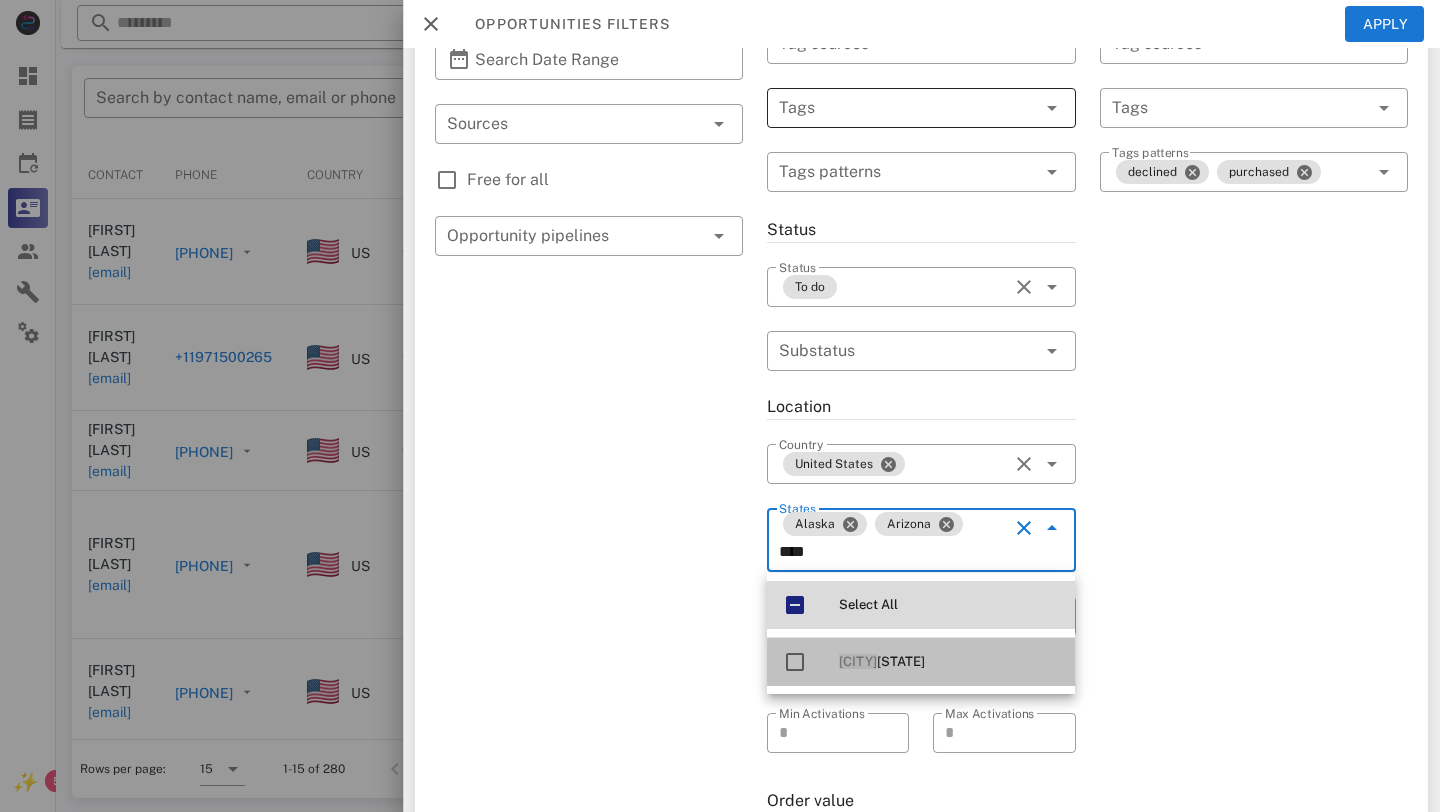 click at bounding box center (795, 662) 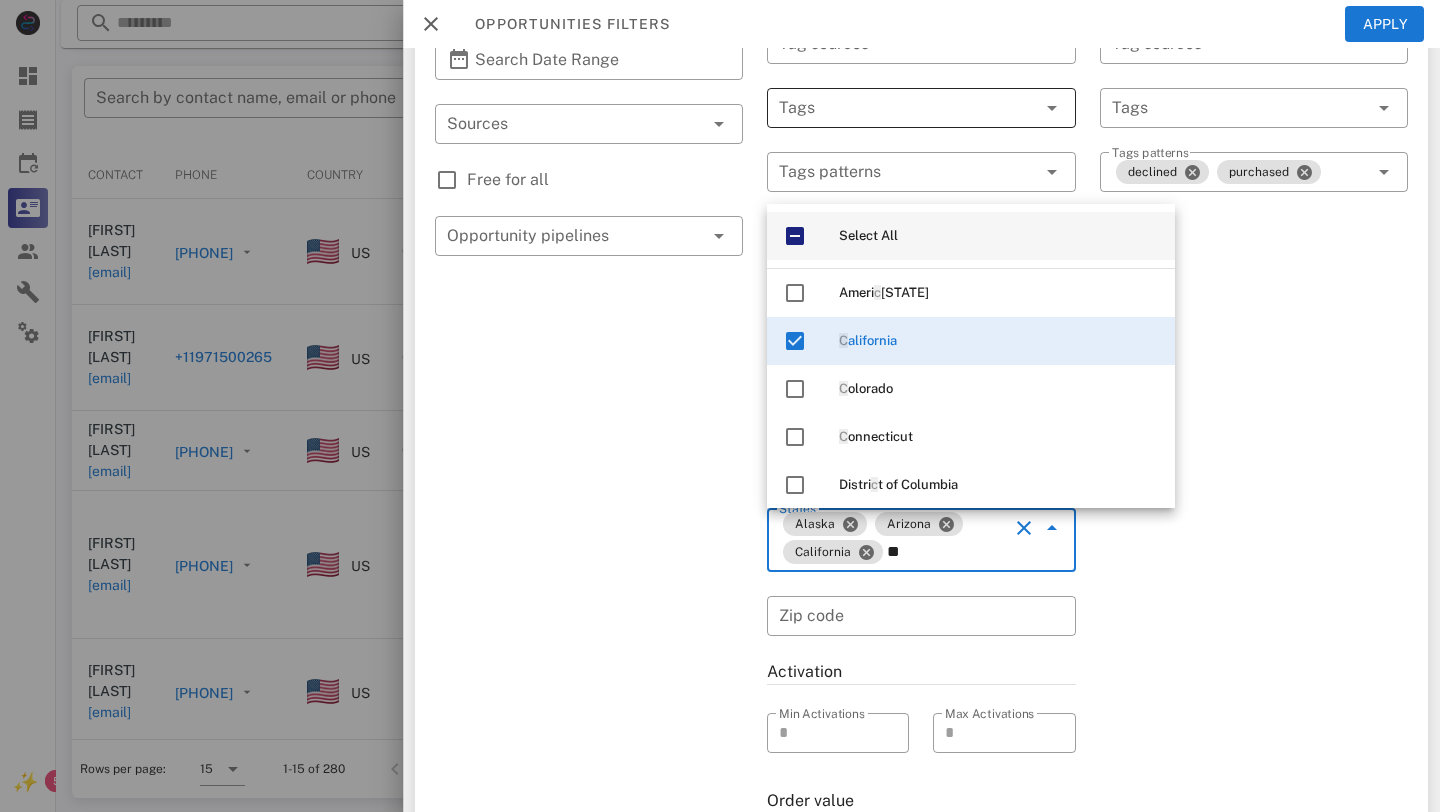 type on "*" 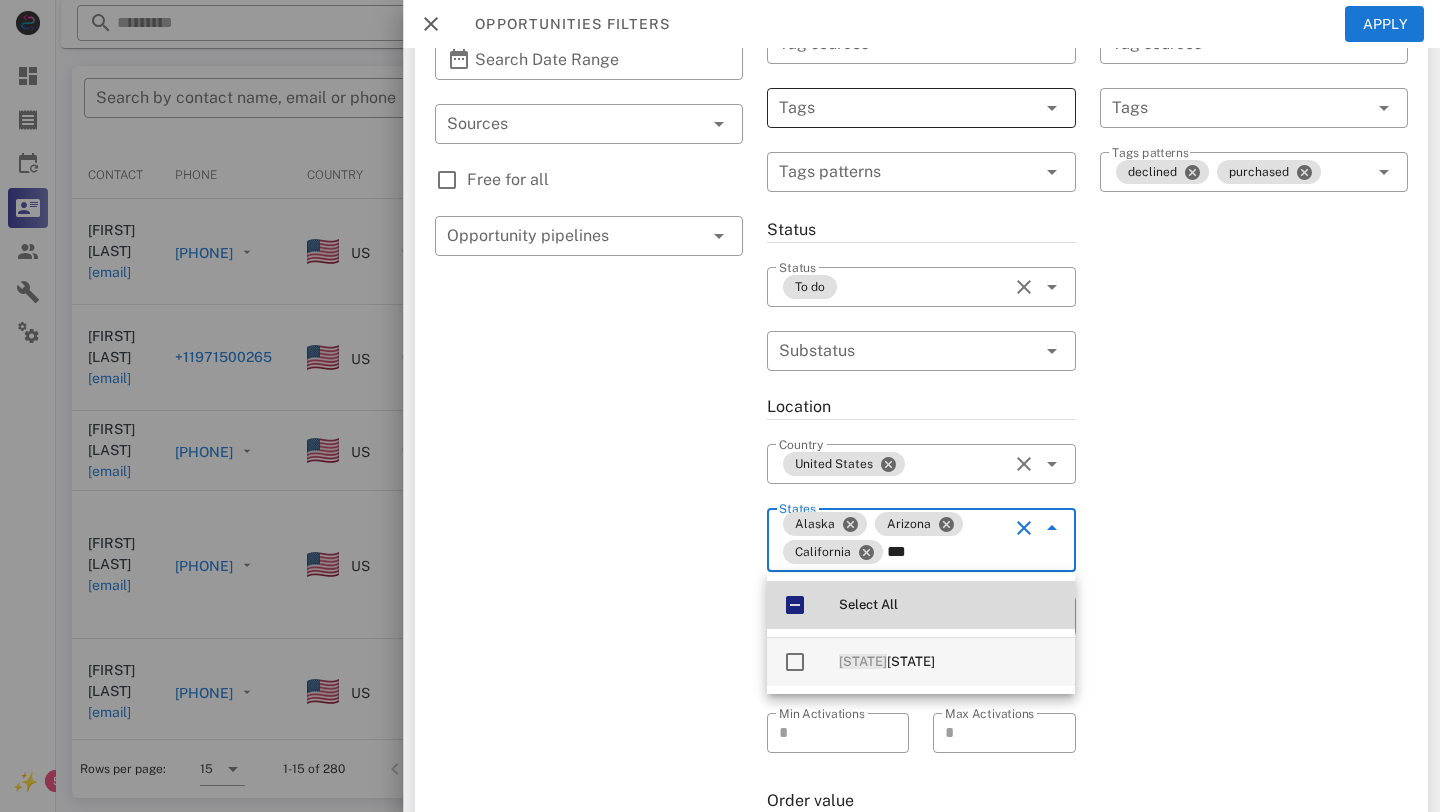 click at bounding box center [795, 662] 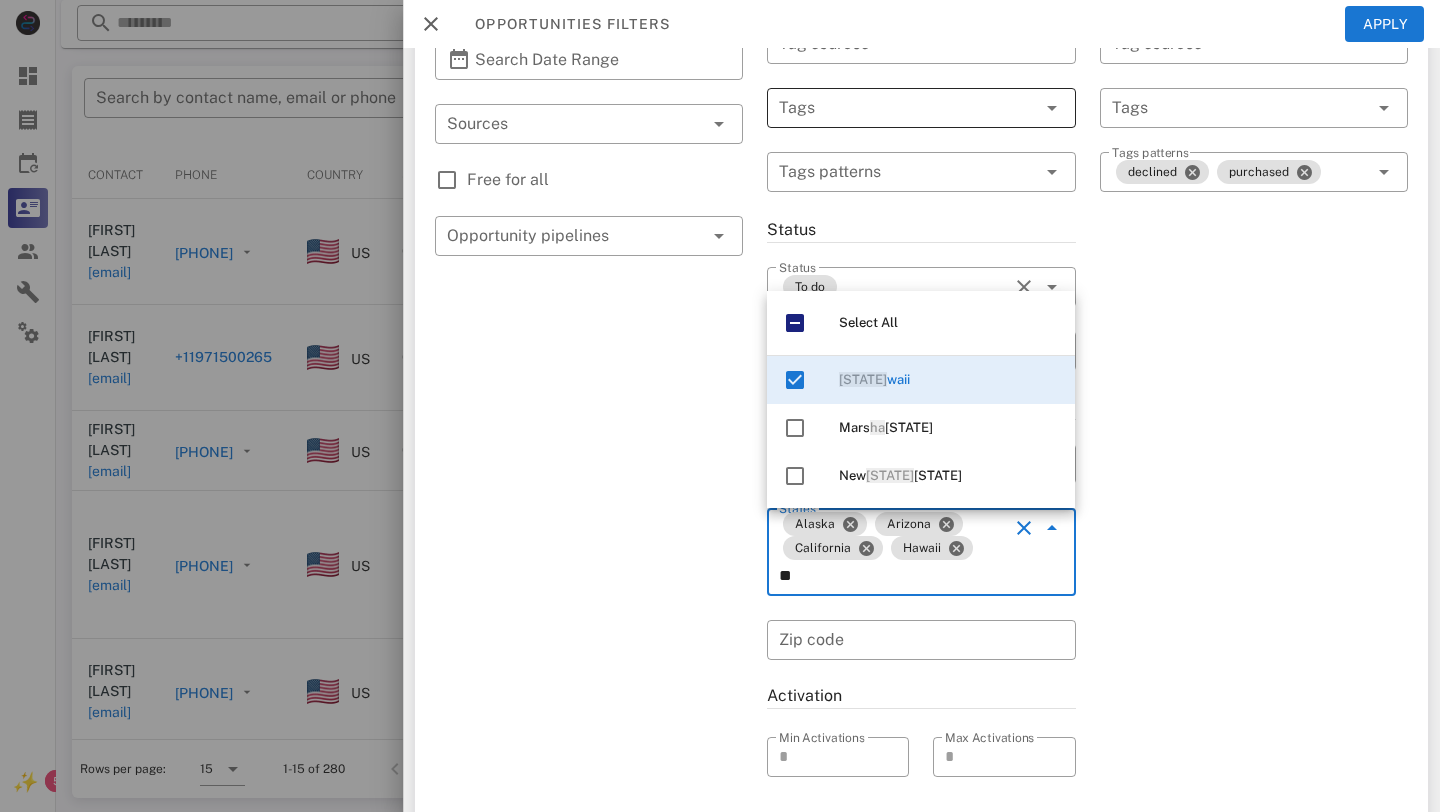 type on "*" 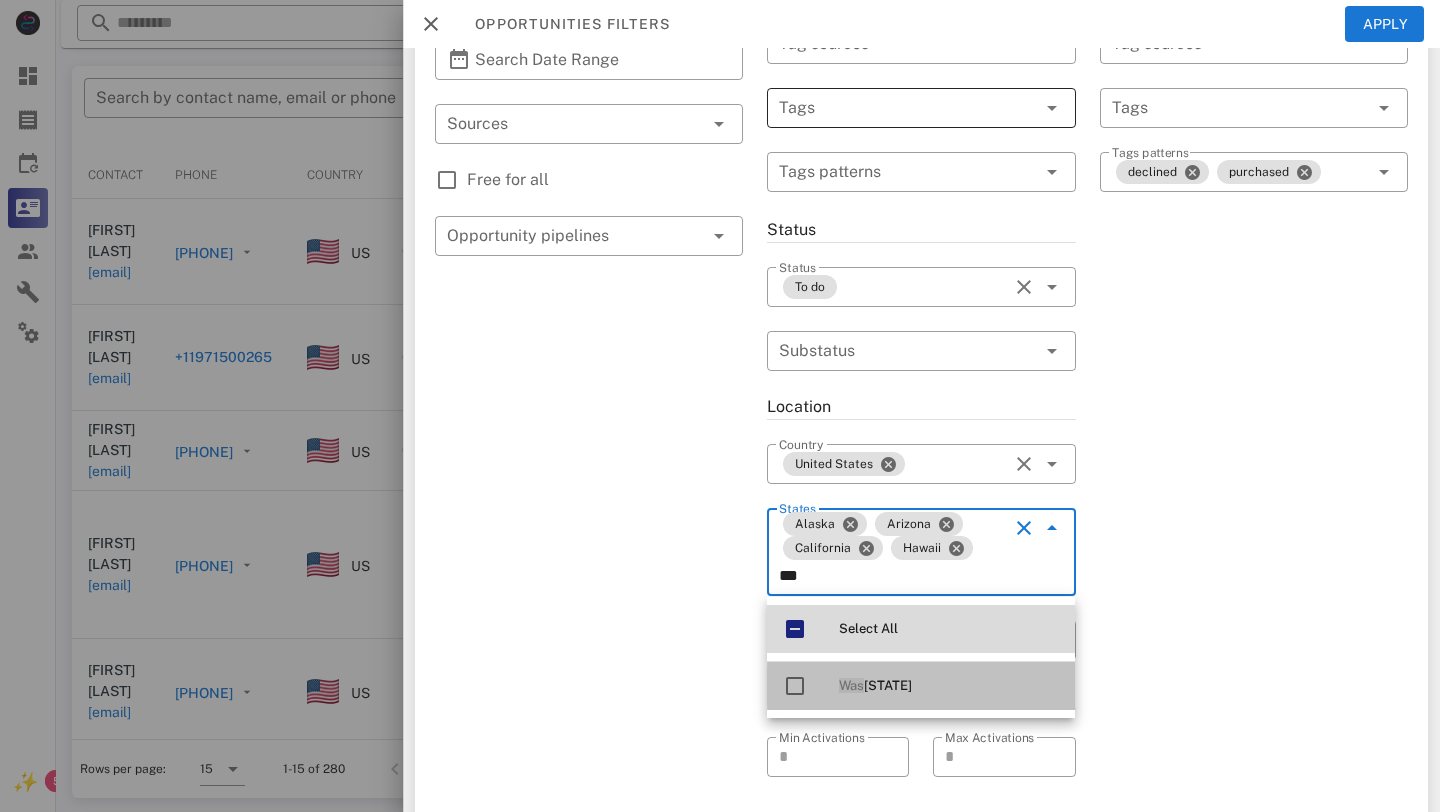 click at bounding box center (795, 686) 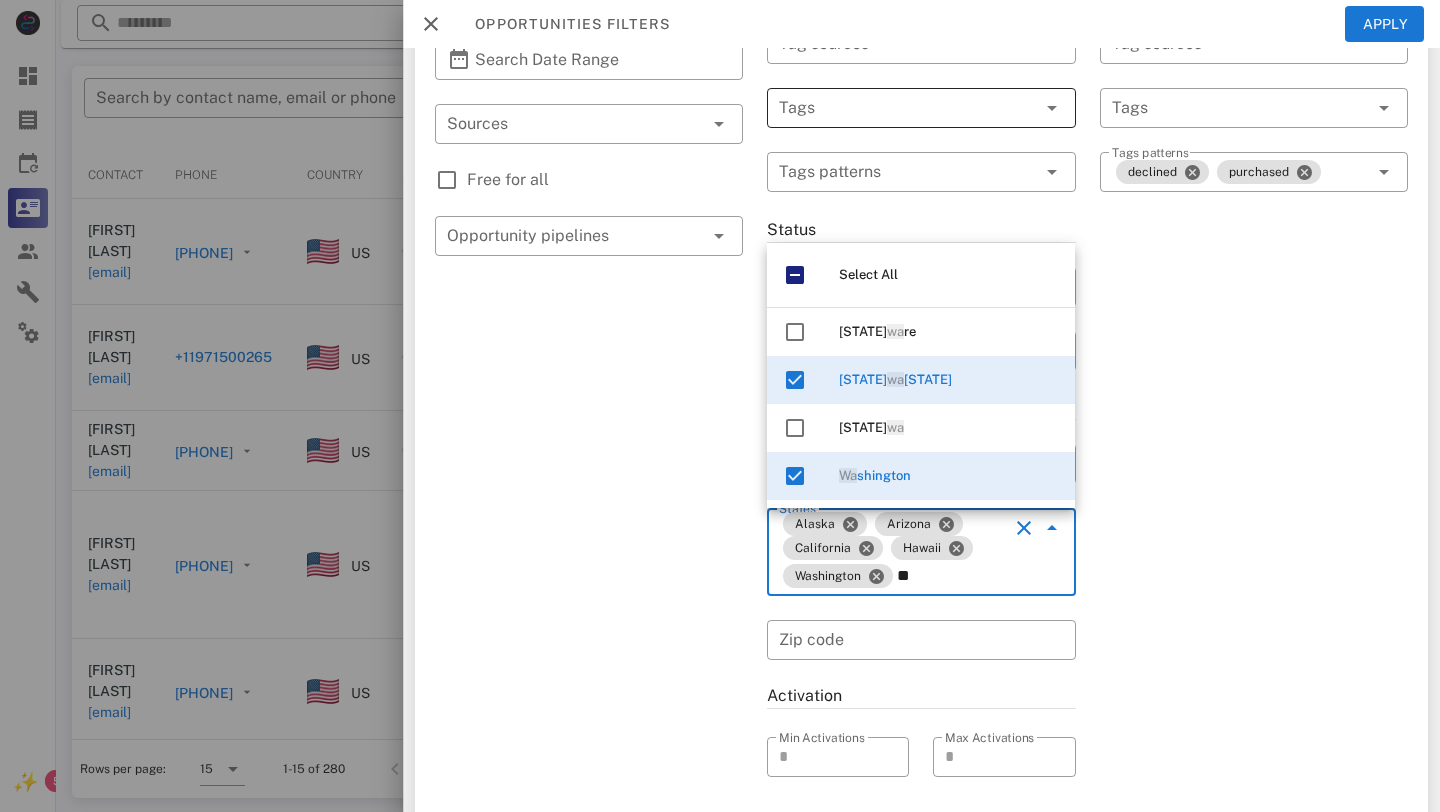 type on "*" 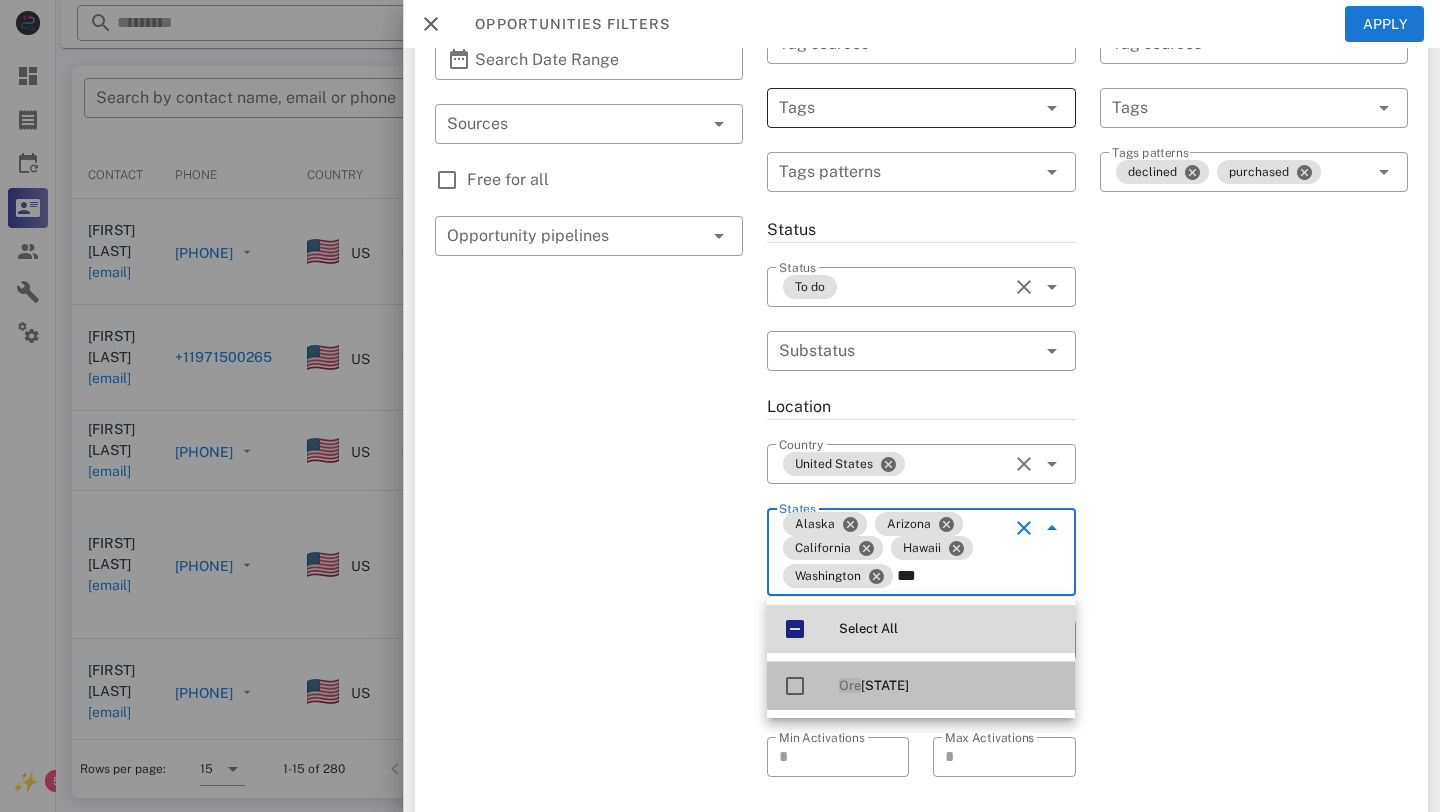 click at bounding box center (795, 686) 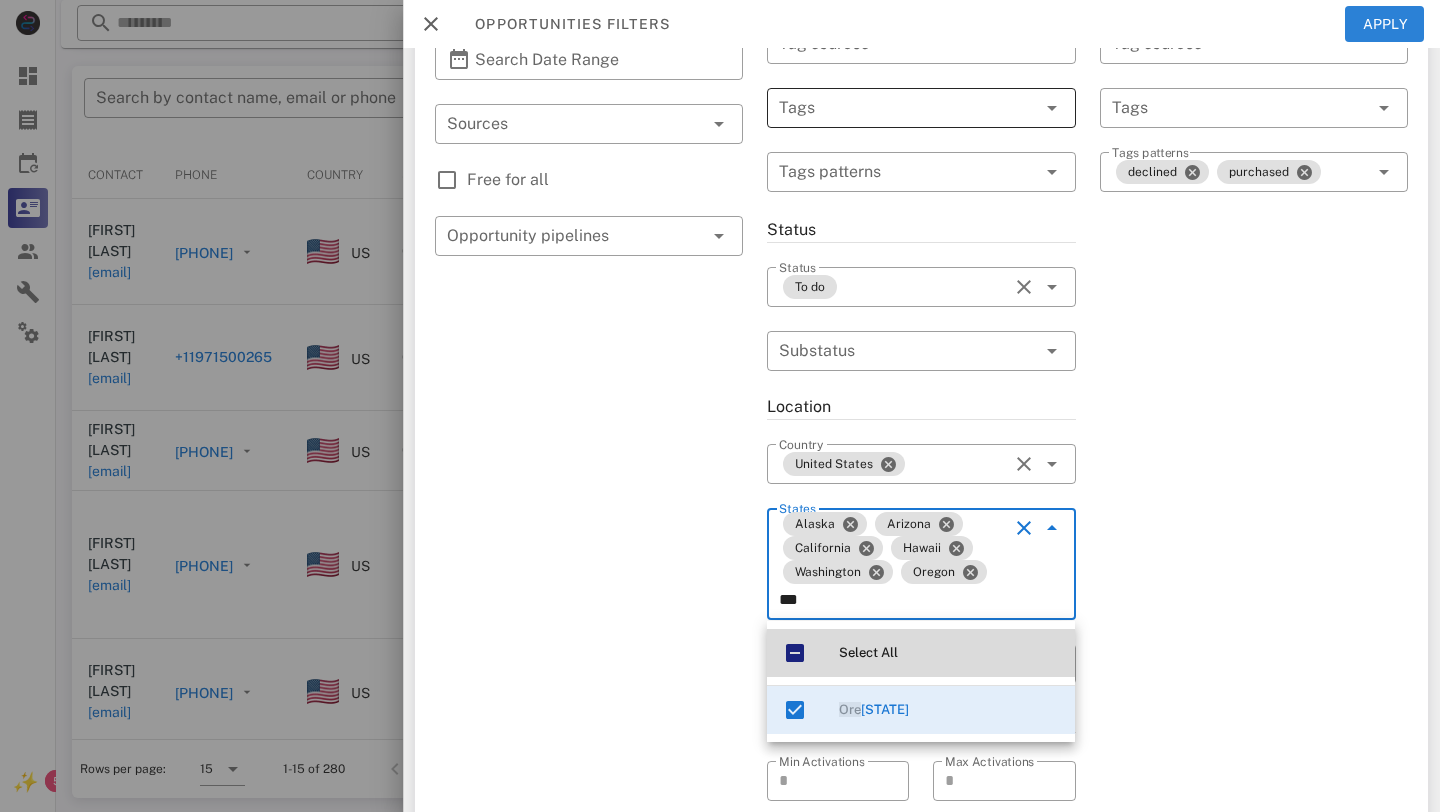 type on "***" 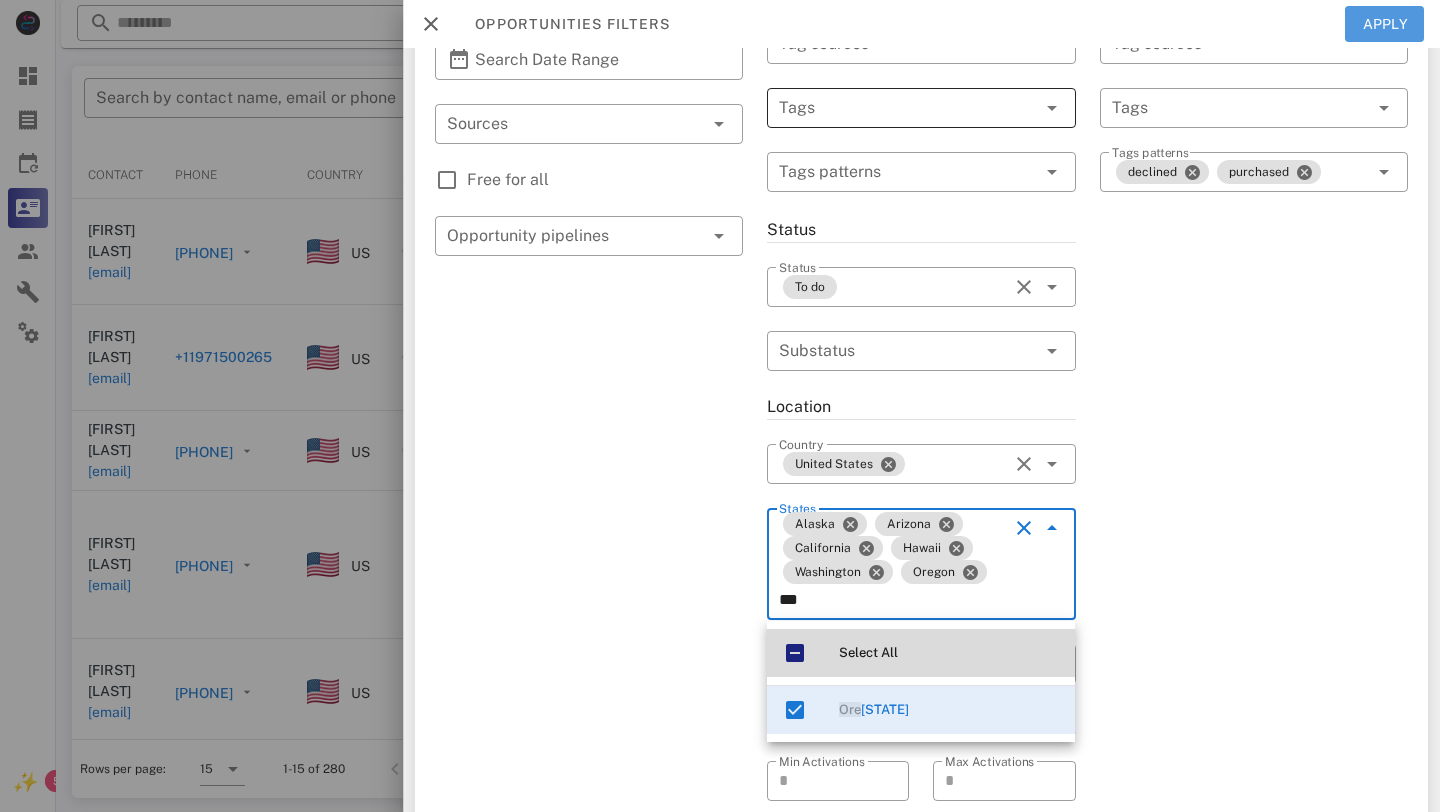 click on "Apply" at bounding box center (1385, 24) 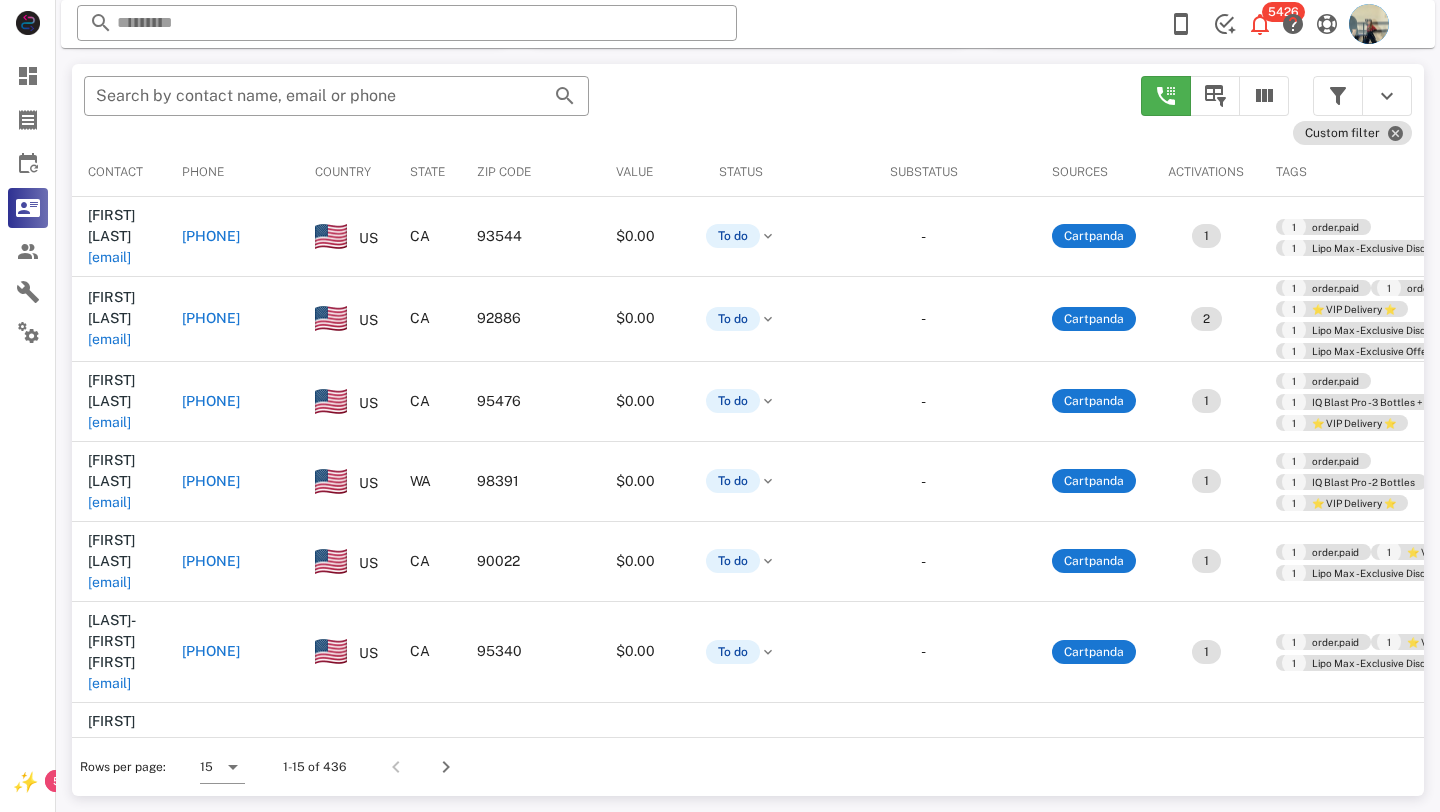 scroll, scrollTop: 378, scrollLeft: 0, axis: vertical 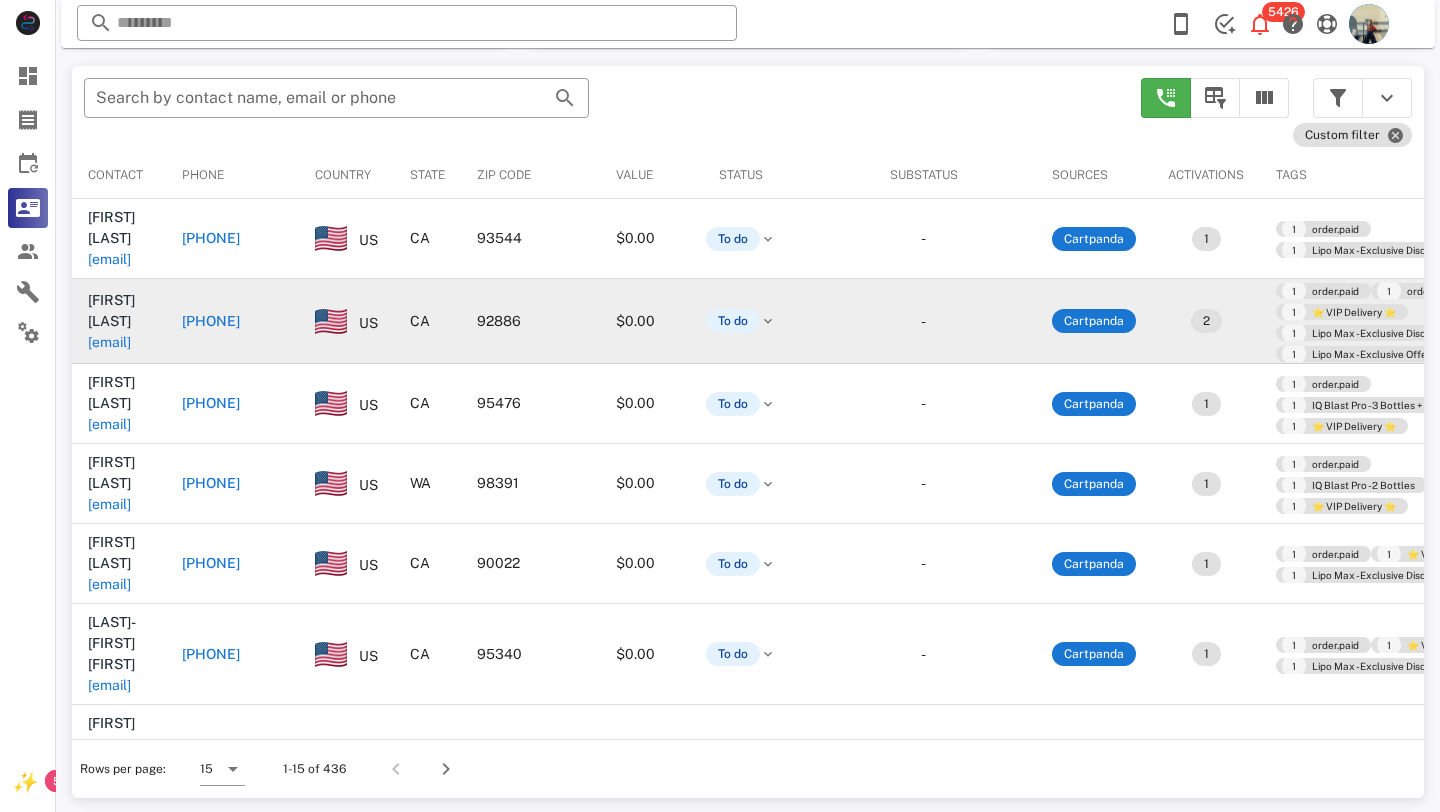 click on "+17149314799" at bounding box center (211, 321) 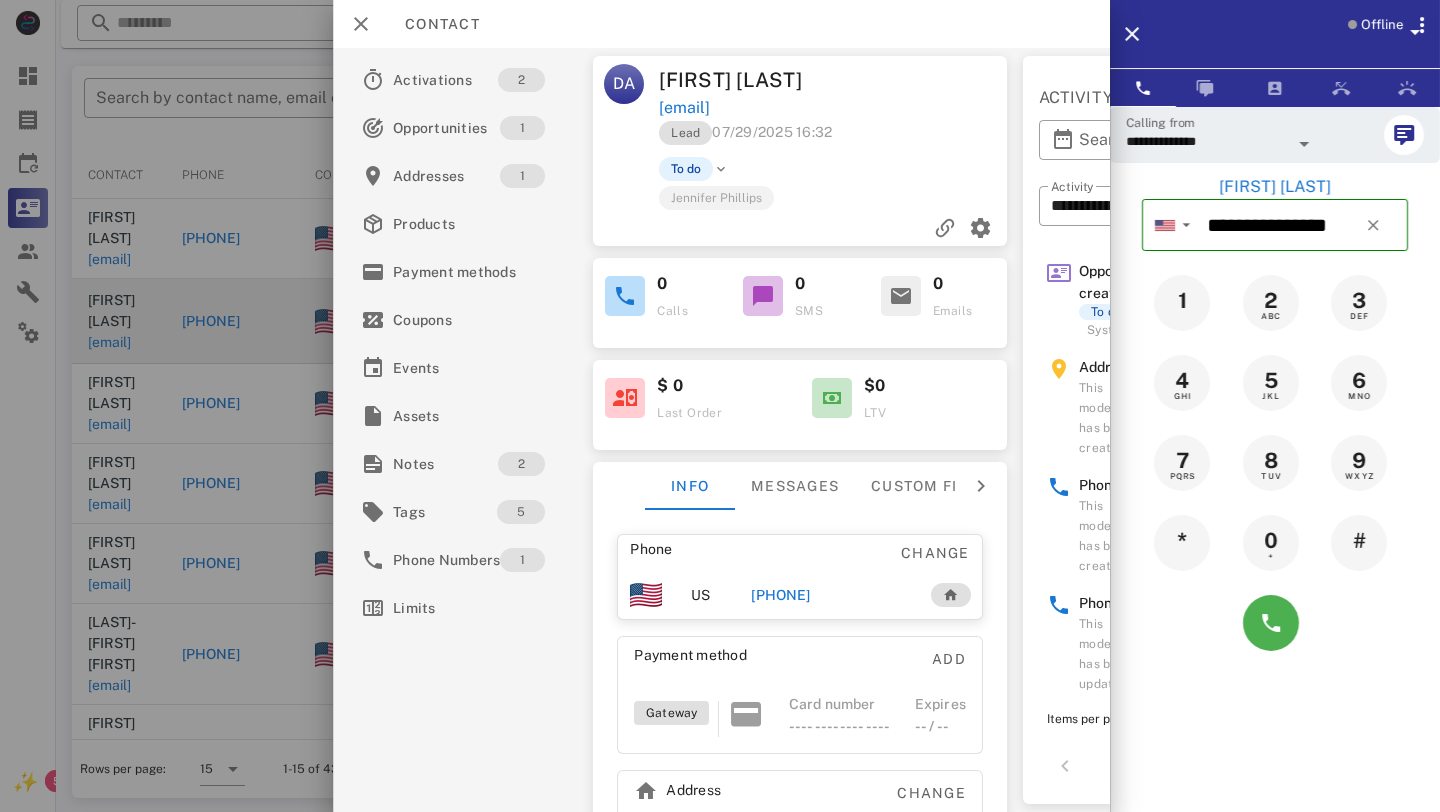 click on "+17149314799" at bounding box center [780, 595] 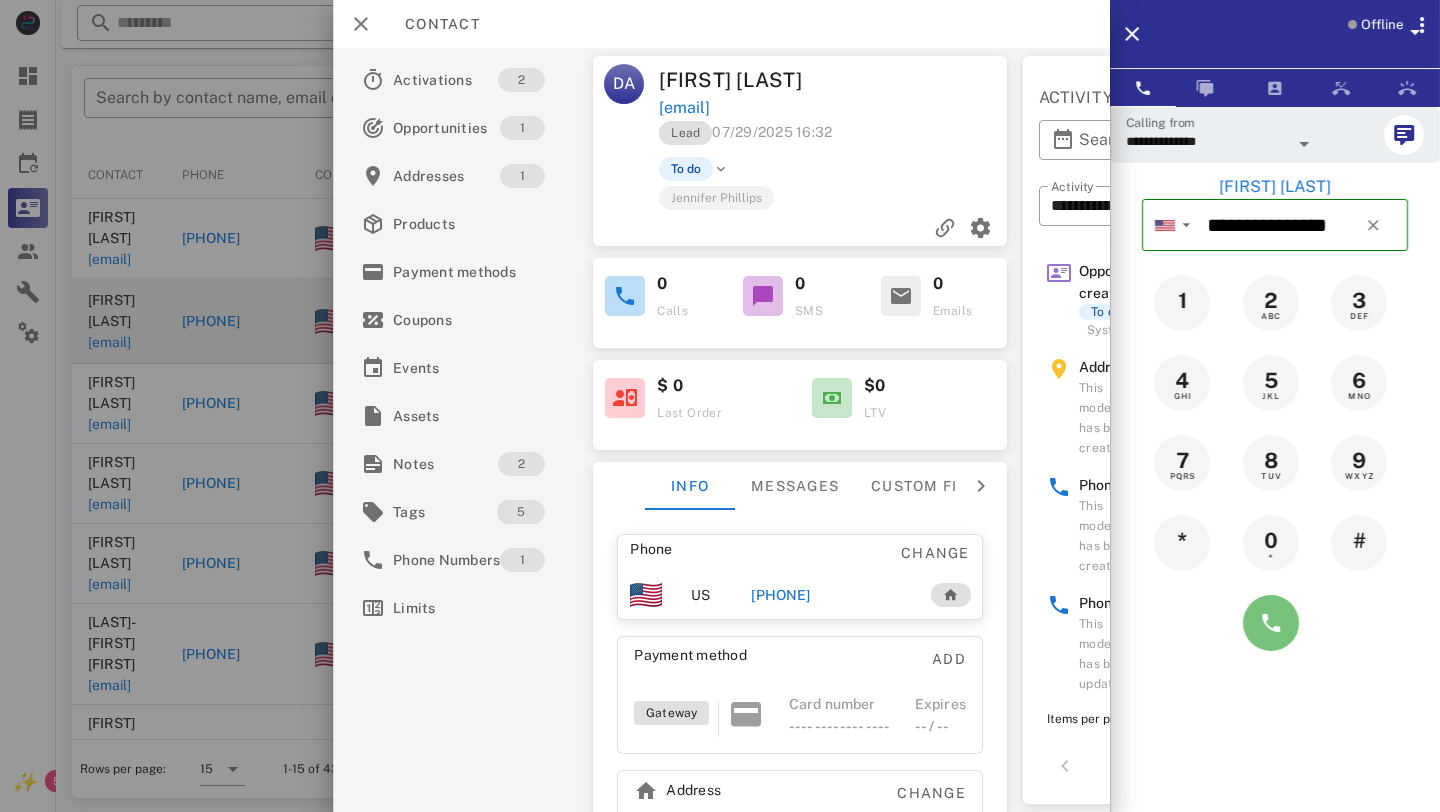 click at bounding box center [1271, 623] 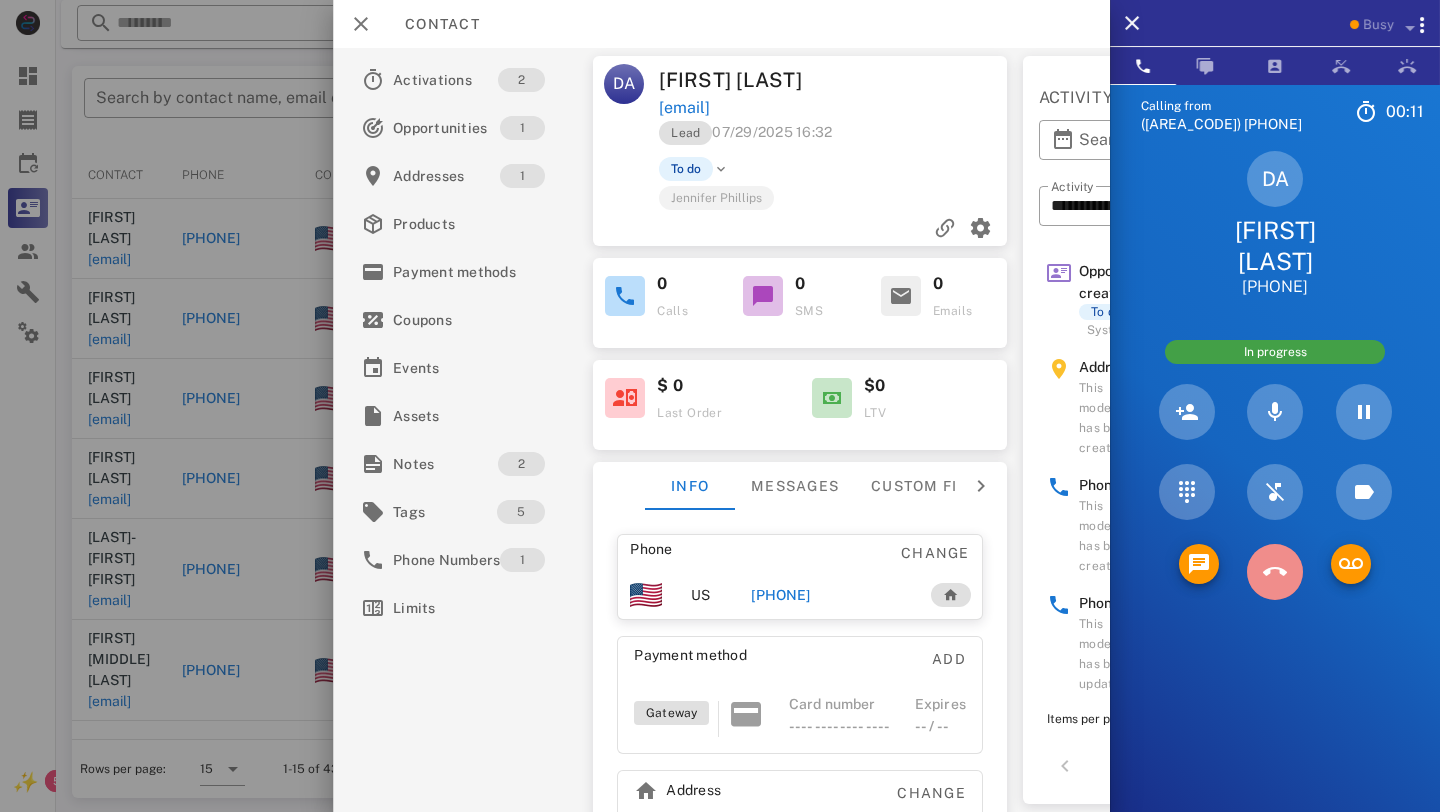 click at bounding box center [1275, 572] 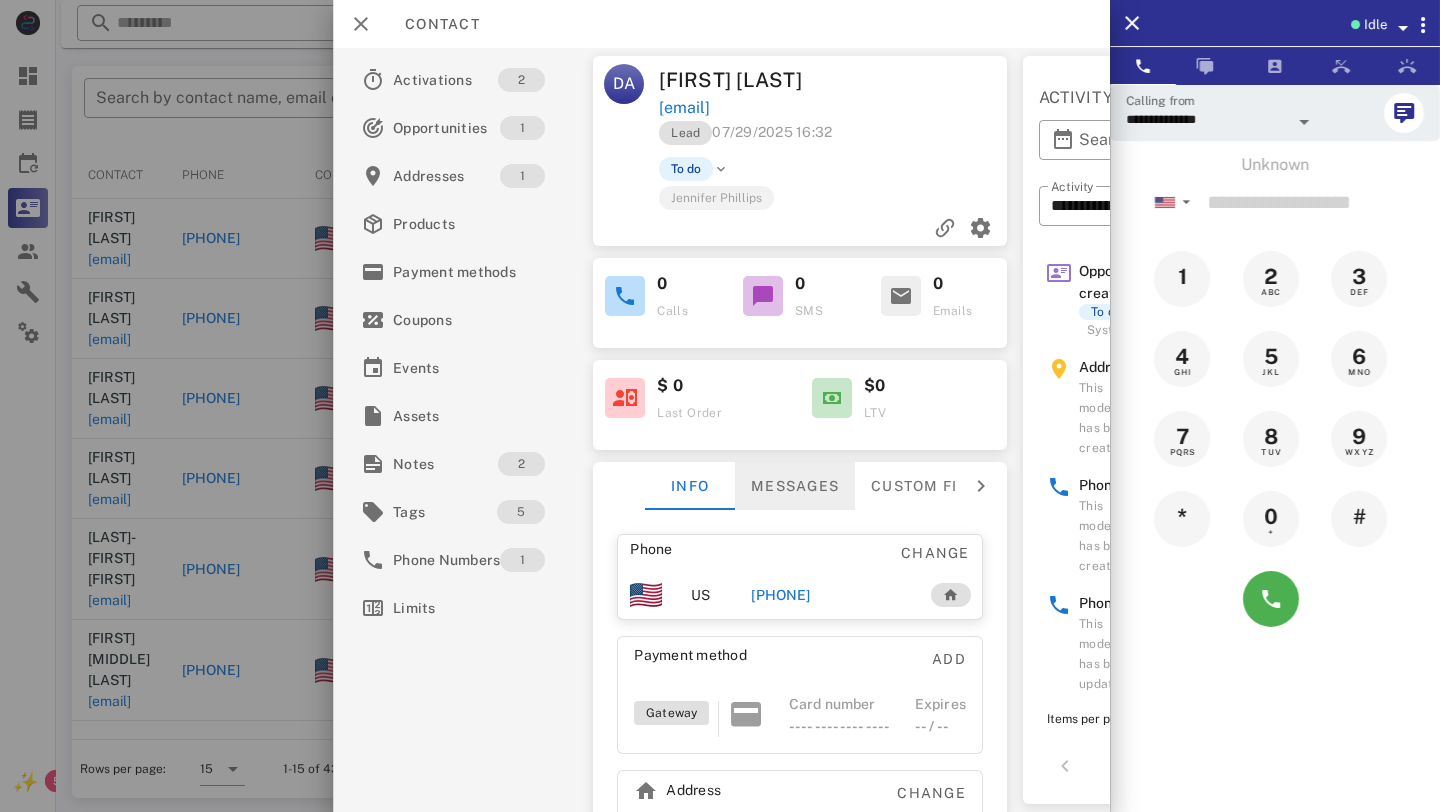 click on "Messages" at bounding box center [795, 486] 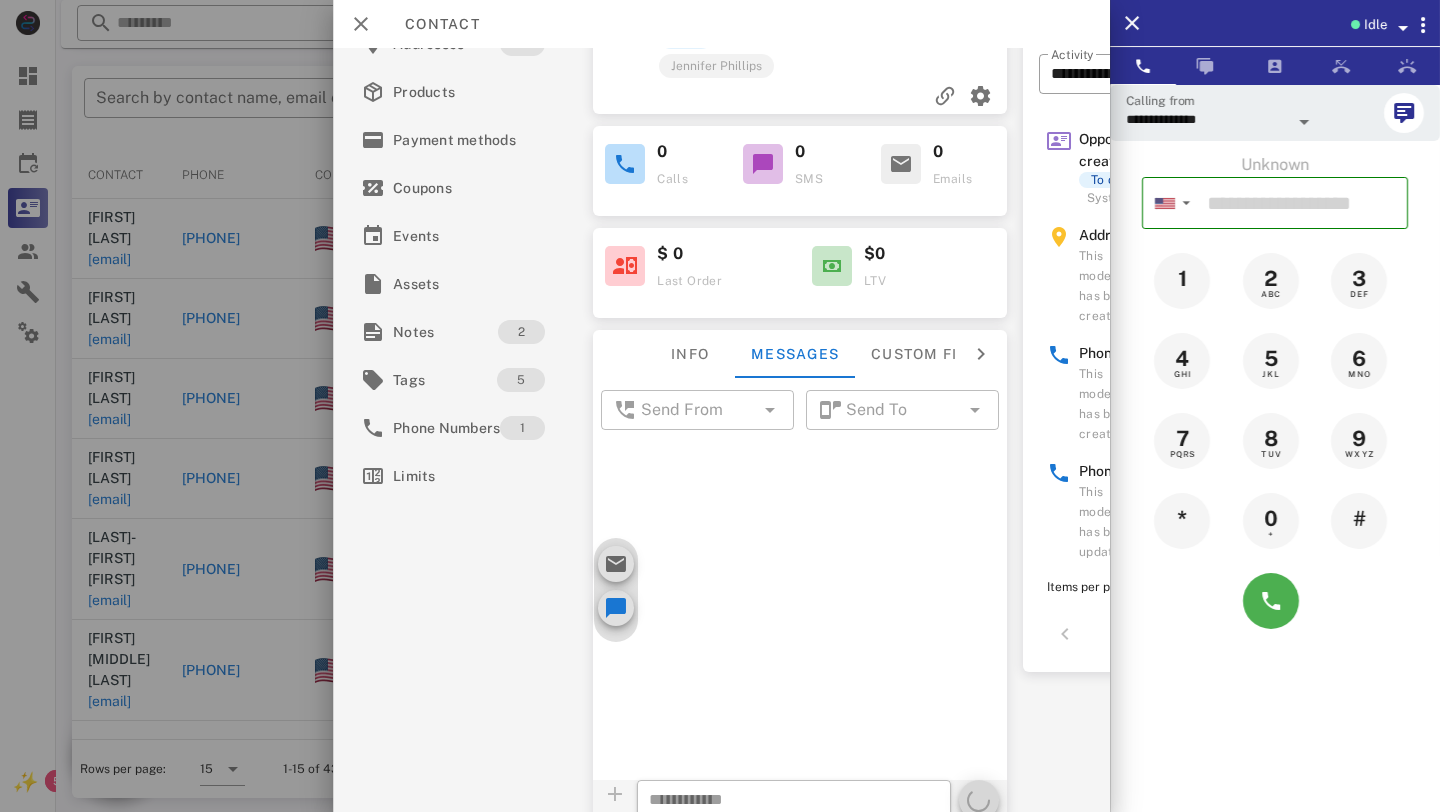 scroll, scrollTop: 258, scrollLeft: 0, axis: vertical 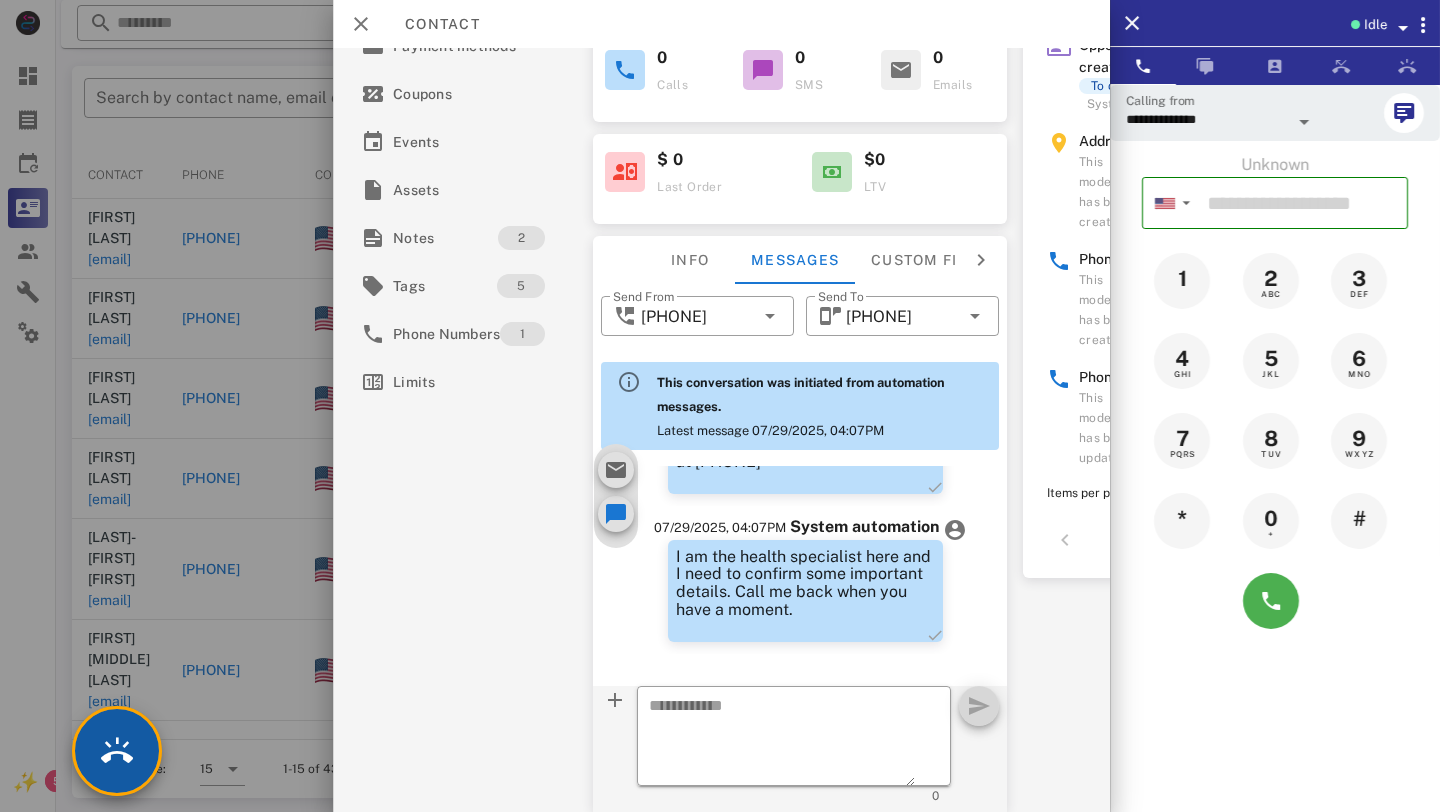 click at bounding box center [117, 751] 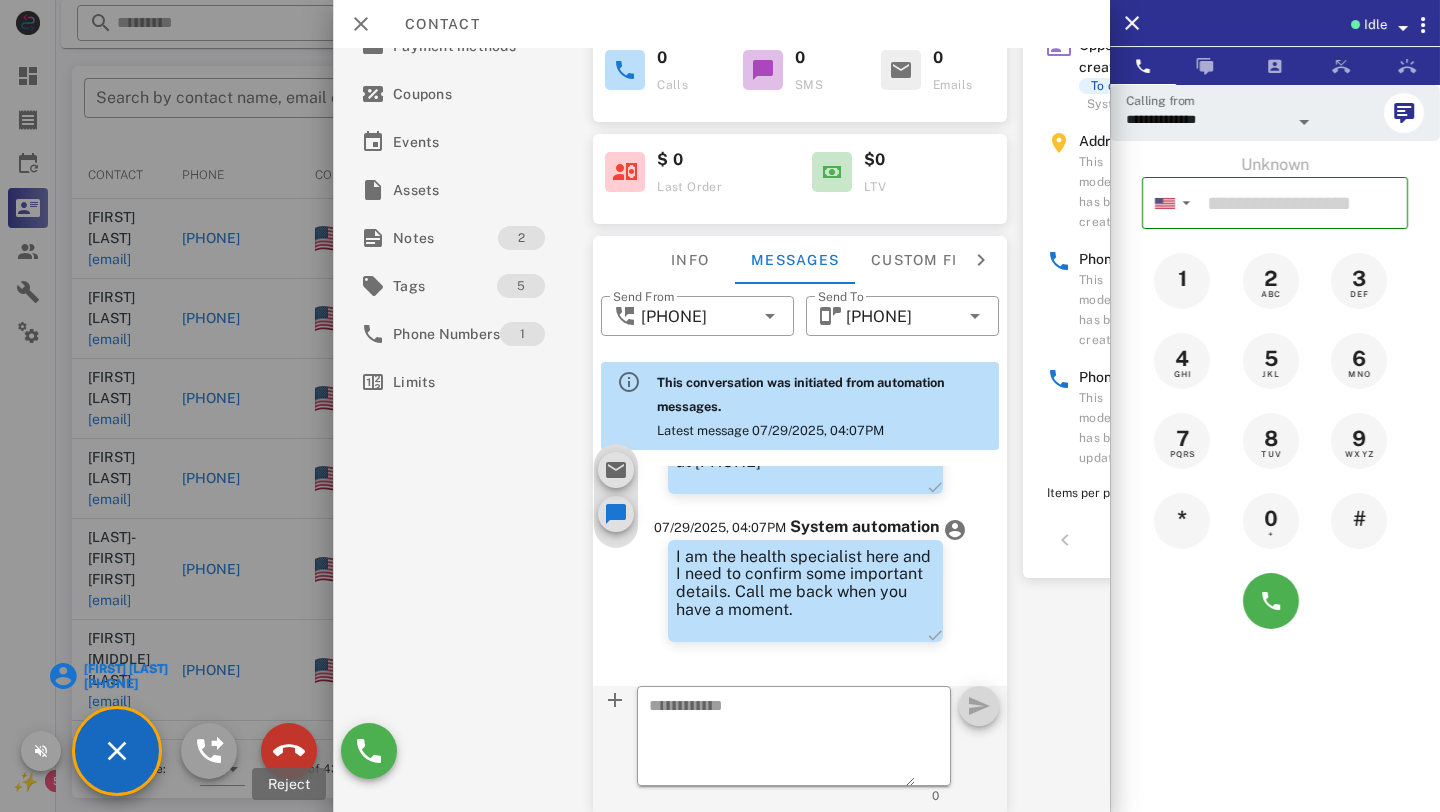 click at bounding box center (289, 751) 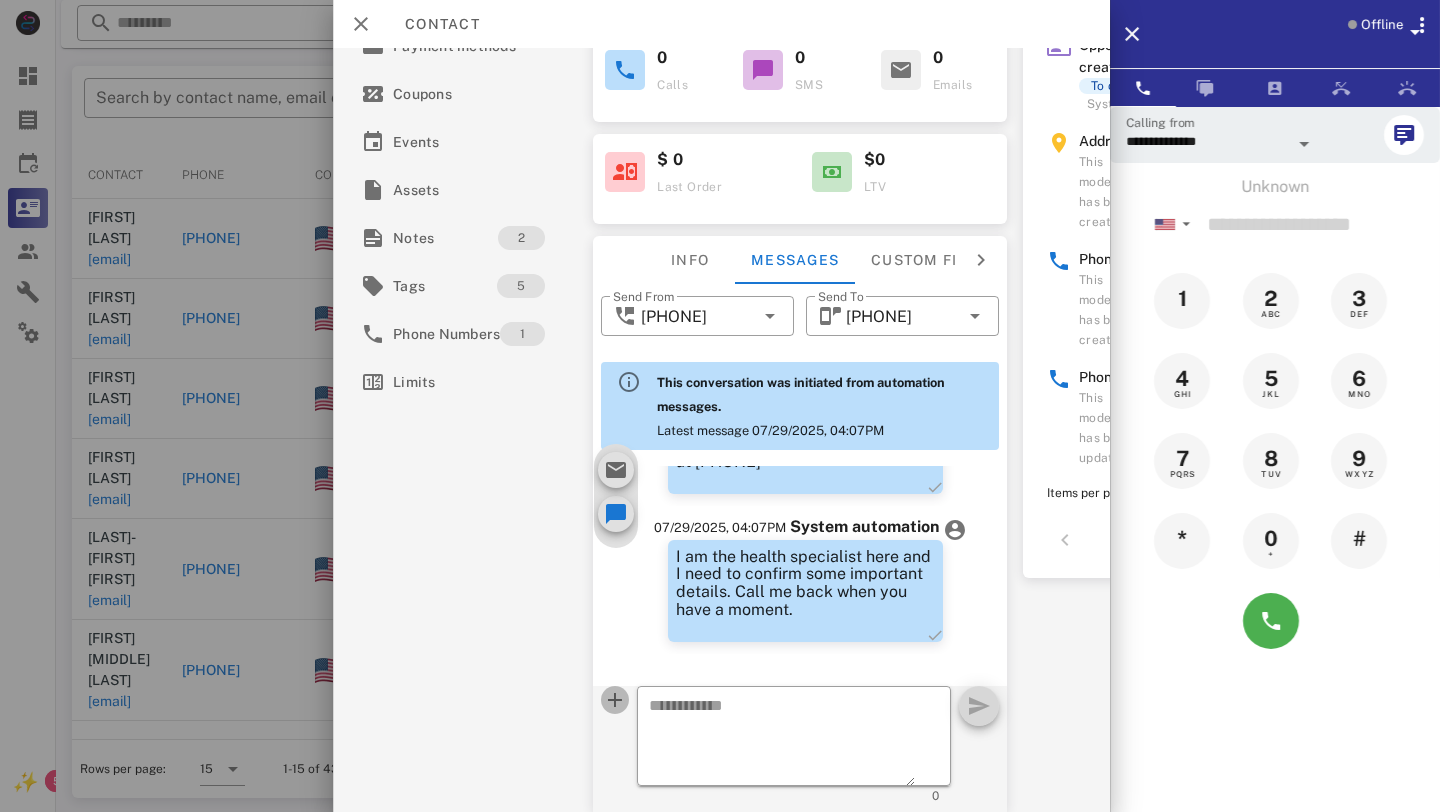click at bounding box center (615, 700) 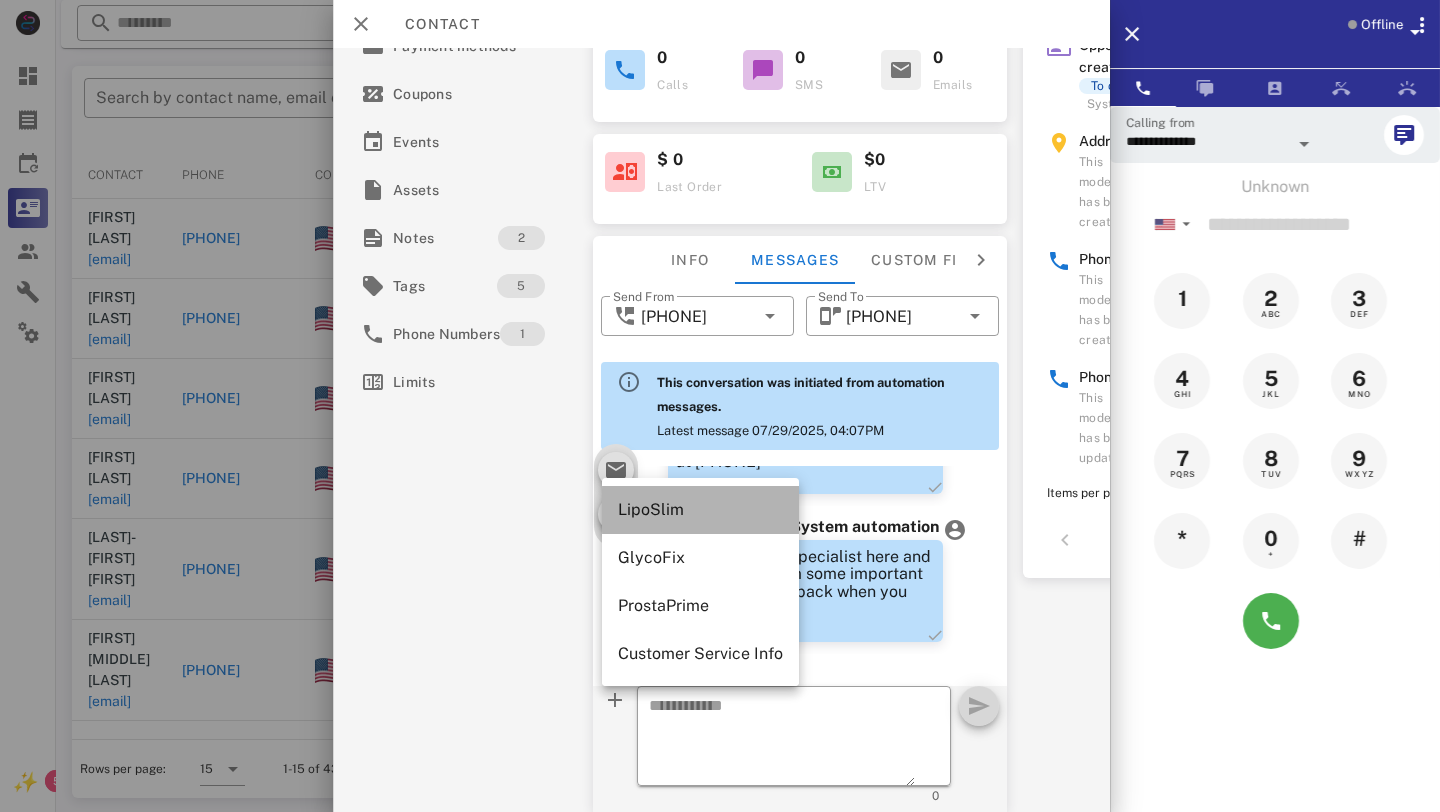 click on "LipoSlim" at bounding box center (700, 510) 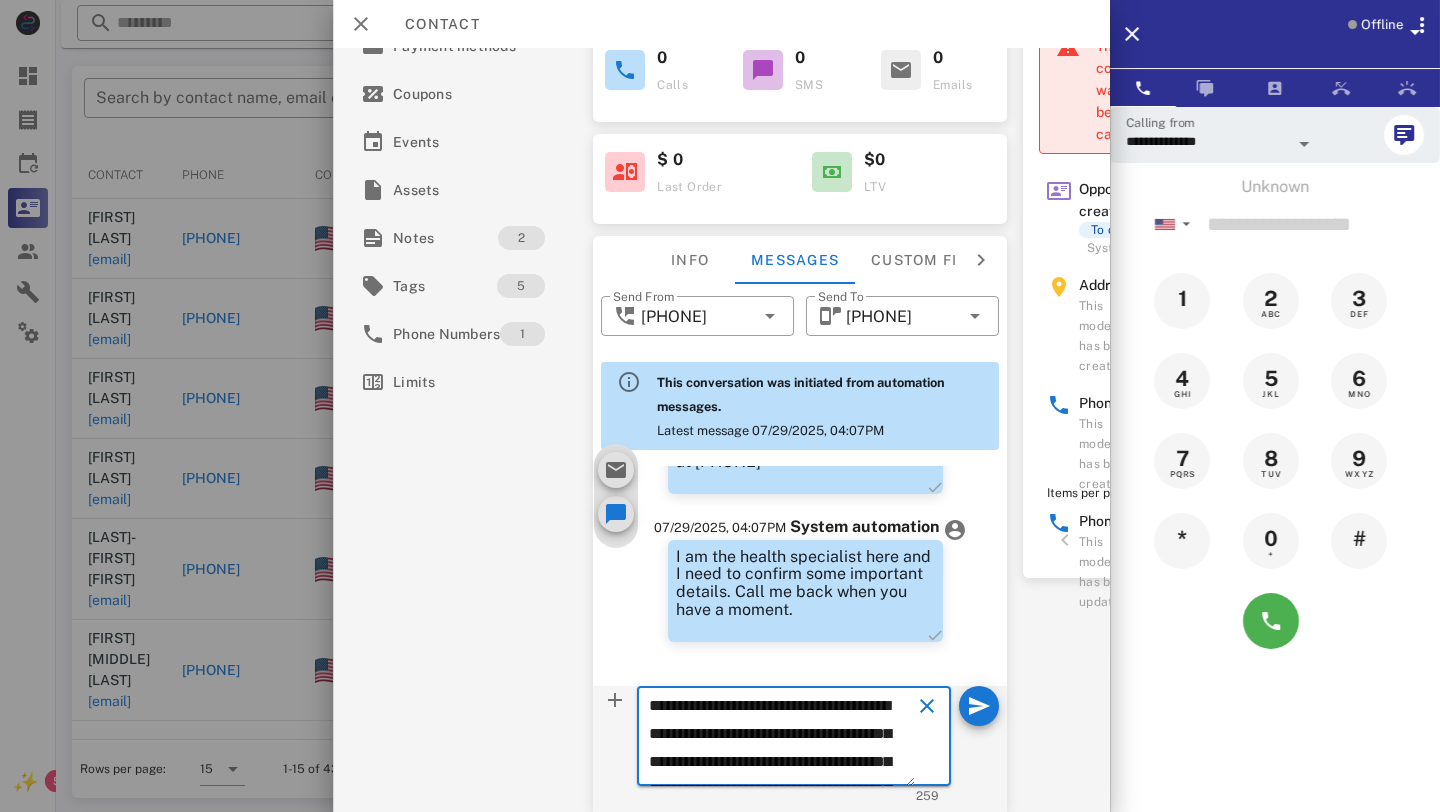 click on "**********" at bounding box center [782, 739] 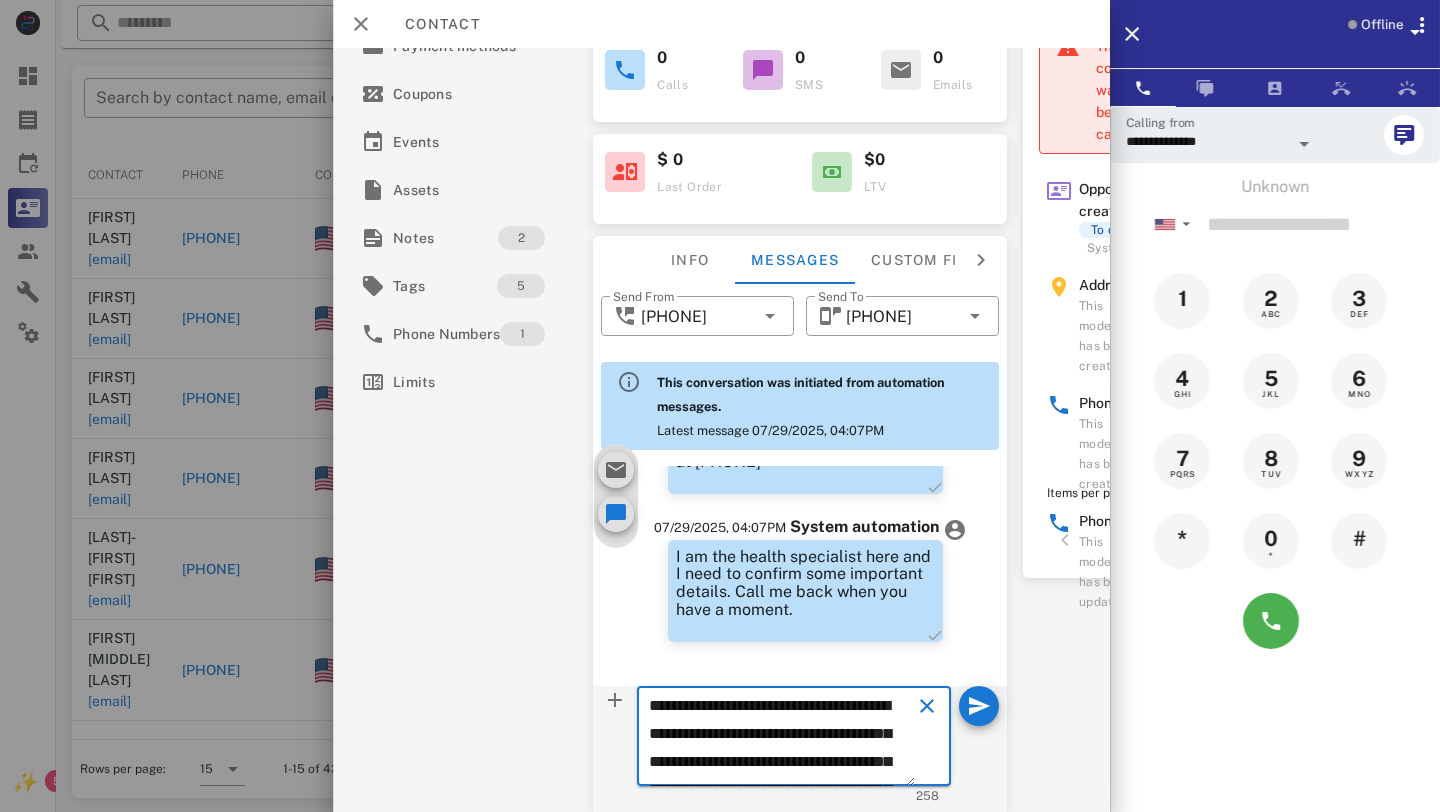 click on "**********" at bounding box center (782, 739) 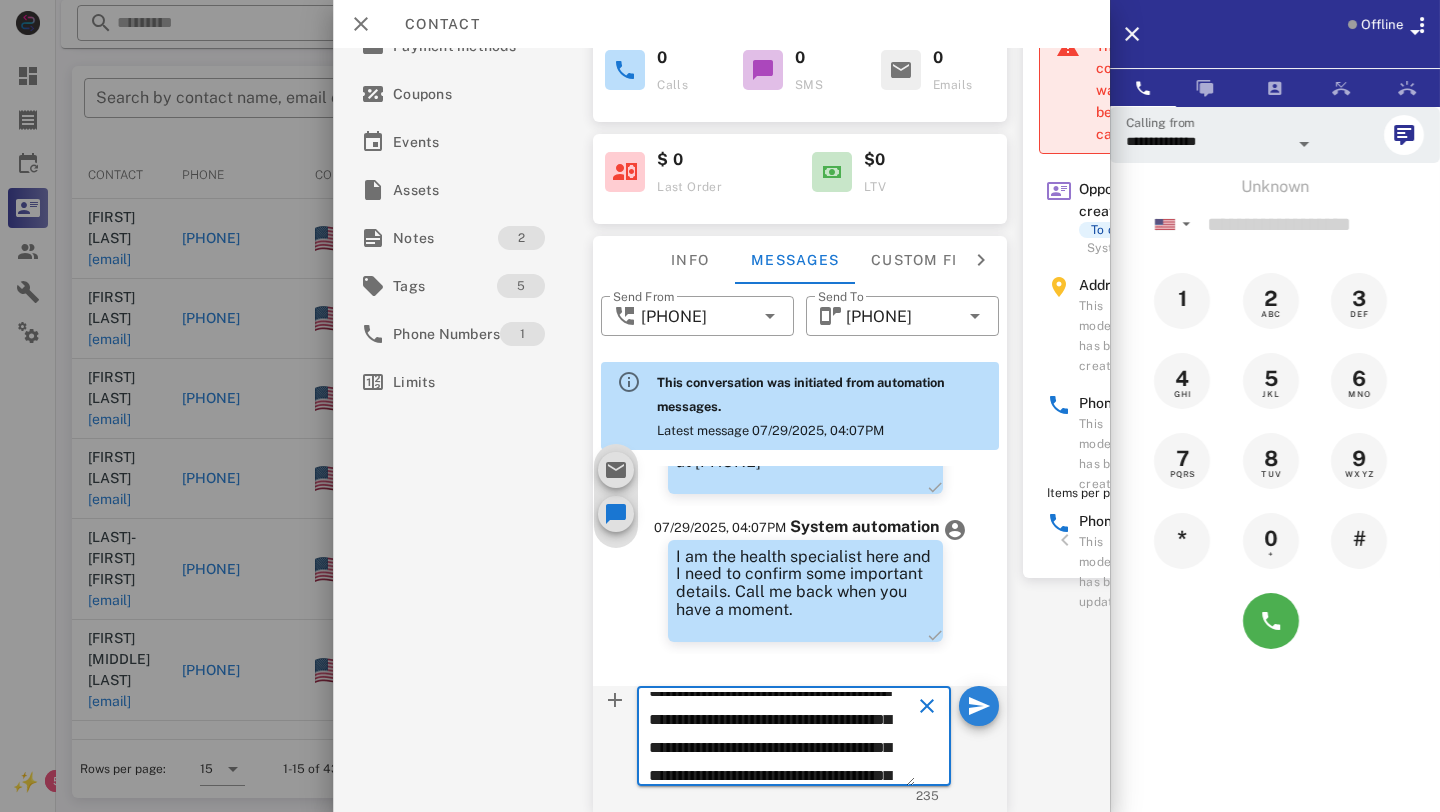 type on "**********" 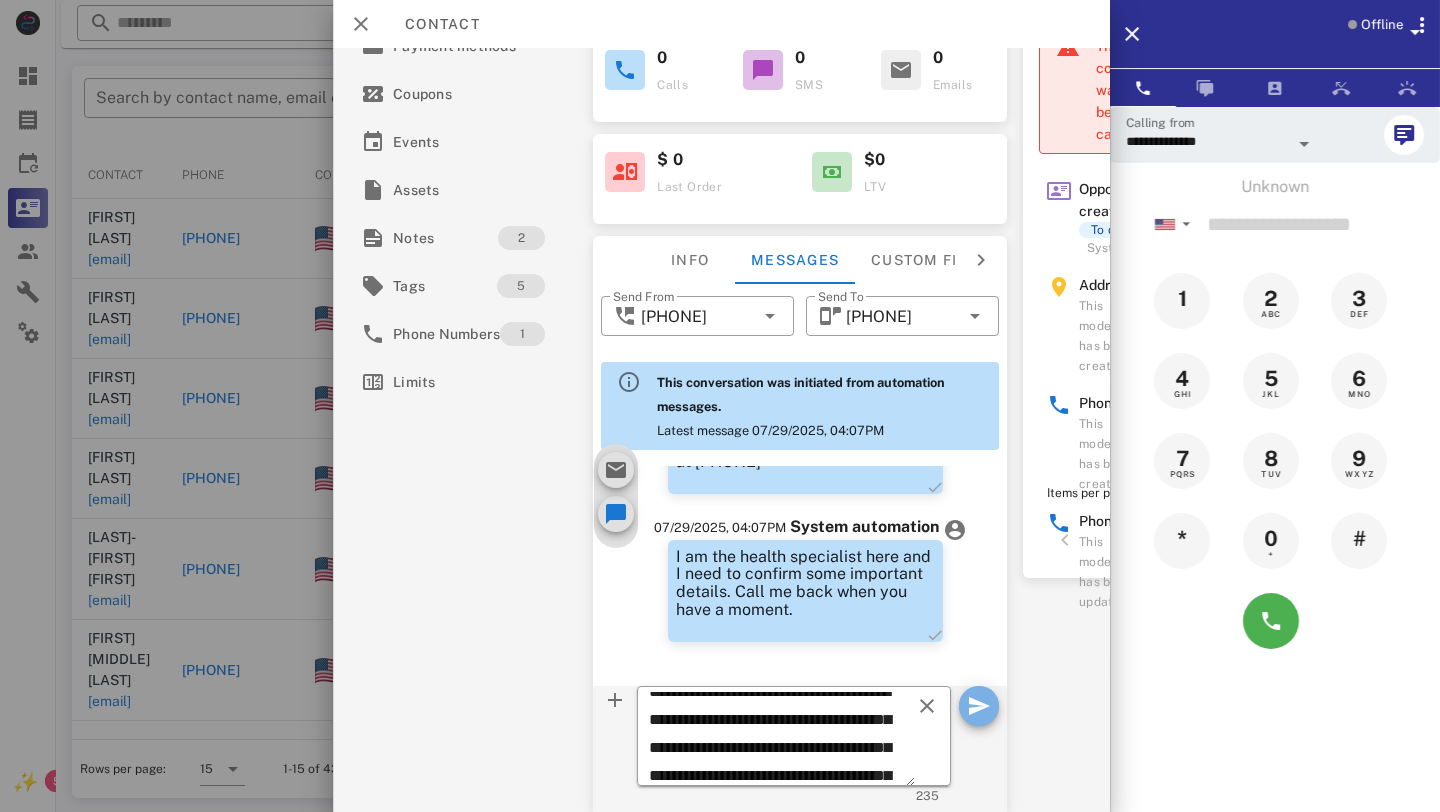 click at bounding box center (979, 706) 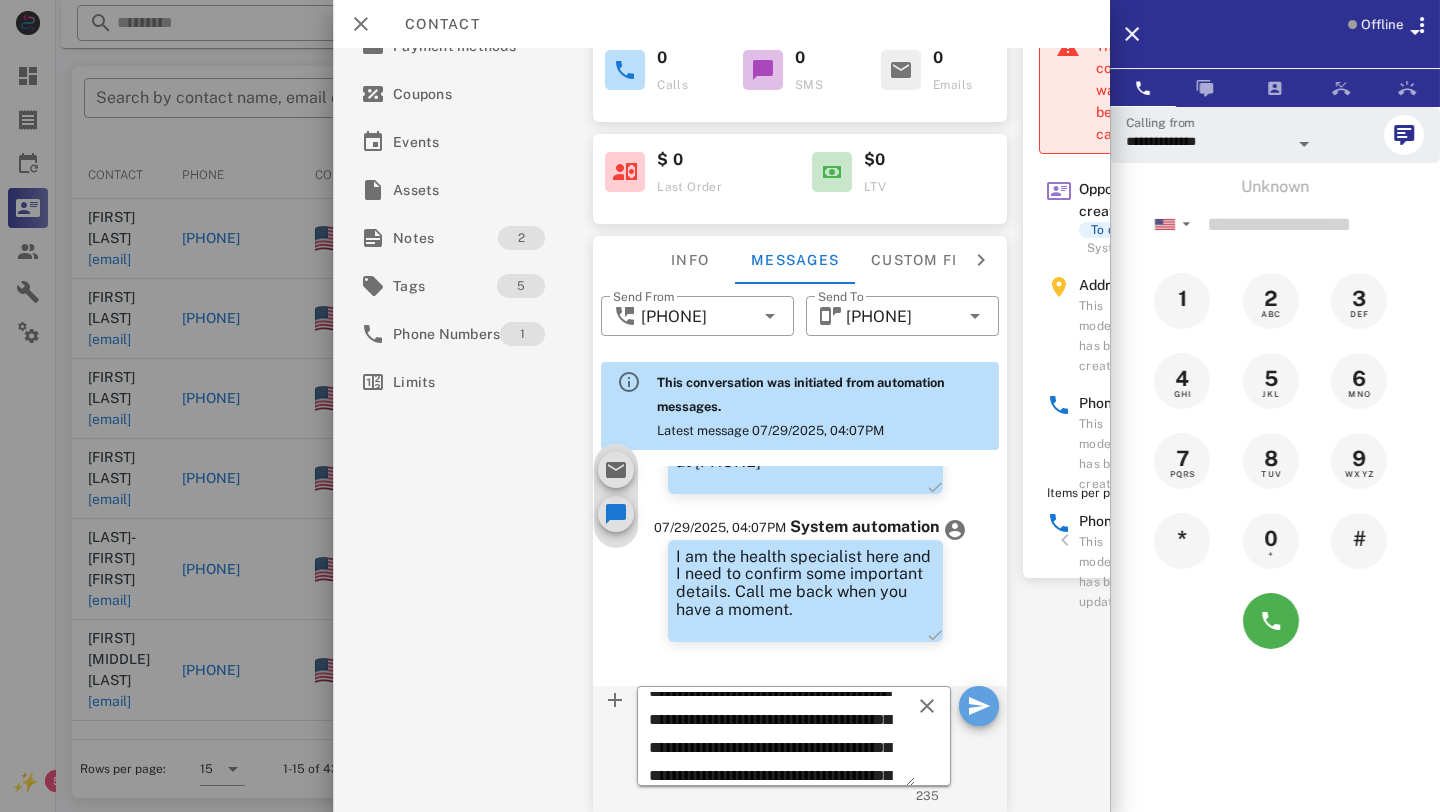 type 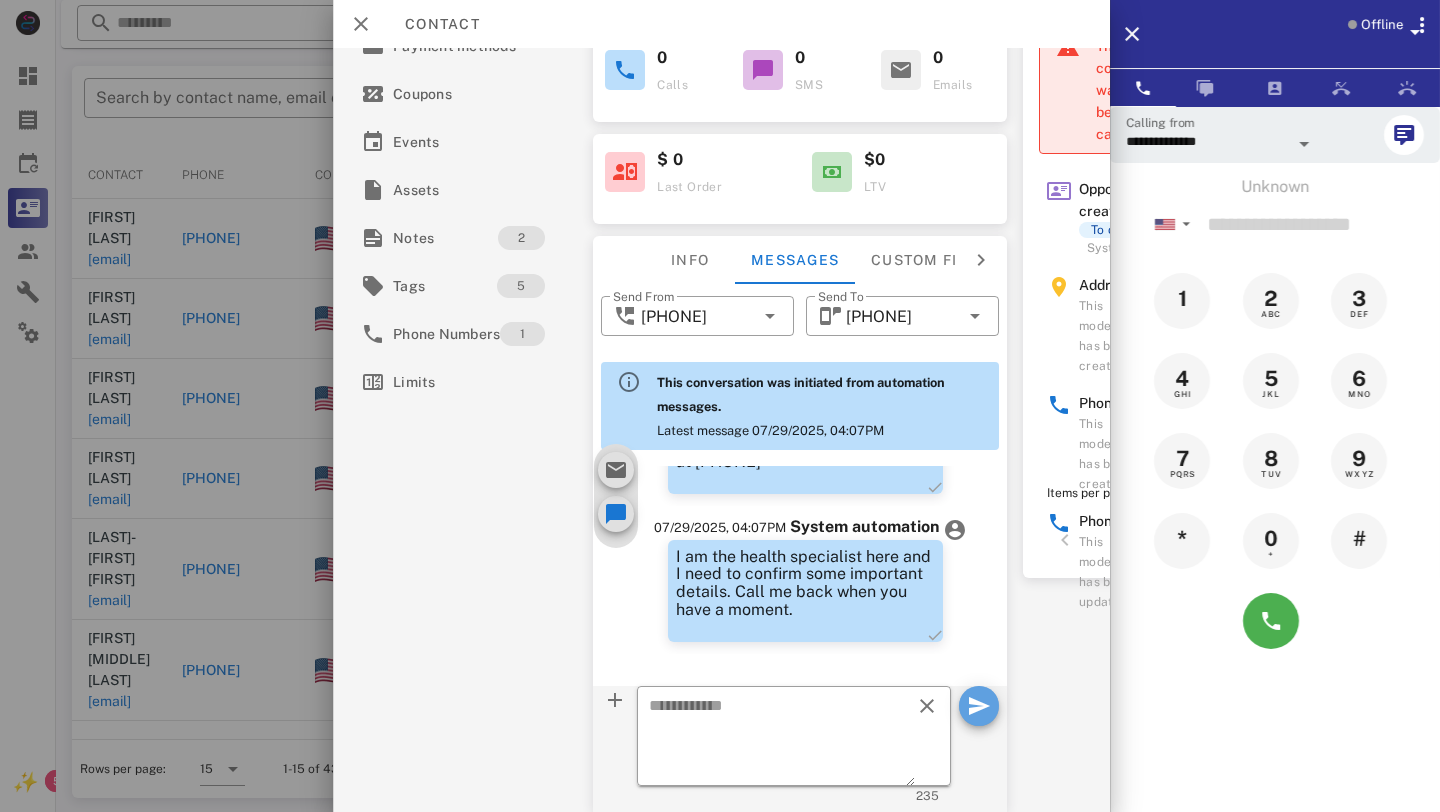 scroll, scrollTop: 0, scrollLeft: 0, axis: both 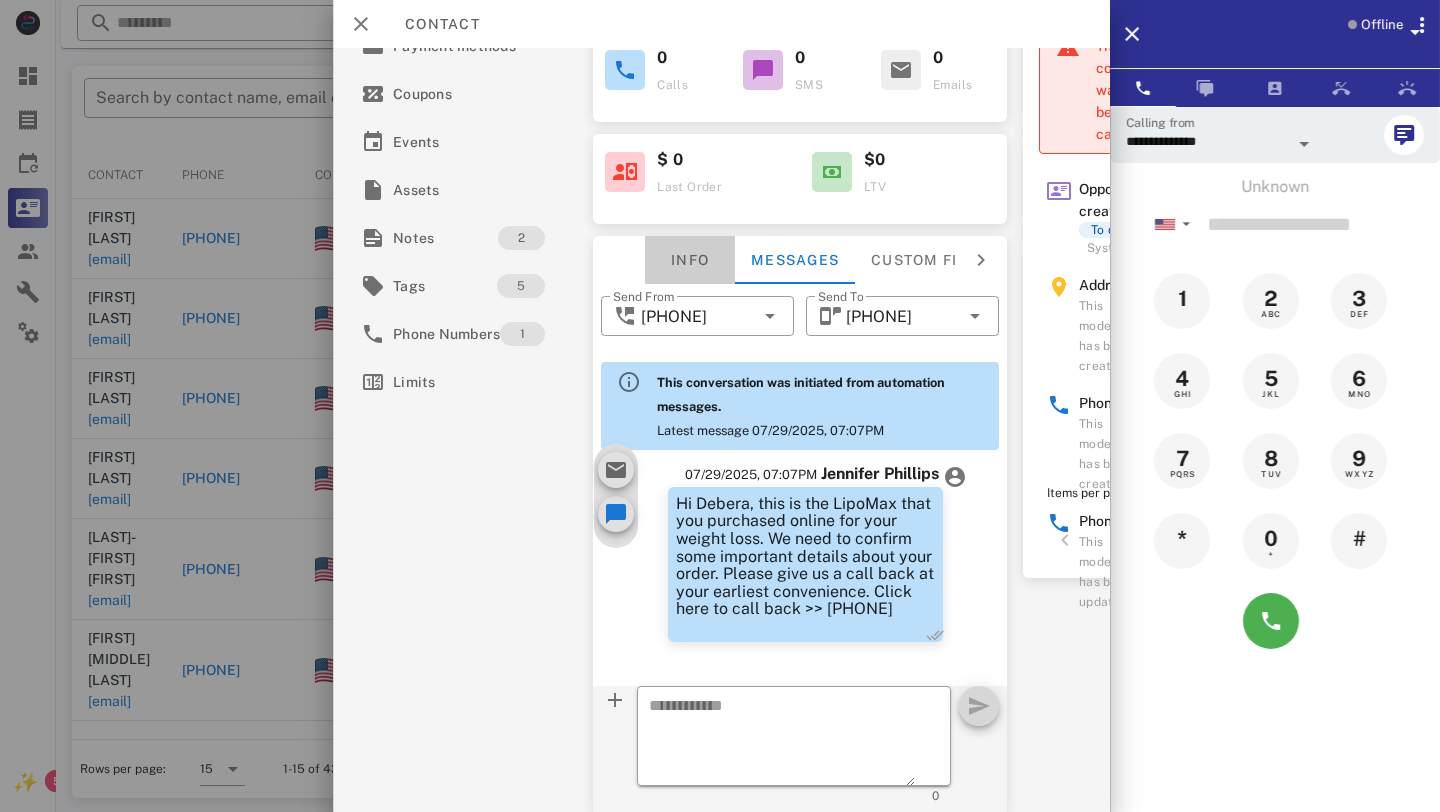 click on "Info" at bounding box center (690, 260) 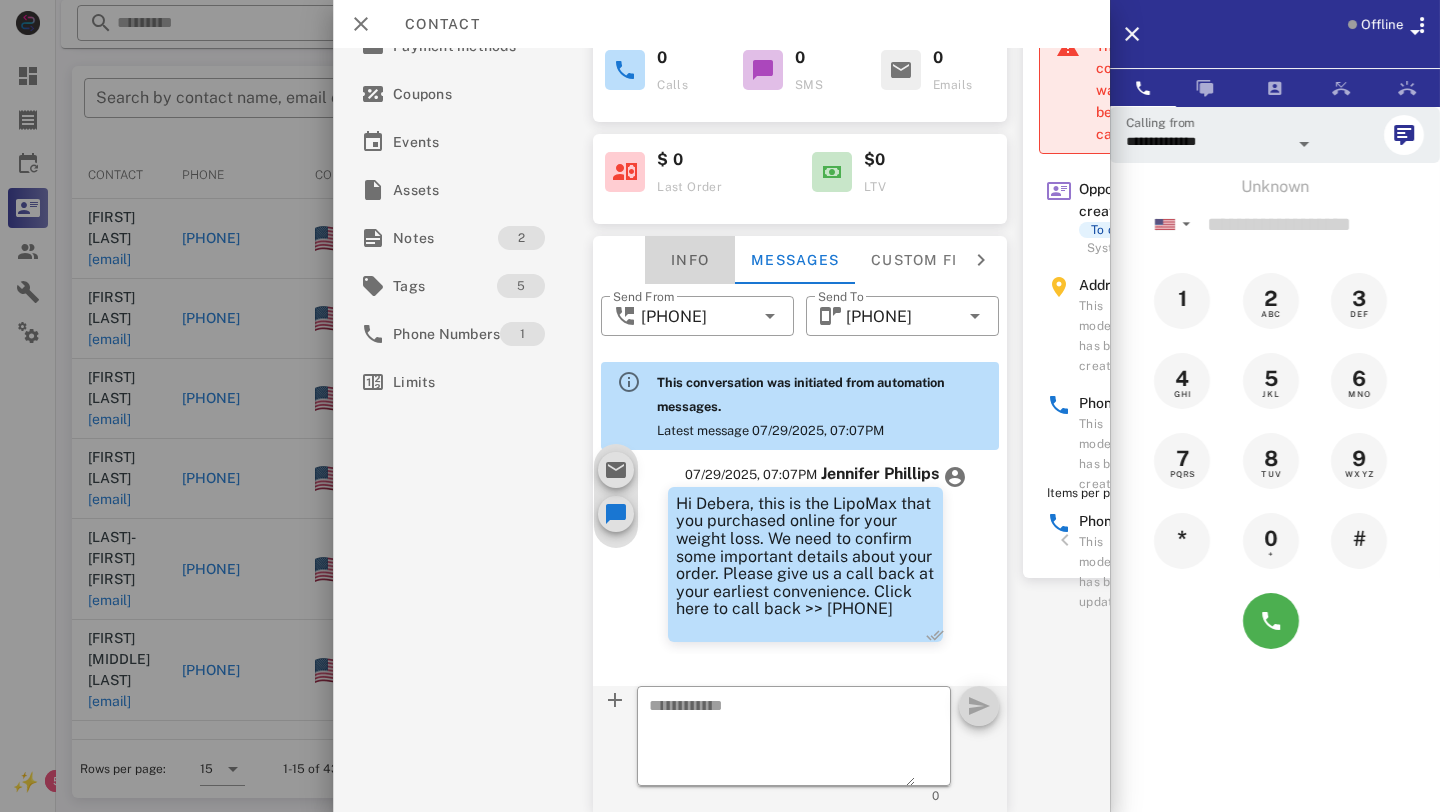 scroll, scrollTop: 142, scrollLeft: 0, axis: vertical 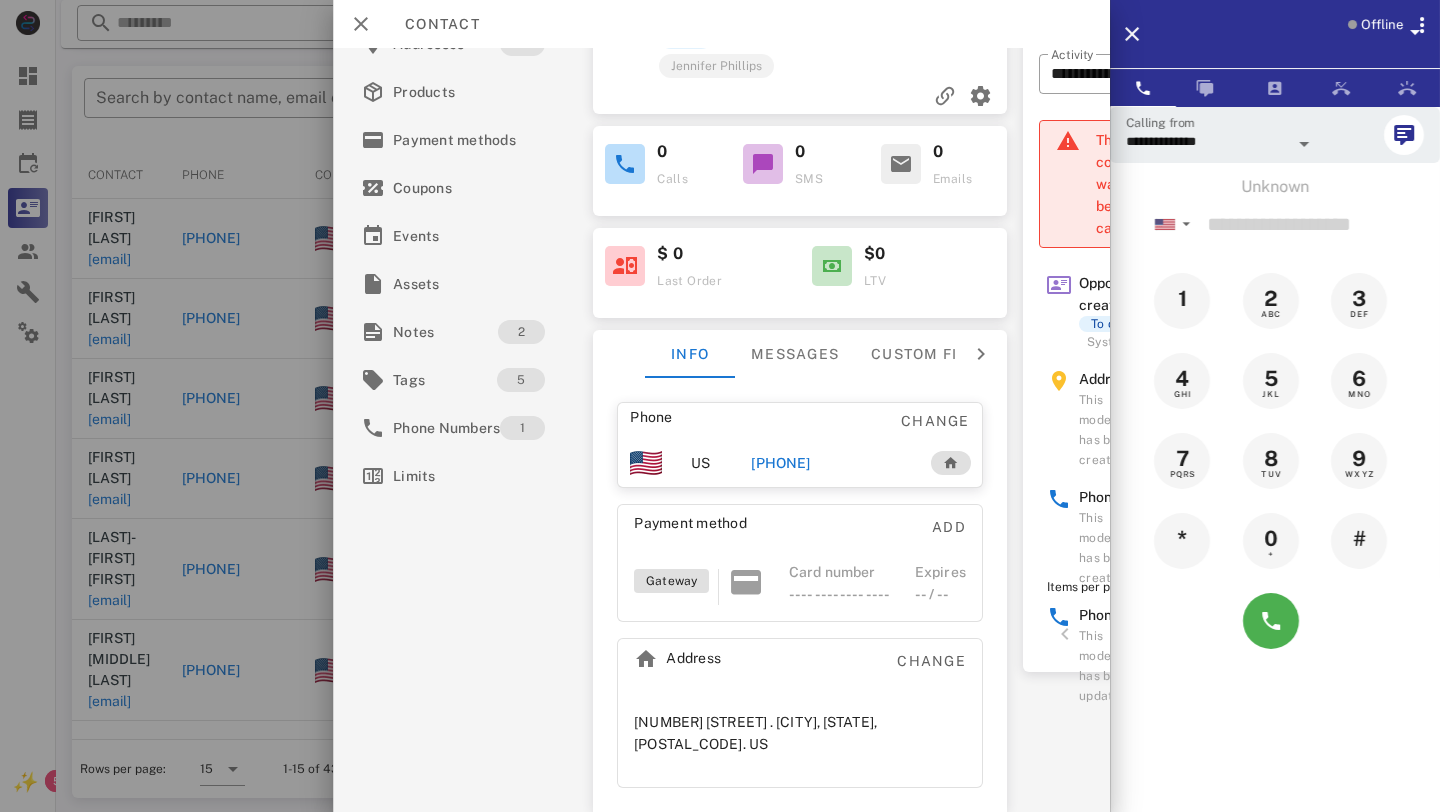 click on "+17149314799" at bounding box center [780, 463] 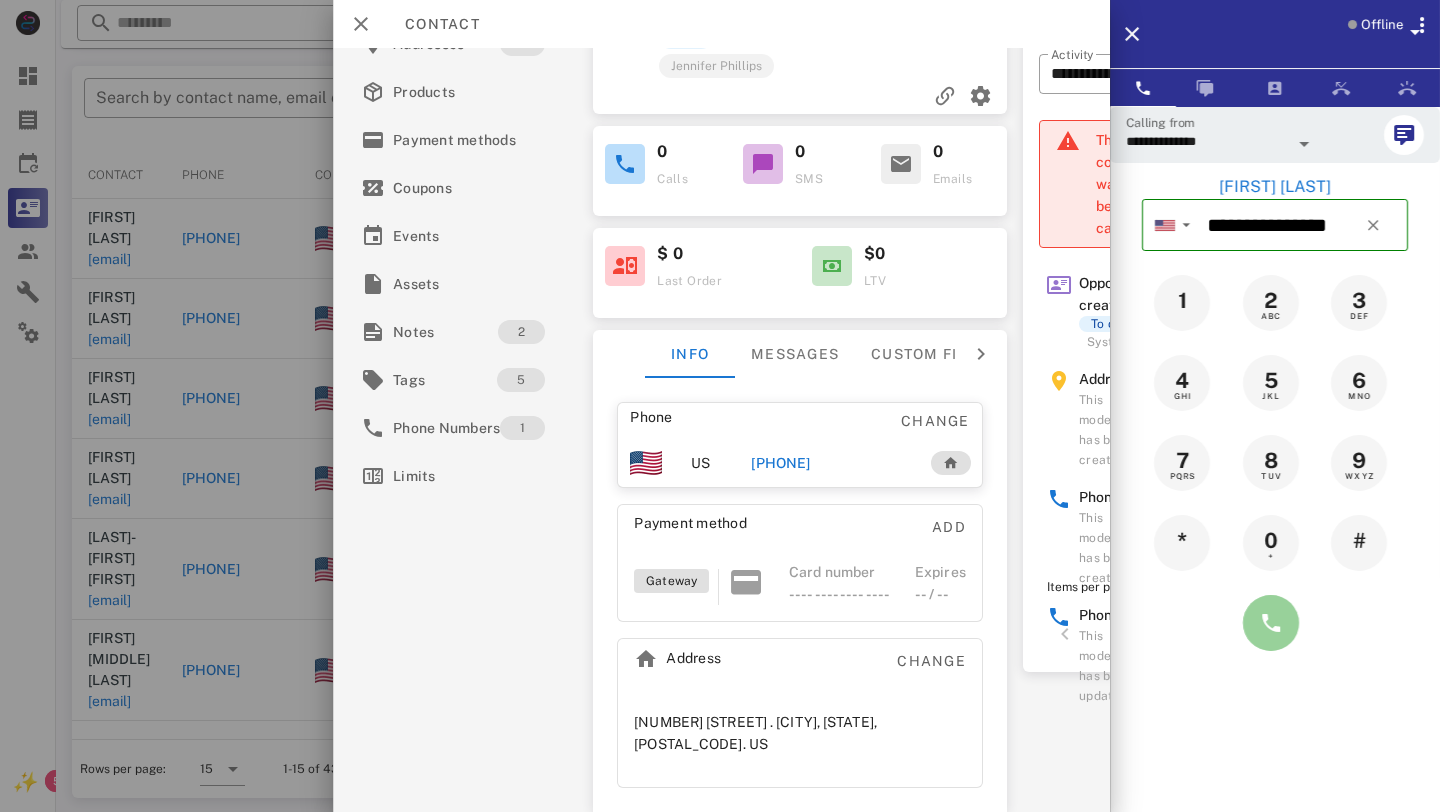 click at bounding box center (1271, 623) 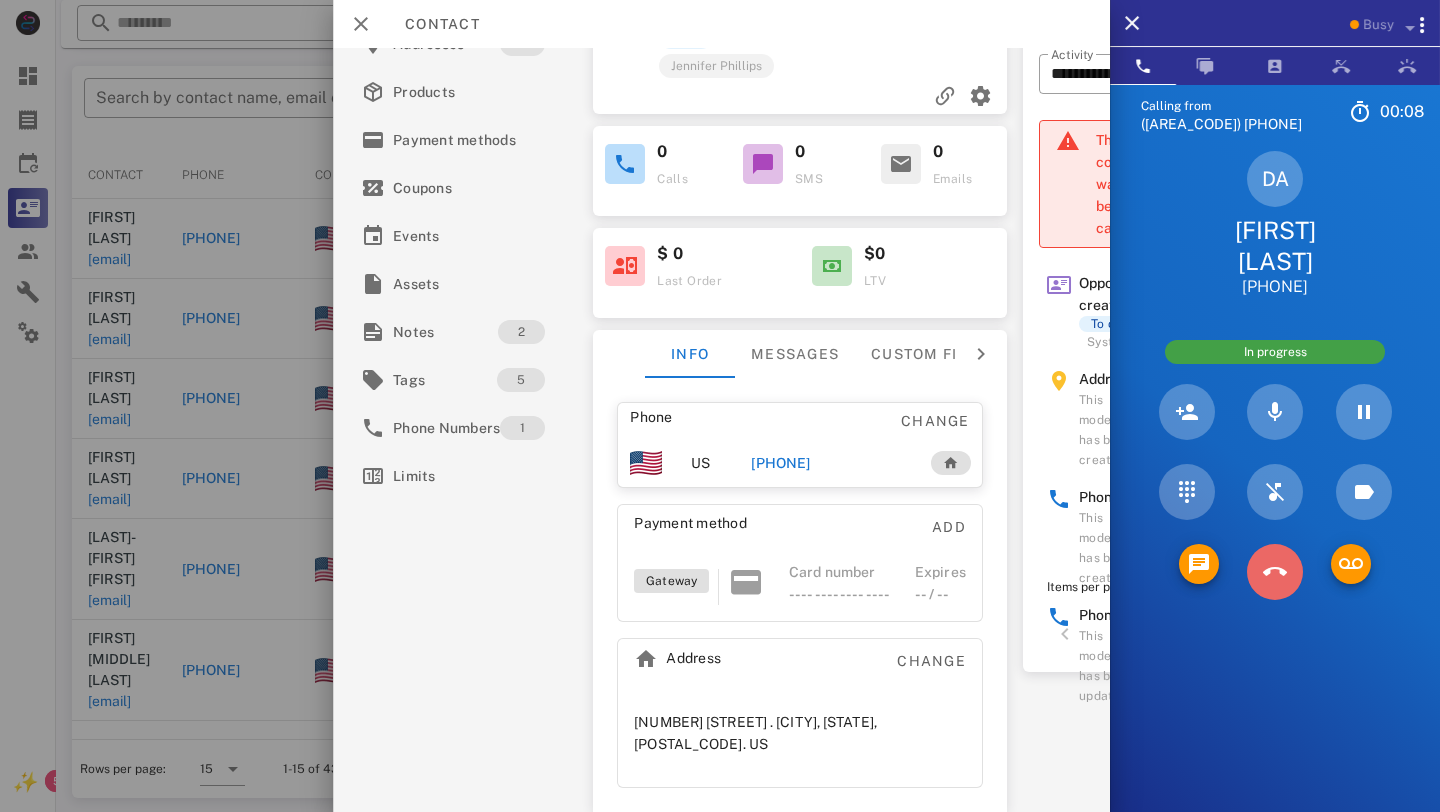 click at bounding box center [1275, 572] 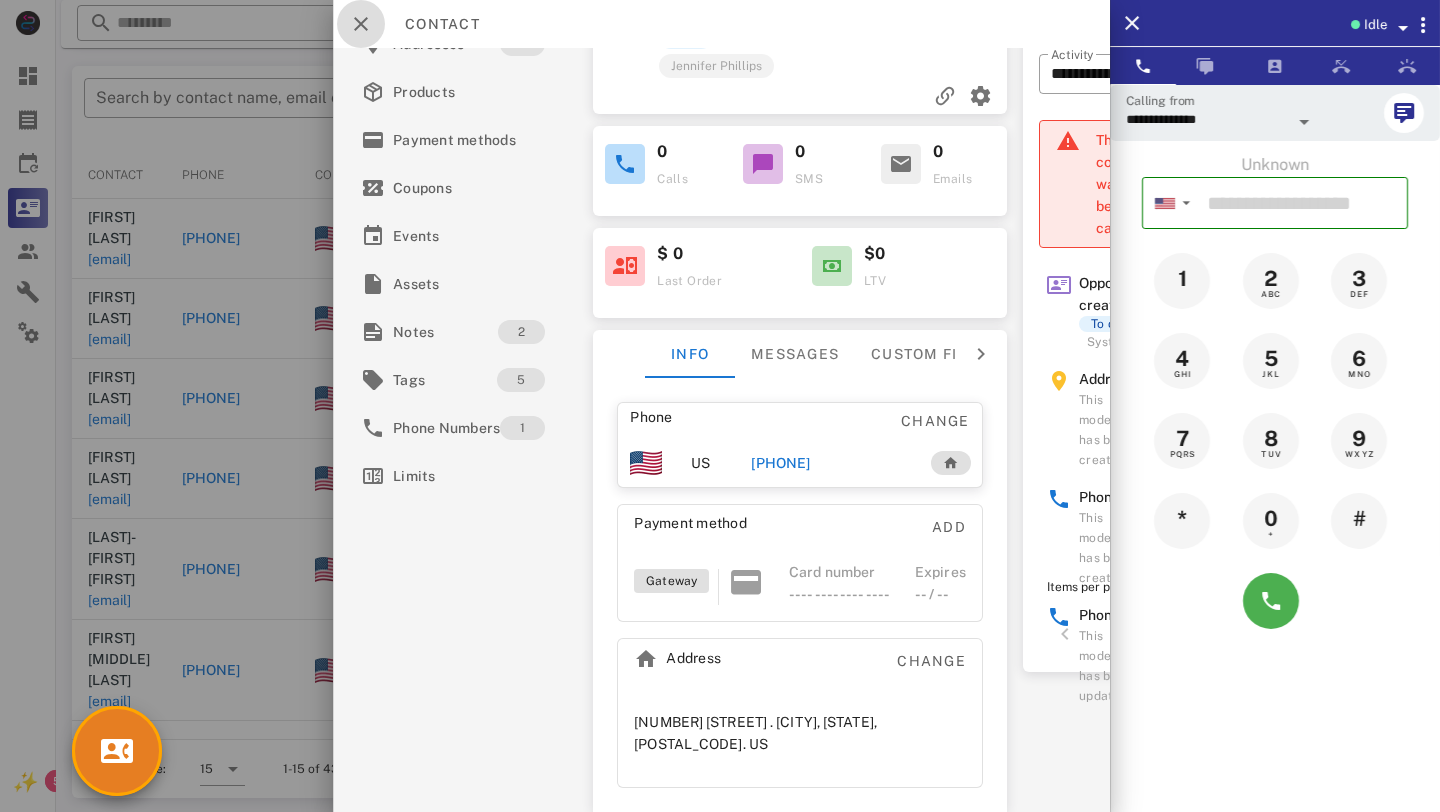 click at bounding box center [361, 24] 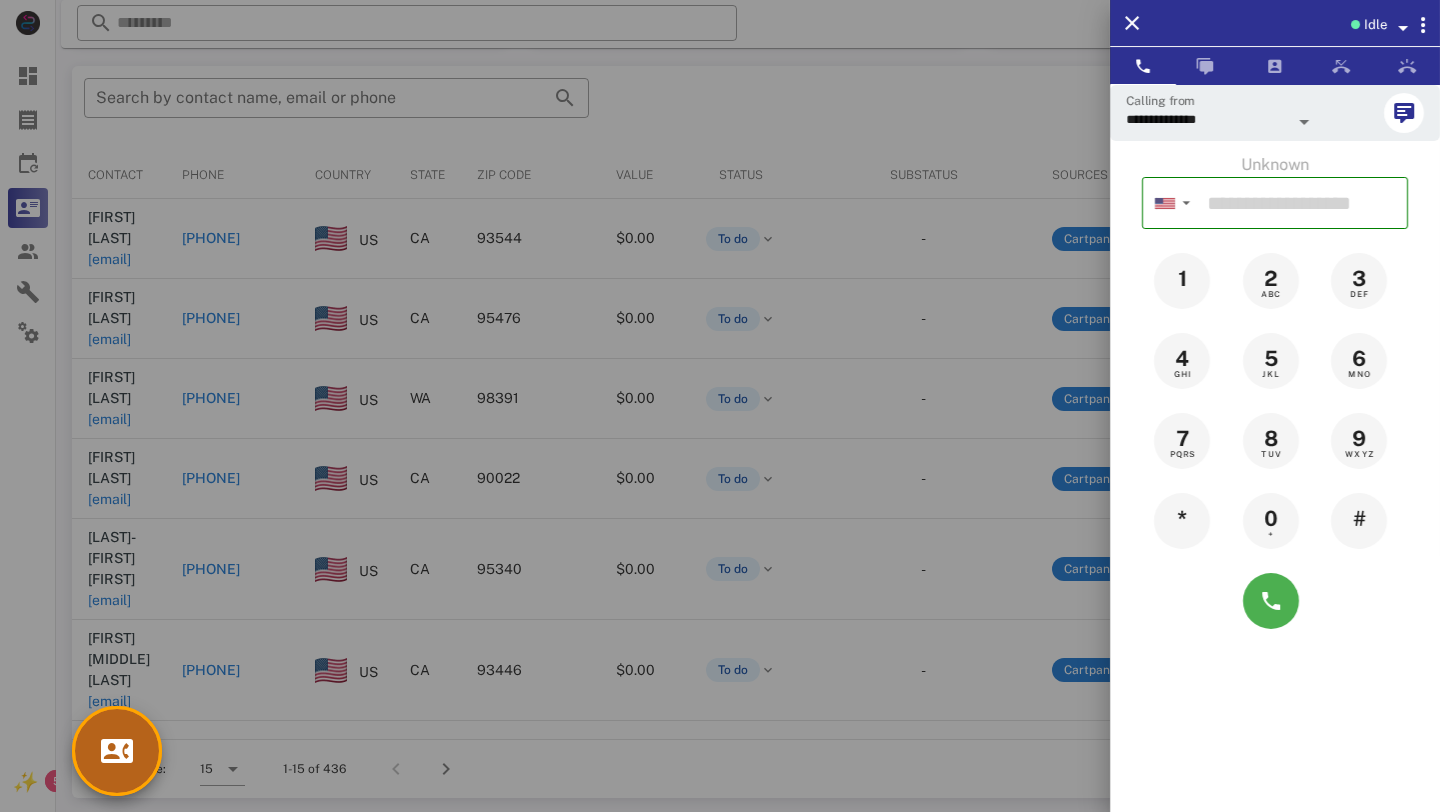 click at bounding box center [117, 751] 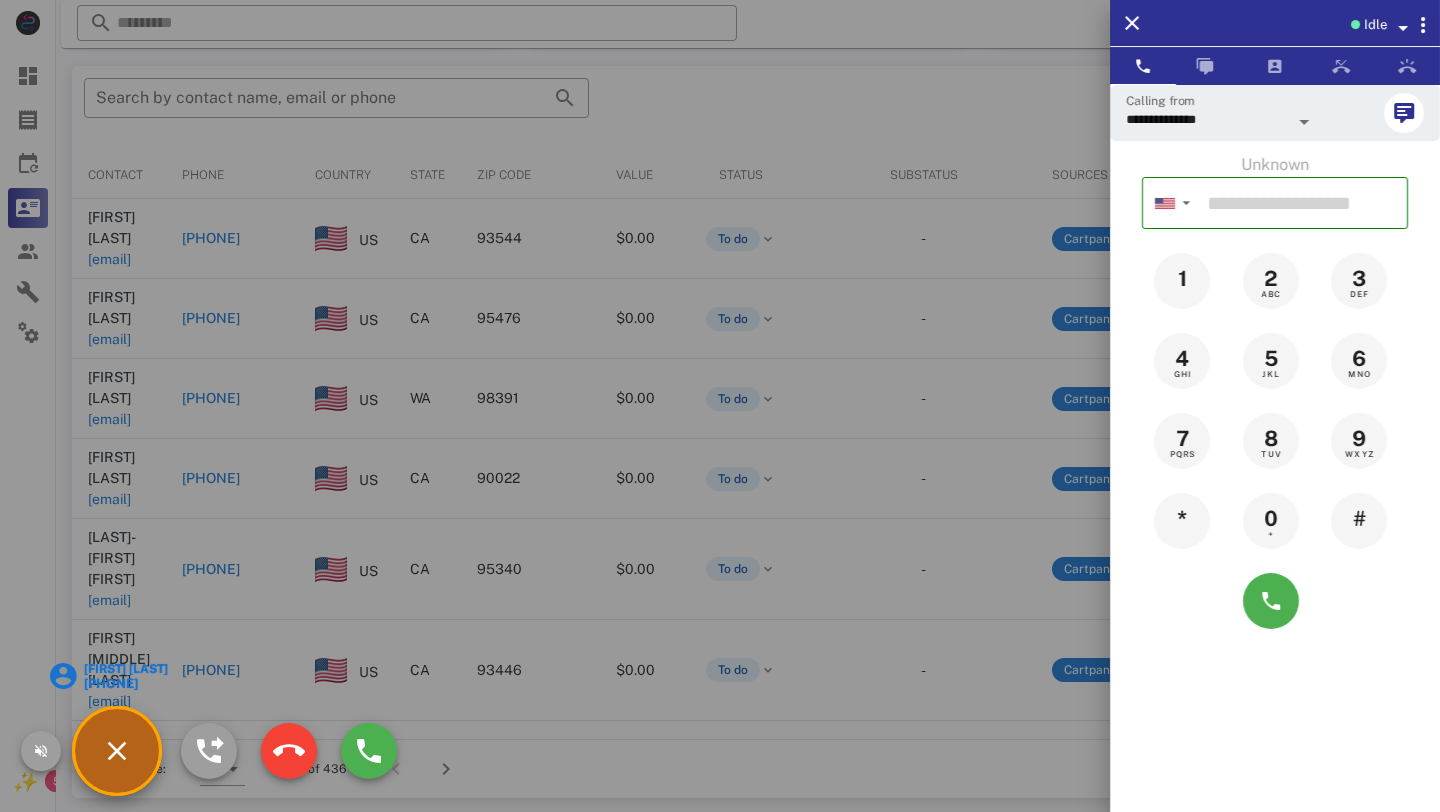click on "+12063051663" at bounding box center [125, 683] 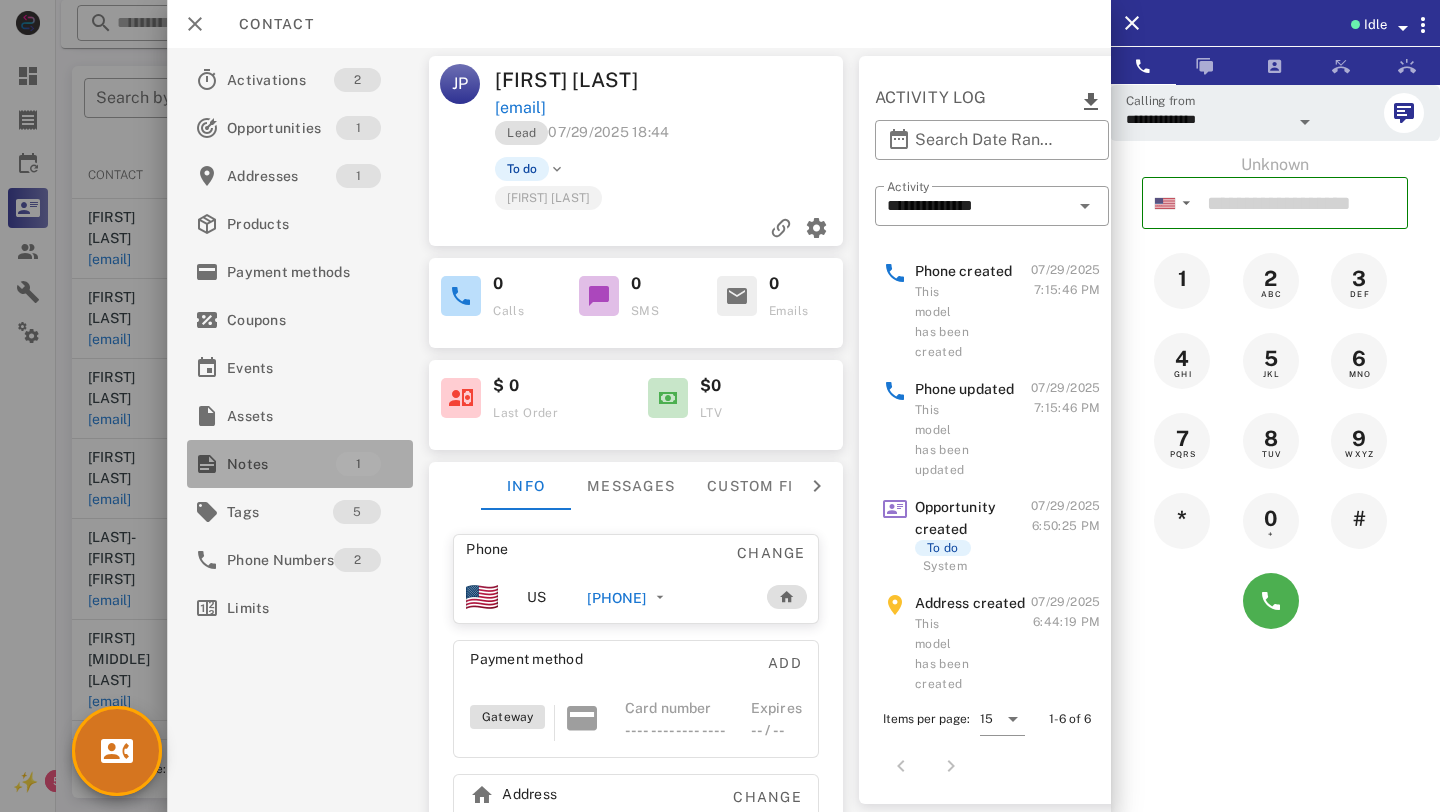click on "Notes" at bounding box center [281, 464] 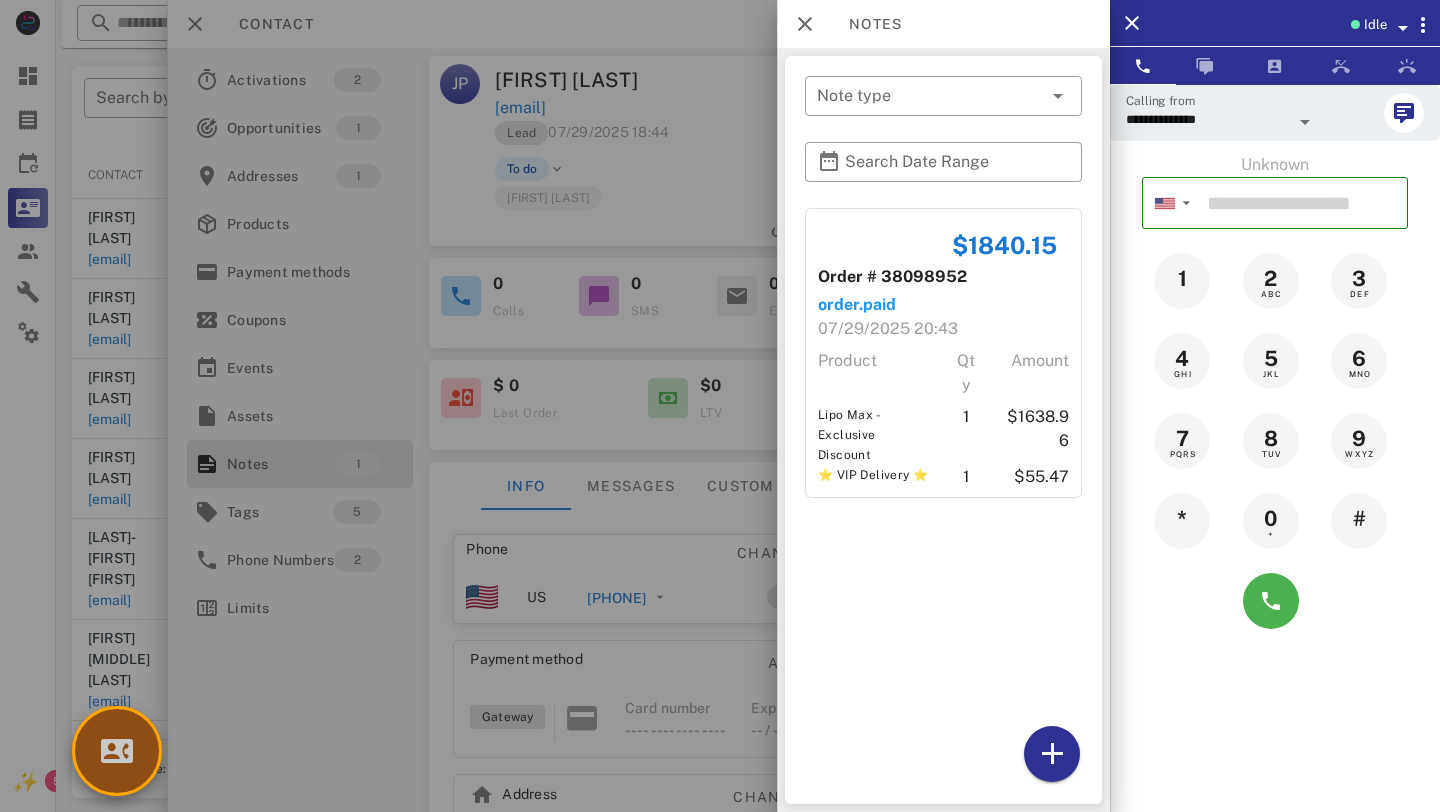 click at bounding box center (117, 751) 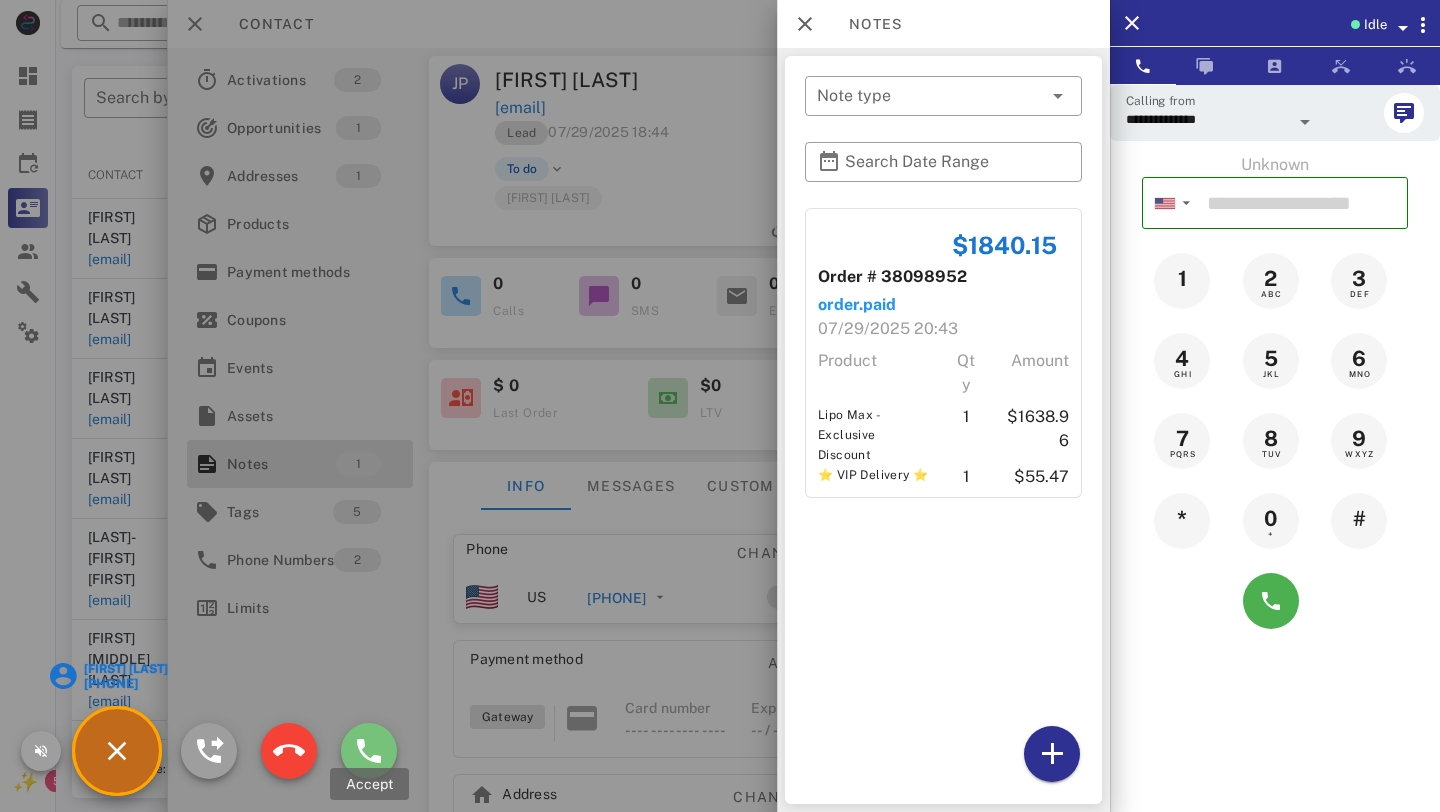 click at bounding box center (369, 751) 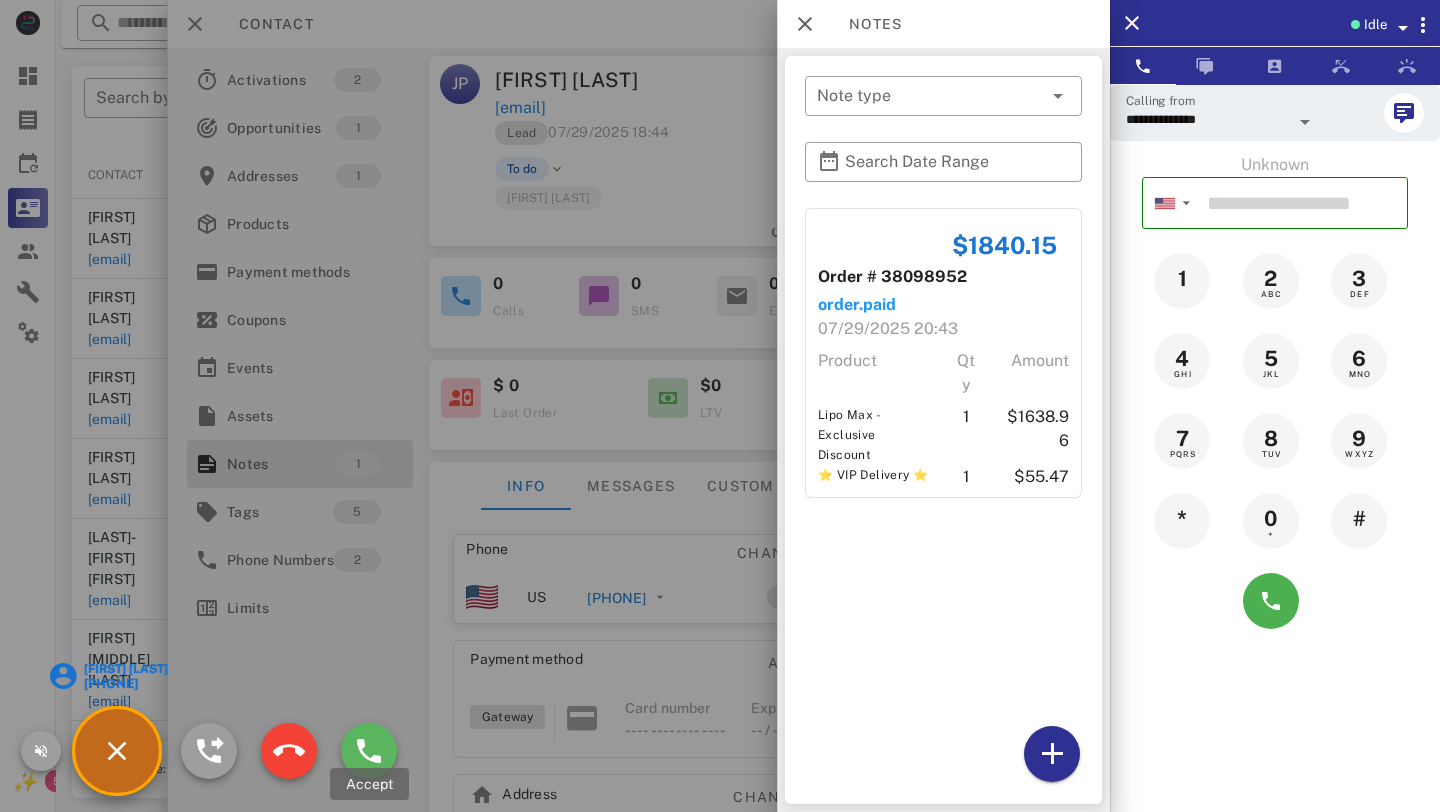 type on "**********" 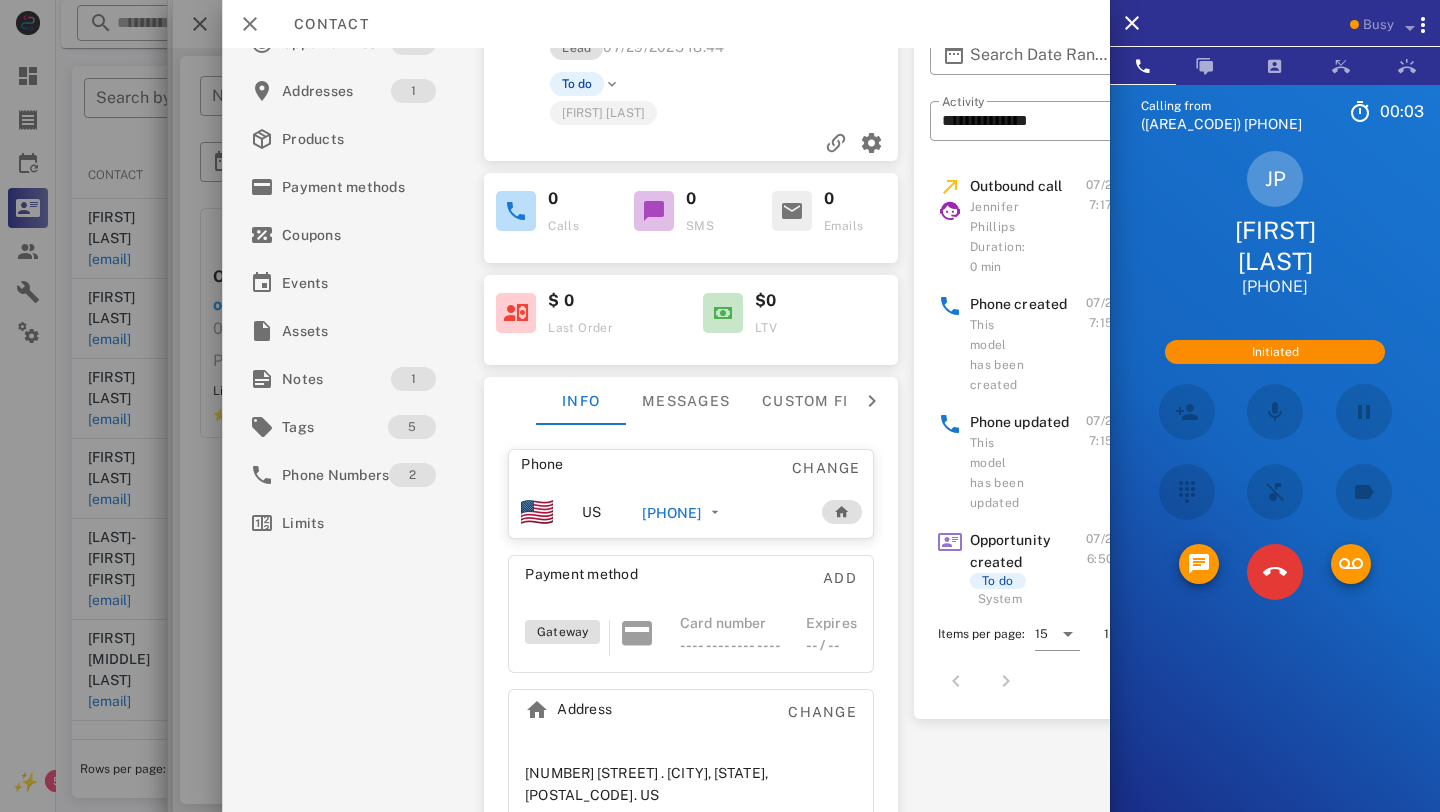scroll, scrollTop: 136, scrollLeft: 0, axis: vertical 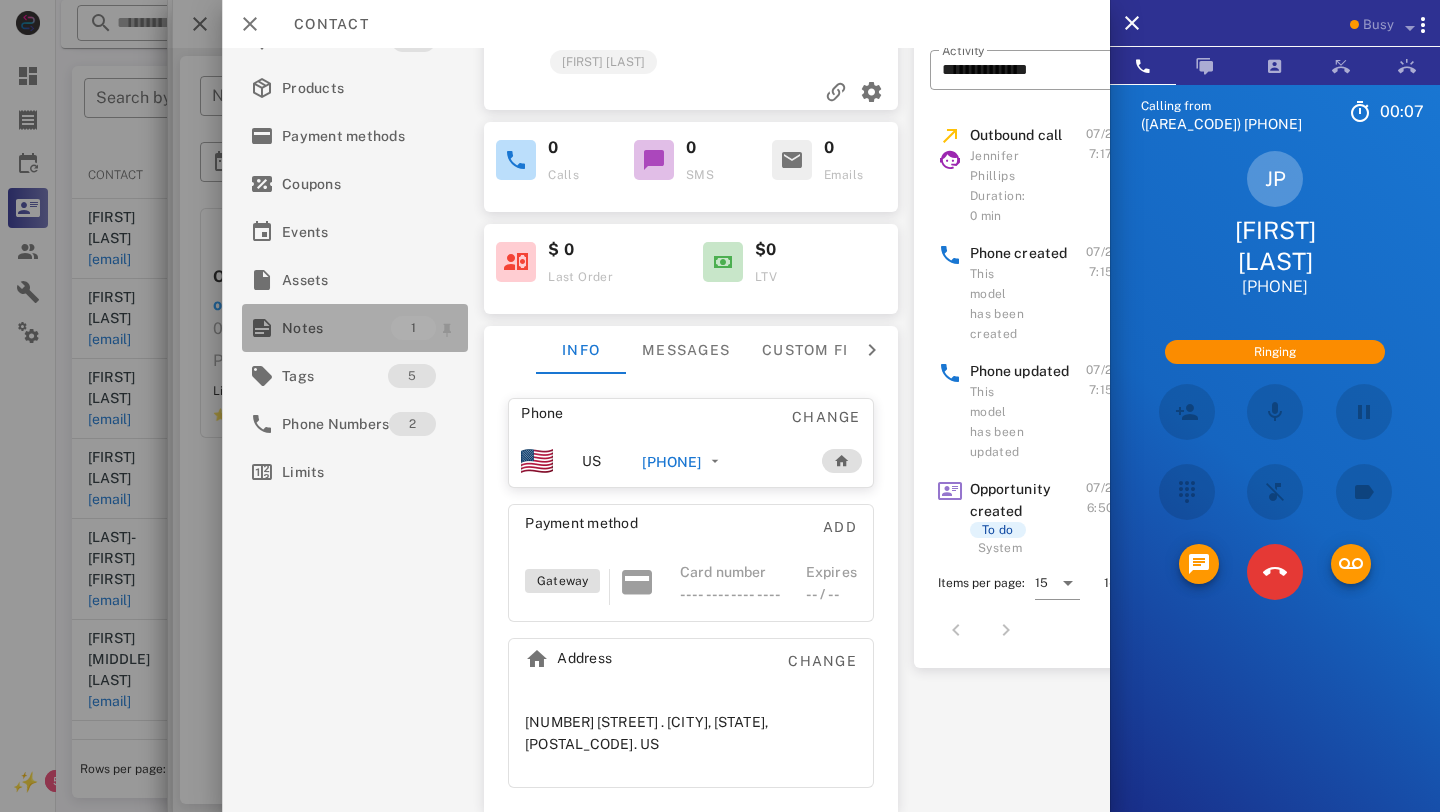 click on "Notes" at bounding box center (336, 328) 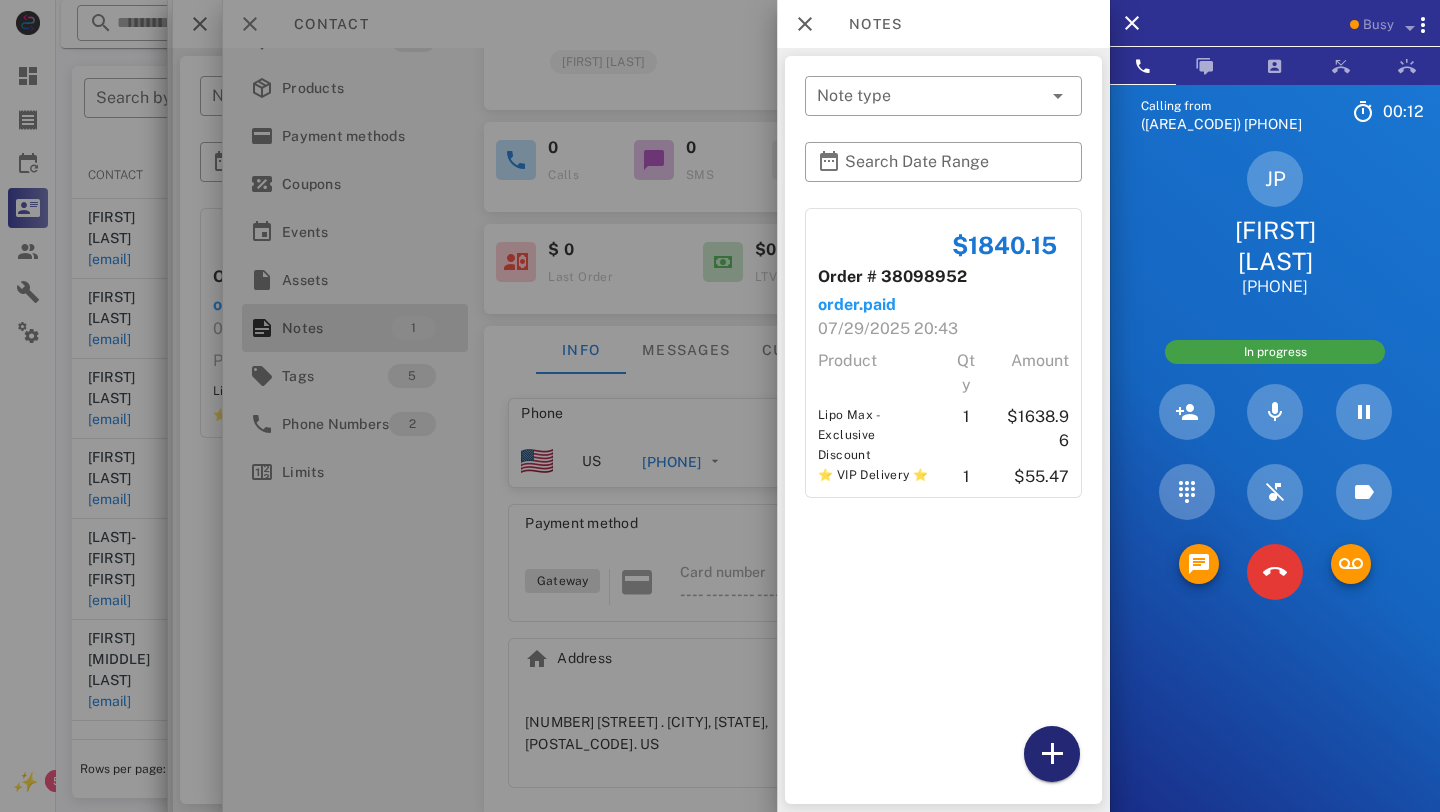 click at bounding box center [1052, 754] 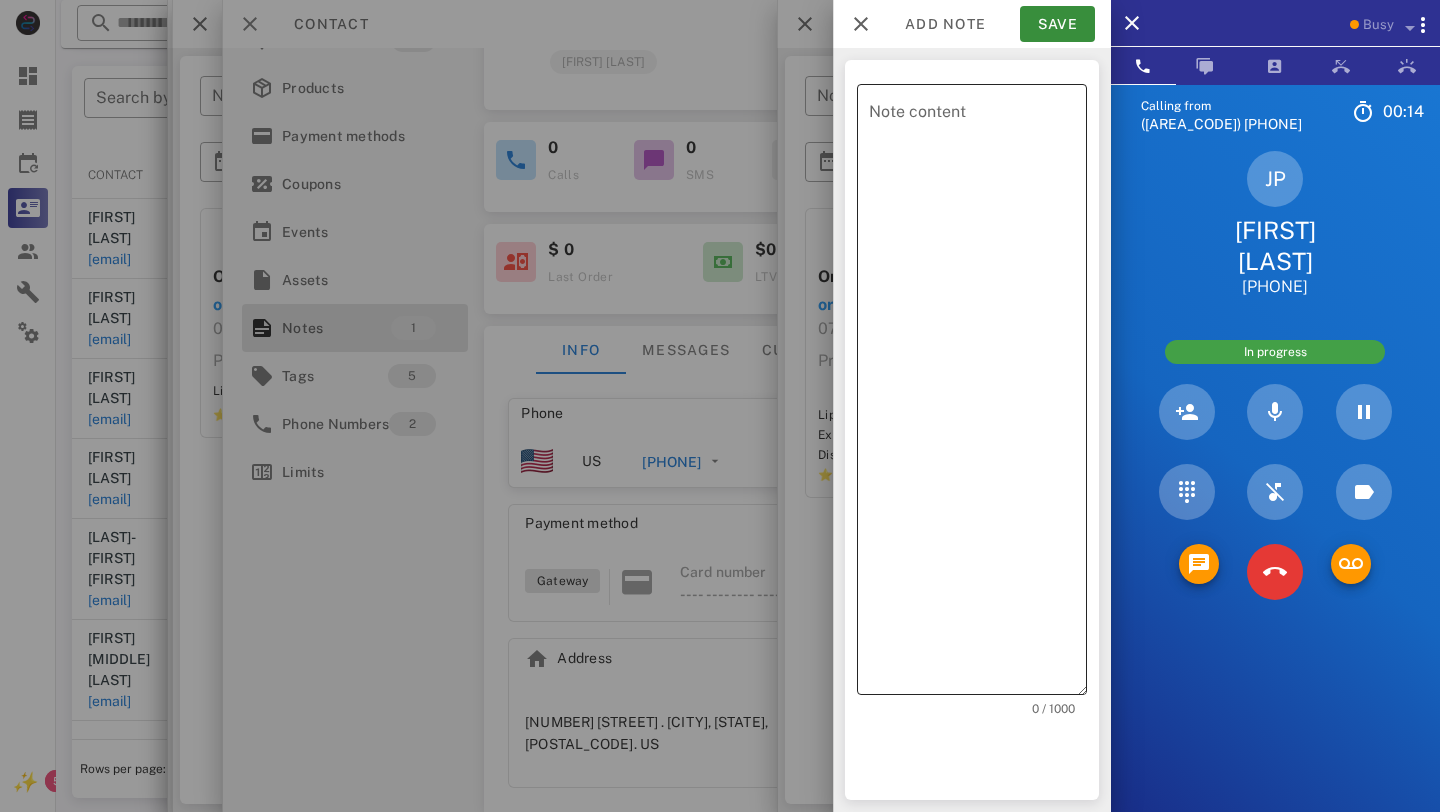 click on "Note content" at bounding box center (978, 394) 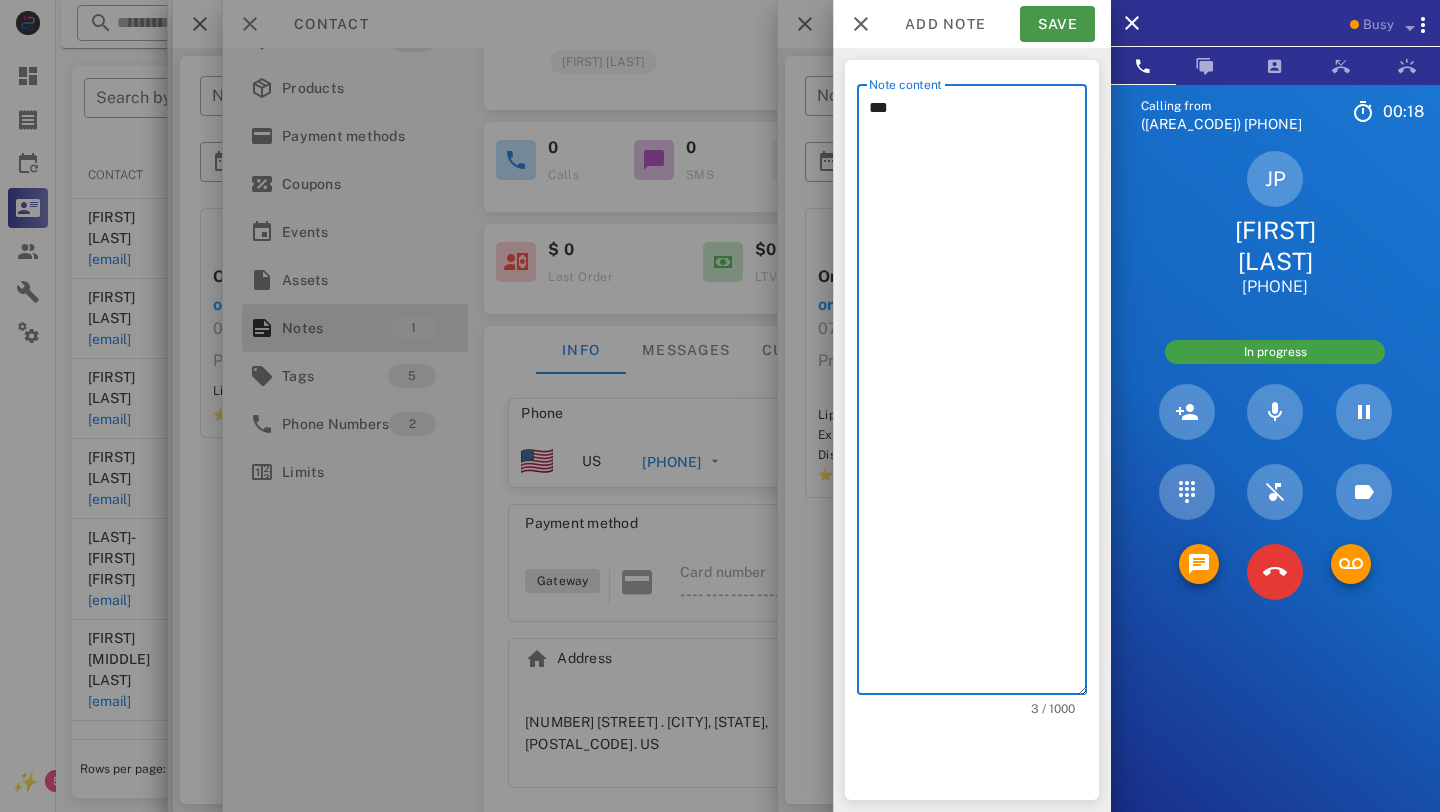 type on "***" 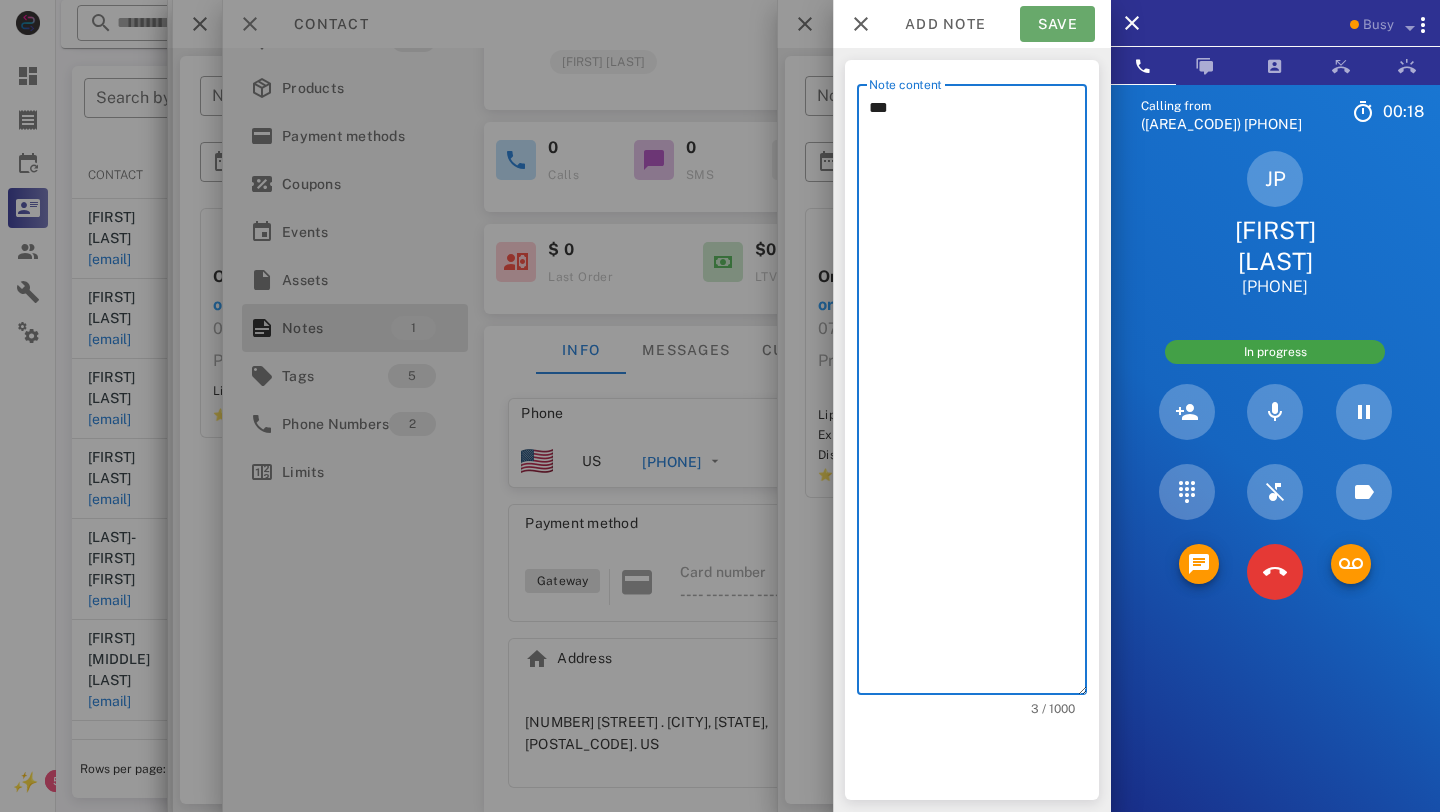 click on "Save" at bounding box center [1057, 24] 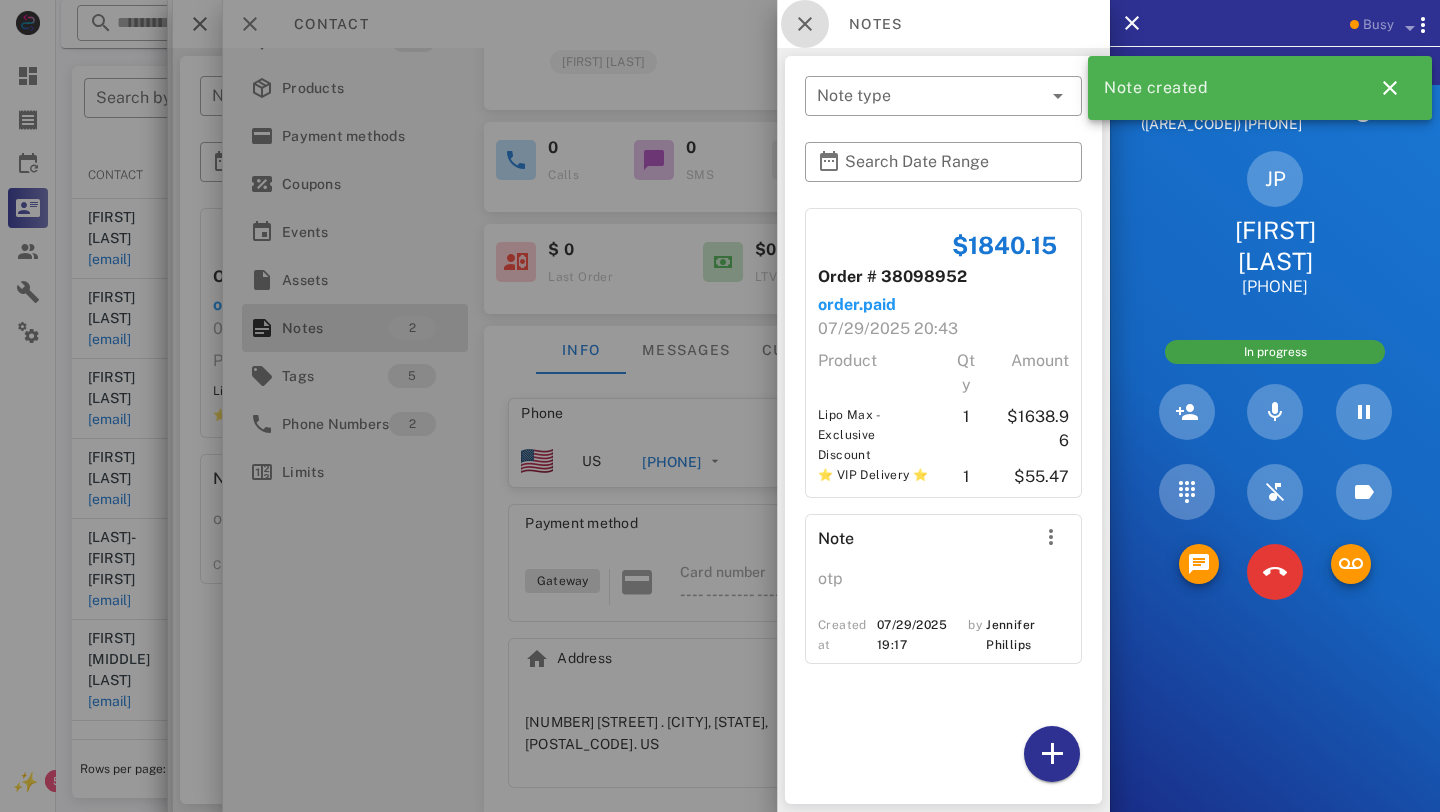 click at bounding box center [805, 24] 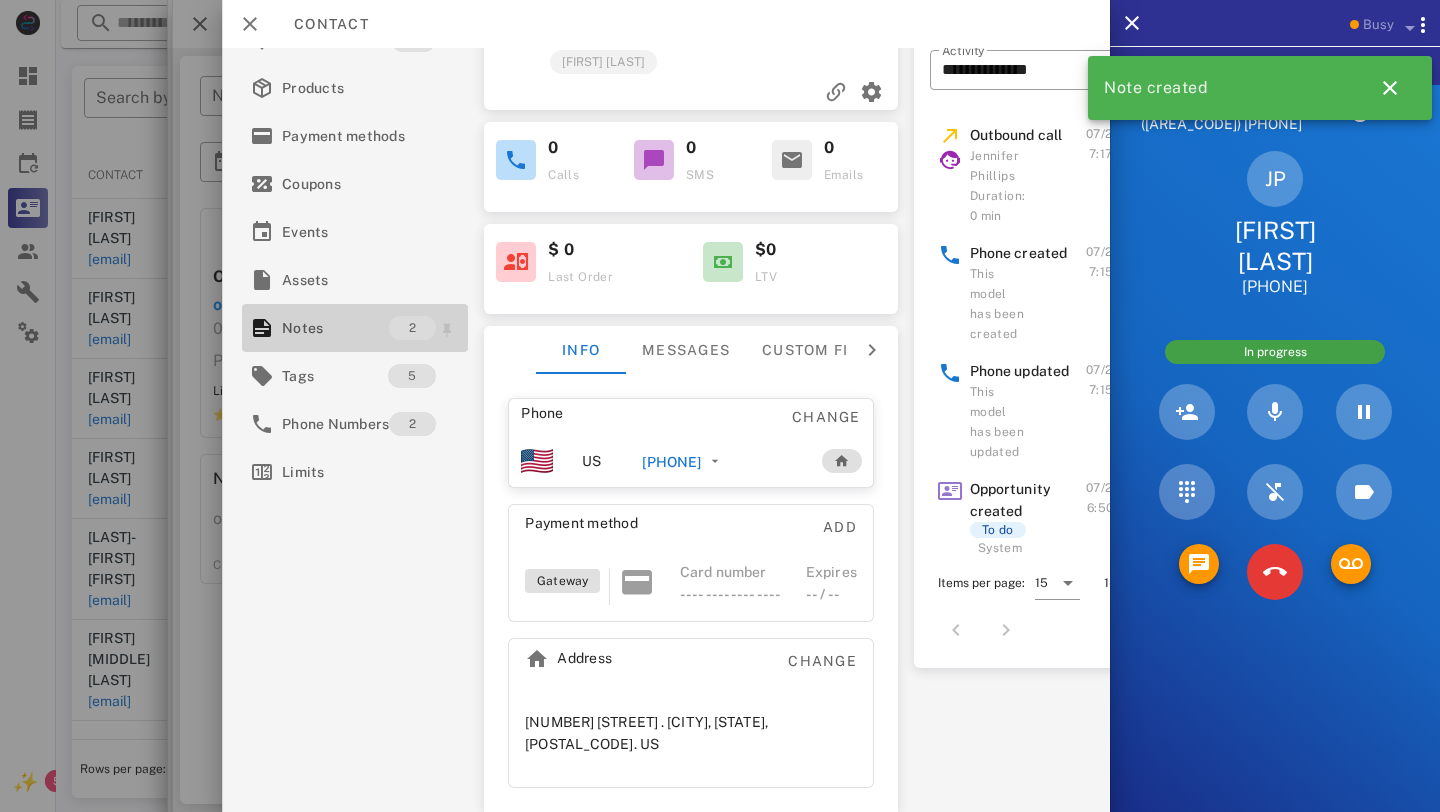 click on "2" at bounding box center [412, 328] 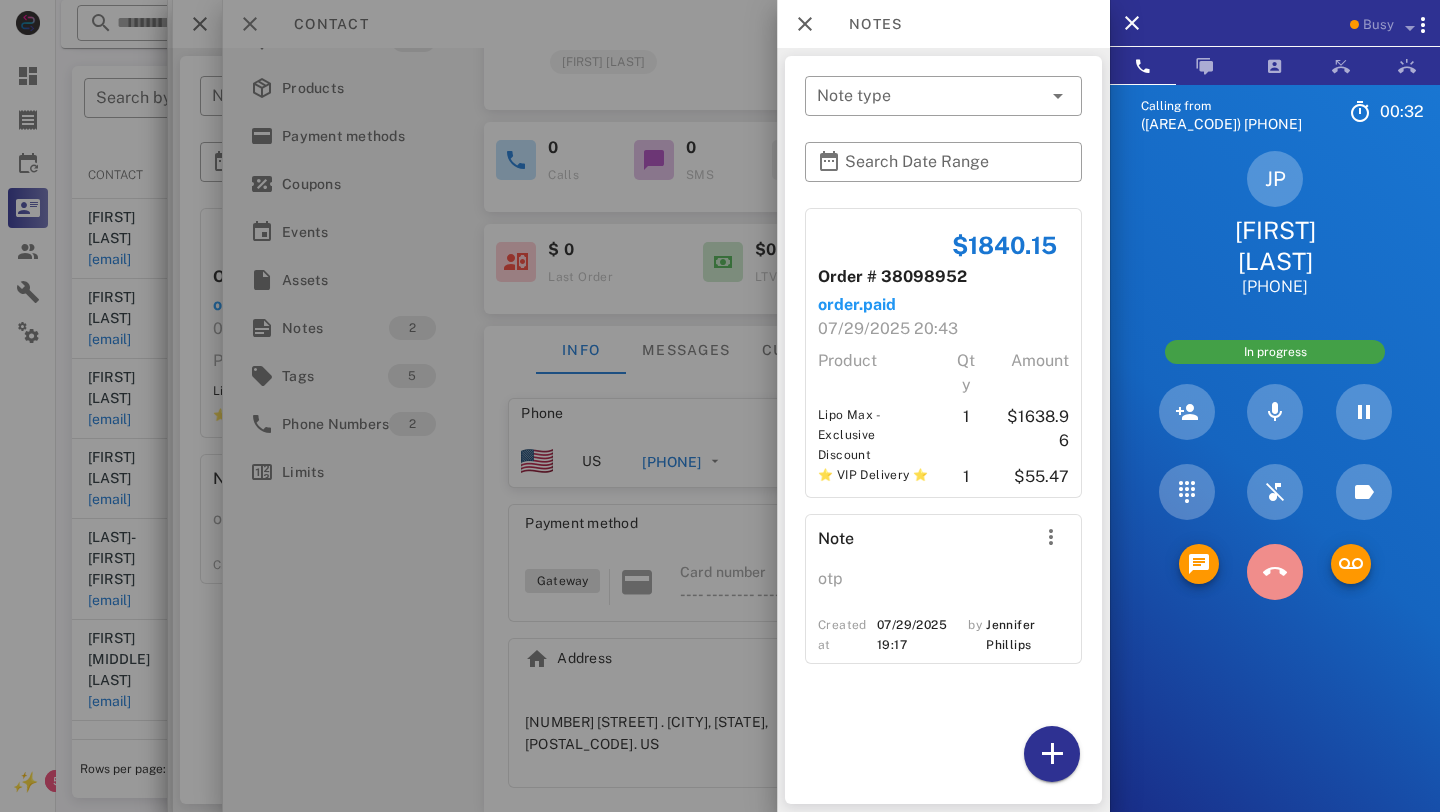 click at bounding box center (1275, 572) 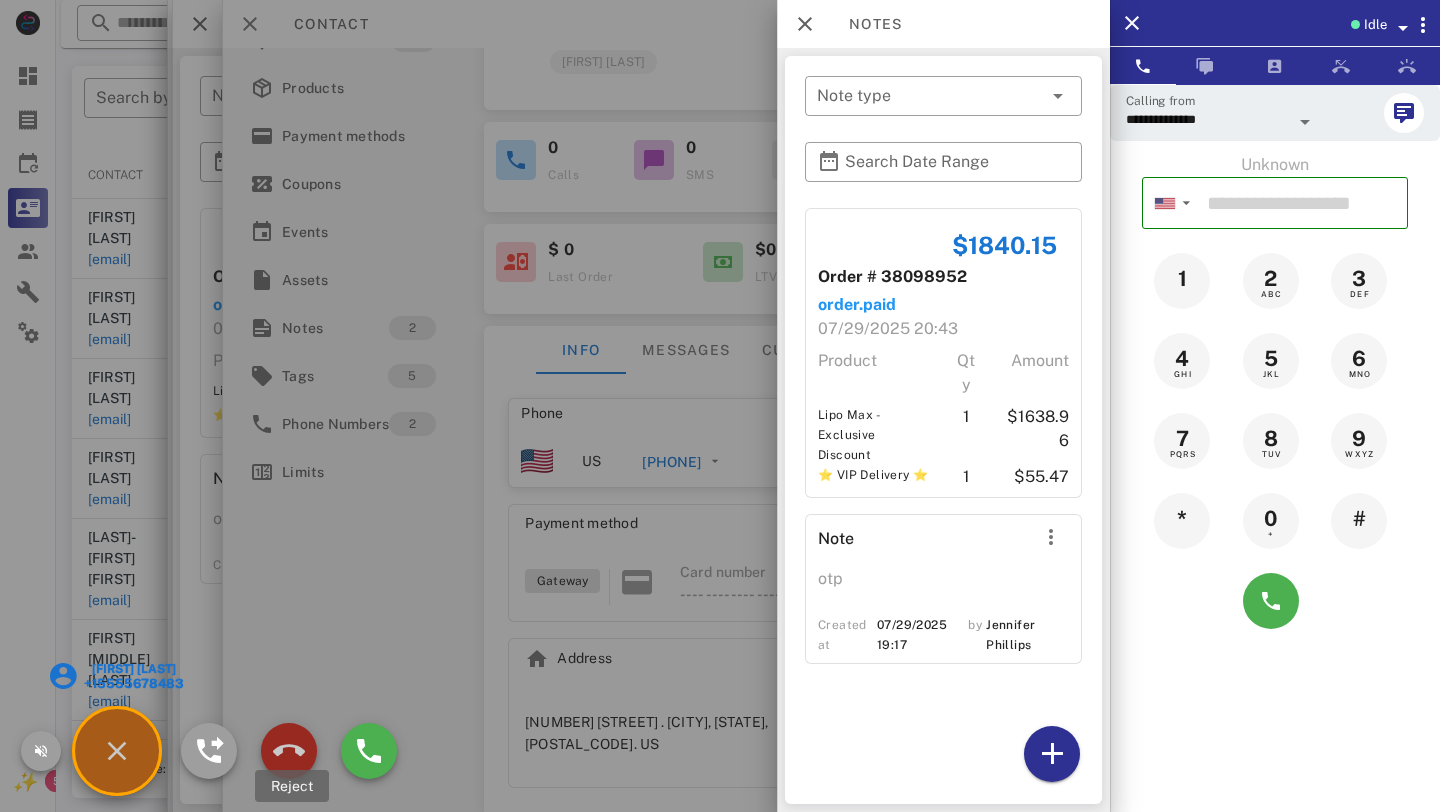 click at bounding box center [289, 751] 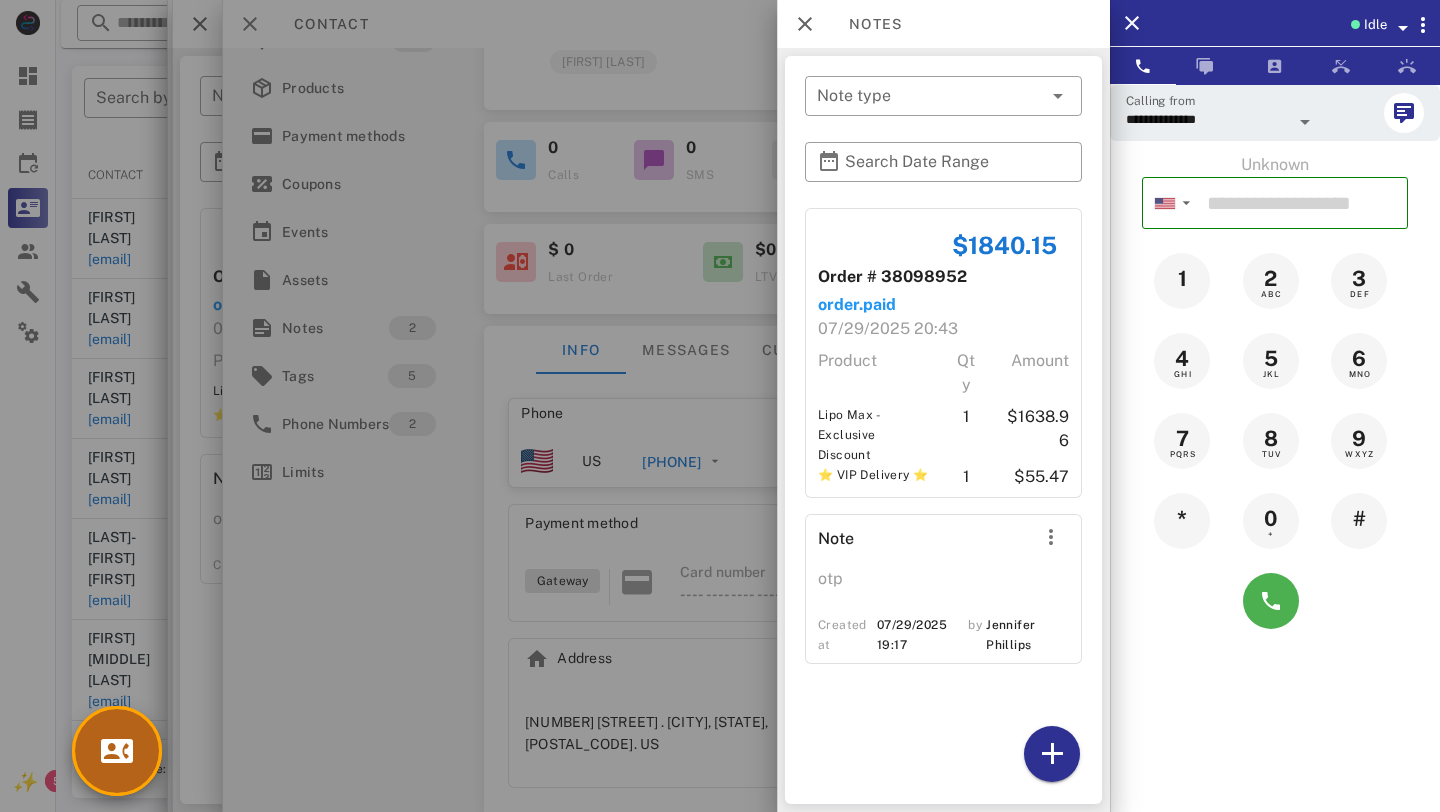 click at bounding box center [117, 751] 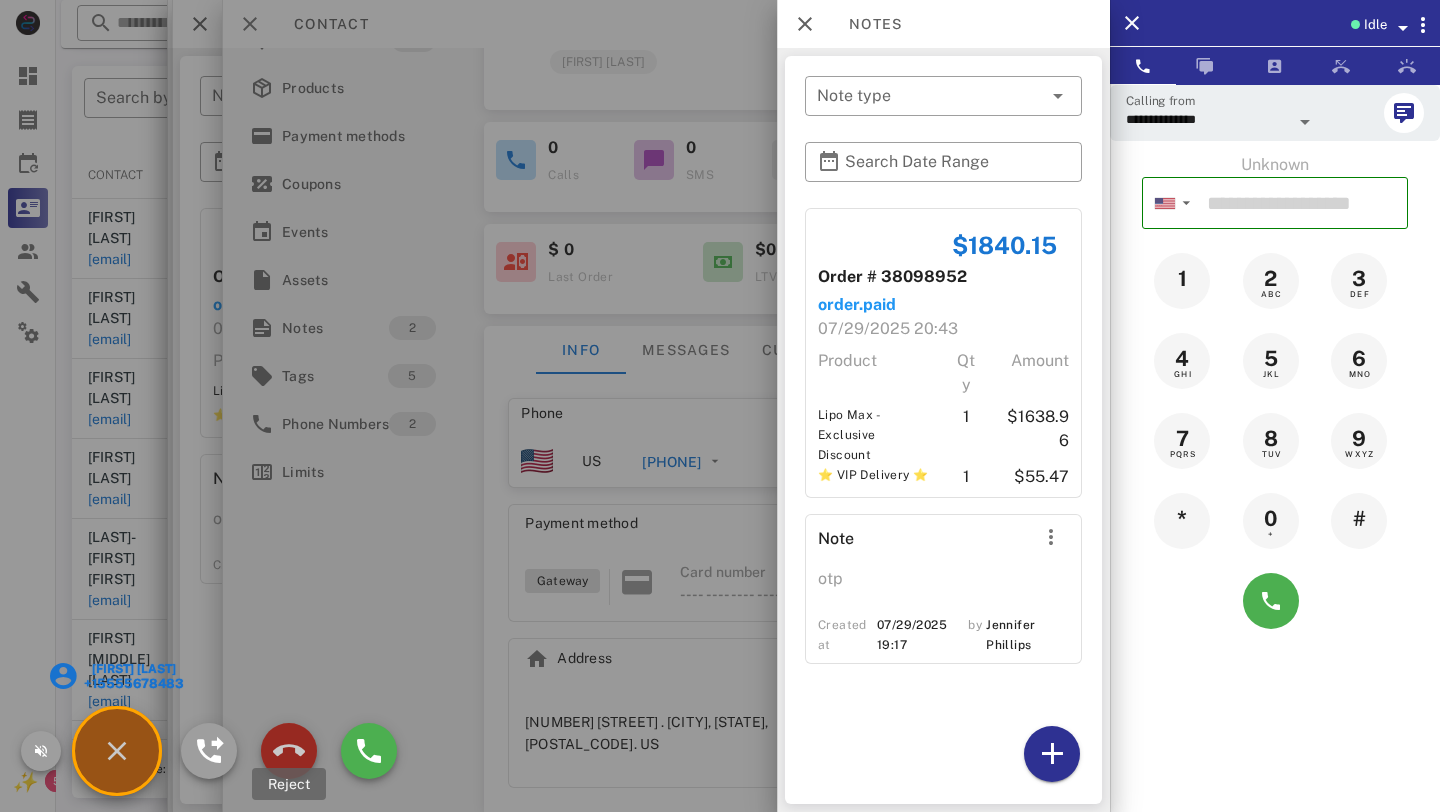 click at bounding box center (289, 751) 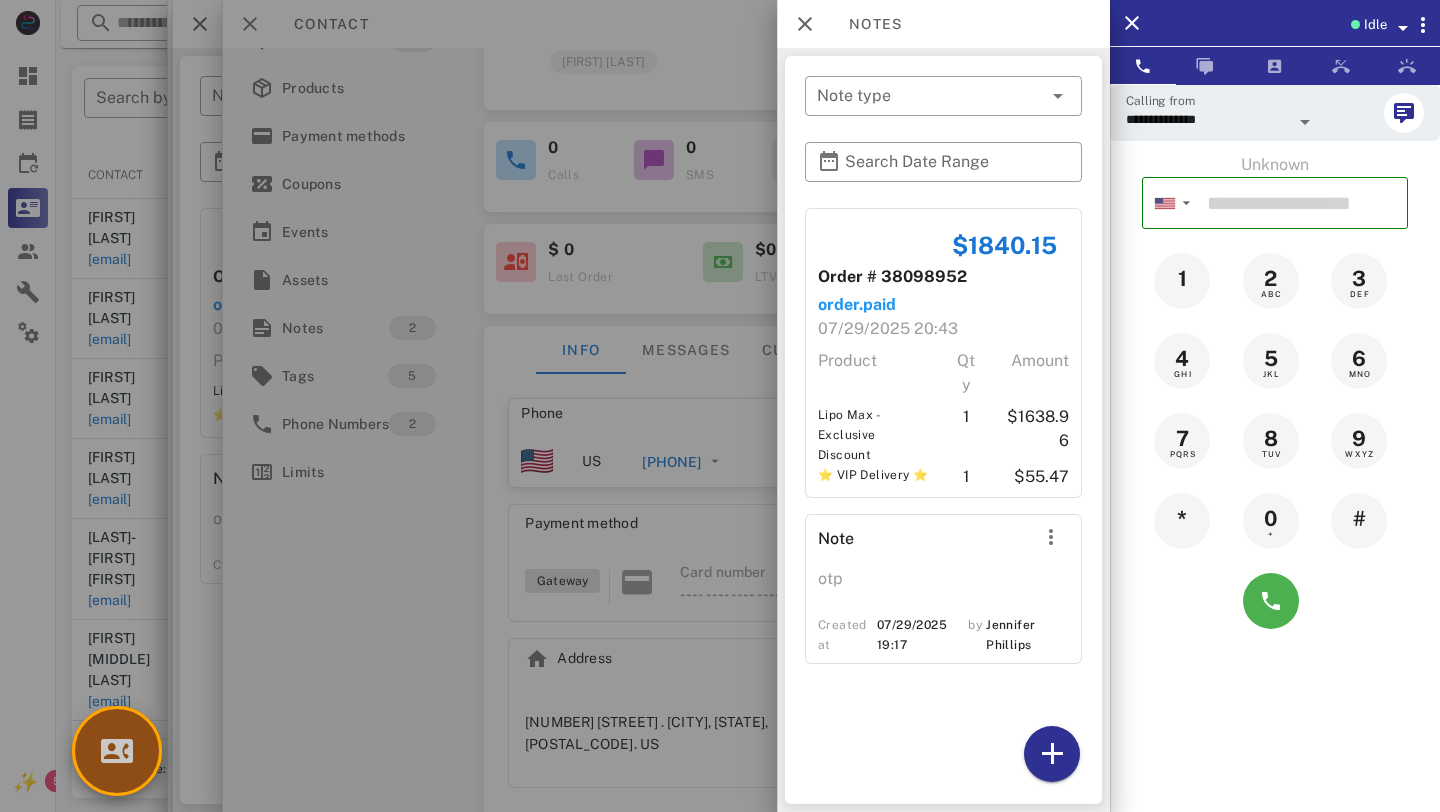 click at bounding box center (117, 751) 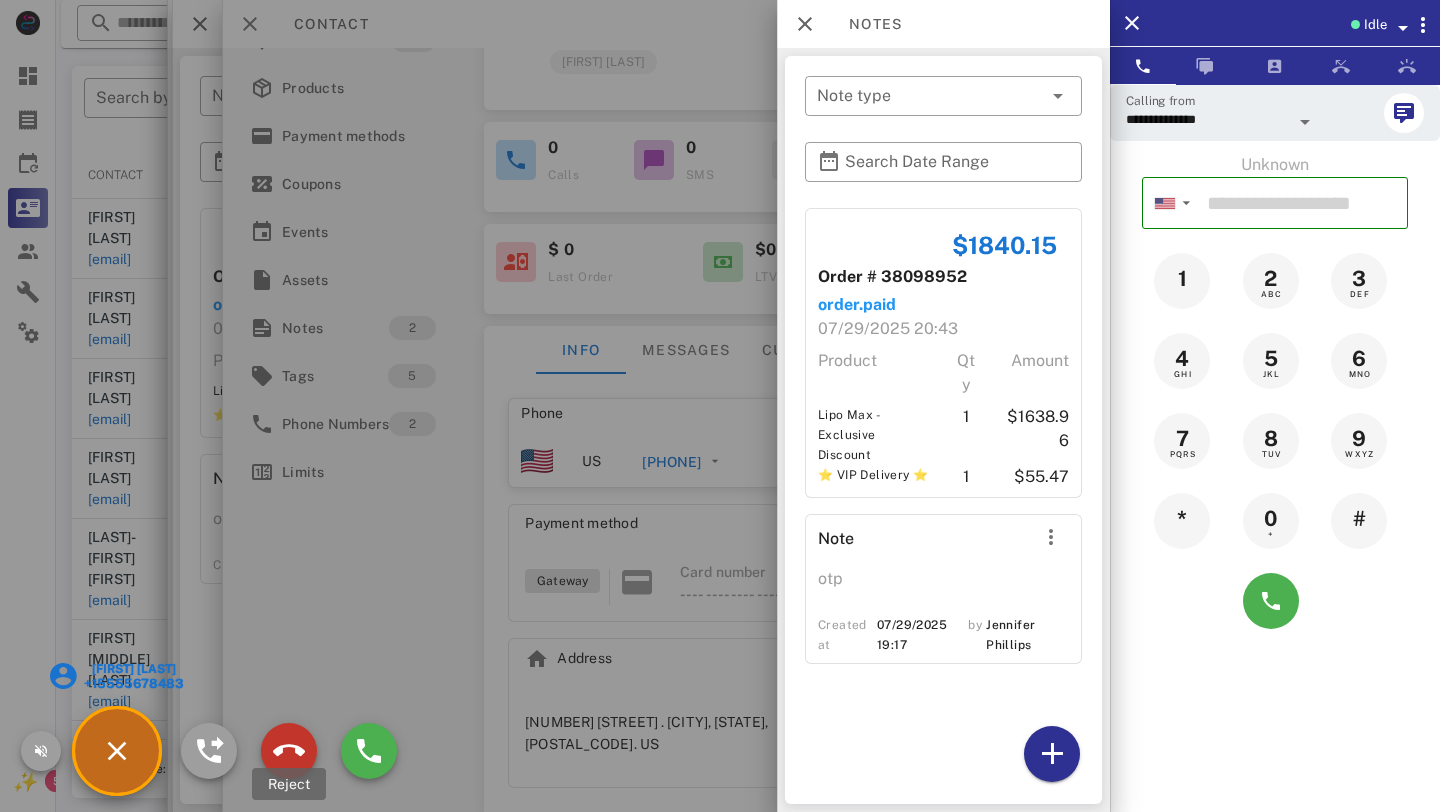 click at bounding box center (289, 751) 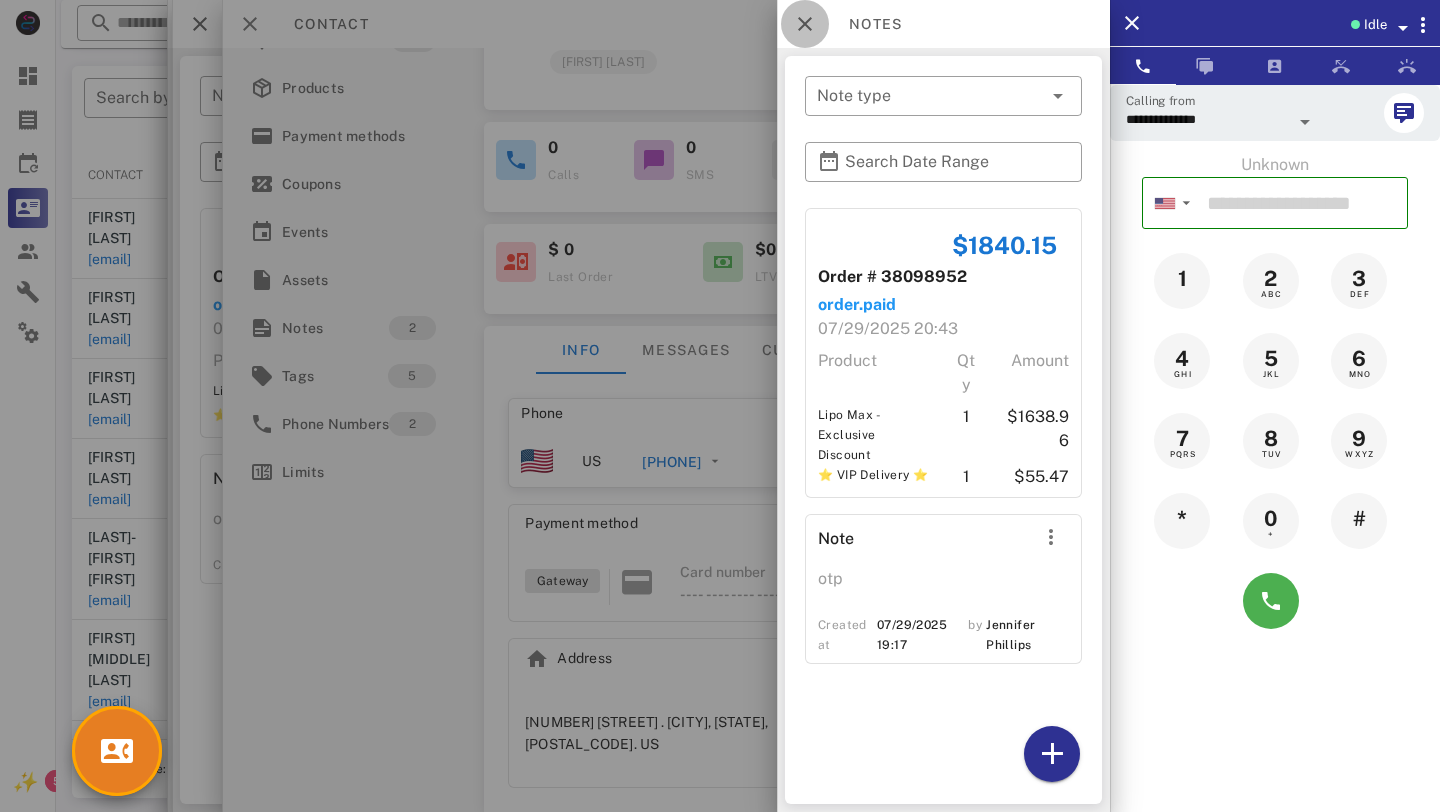 click at bounding box center (805, 24) 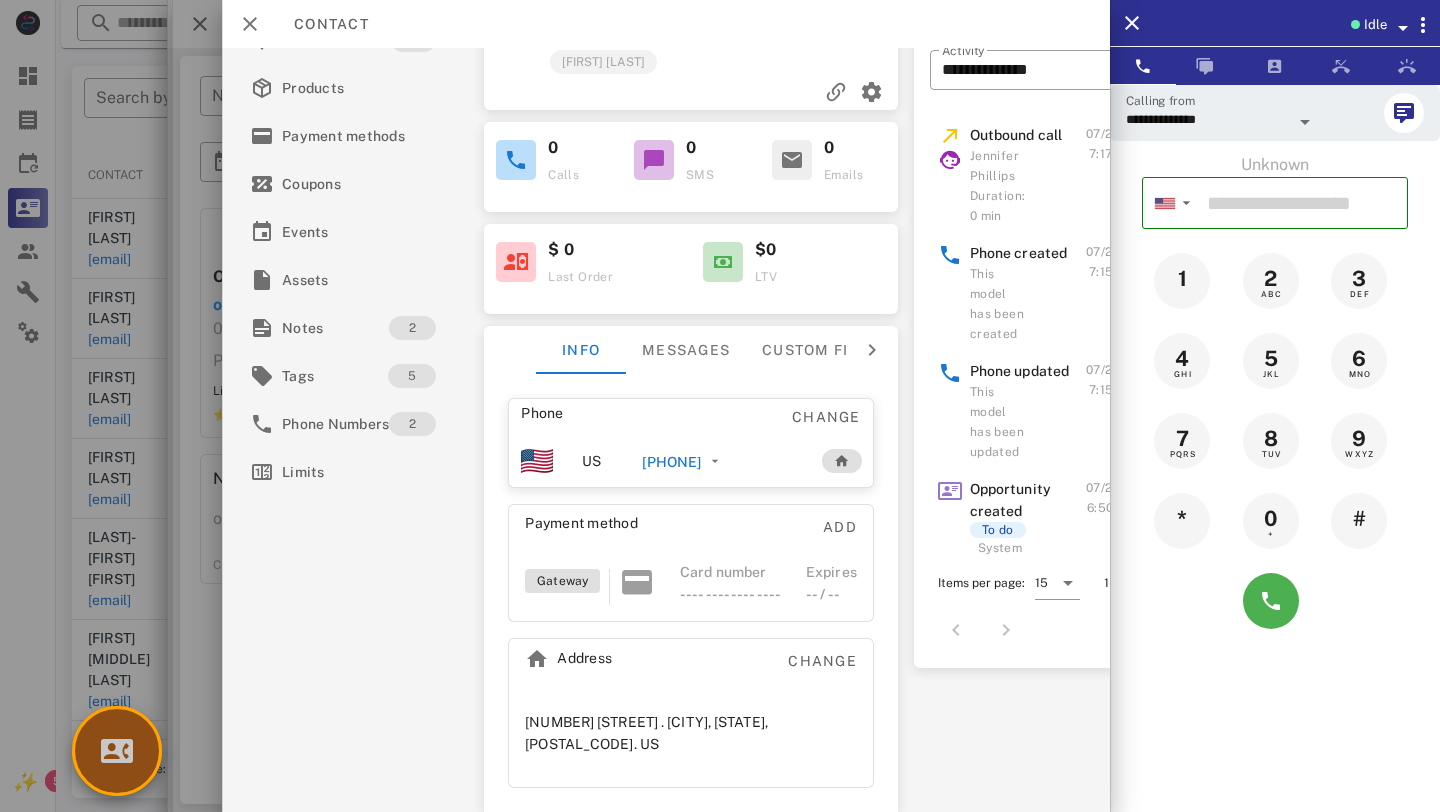 click at bounding box center [117, 751] 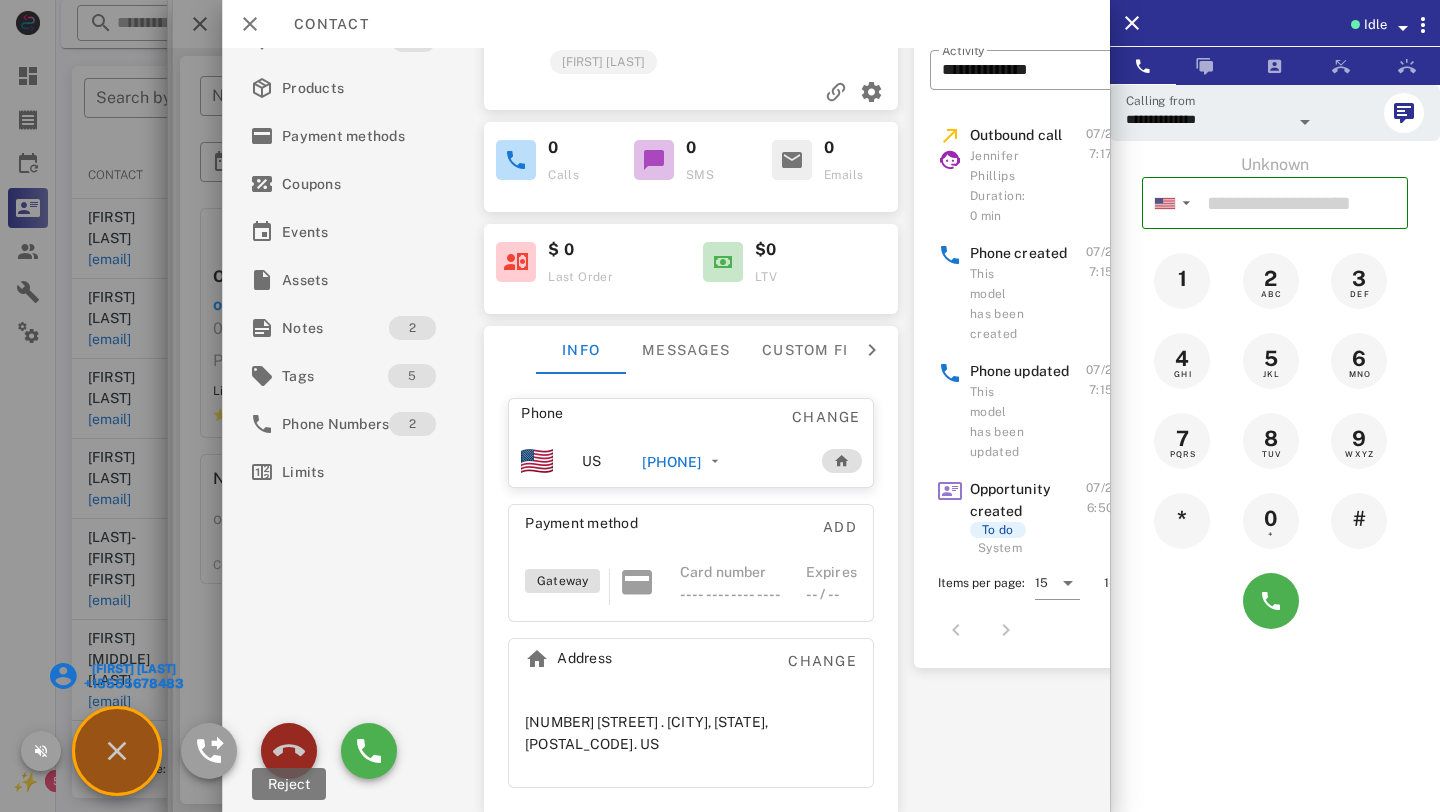 click at bounding box center (289, 751) 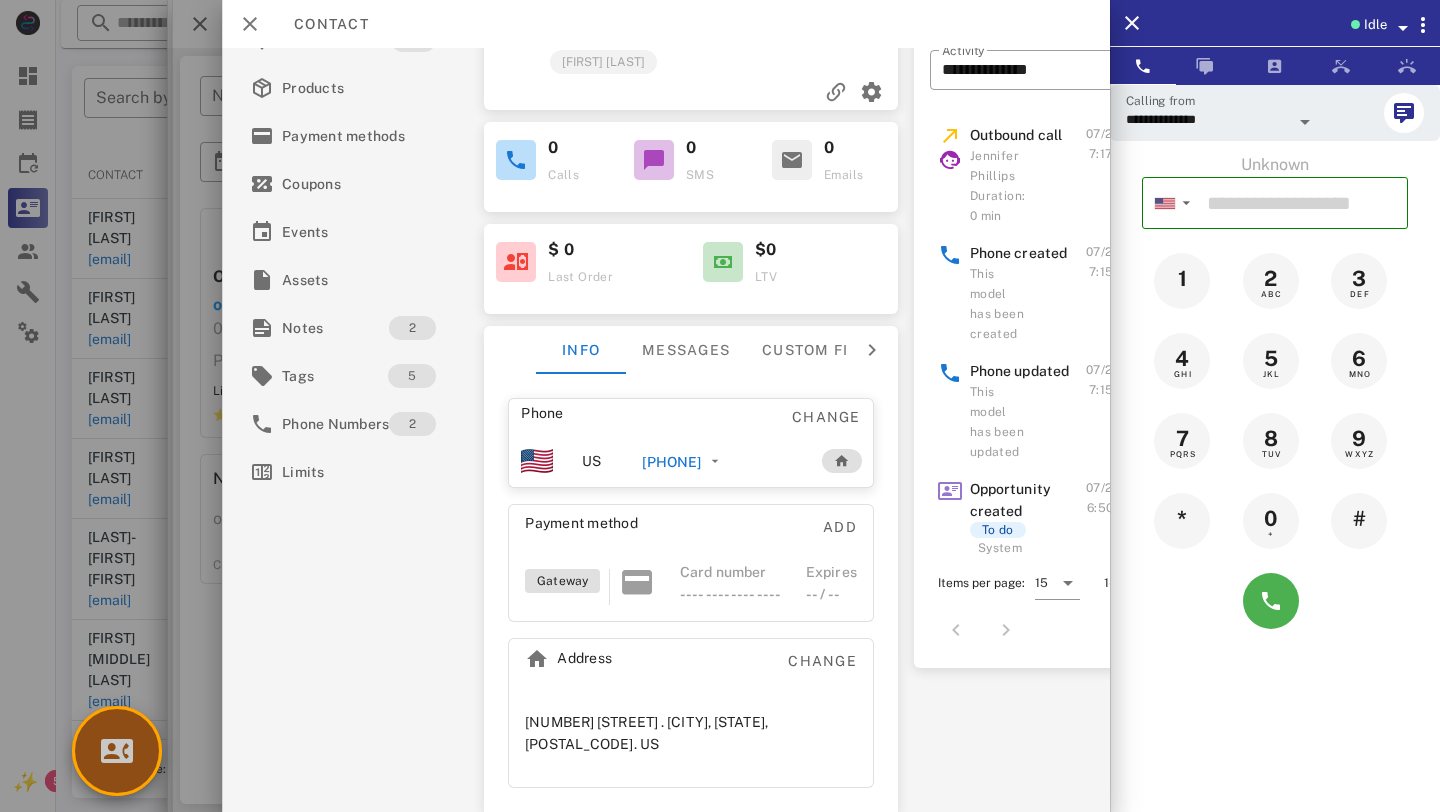 click at bounding box center (117, 751) 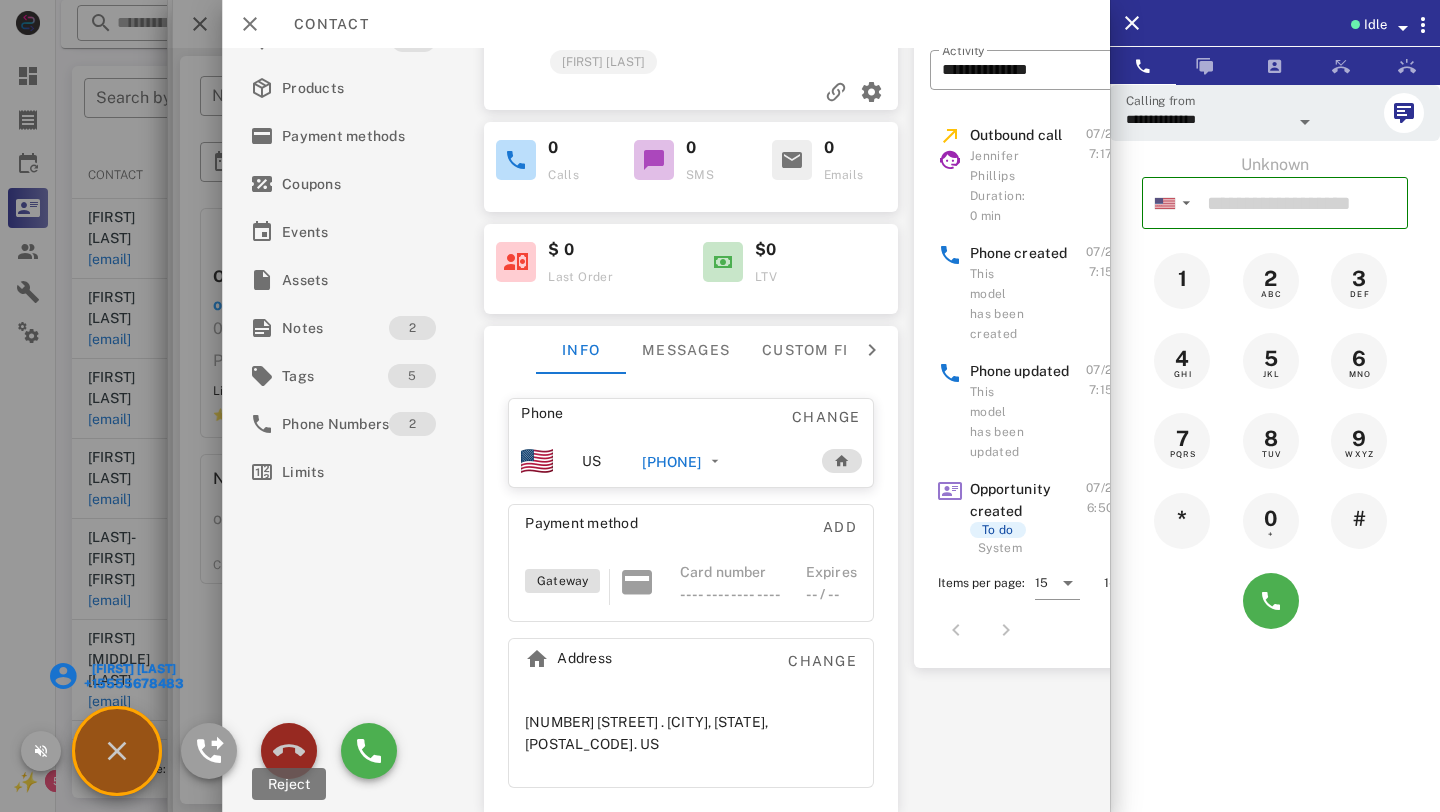 click at bounding box center [289, 751] 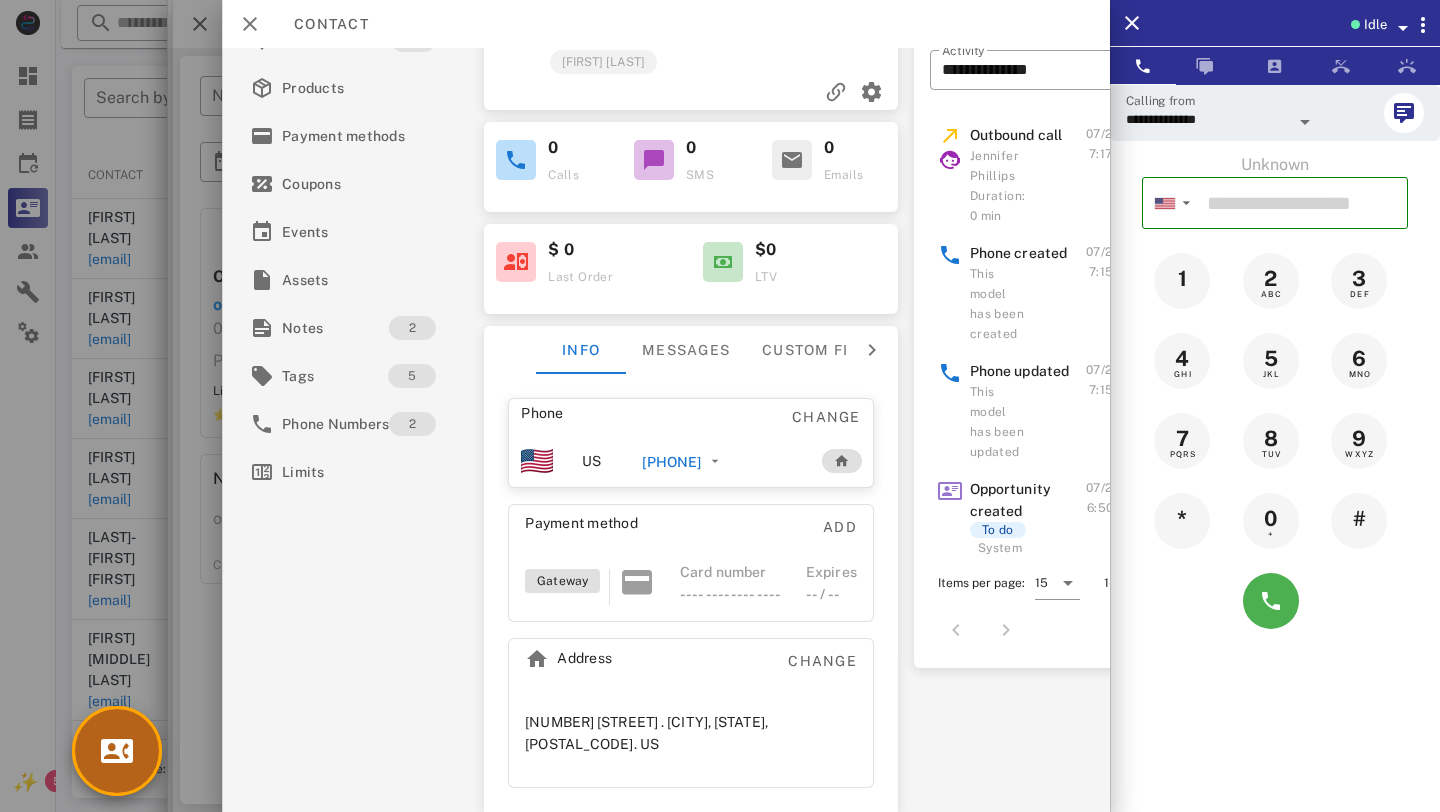 click at bounding box center [117, 751] 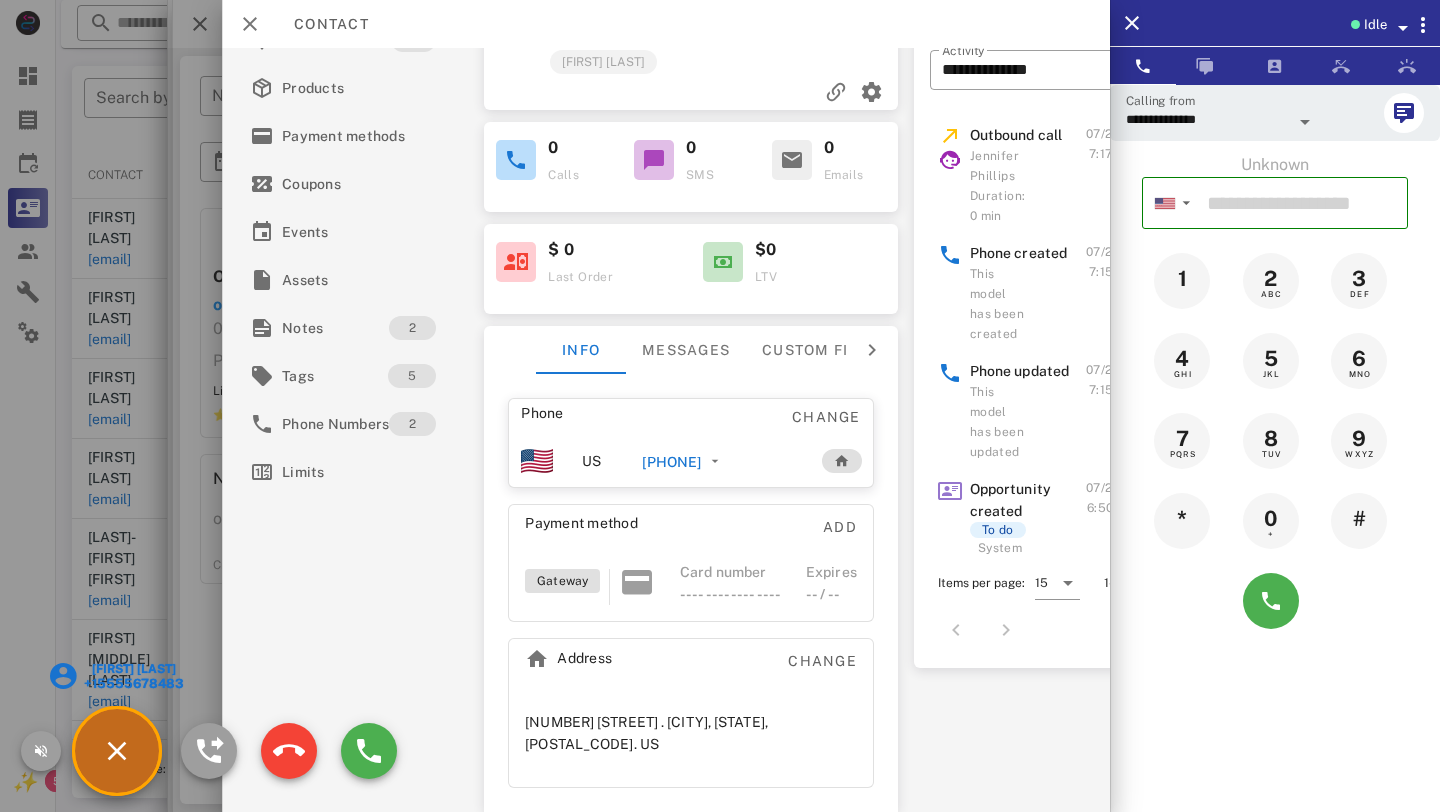 click on "+12063051663" at bounding box center (671, 462) 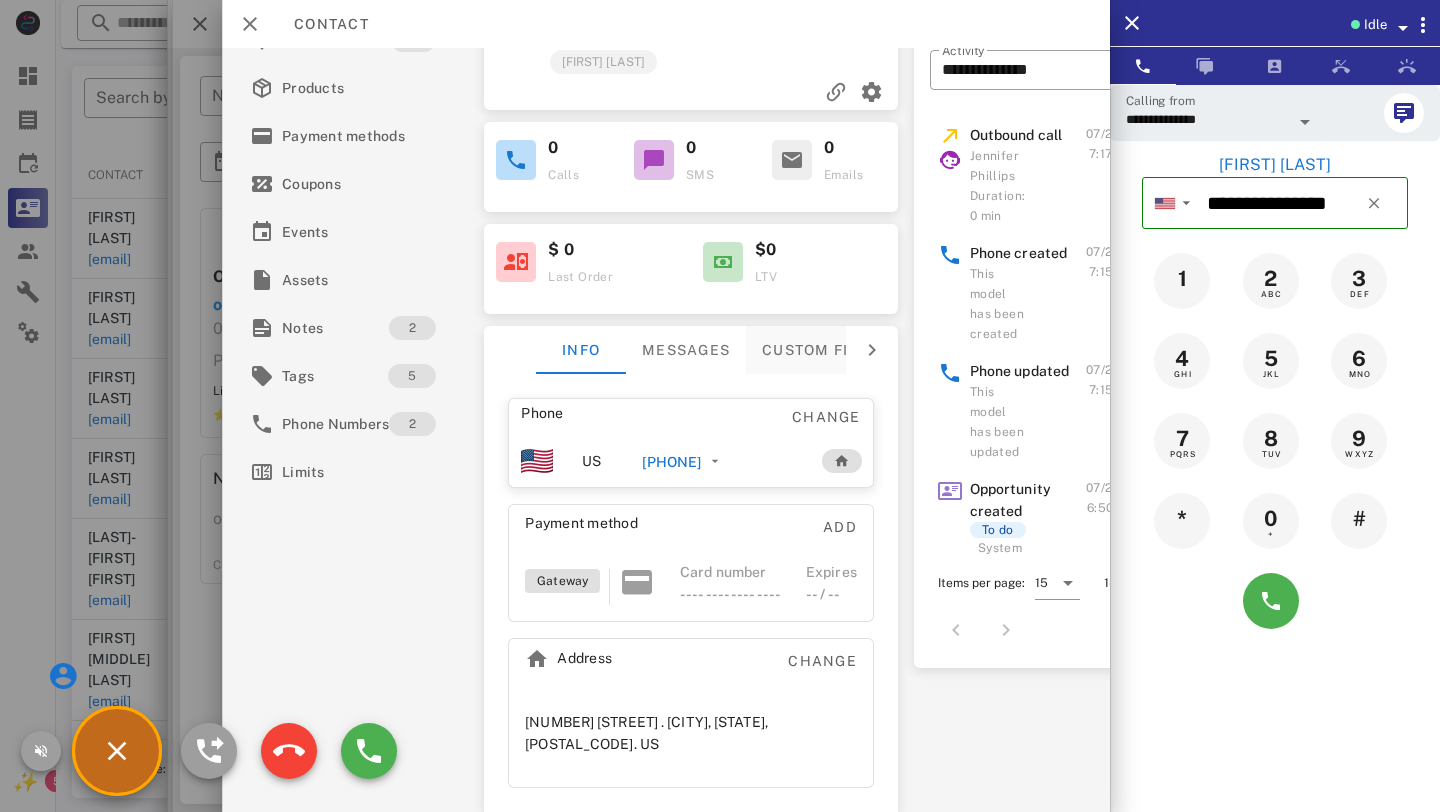 scroll, scrollTop: 0, scrollLeft: 0, axis: both 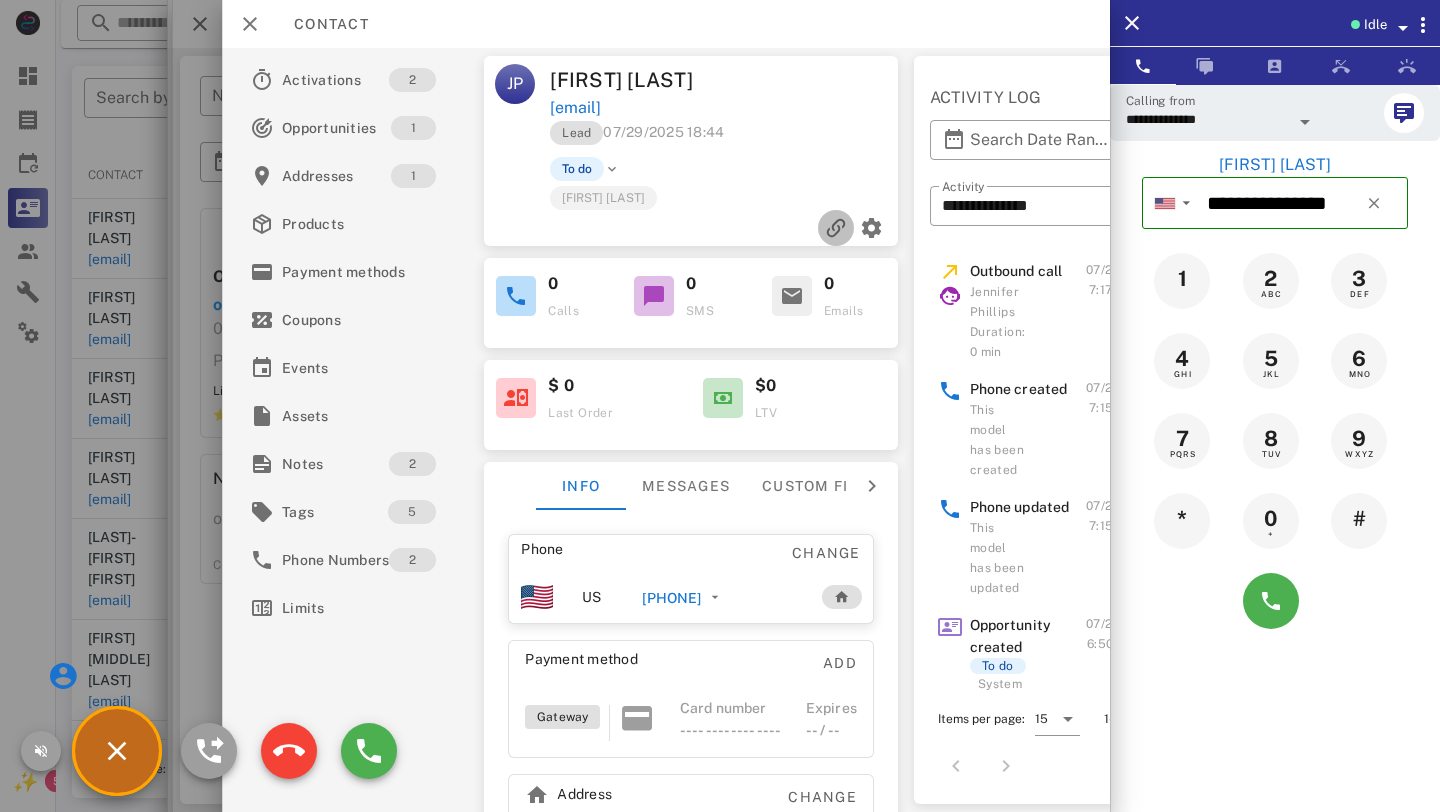 click at bounding box center [836, 228] 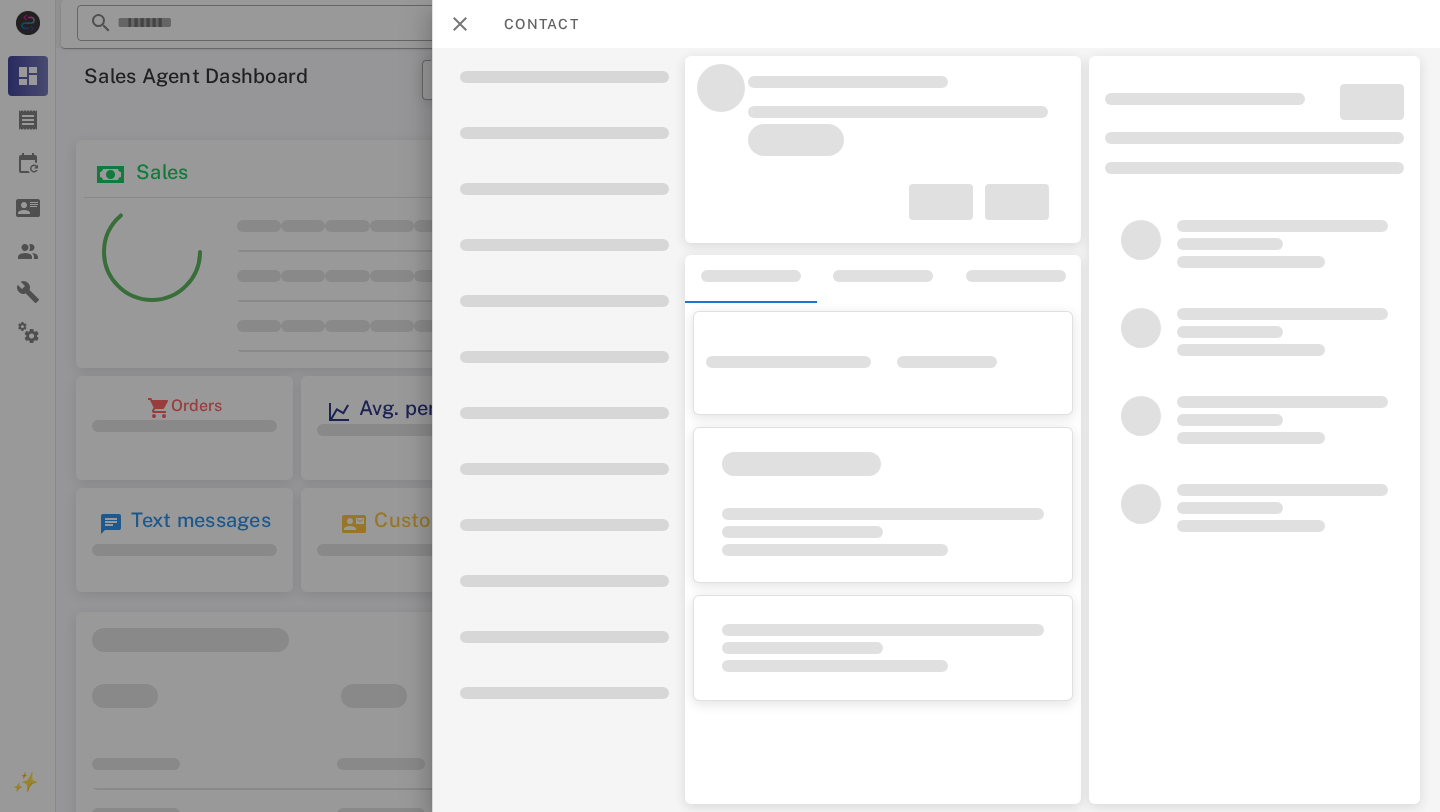 scroll, scrollTop: 0, scrollLeft: 0, axis: both 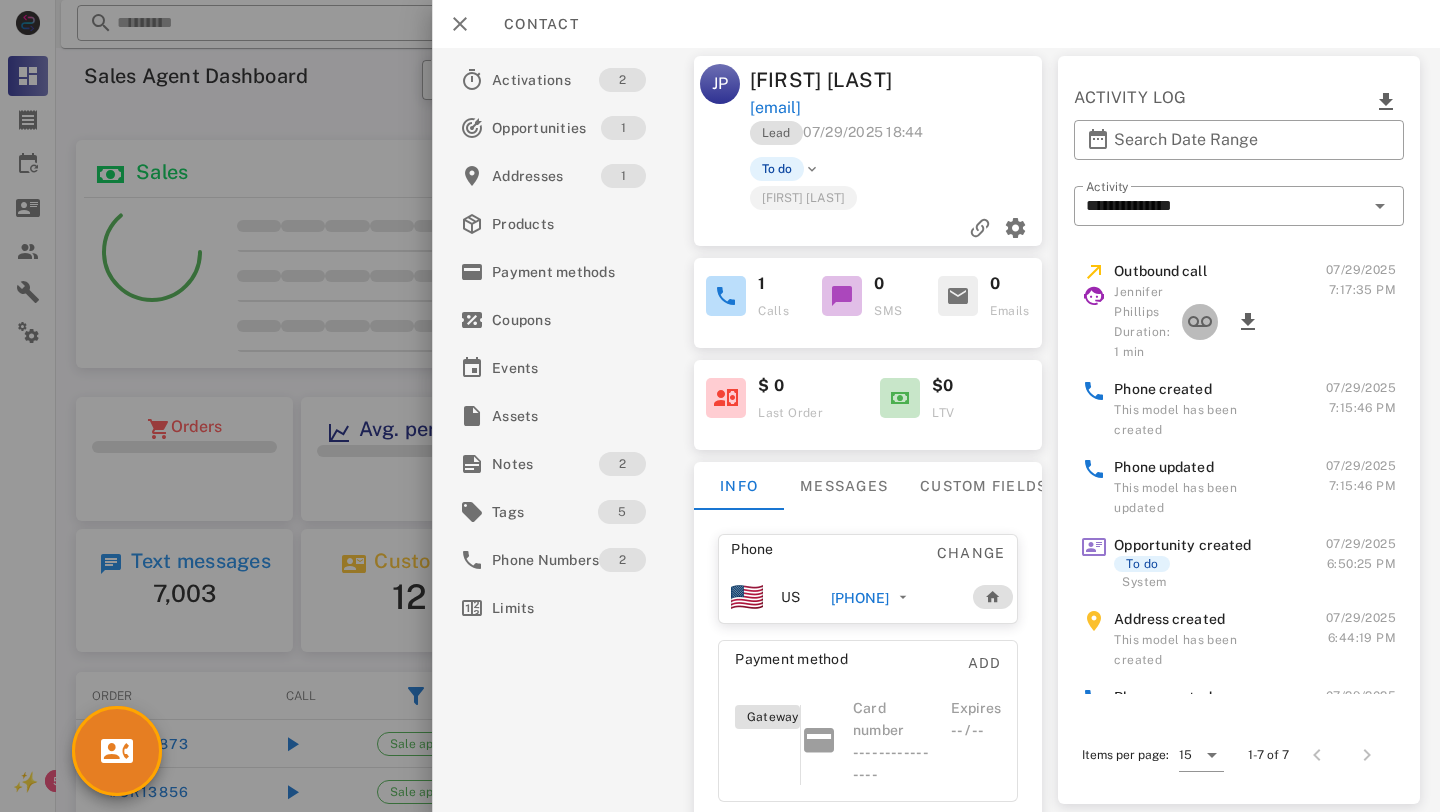 click at bounding box center [1200, 322] 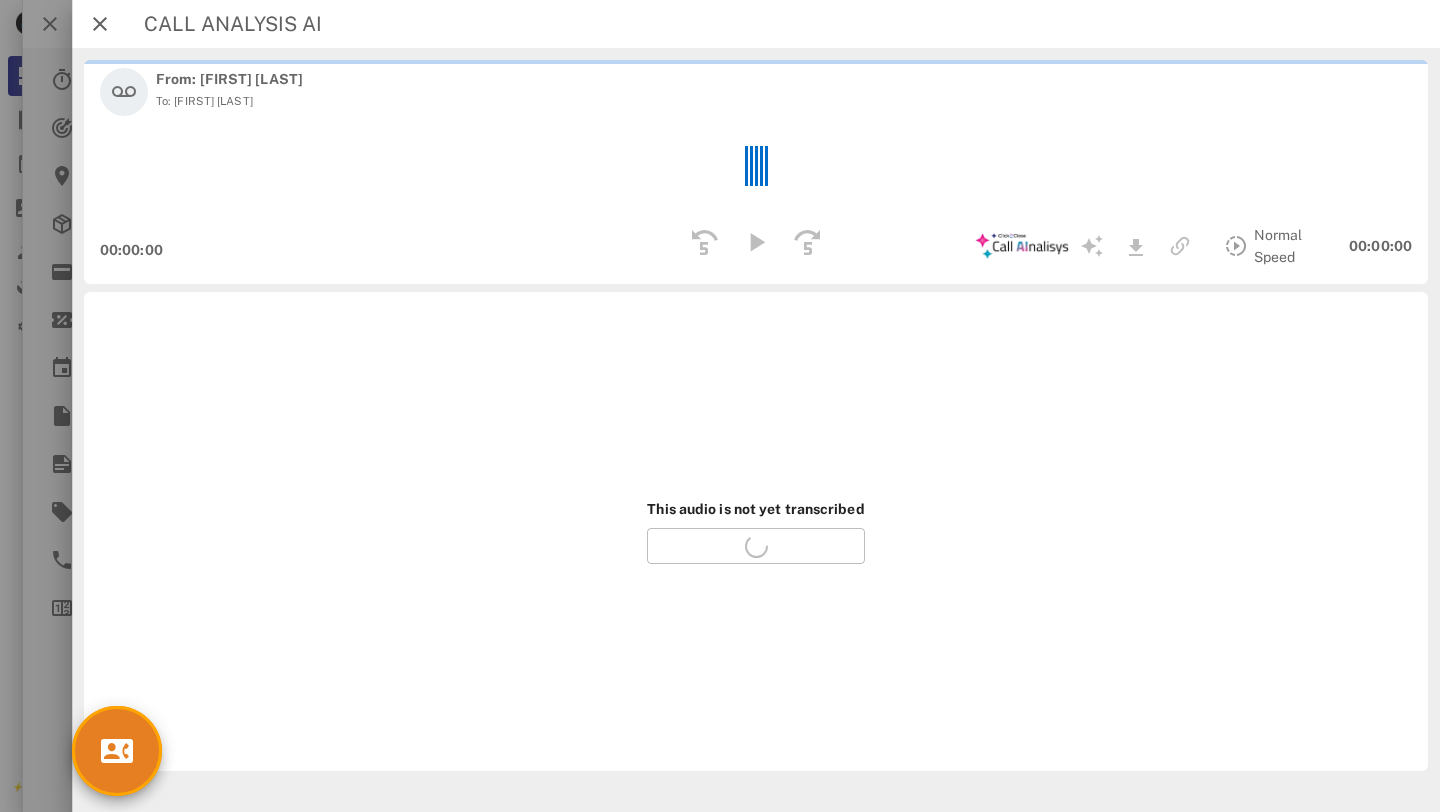 scroll, scrollTop: 999741, scrollLeft: 999557, axis: both 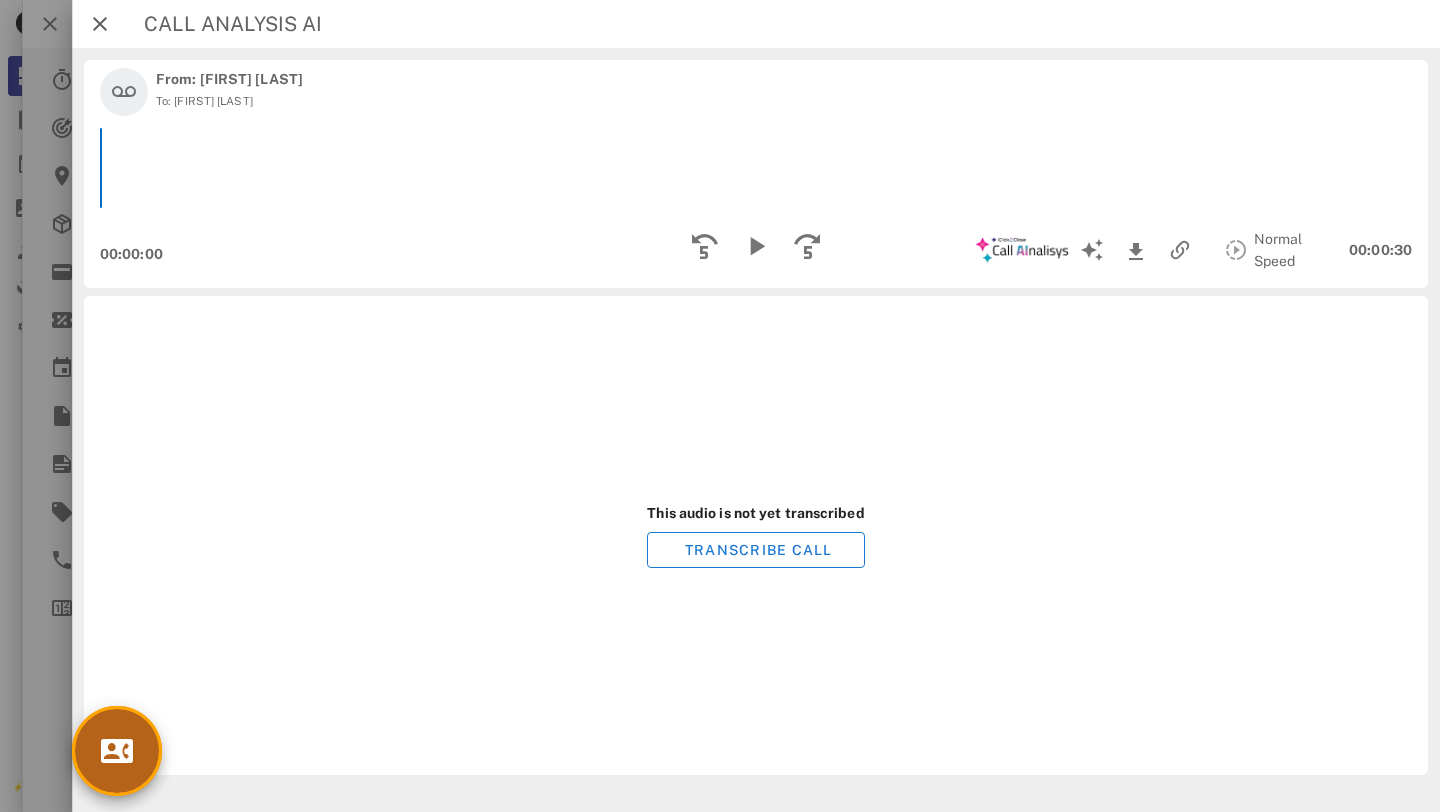 click at bounding box center [117, 751] 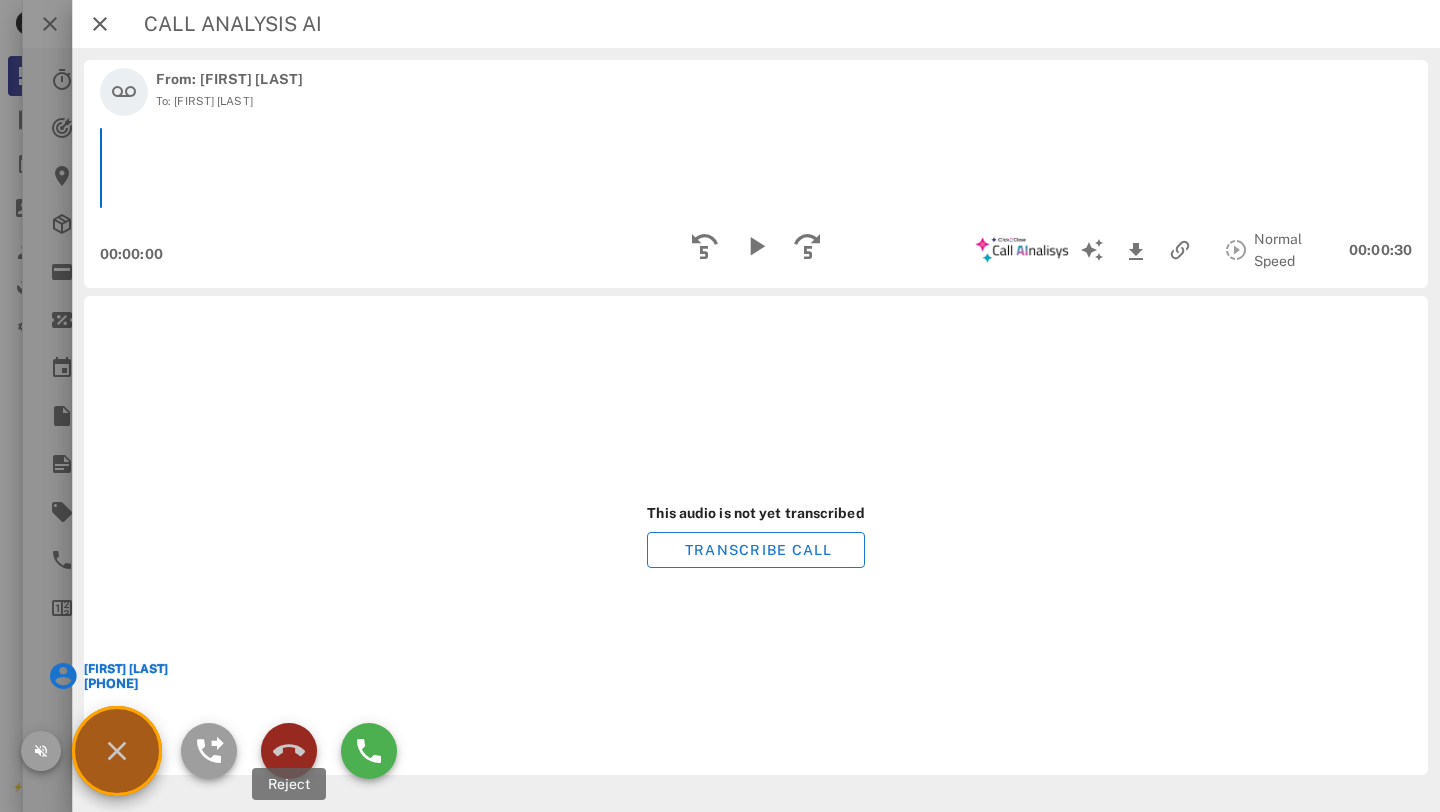 click at bounding box center [289, 751] 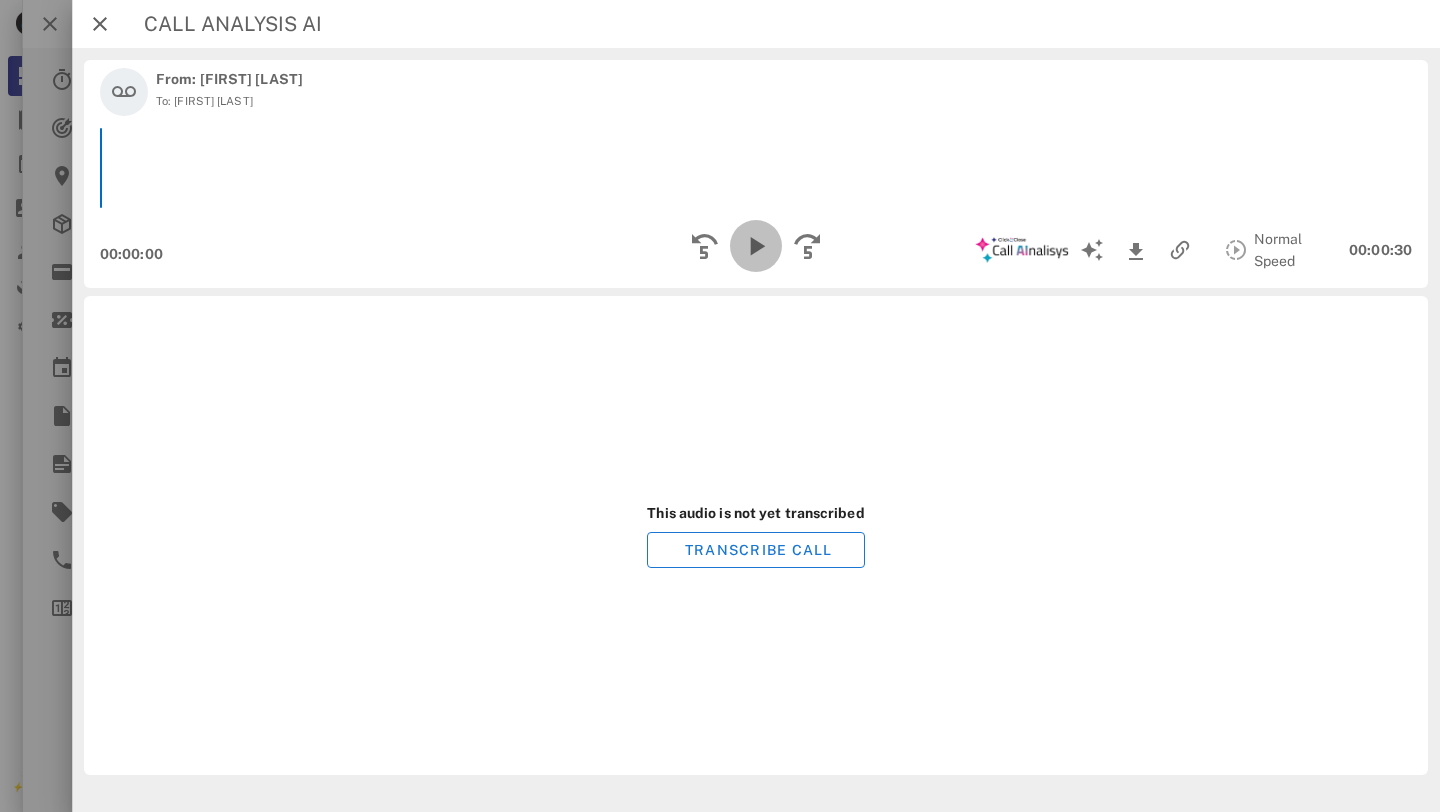 click at bounding box center [756, 246] 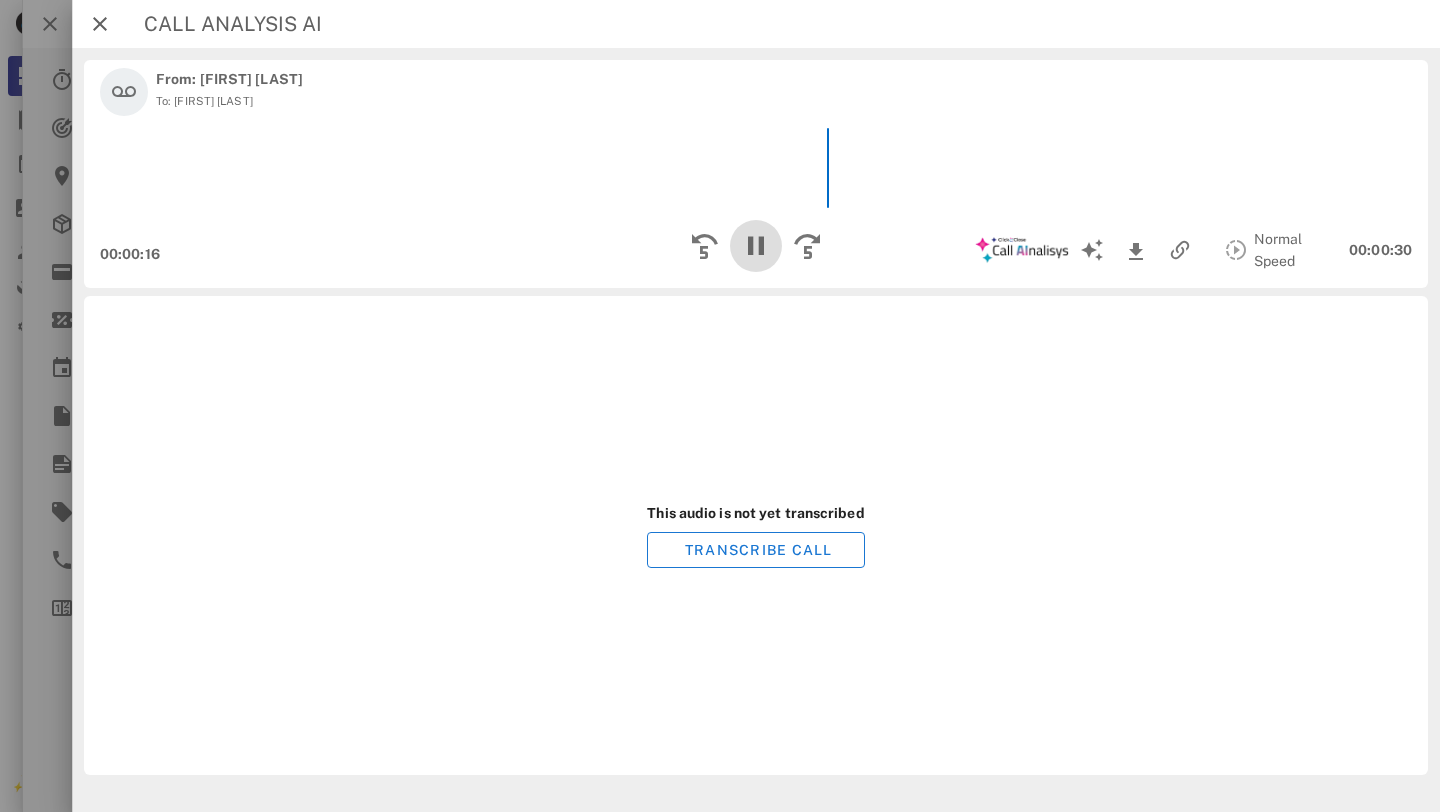 click at bounding box center [756, 246] 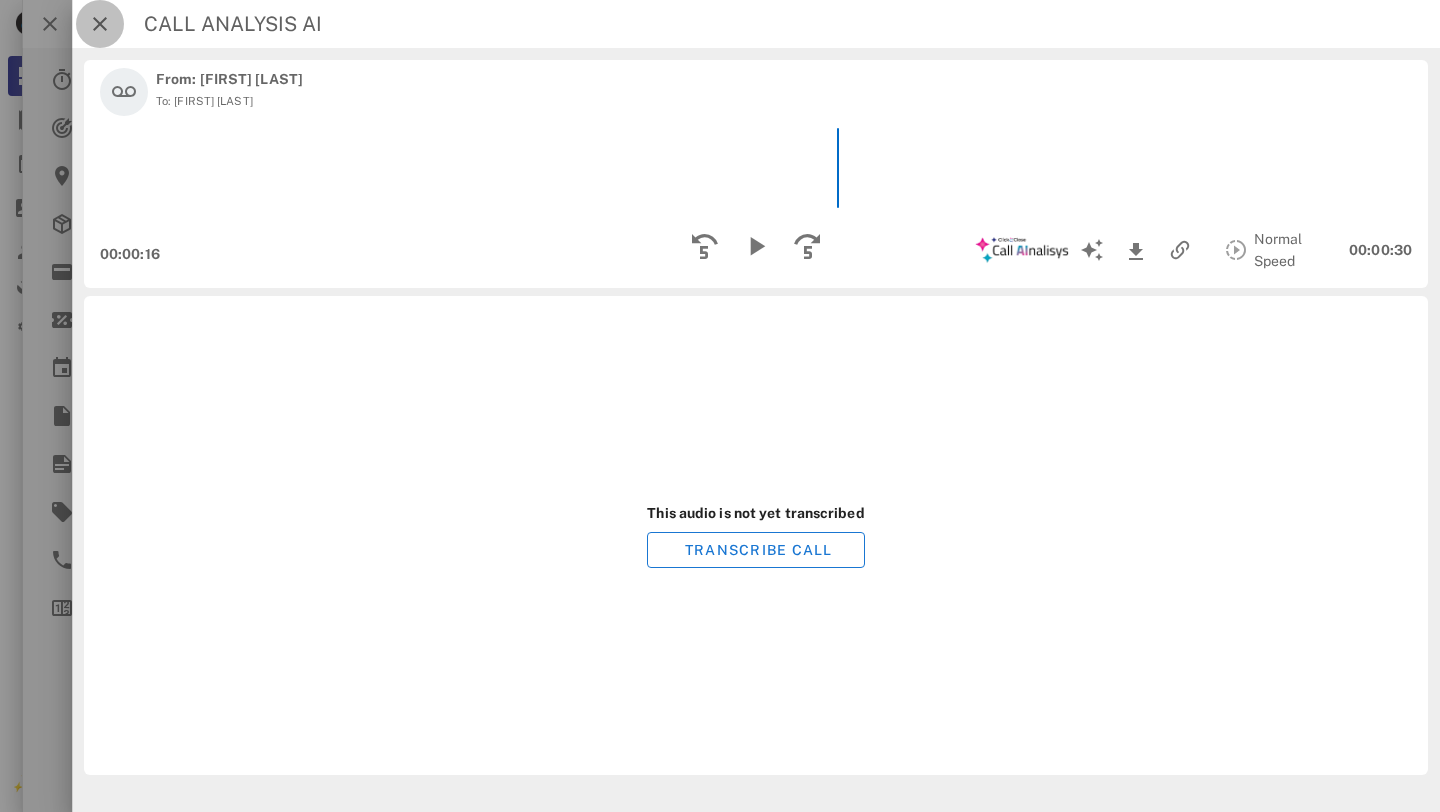 click at bounding box center (100, 24) 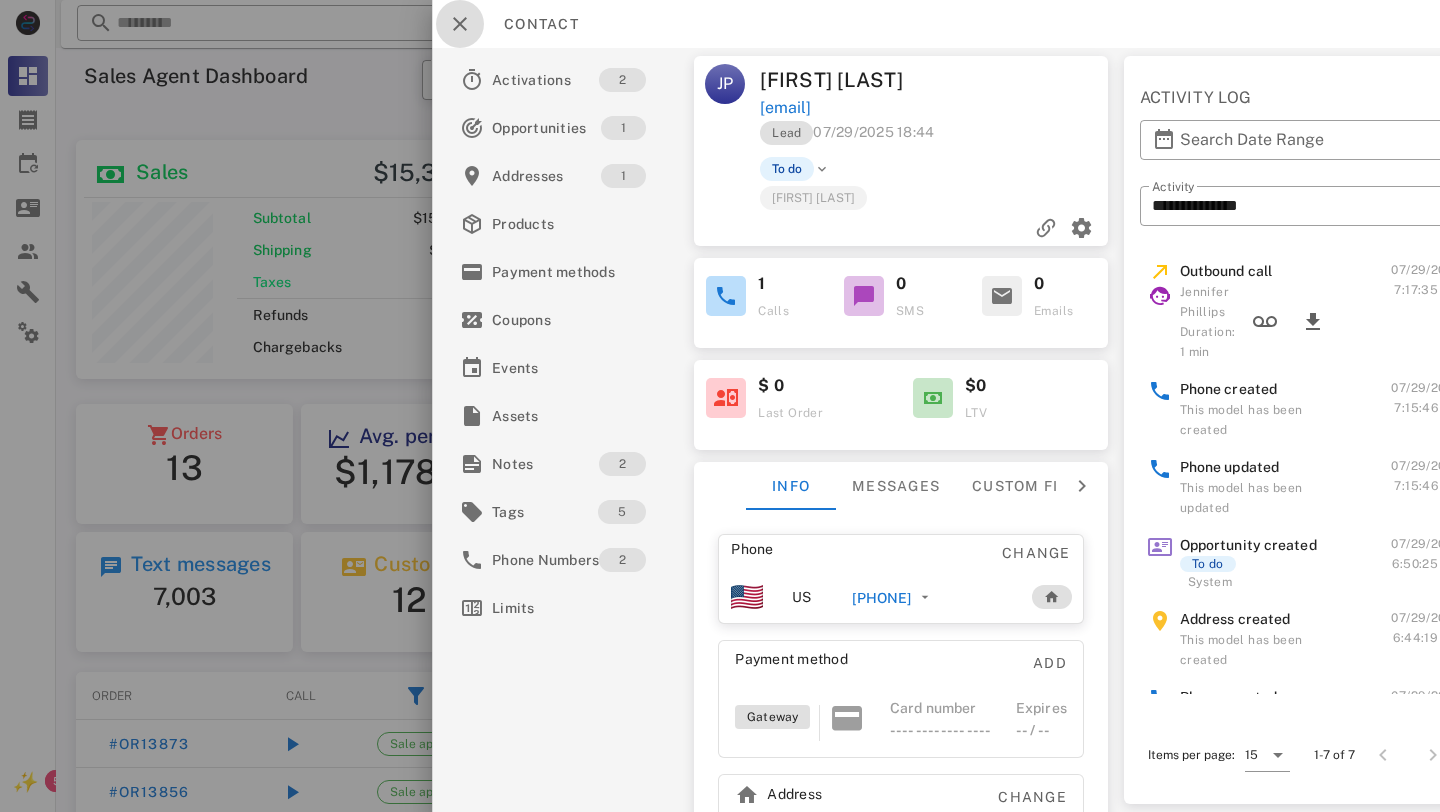 click at bounding box center (460, 24) 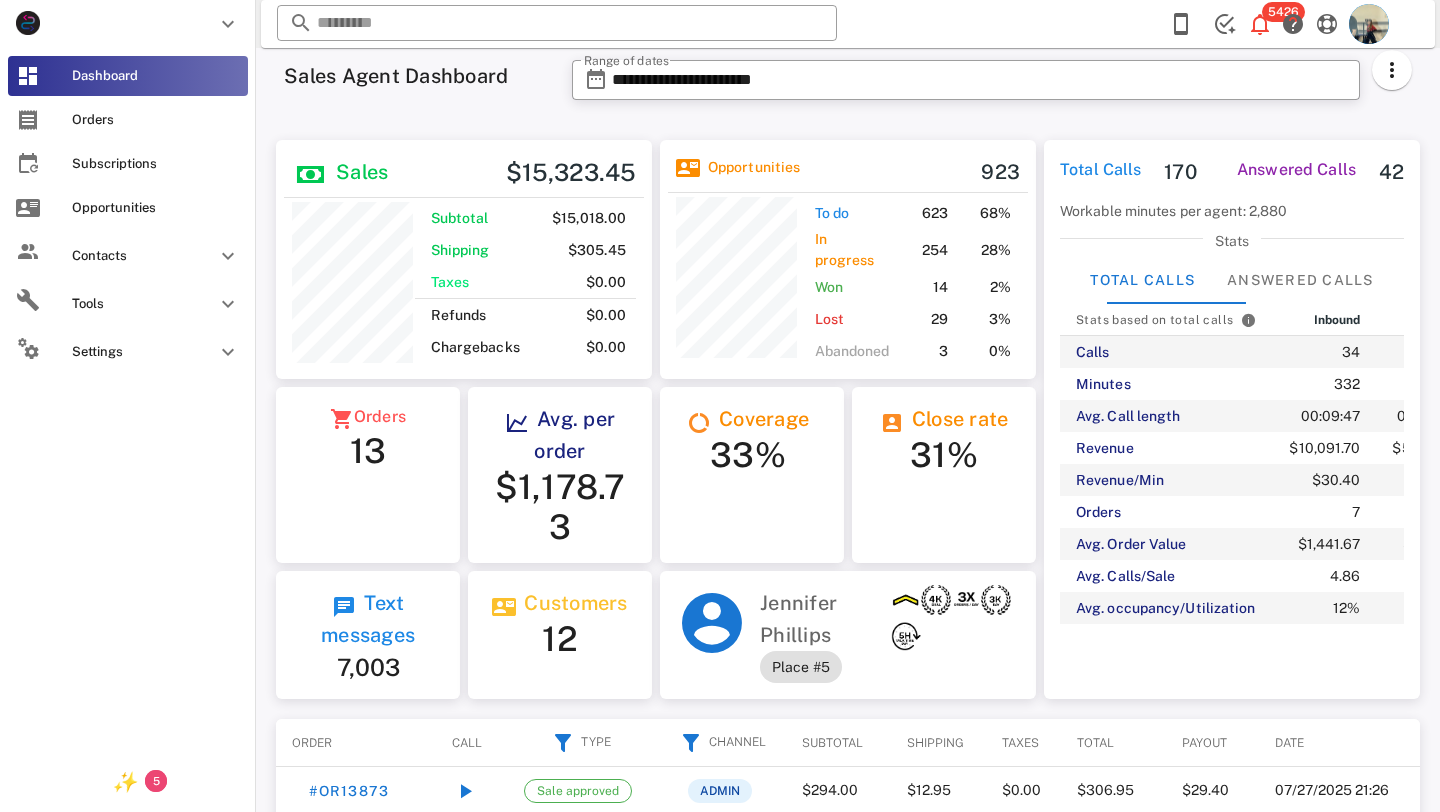 scroll, scrollTop: 240, scrollLeft: 376, axis: both 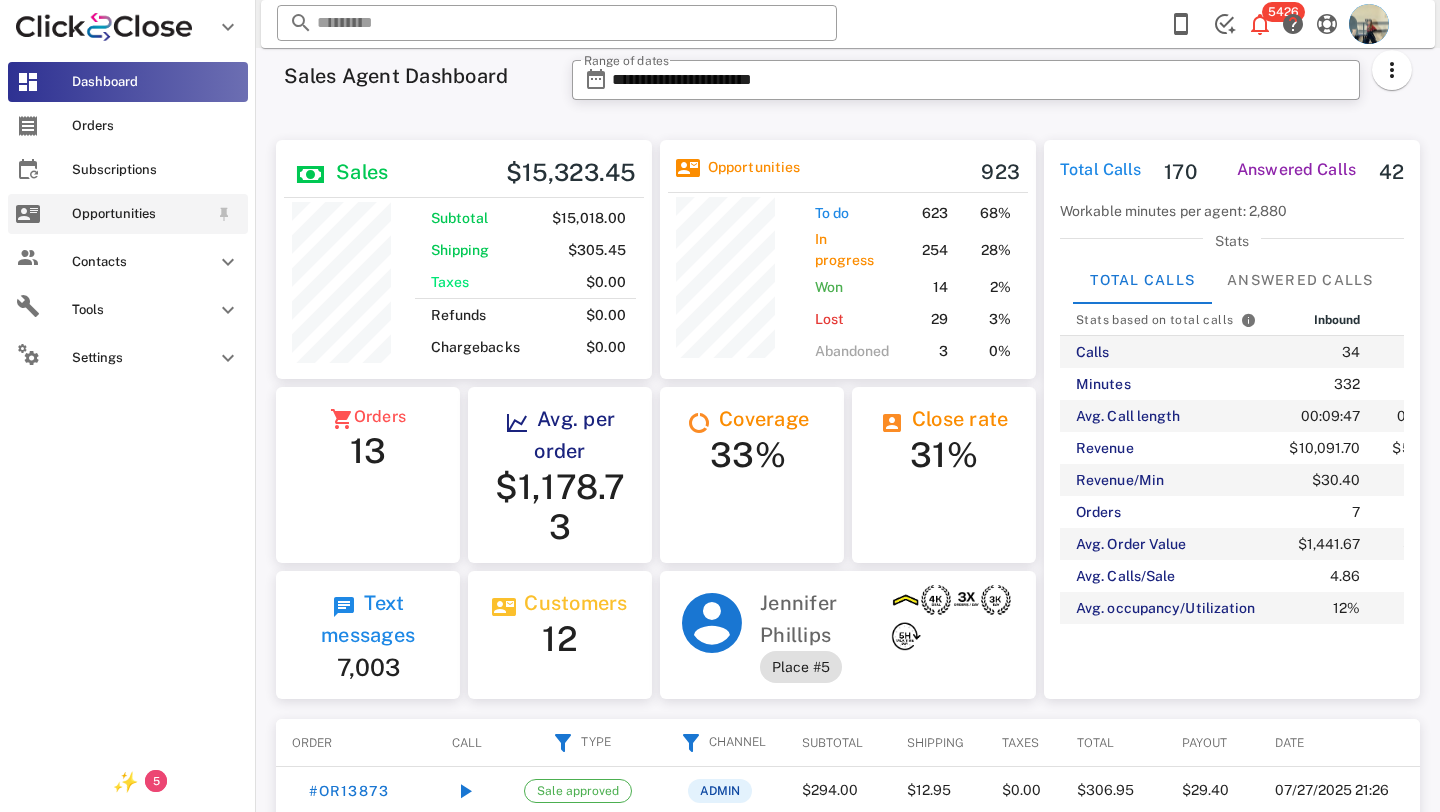 click on "Opportunities" at bounding box center (140, 214) 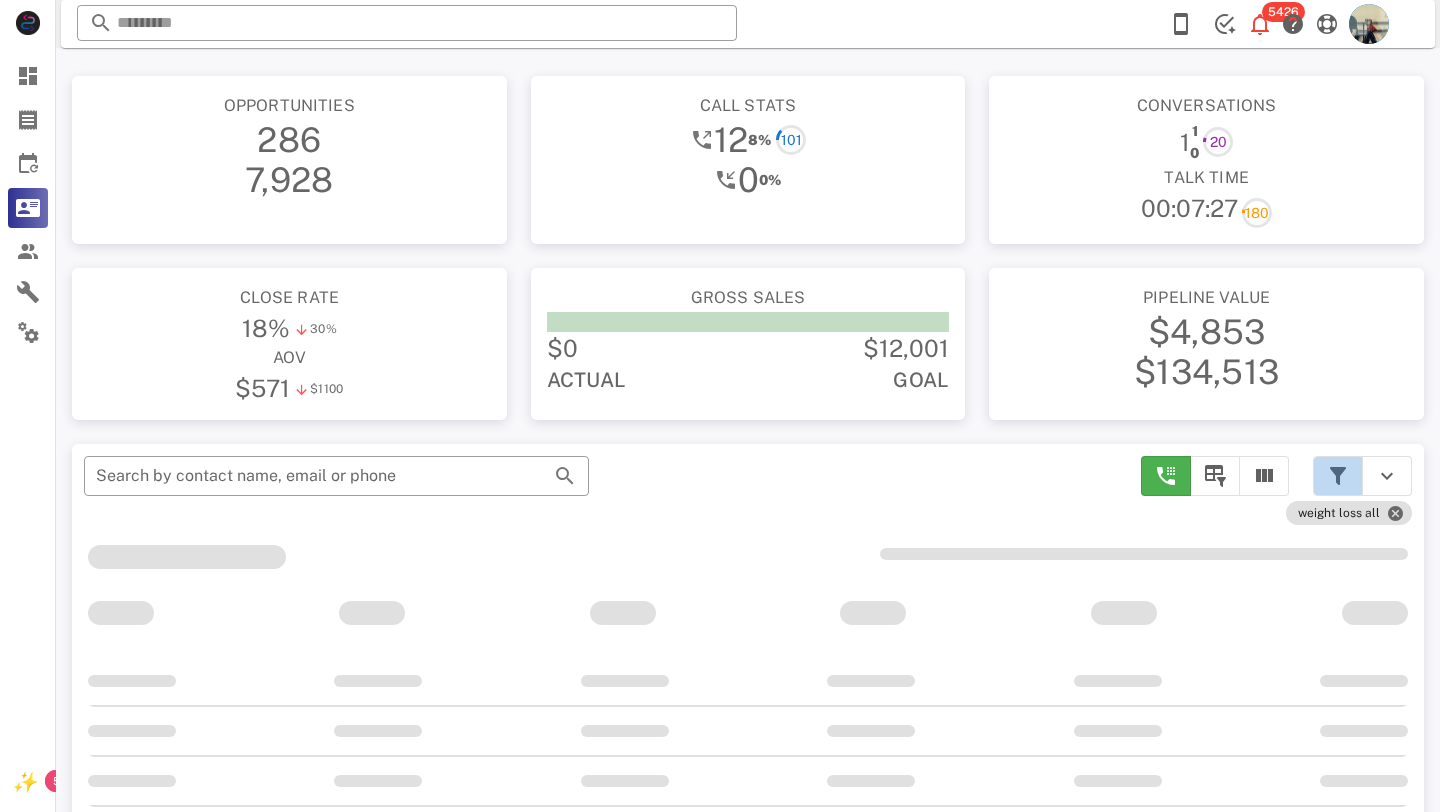 click at bounding box center (1338, 476) 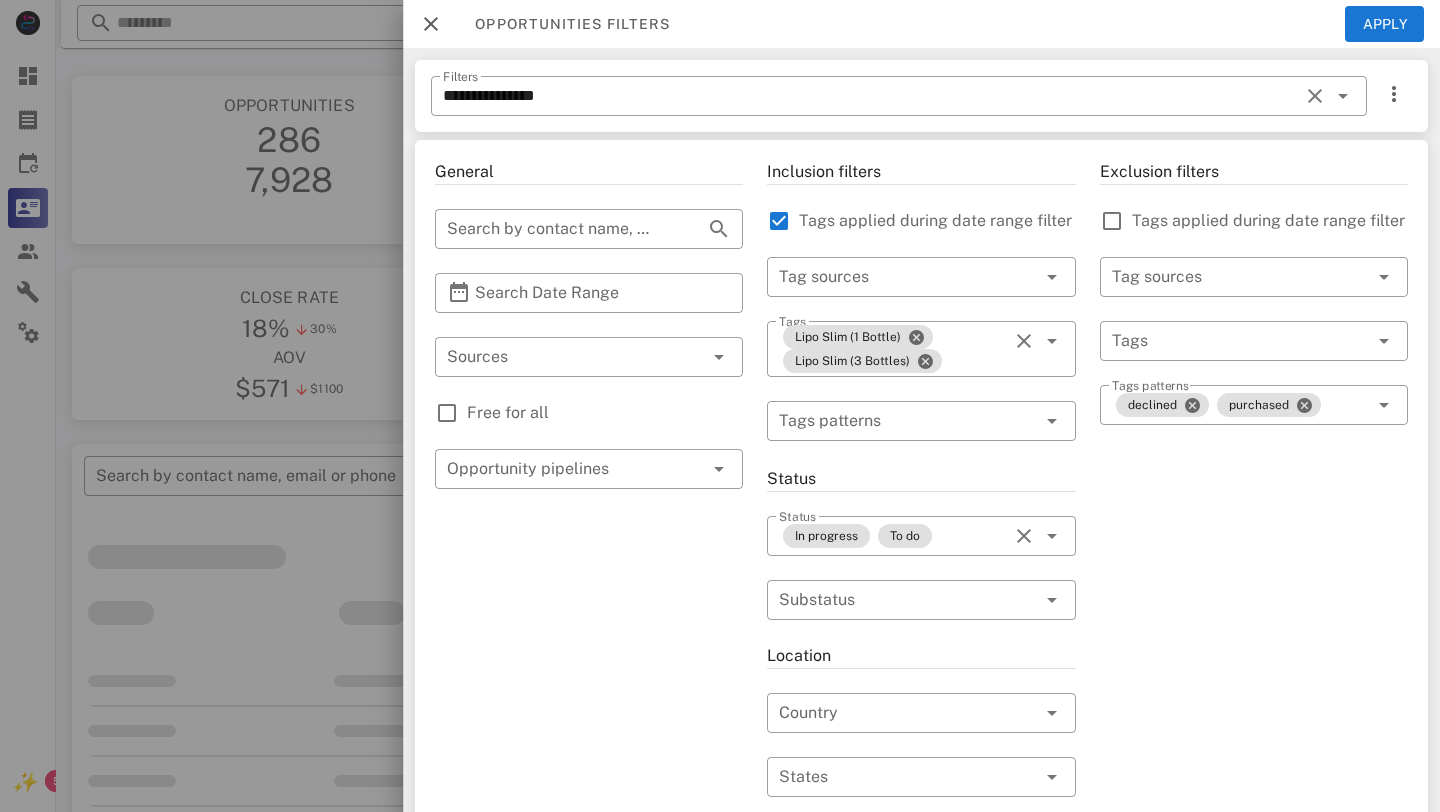 click at bounding box center (916, 337) 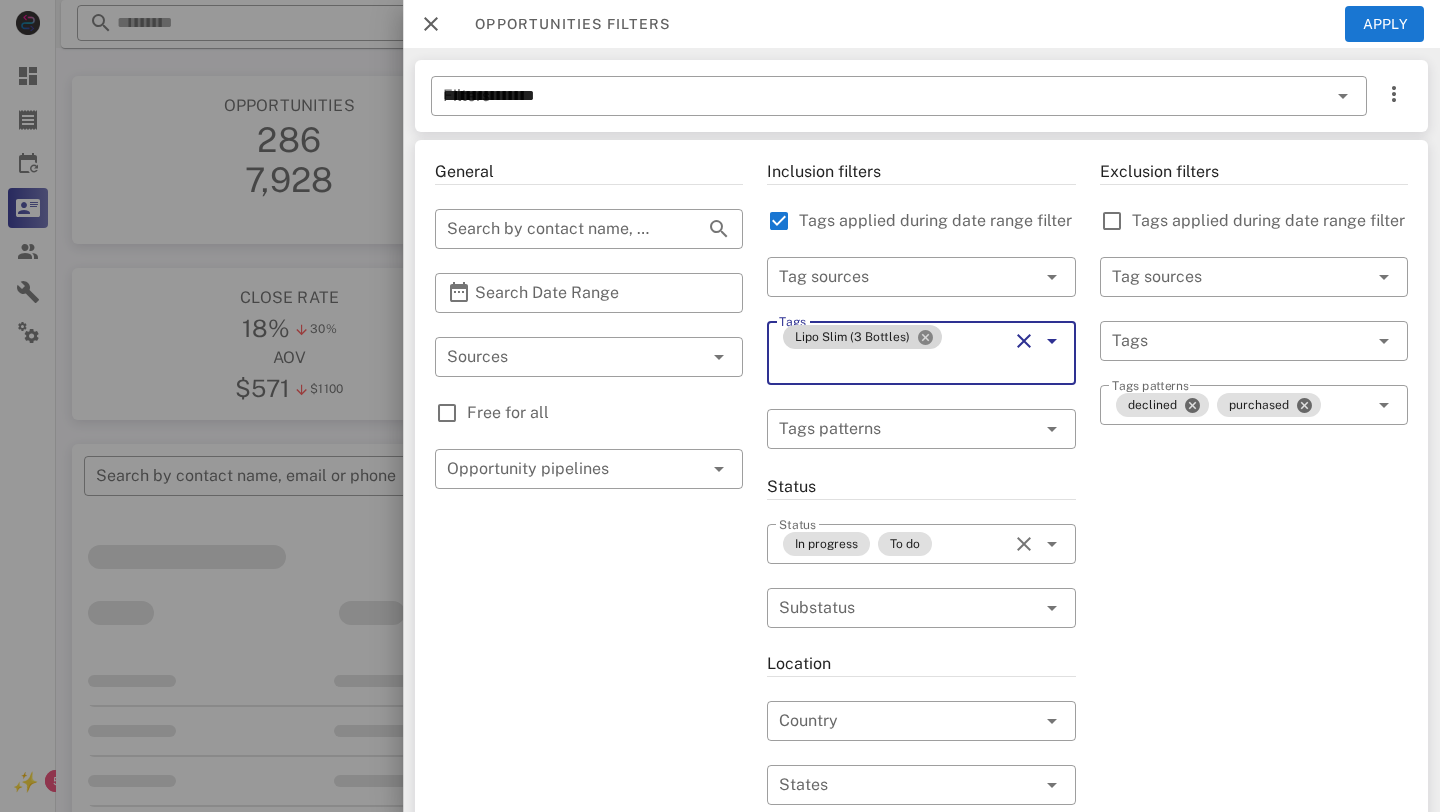 click on "Lipo Slim (3 Bottles)" at bounding box center [893, 353] 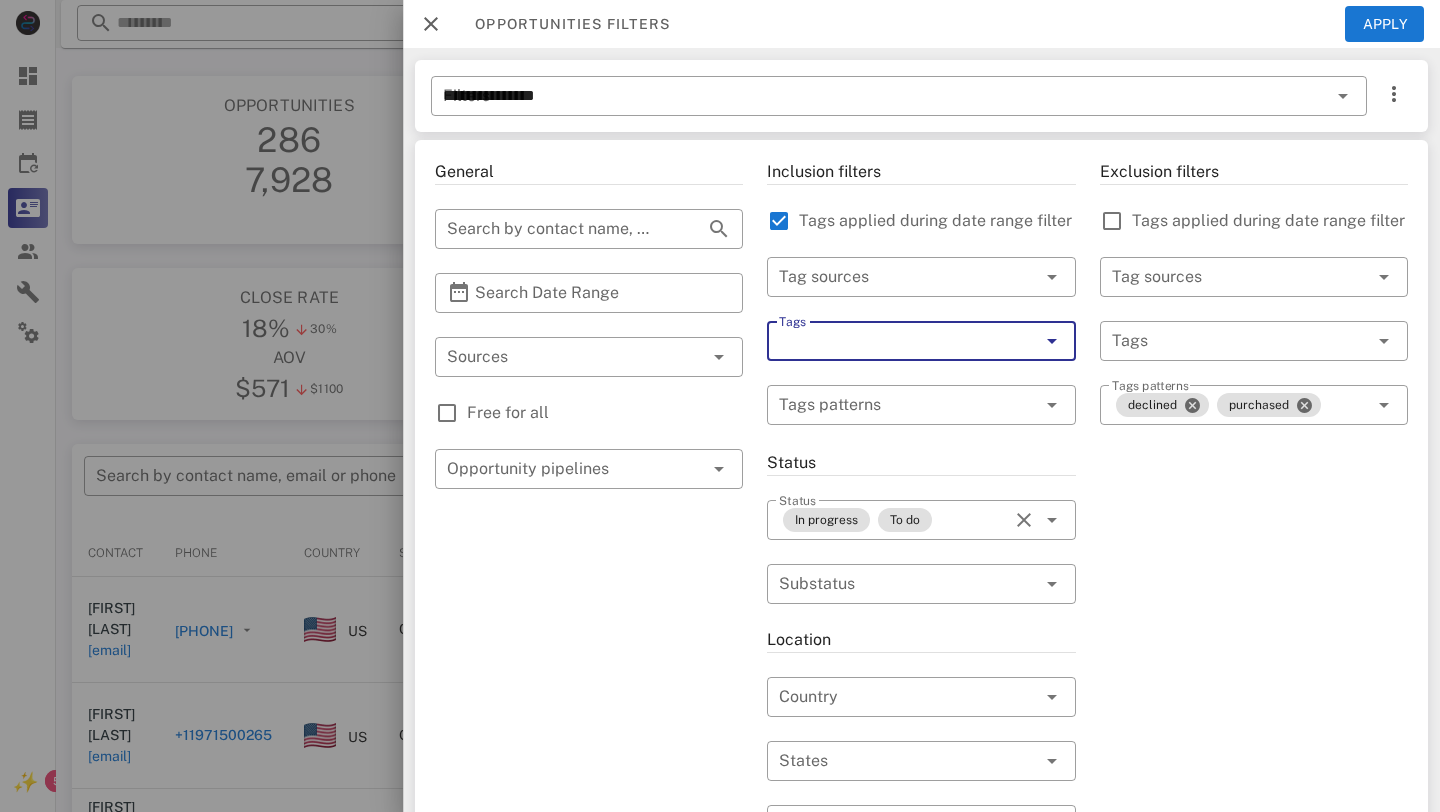 type 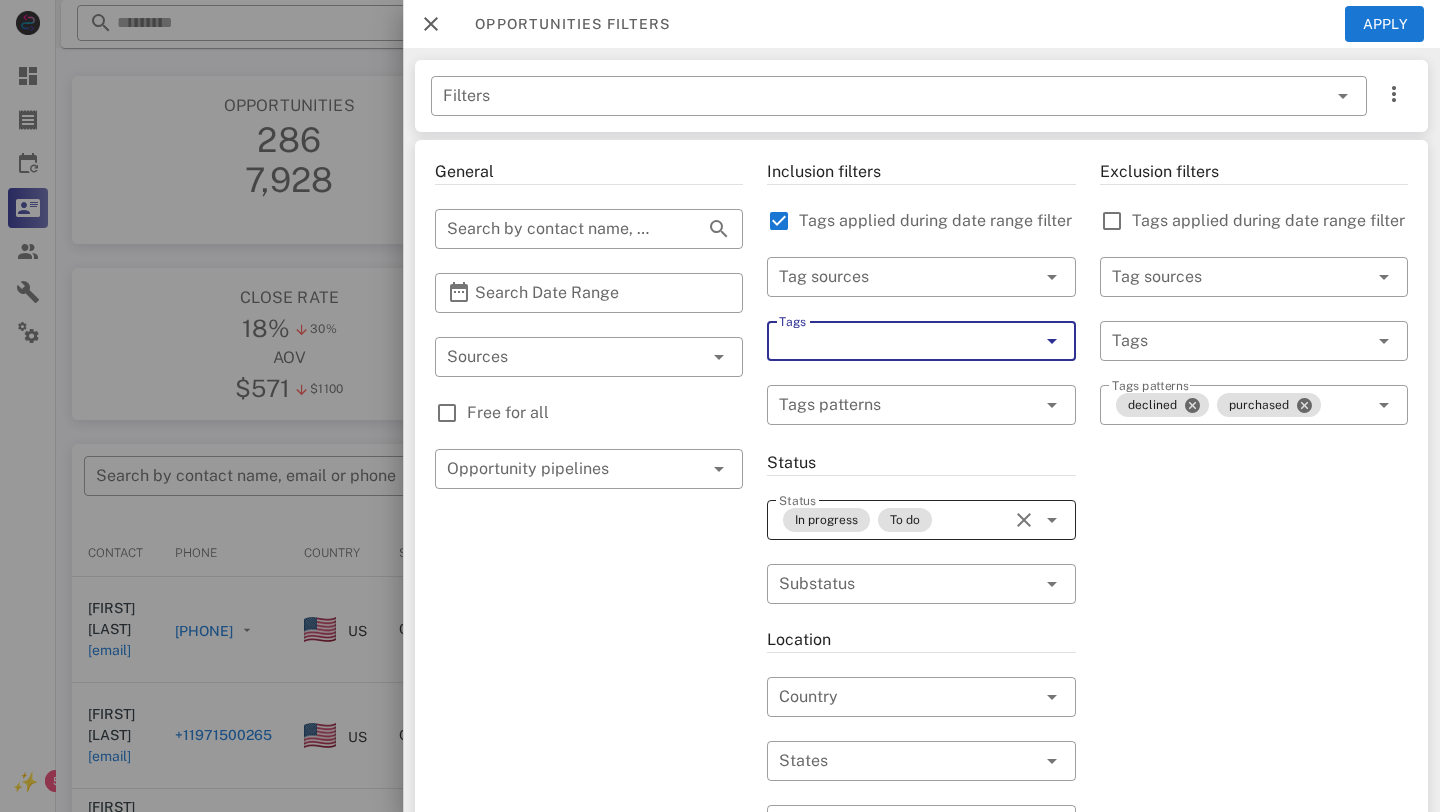 click on "In progress To do" at bounding box center (893, 520) 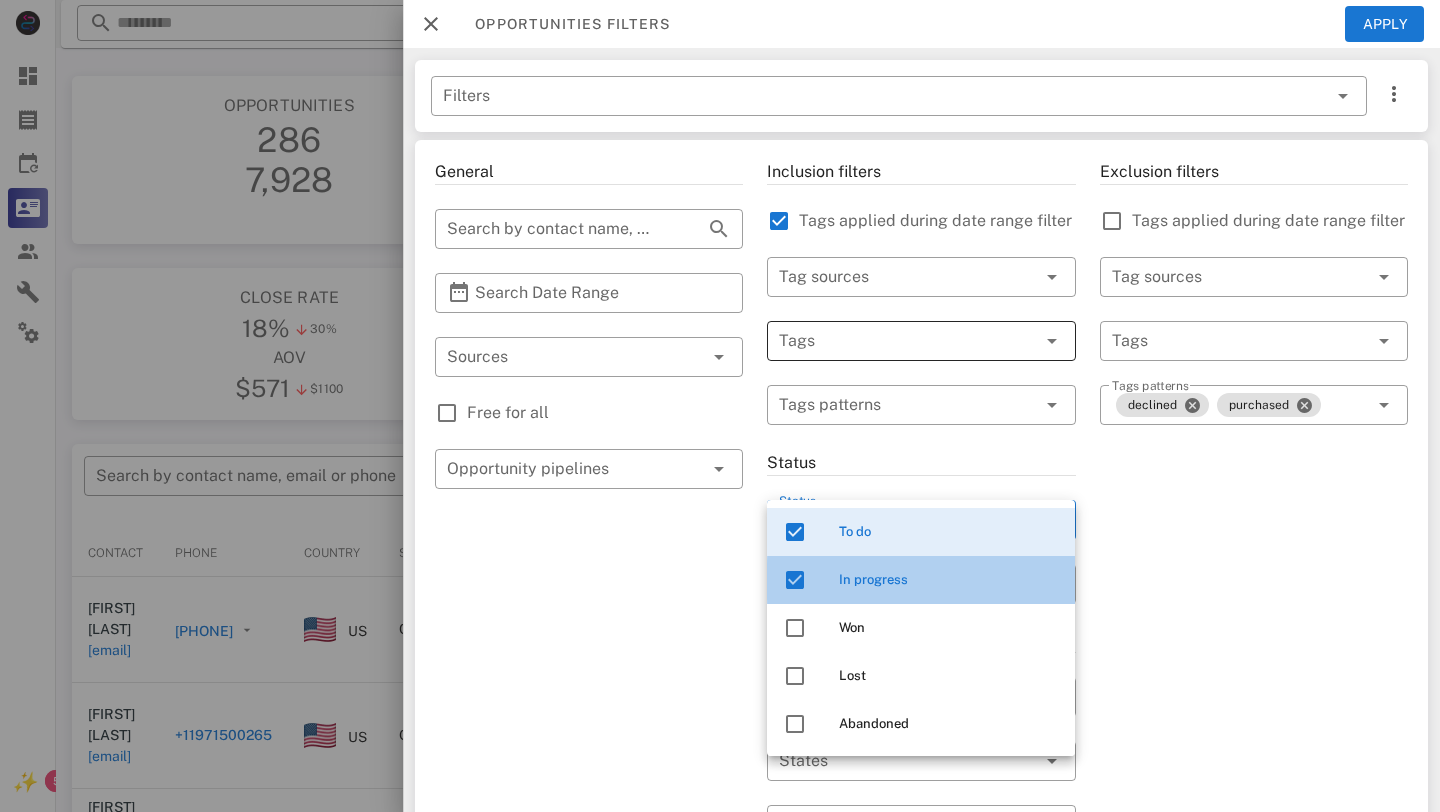 click at bounding box center (795, 580) 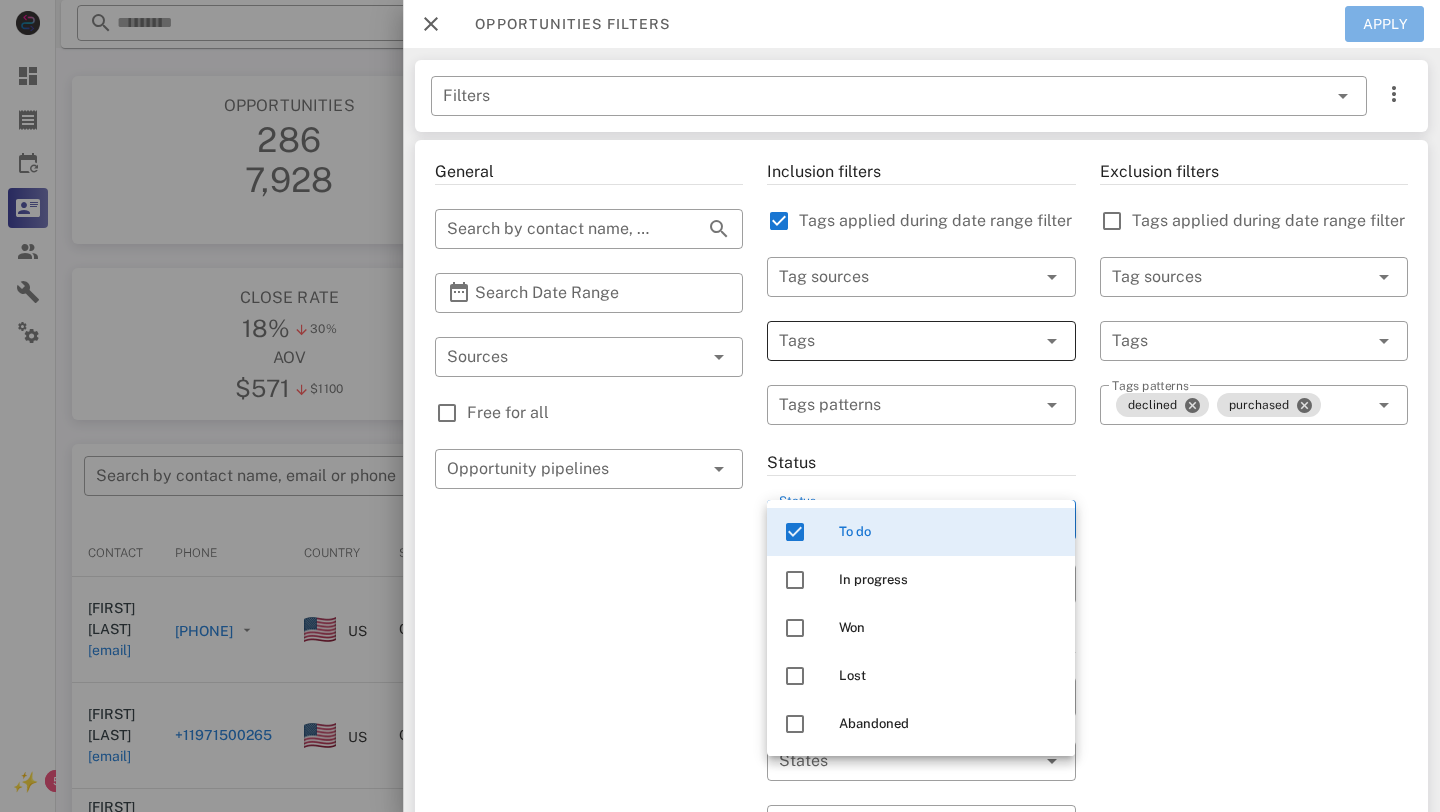 click on "Apply" at bounding box center [1385, 24] 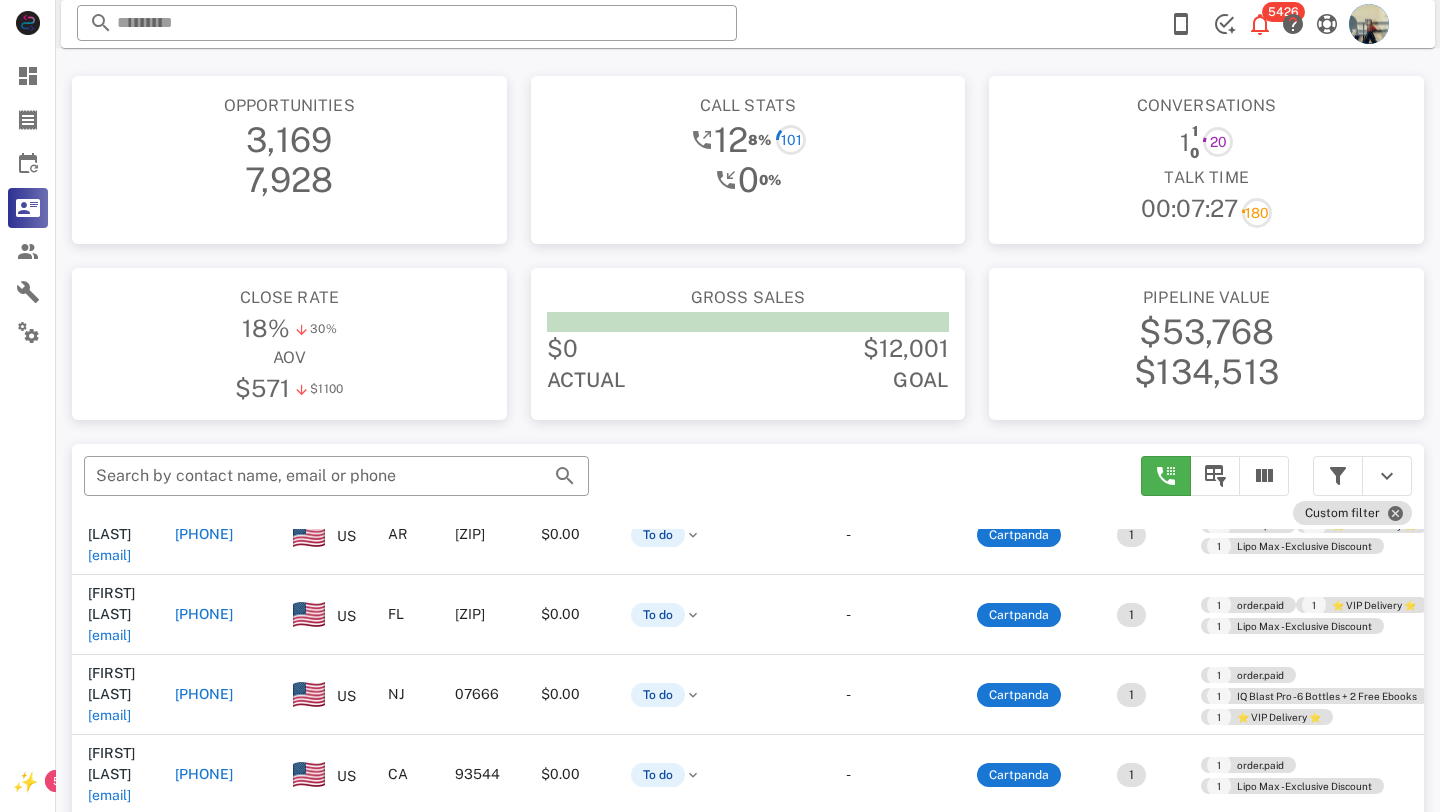 scroll, scrollTop: 537, scrollLeft: 0, axis: vertical 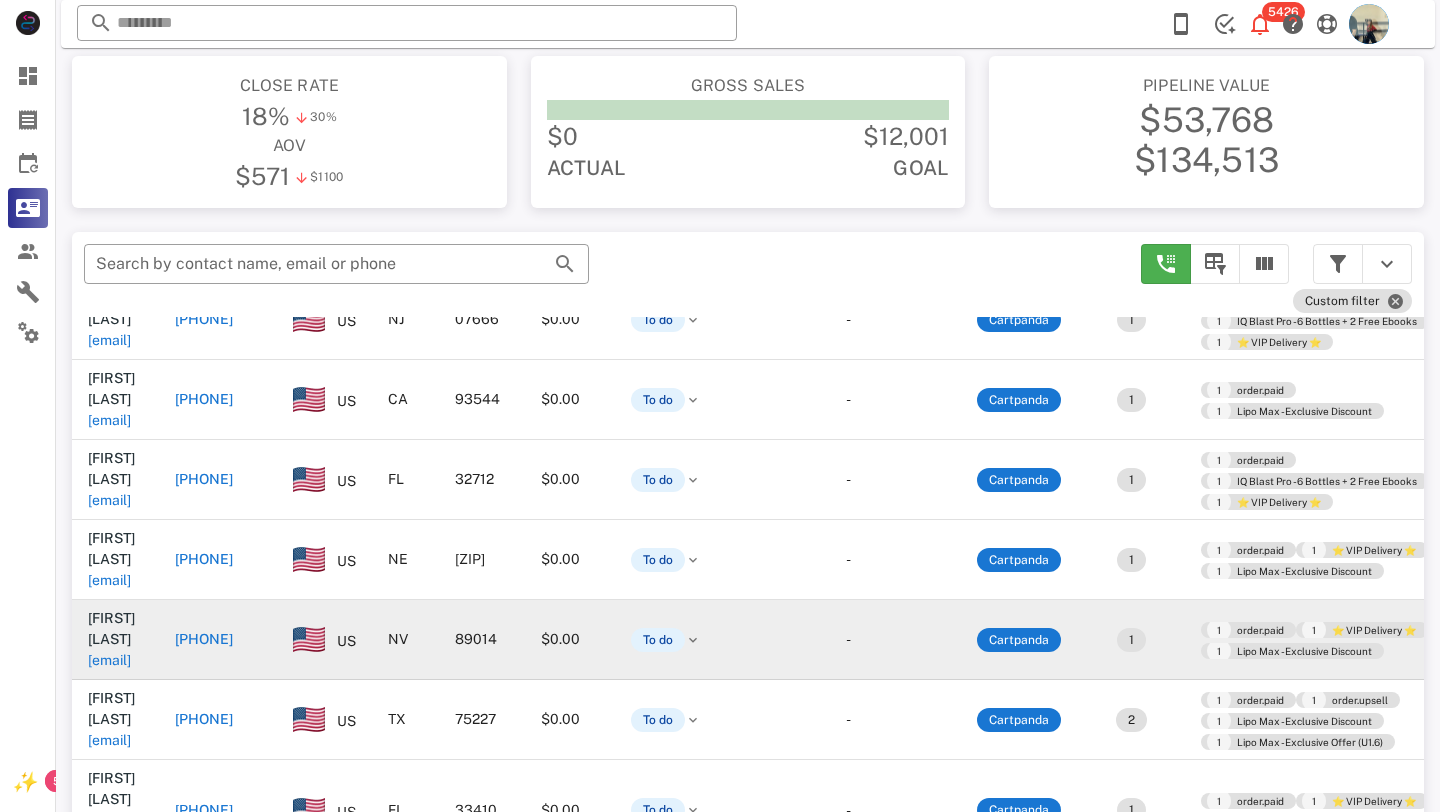 click on "[PHONE]" at bounding box center (204, 639) 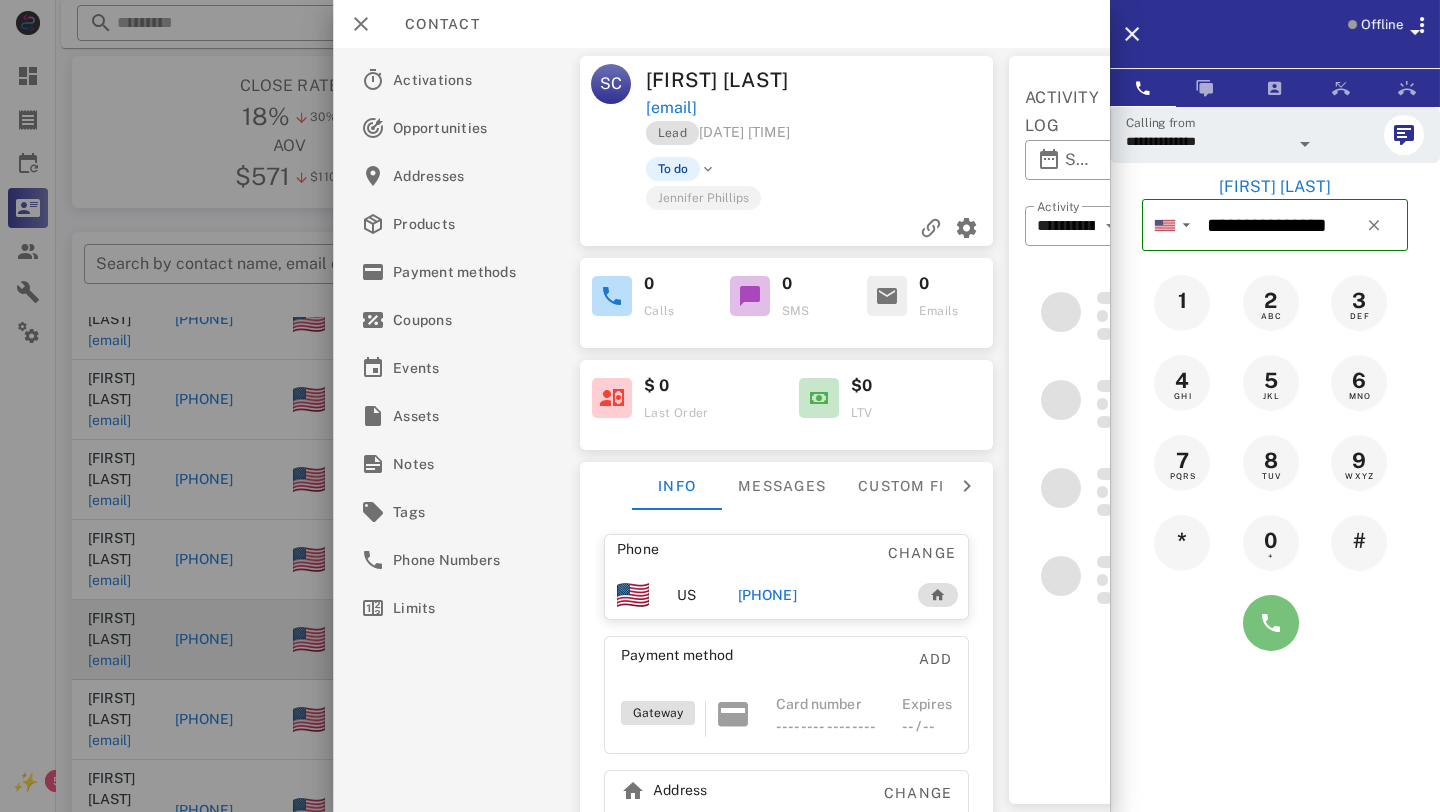 click at bounding box center [1271, 623] 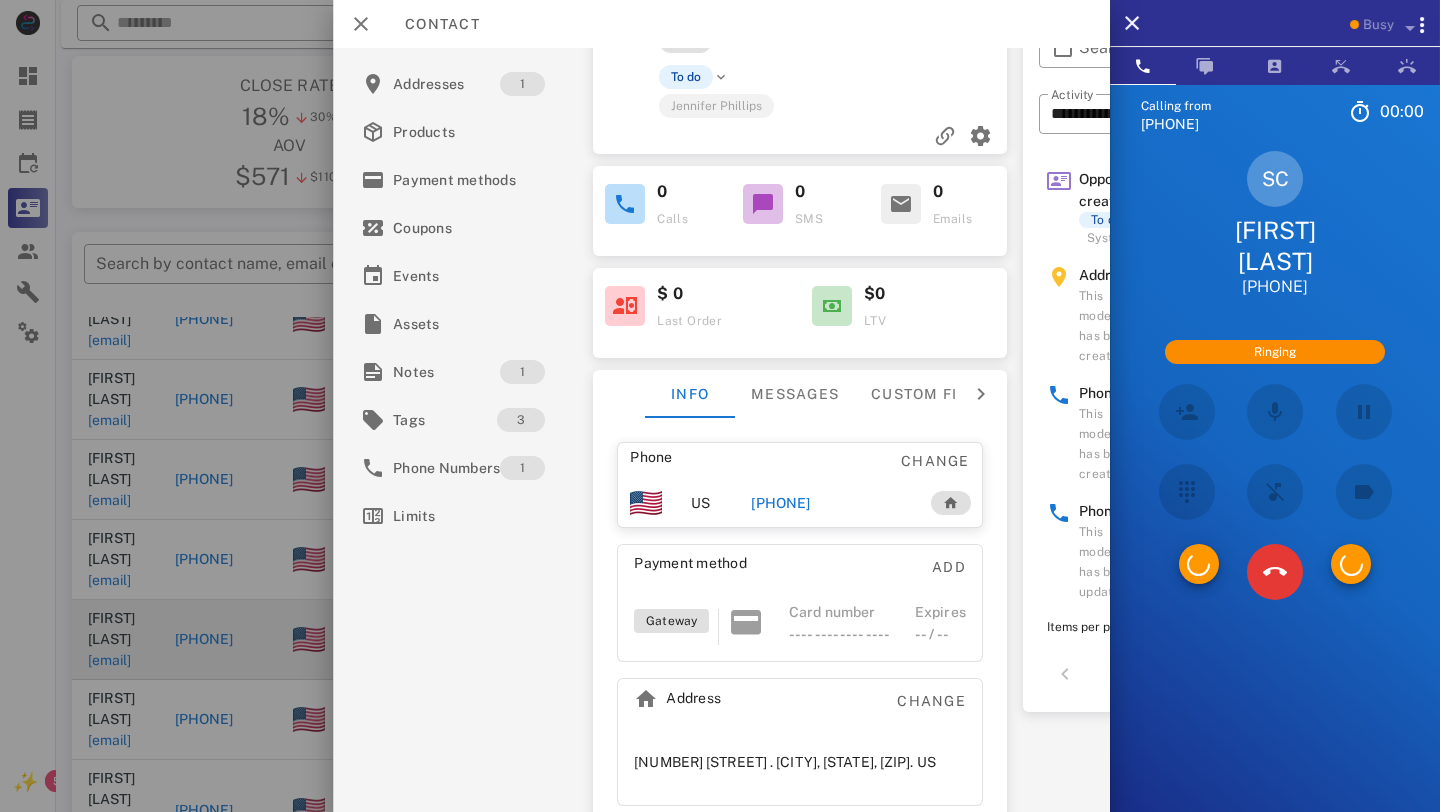 scroll, scrollTop: 132, scrollLeft: 0, axis: vertical 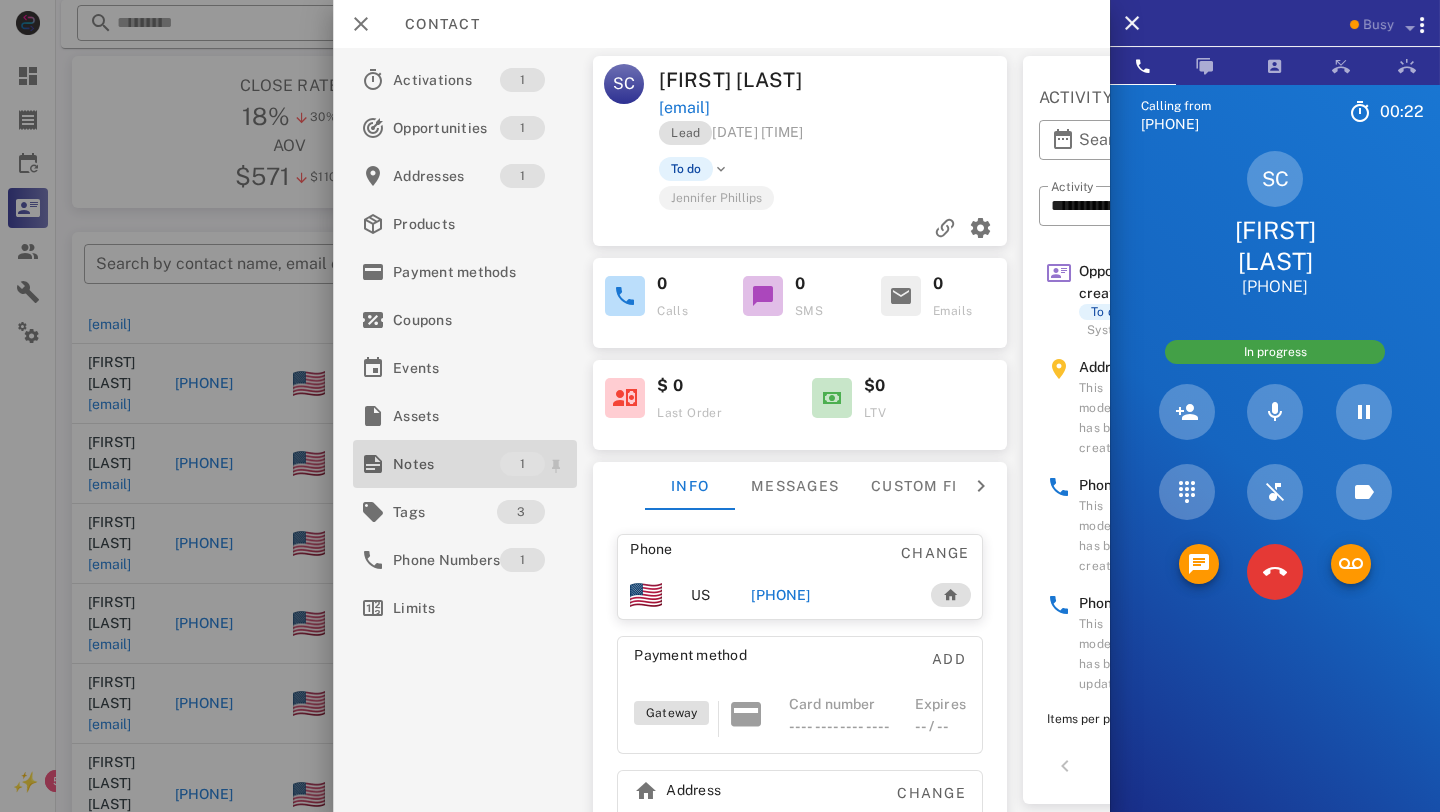click on "Notes" at bounding box center (446, 464) 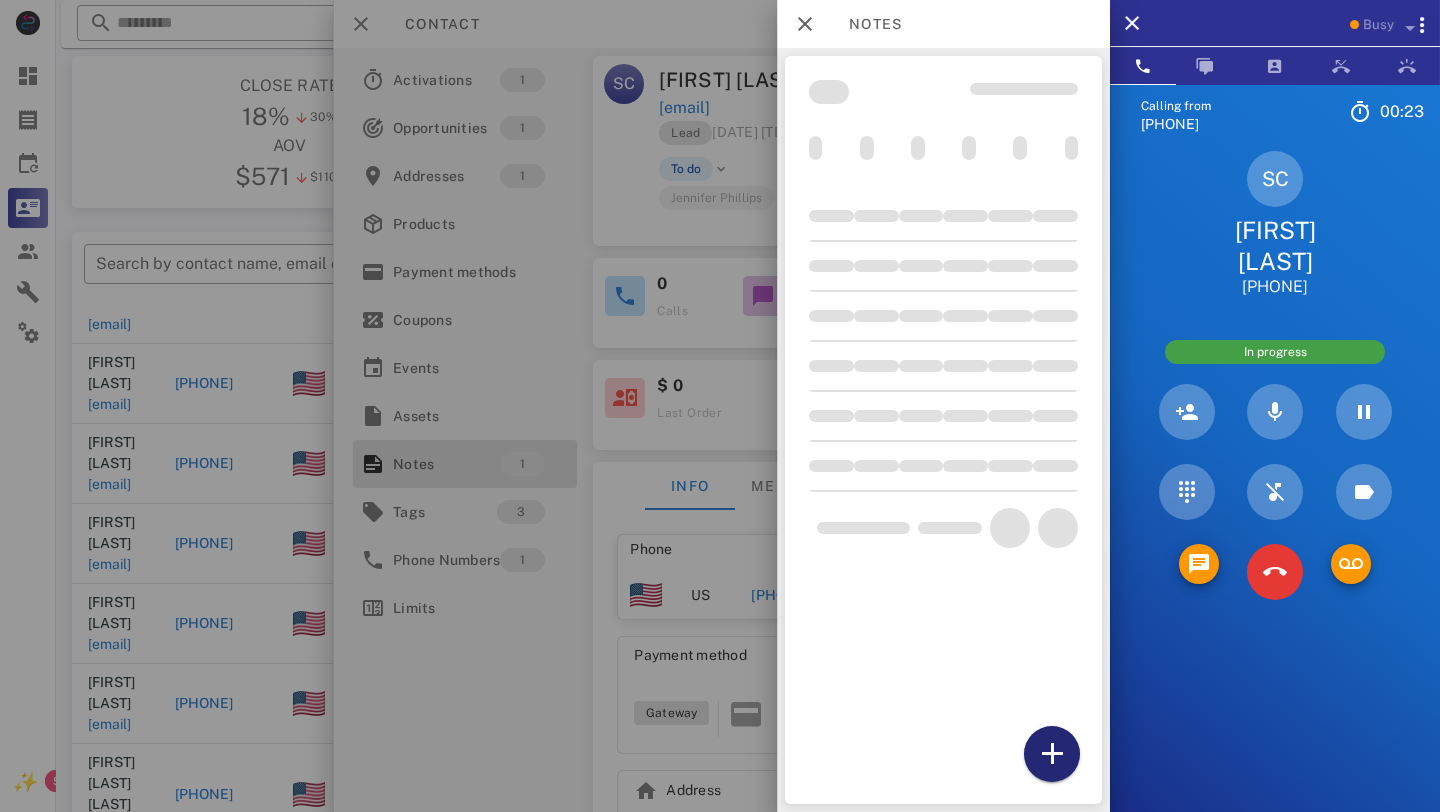 click at bounding box center (1052, 754) 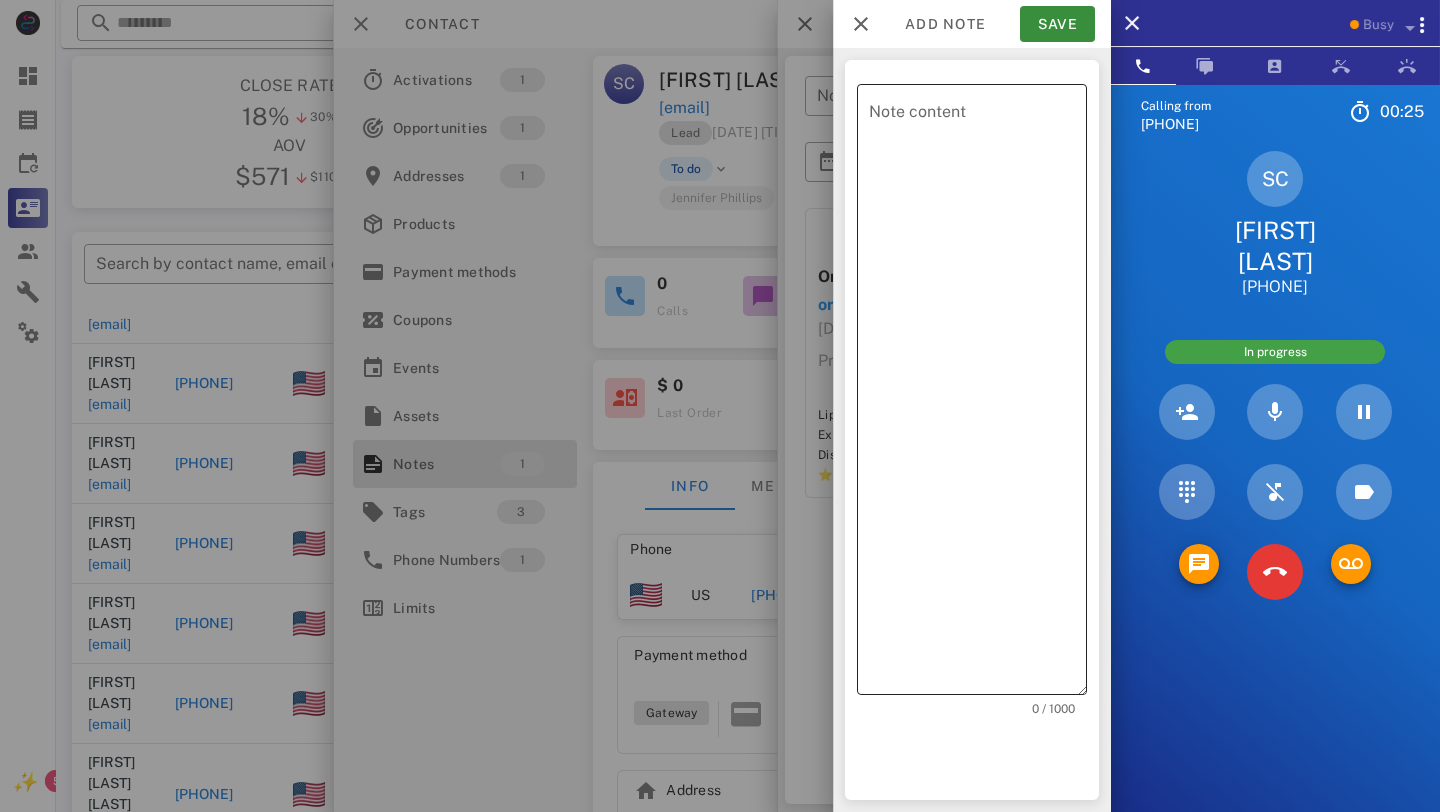 click on "Note content" at bounding box center [978, 394] 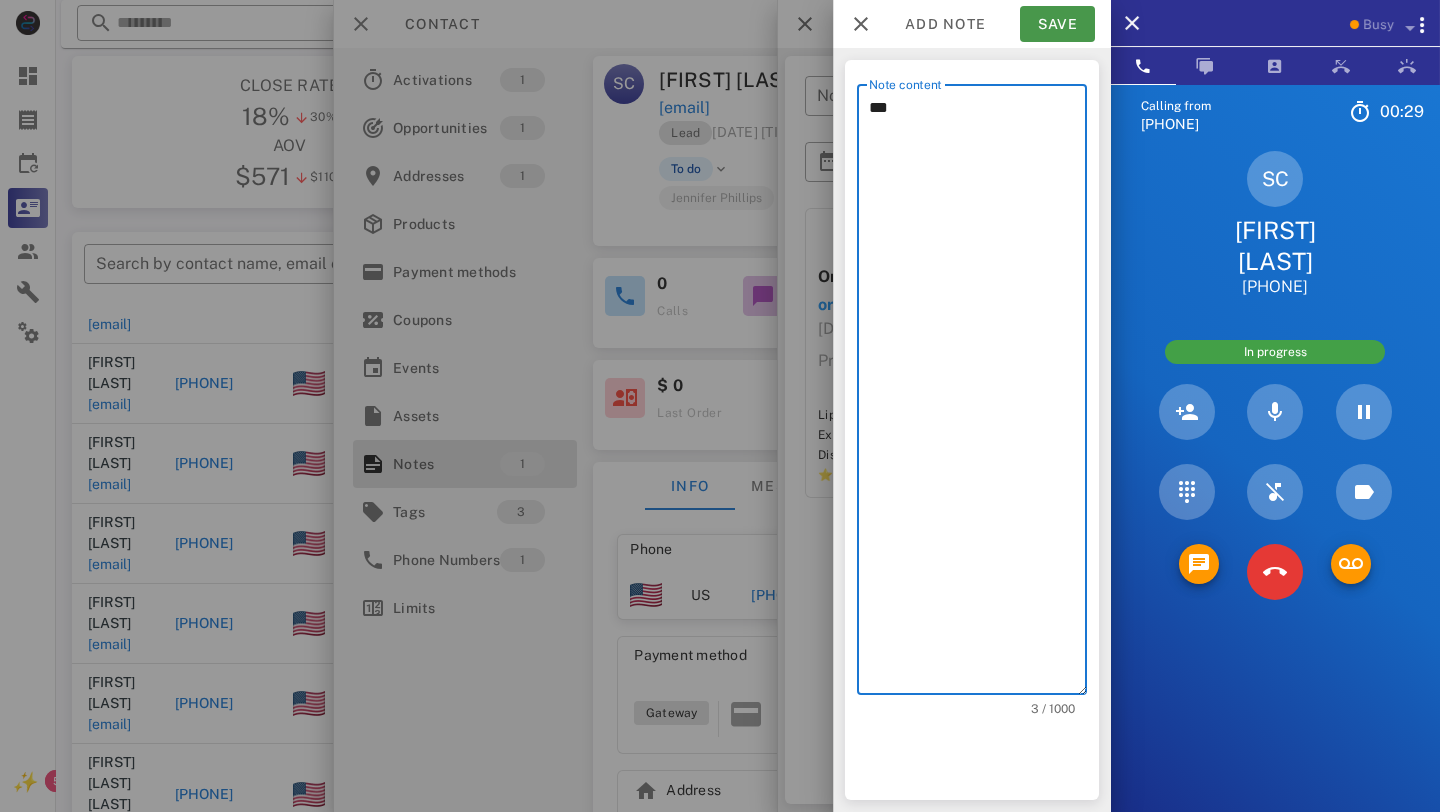 type on "***" 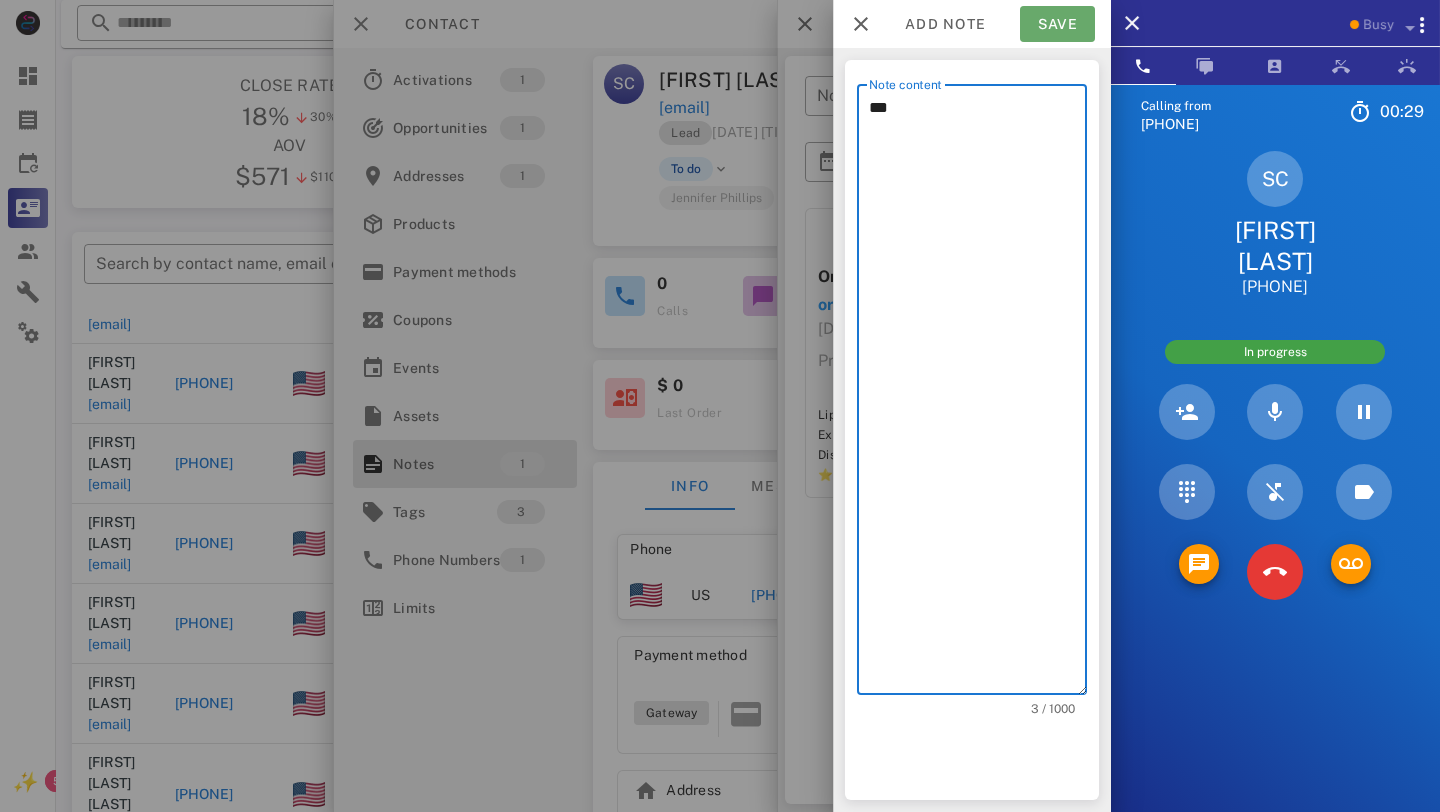 click on "Save" at bounding box center (1057, 24) 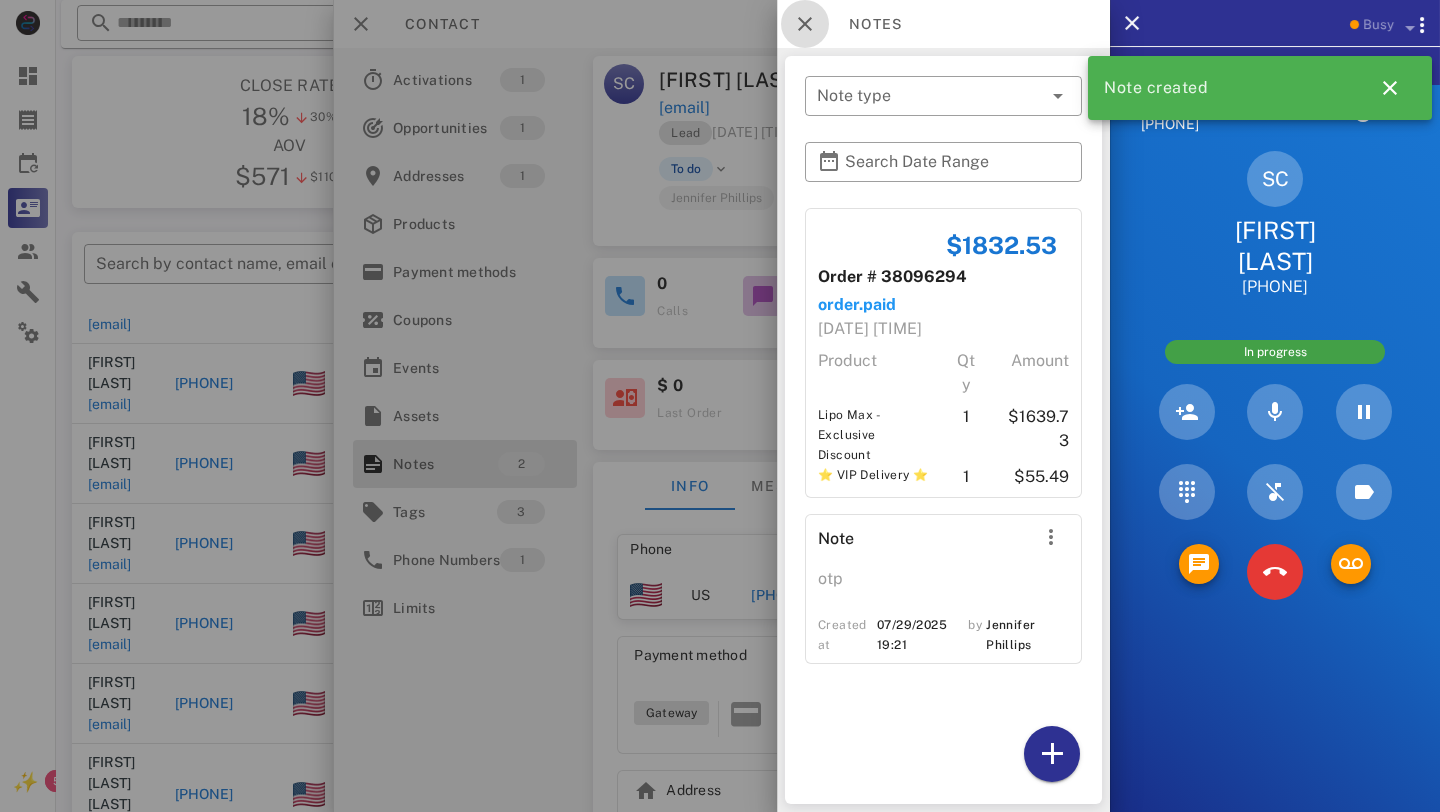 click at bounding box center [805, 24] 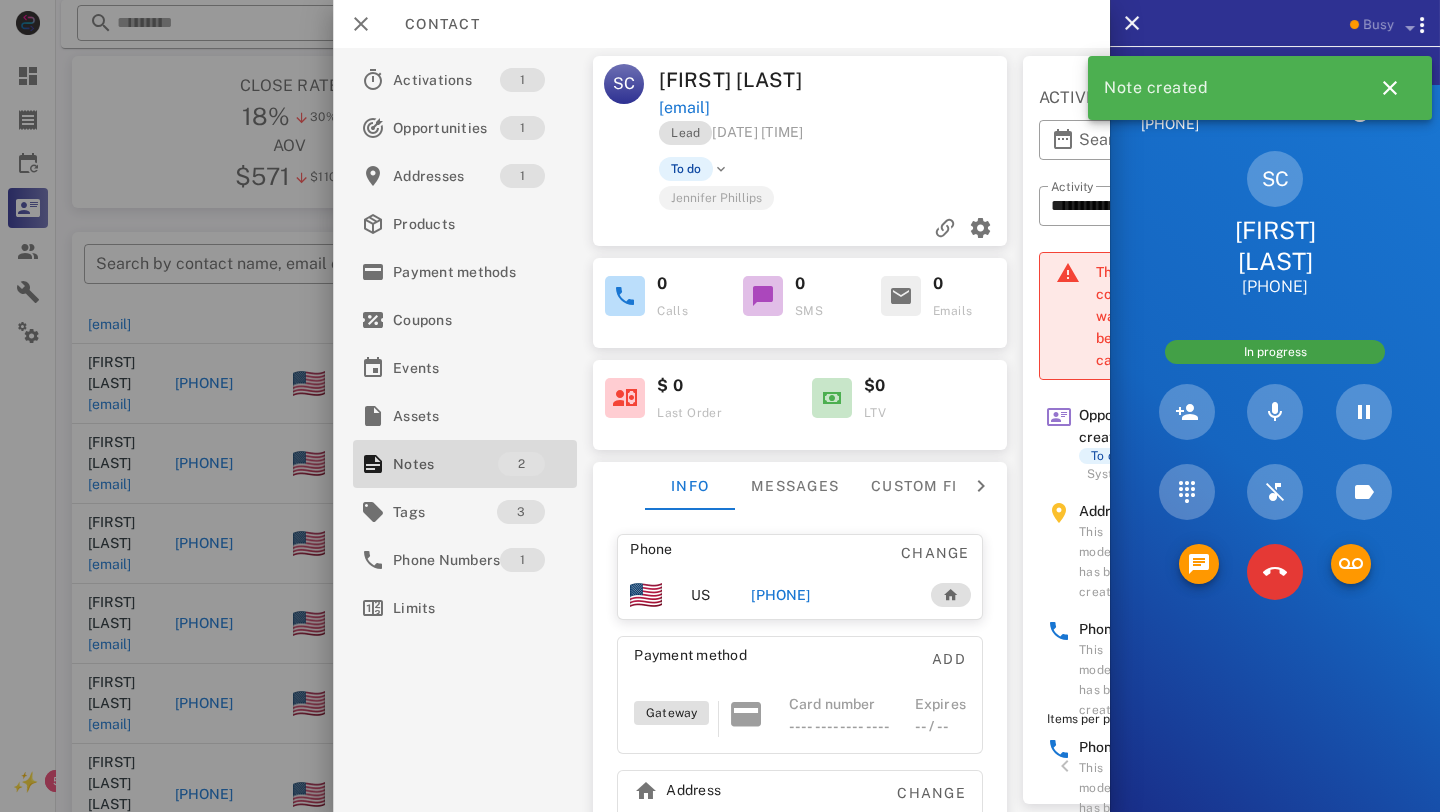 scroll, scrollTop: 132, scrollLeft: 0, axis: vertical 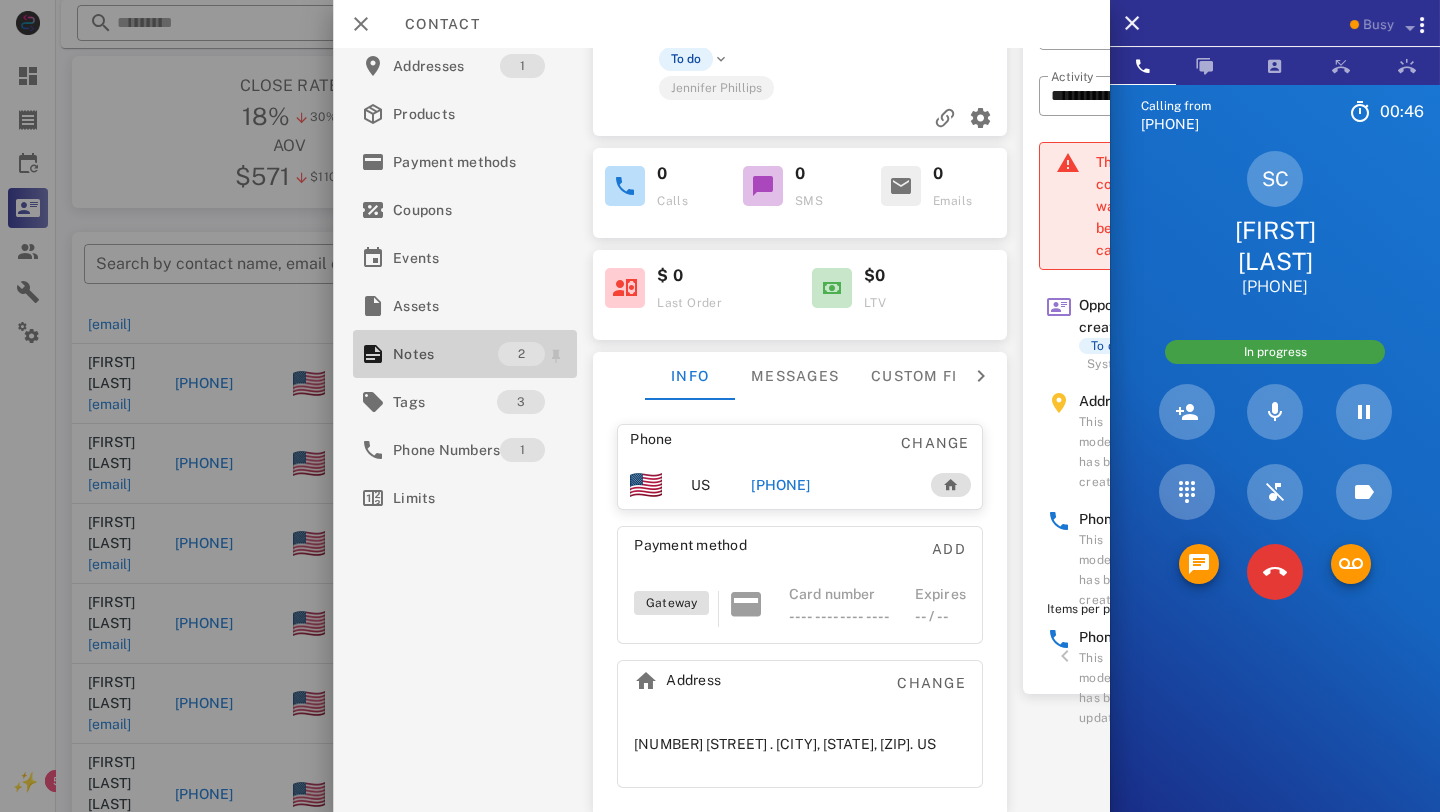 click on "Notes" at bounding box center [445, 354] 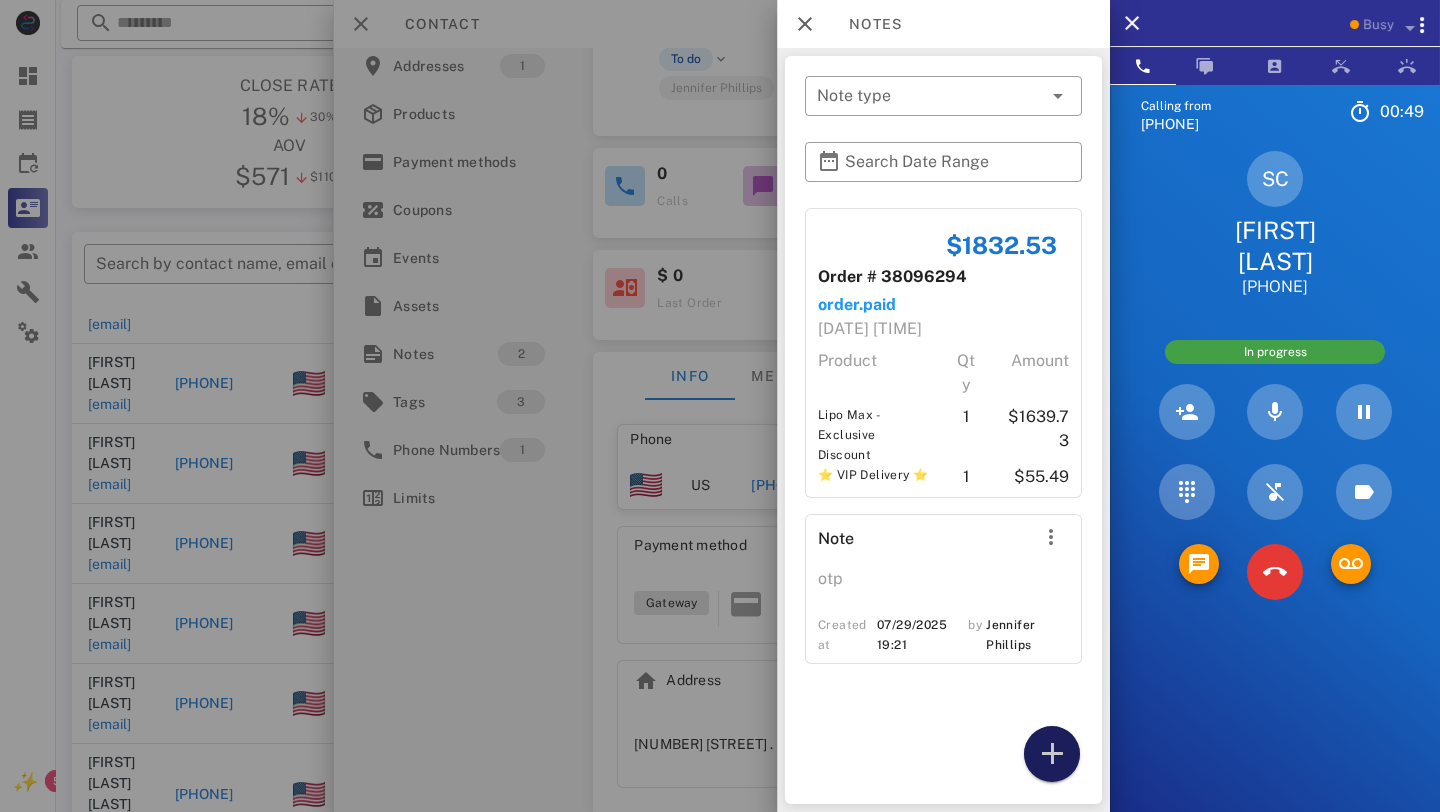 click at bounding box center (1052, 754) 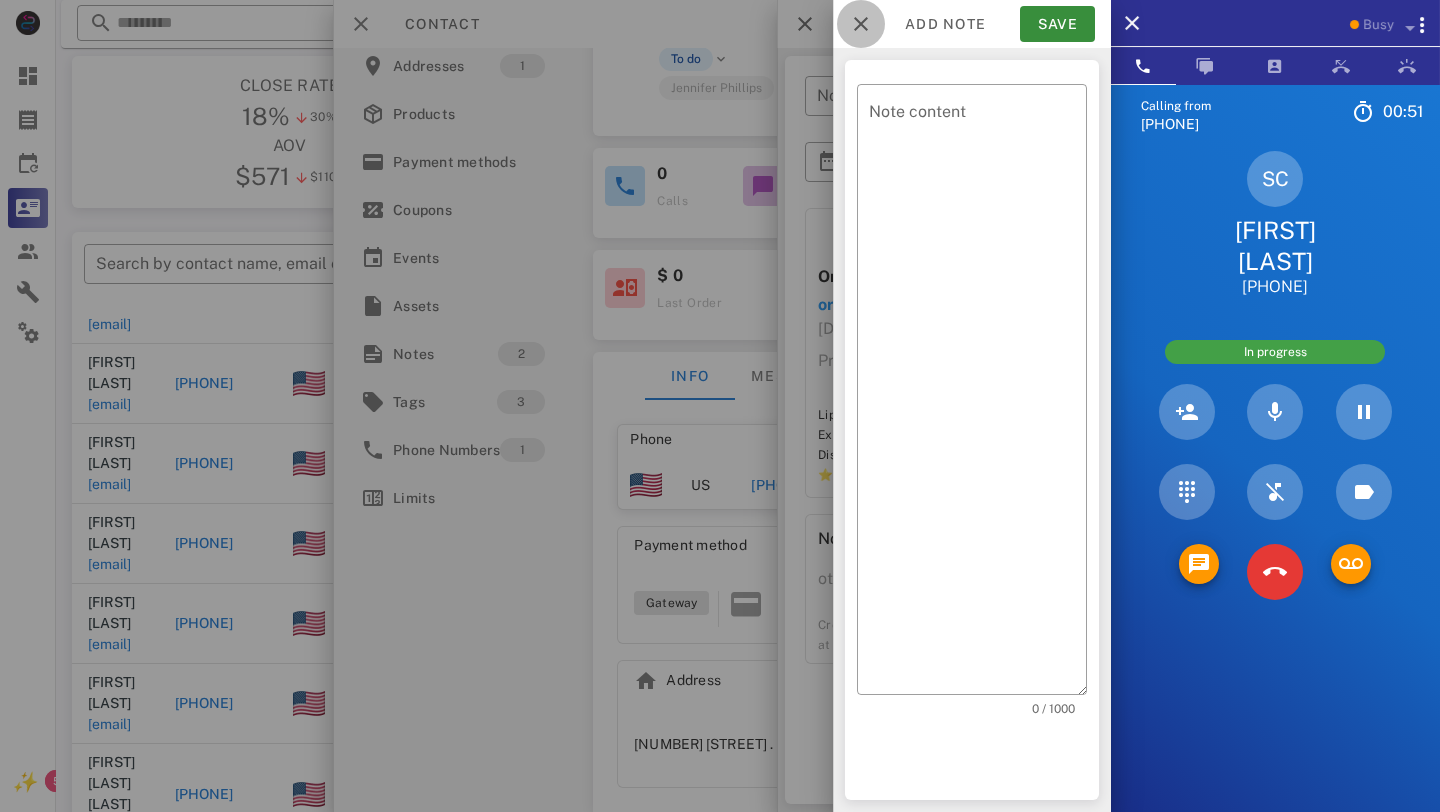 click at bounding box center (861, 24) 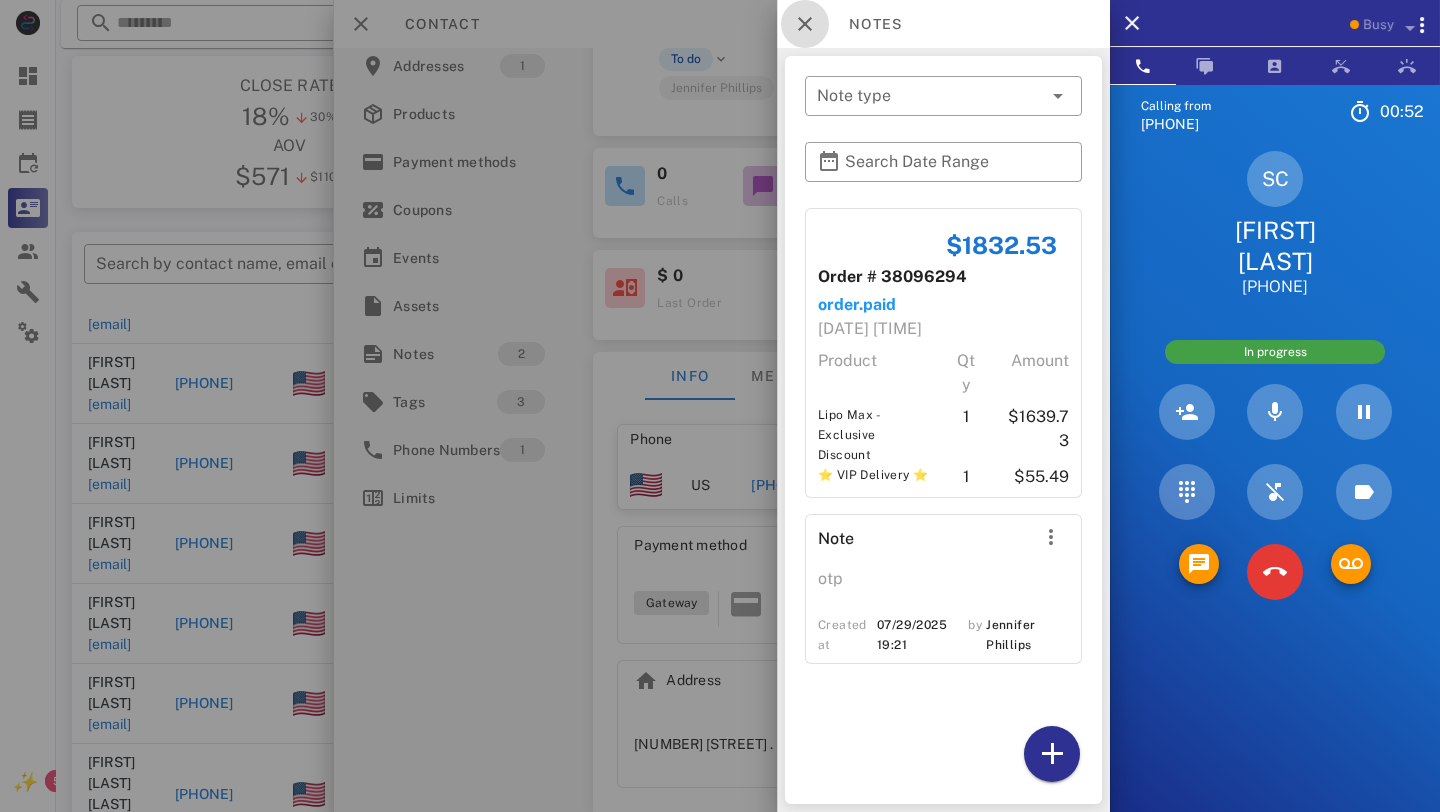 click at bounding box center [805, 24] 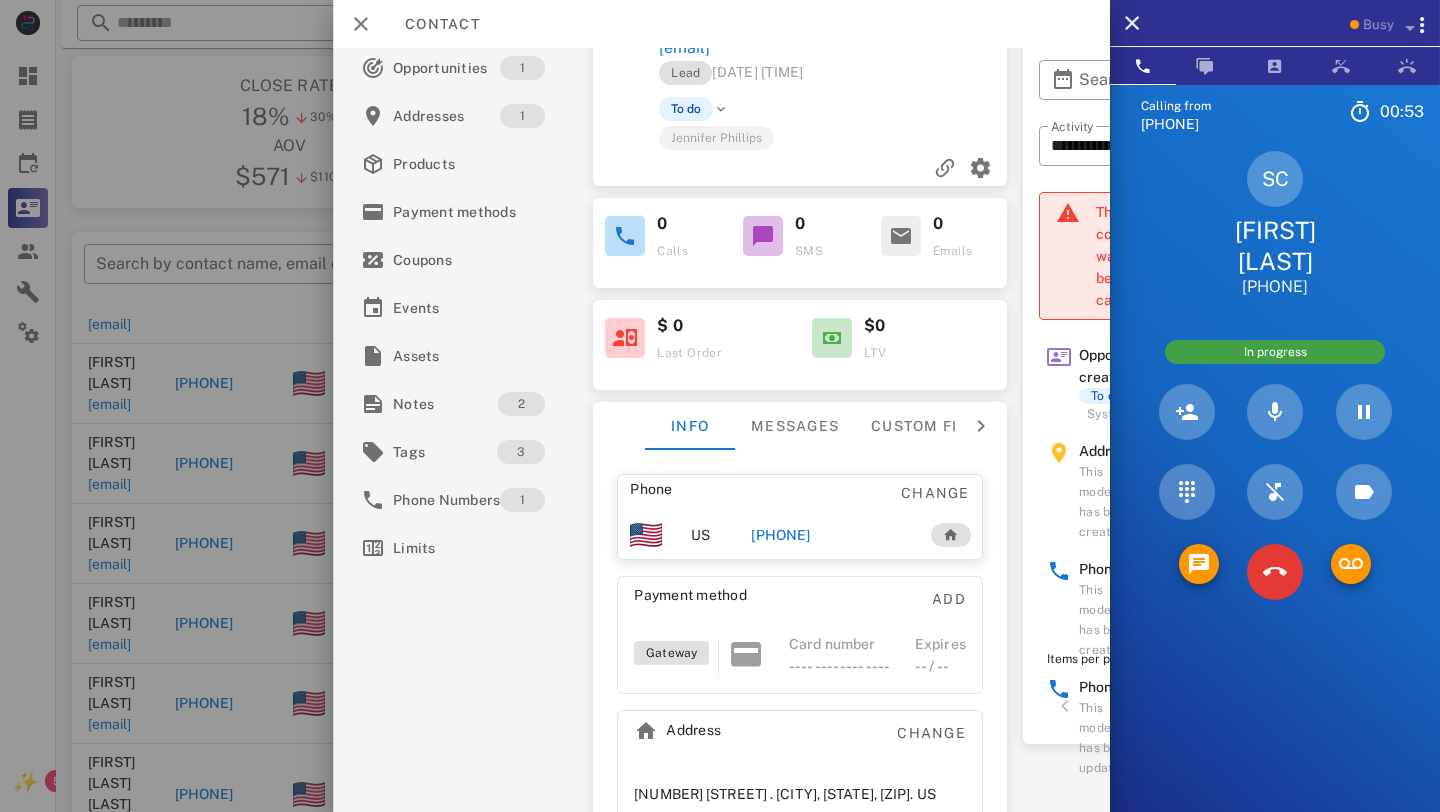 scroll, scrollTop: 0, scrollLeft: 0, axis: both 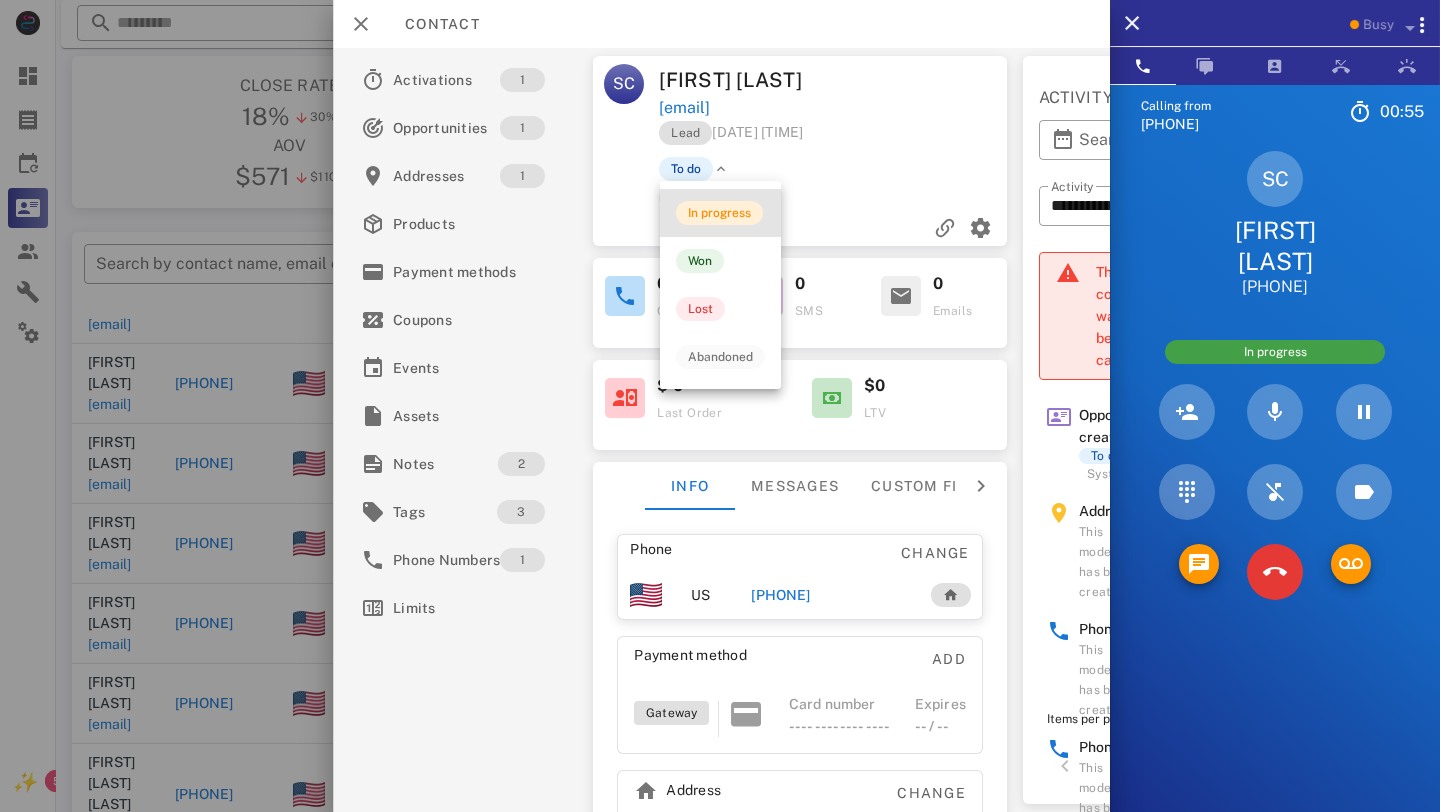 click on "In progress" at bounding box center [719, 213] 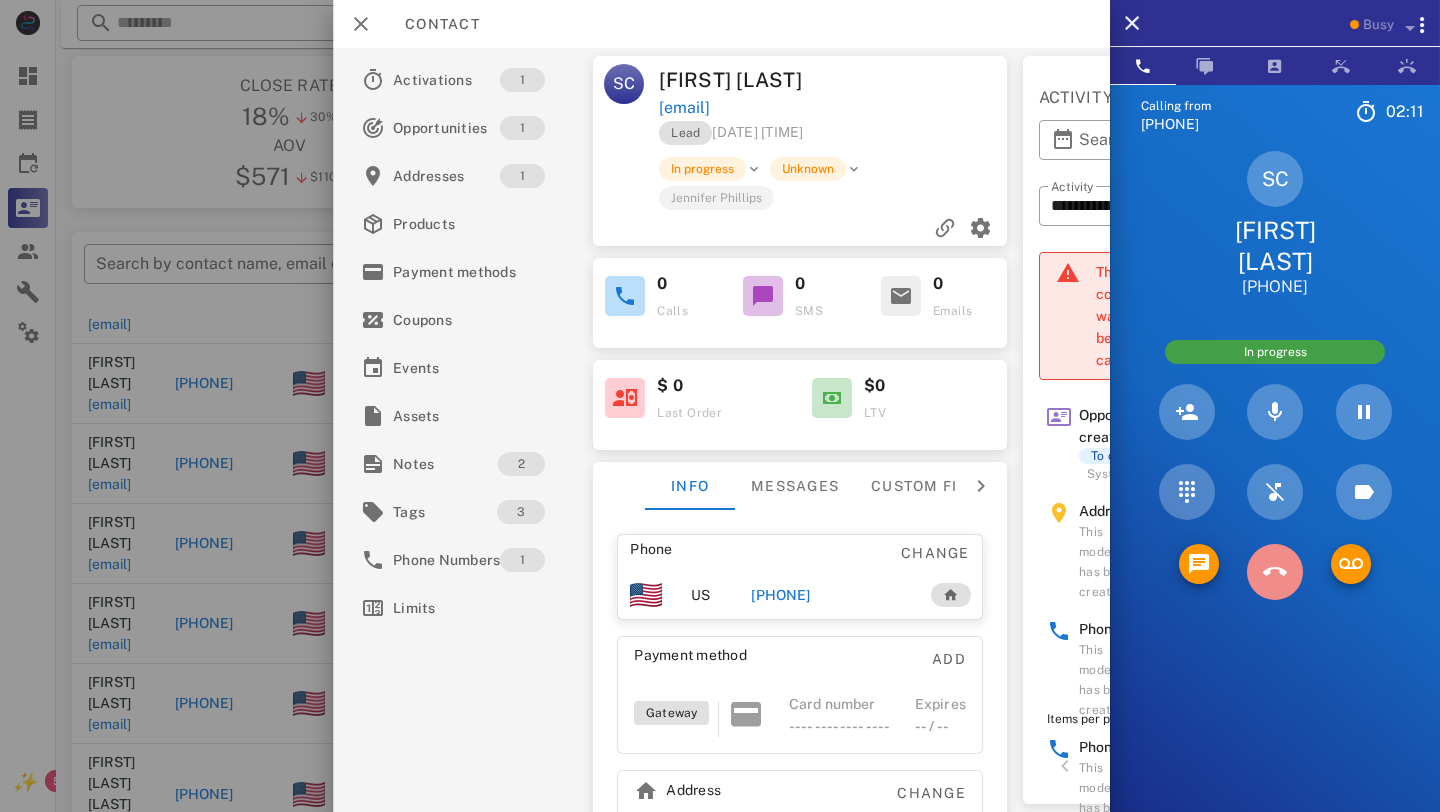 click at bounding box center [1275, 572] 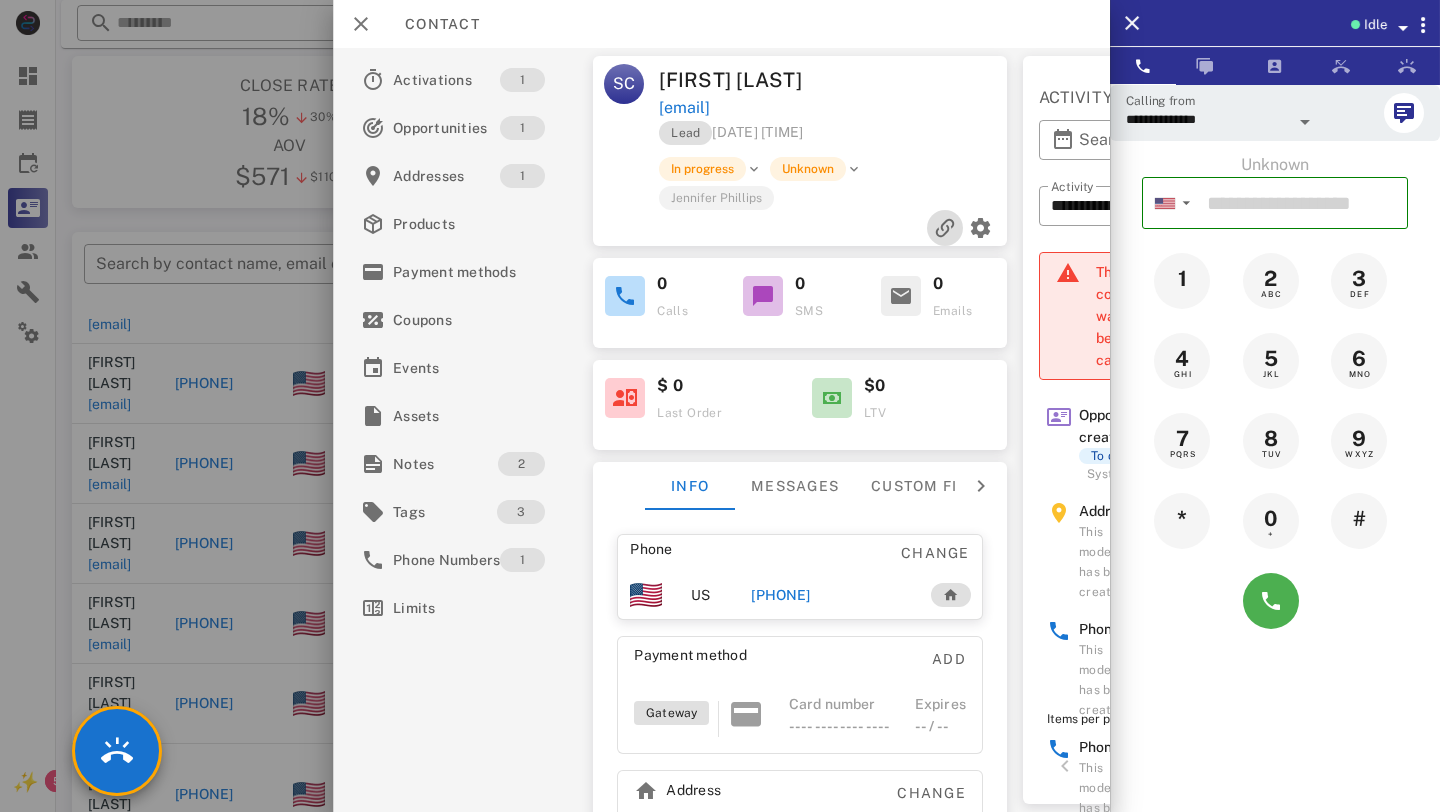 click at bounding box center [945, 228] 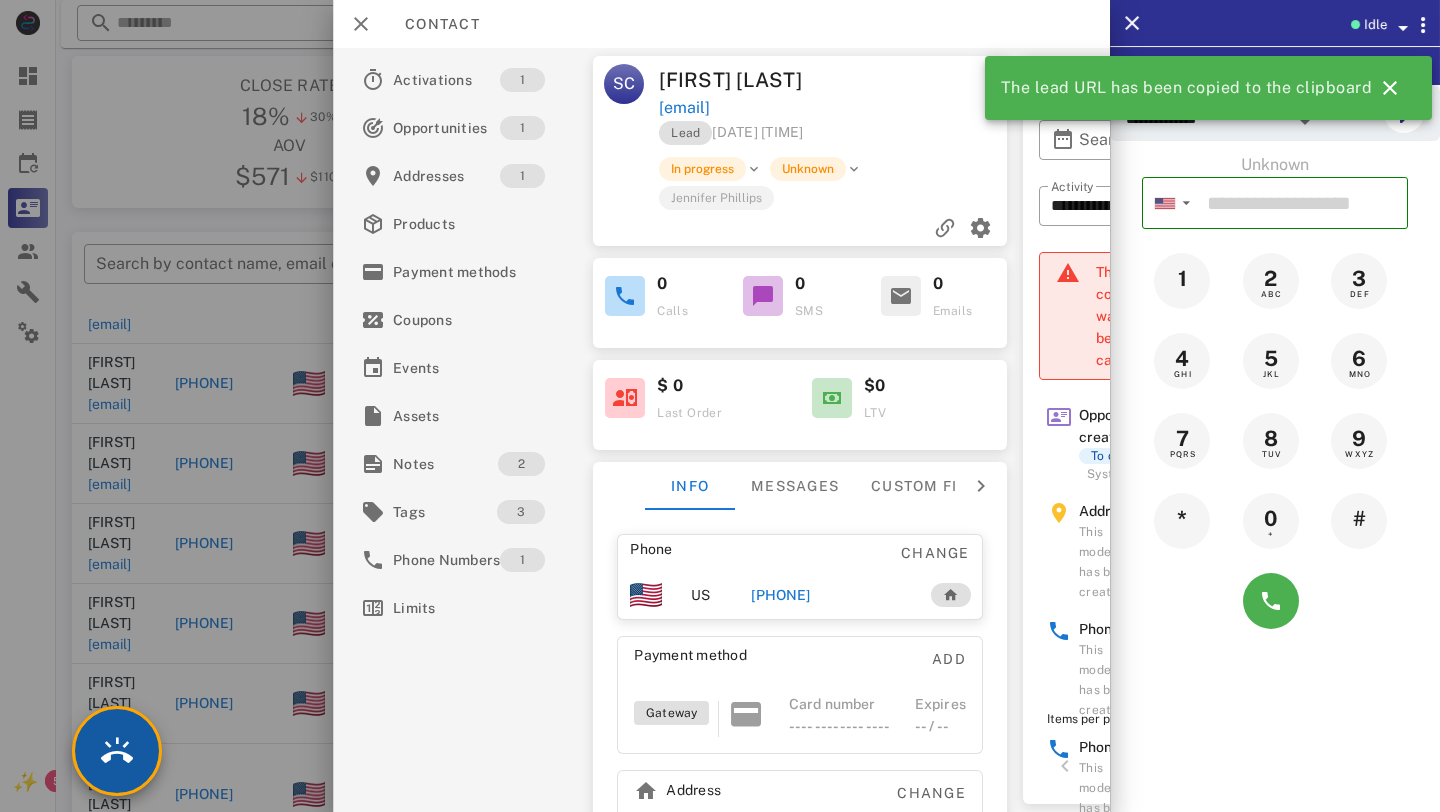 click at bounding box center (117, 751) 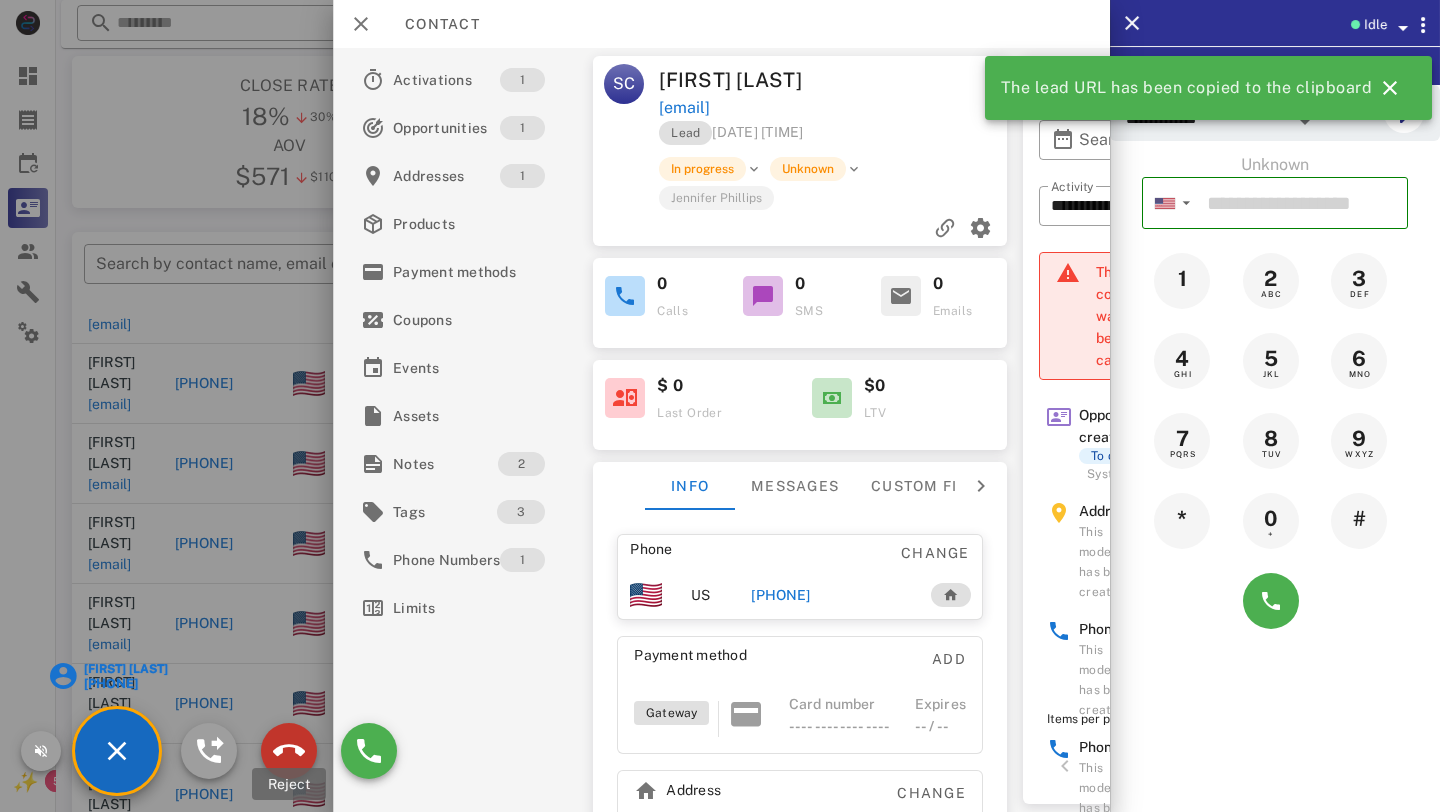 click at bounding box center (289, 751) 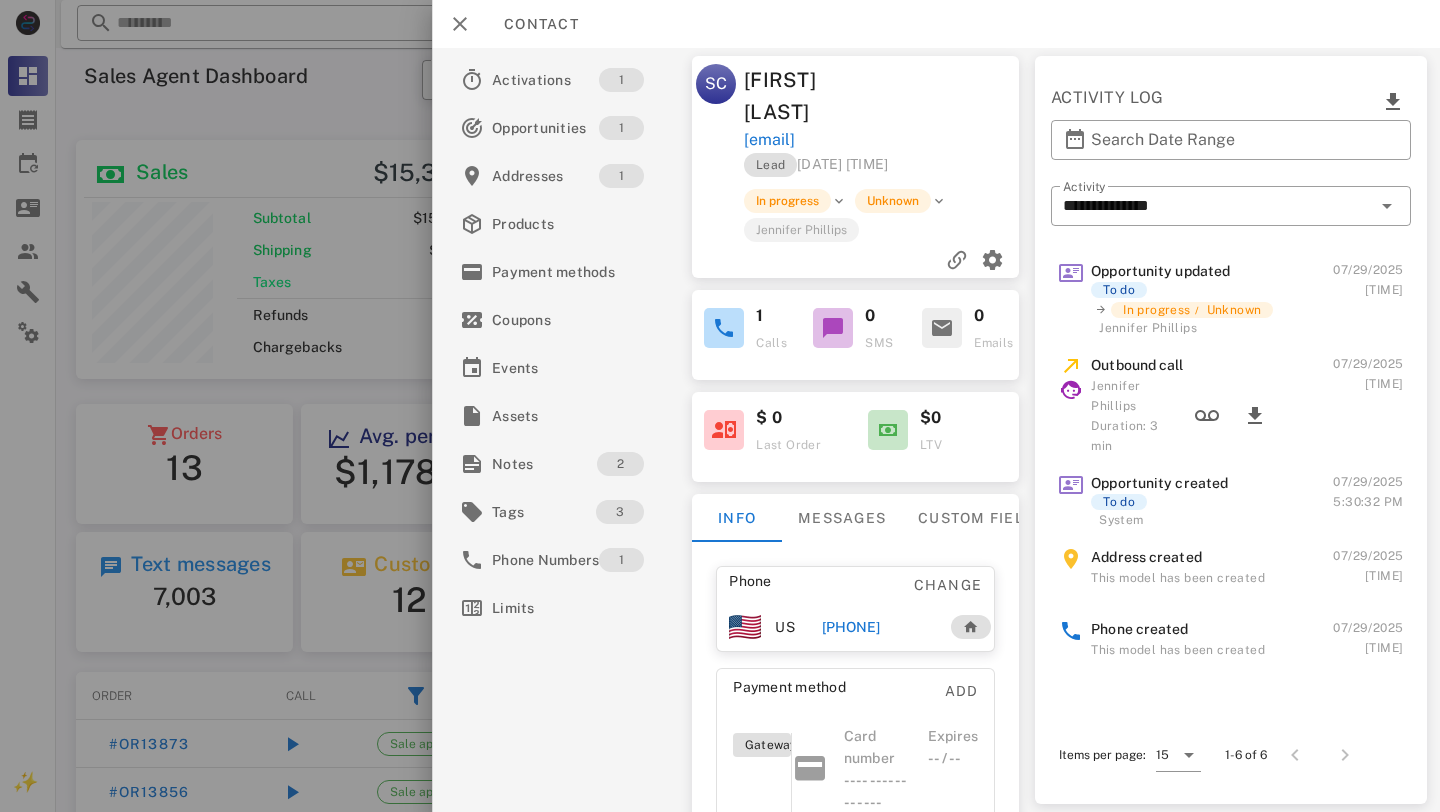 scroll, scrollTop: 0, scrollLeft: 0, axis: both 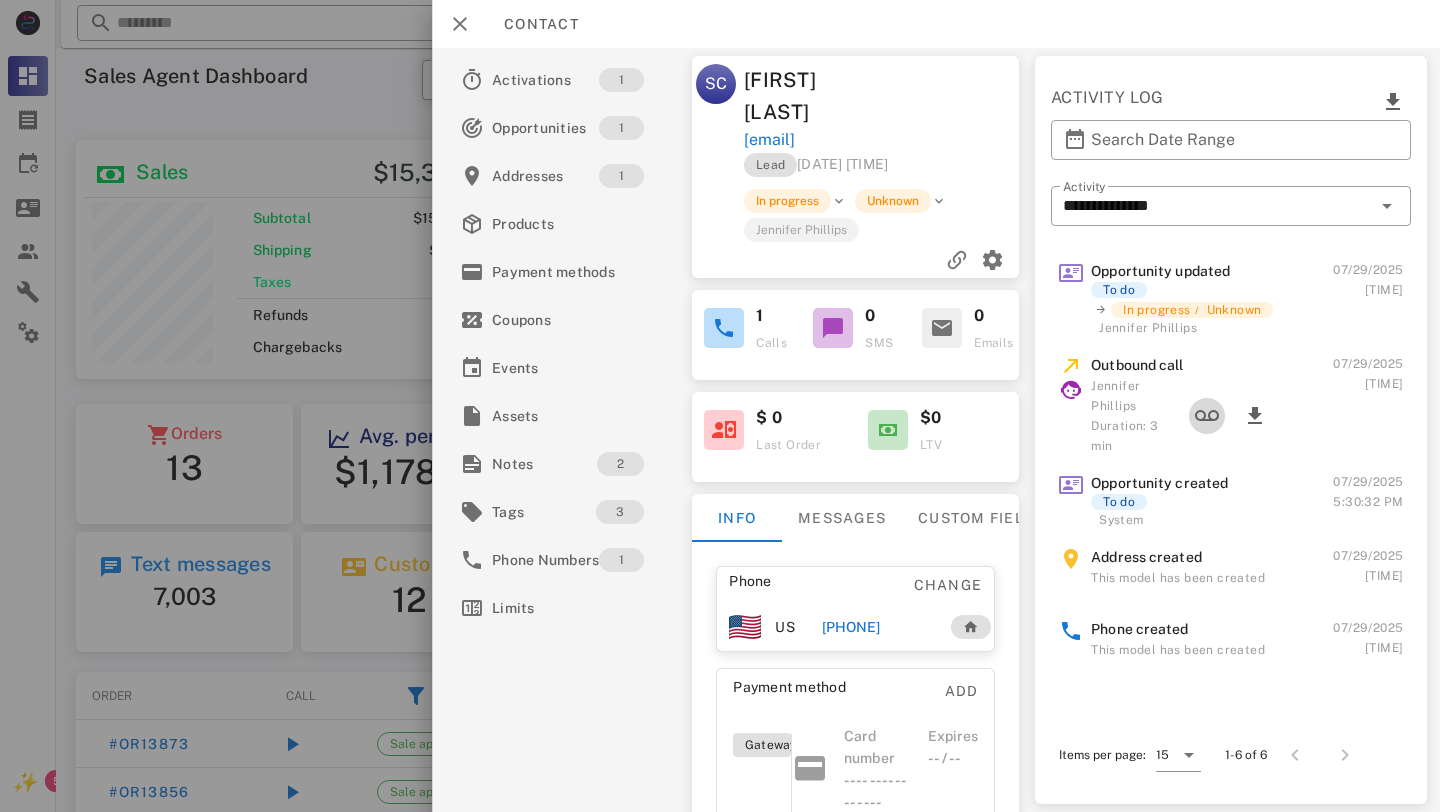 click at bounding box center (1207, 416) 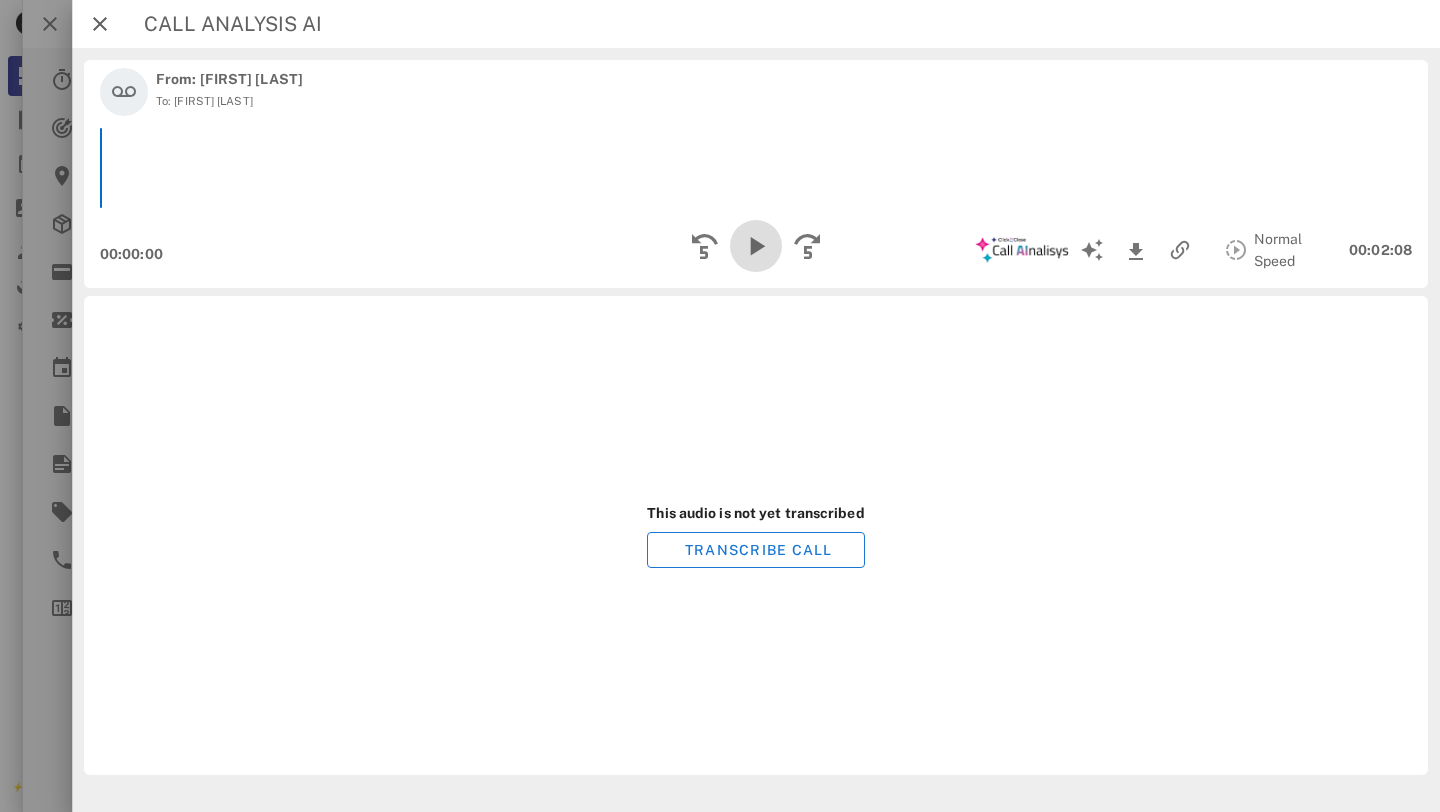 click at bounding box center (756, 246) 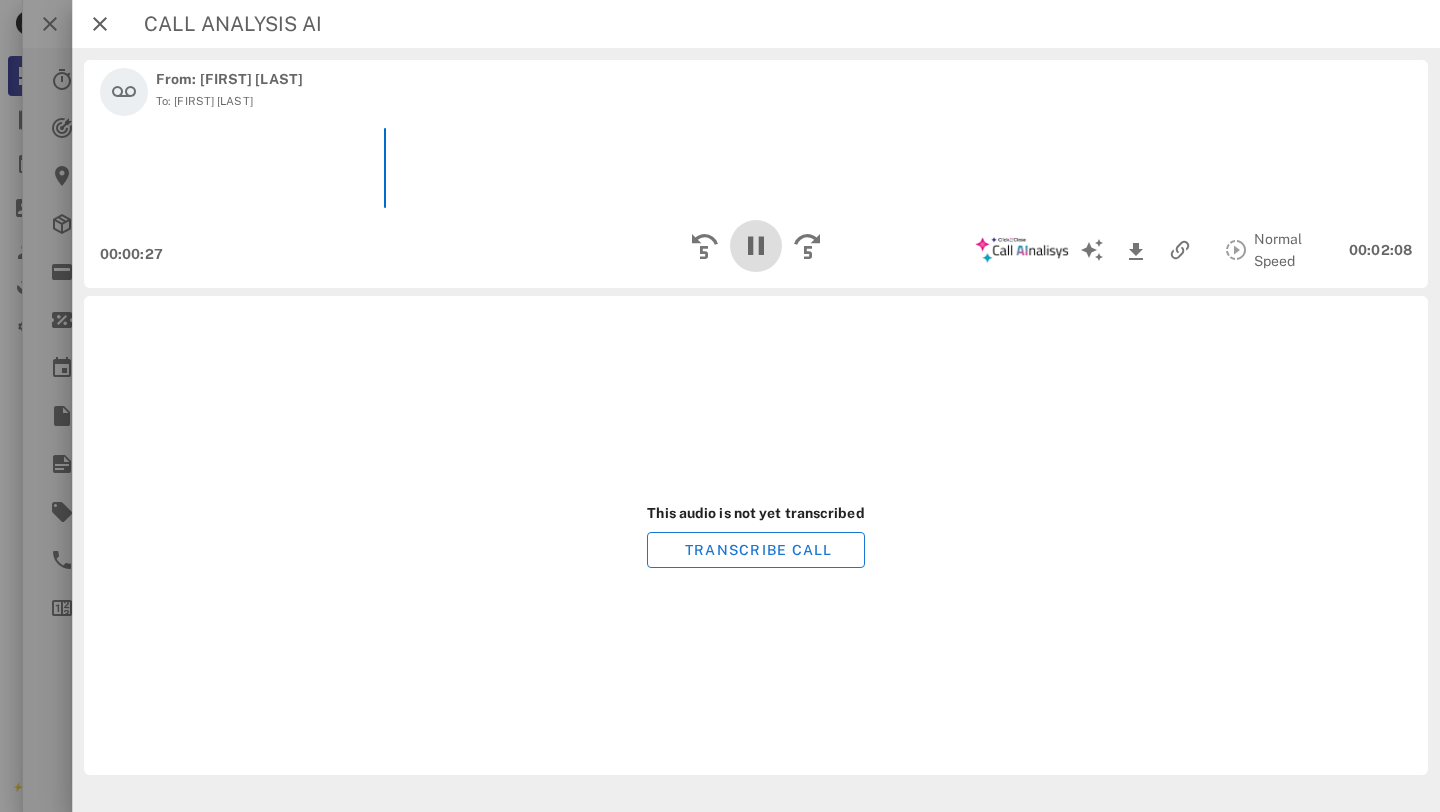 click at bounding box center [756, 246] 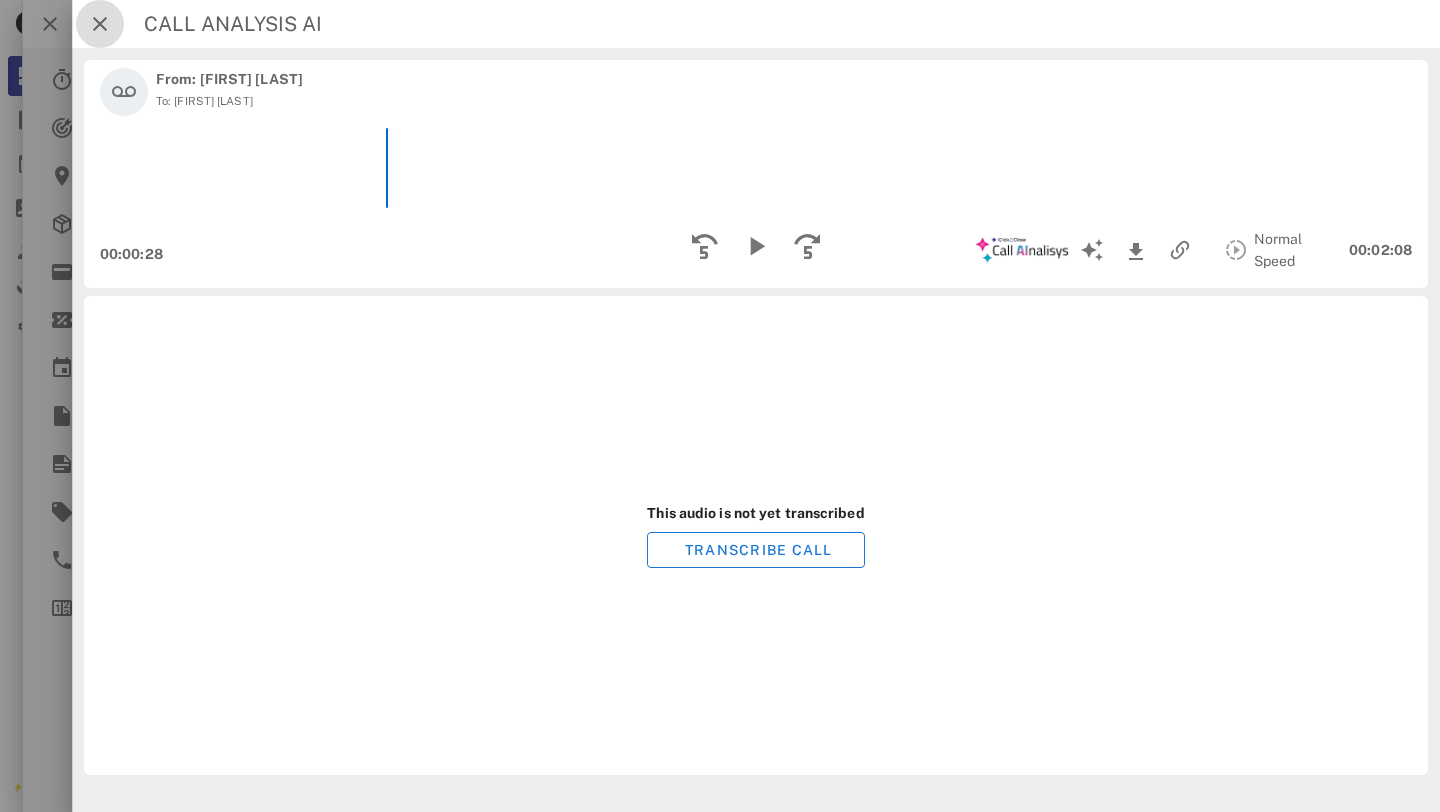 click at bounding box center (100, 24) 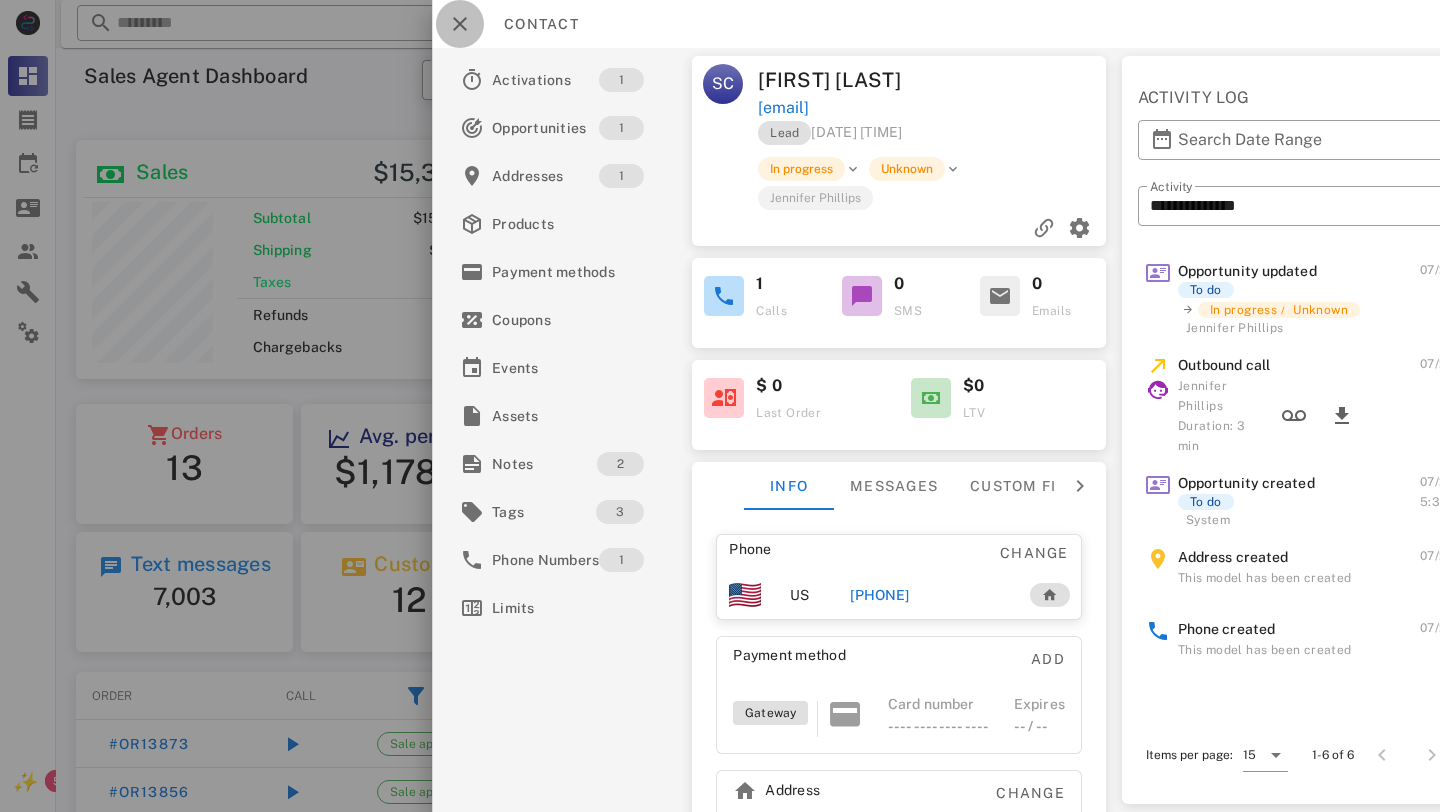 click at bounding box center [460, 24] 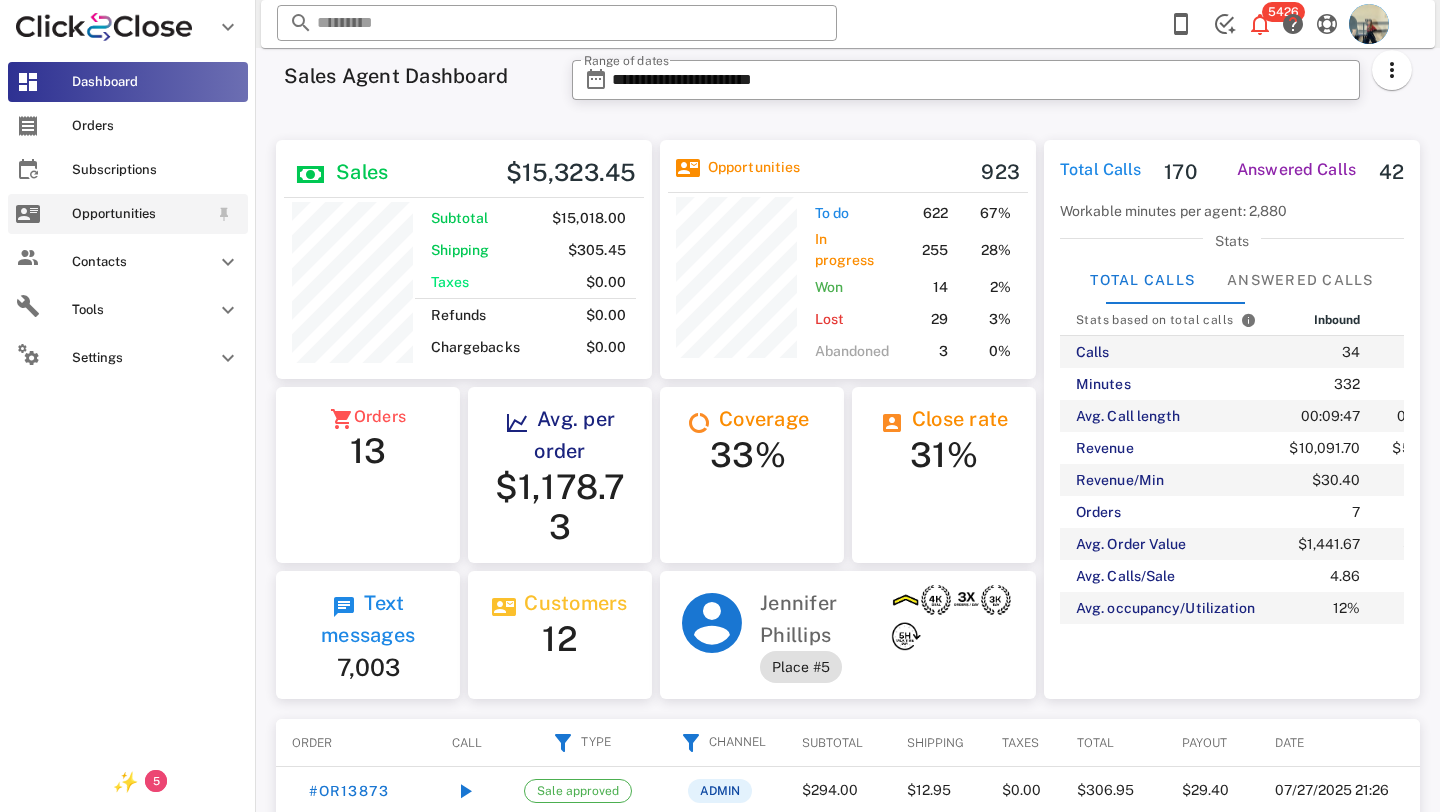 scroll, scrollTop: 240, scrollLeft: 376, axis: both 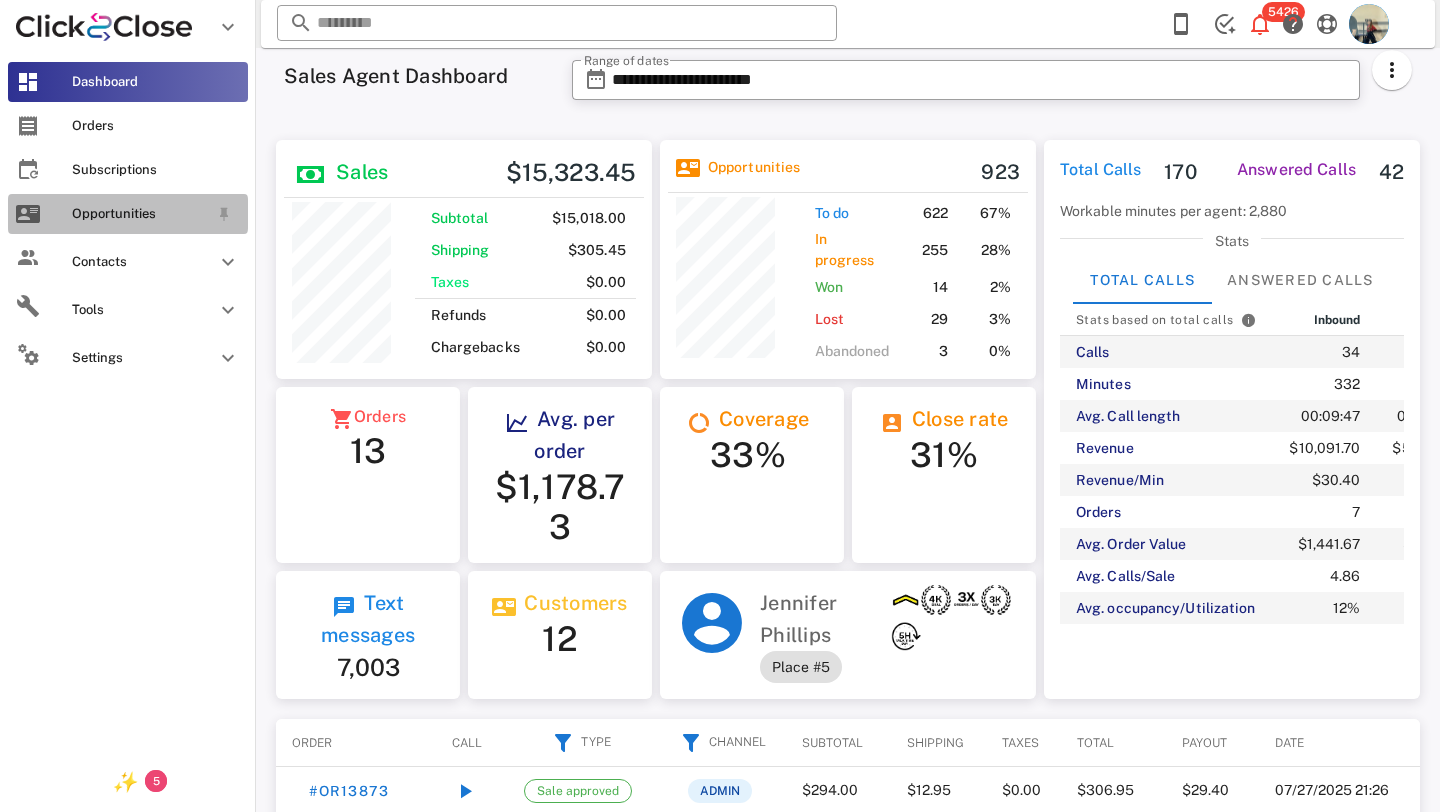 click on "Opportunities" at bounding box center [140, 214] 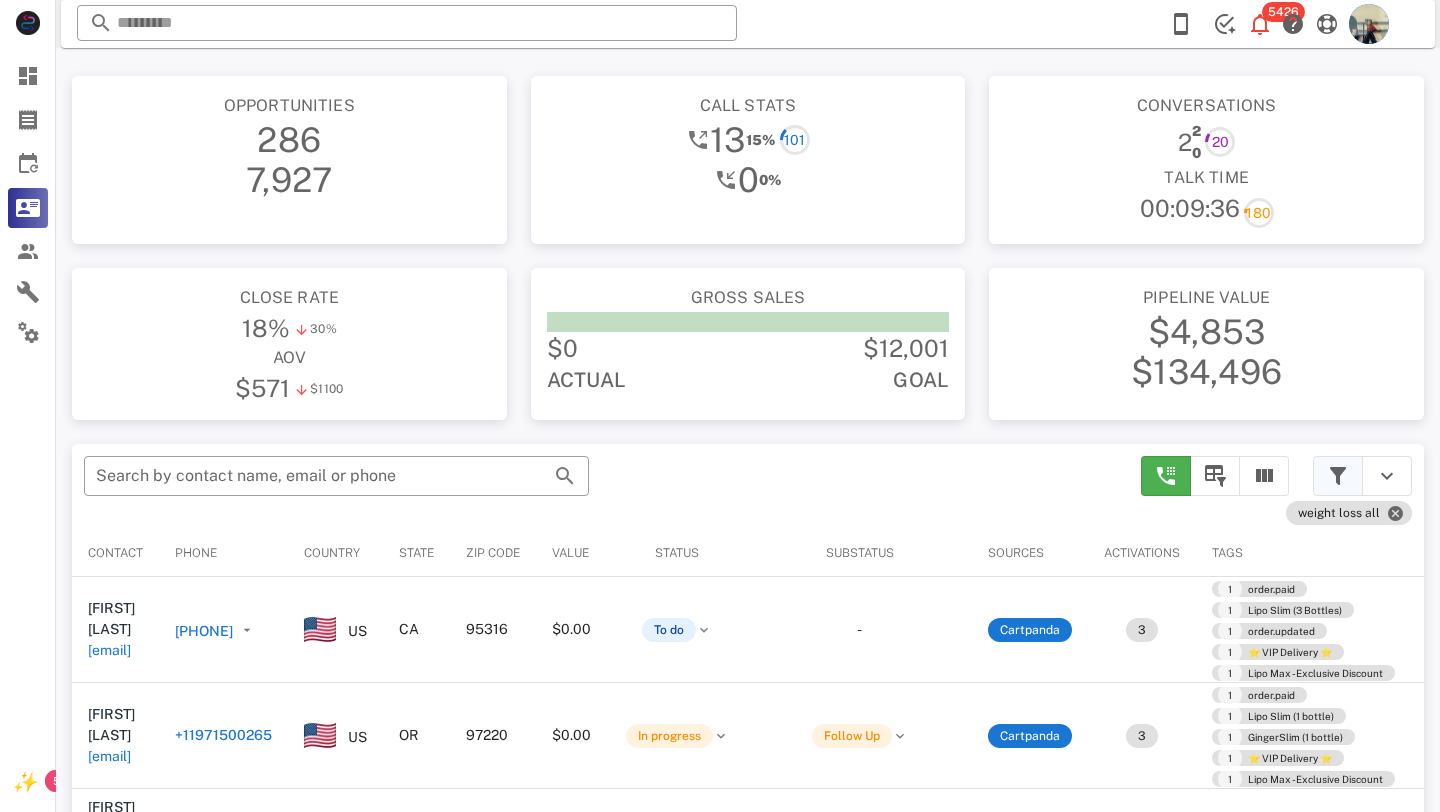 click at bounding box center (1338, 476) 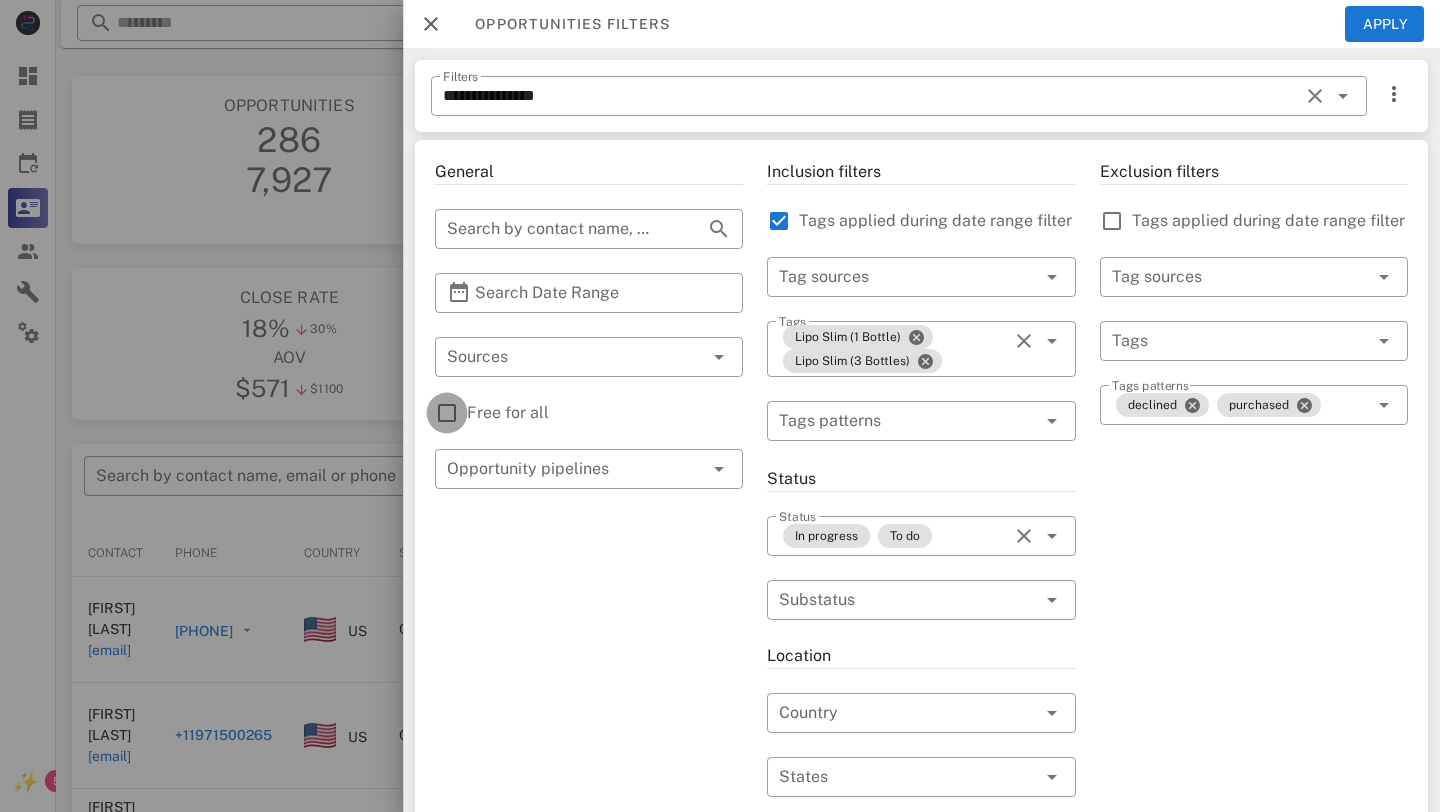 click at bounding box center [447, 413] 